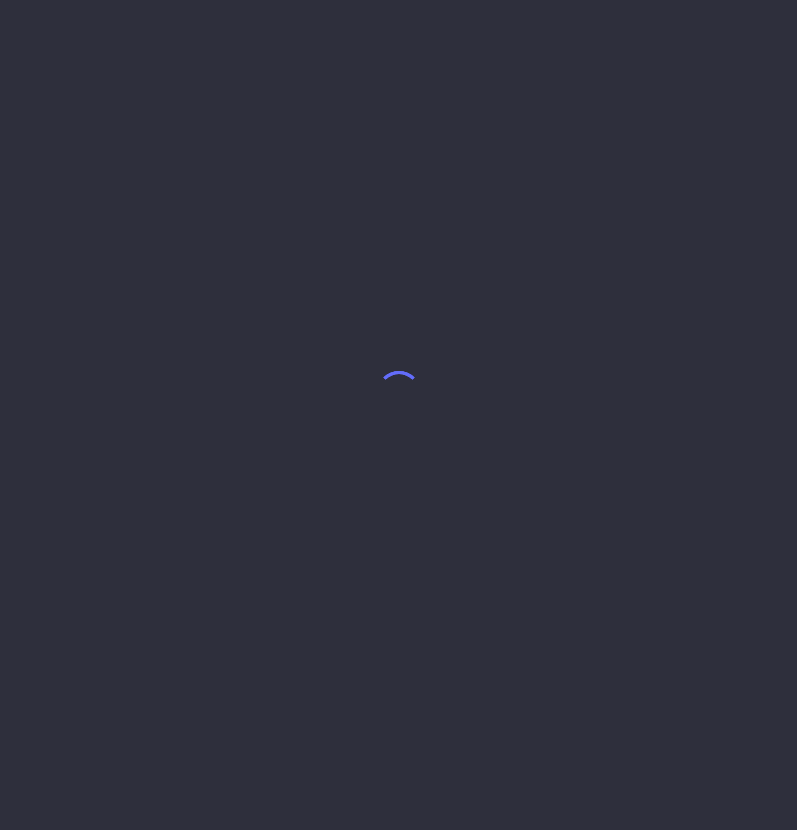 scroll, scrollTop: 0, scrollLeft: 0, axis: both 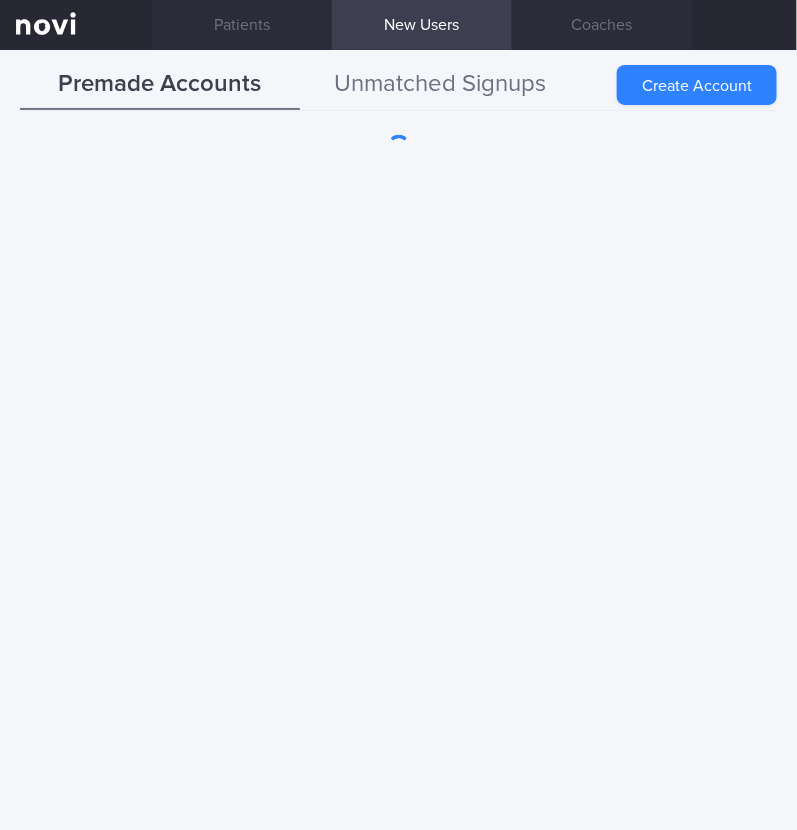 click on "Unmatched Signups" at bounding box center [440, 85] 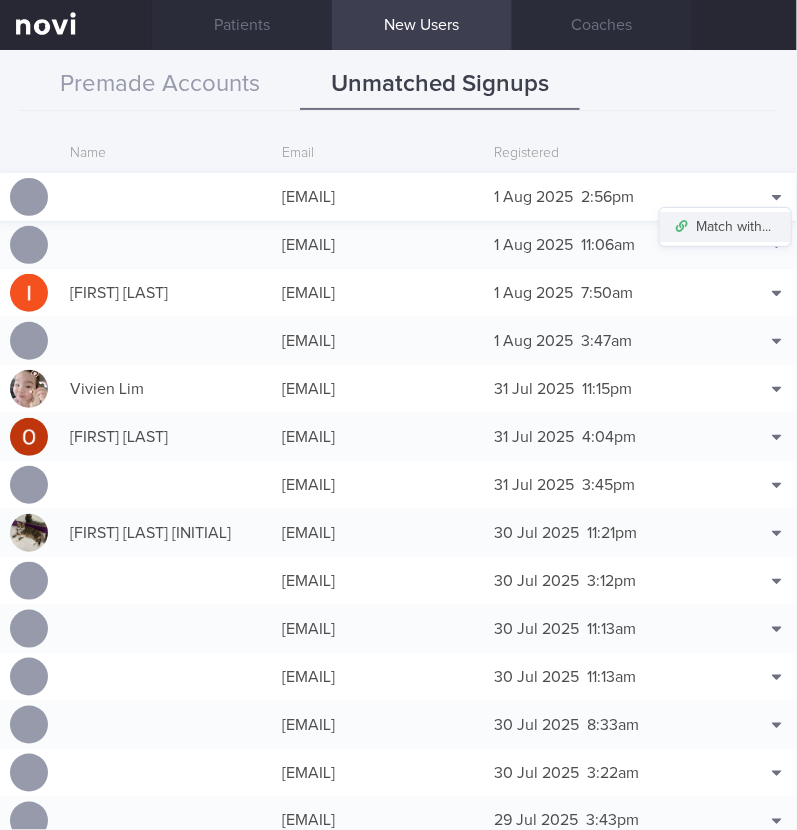 click on "Match with..." at bounding box center (725, 227) 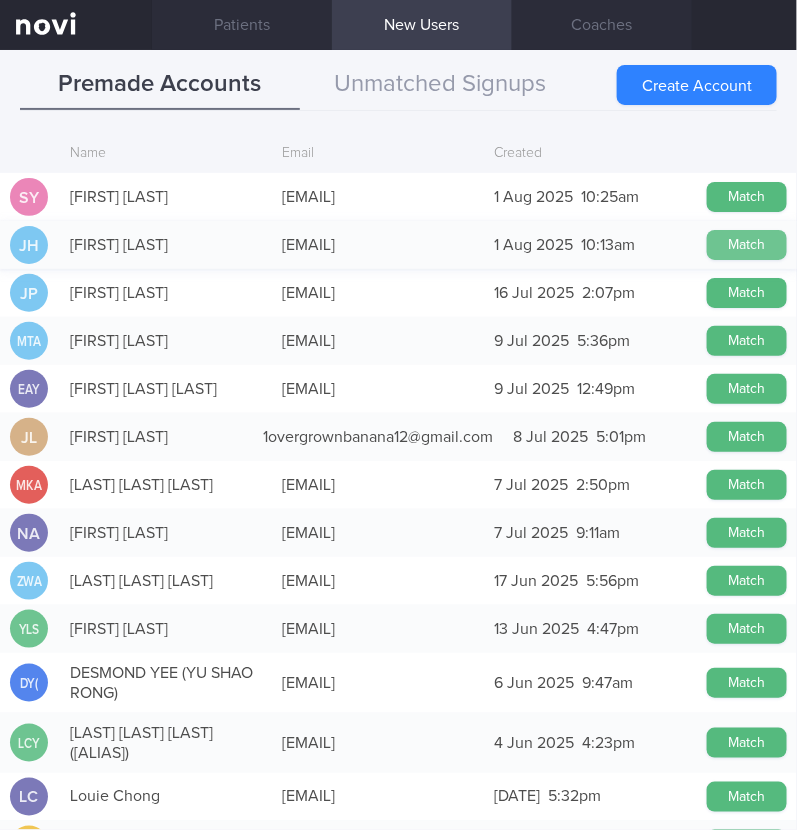 click on "Match" at bounding box center (747, 245) 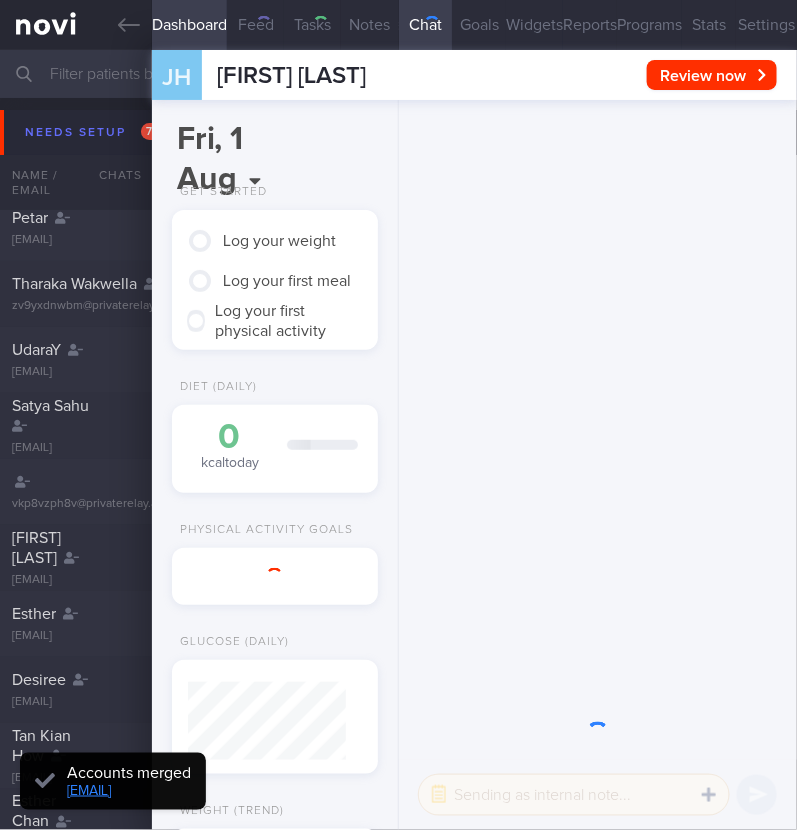 scroll, scrollTop: 74, scrollLeft: 150, axis: both 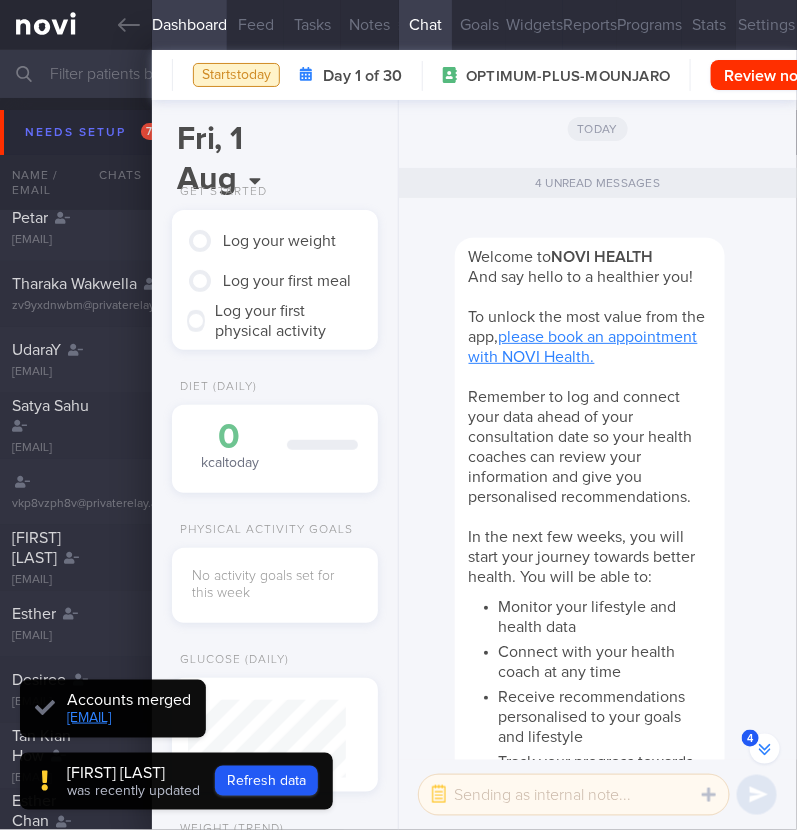click on "Settings" at bounding box center [766, 25] 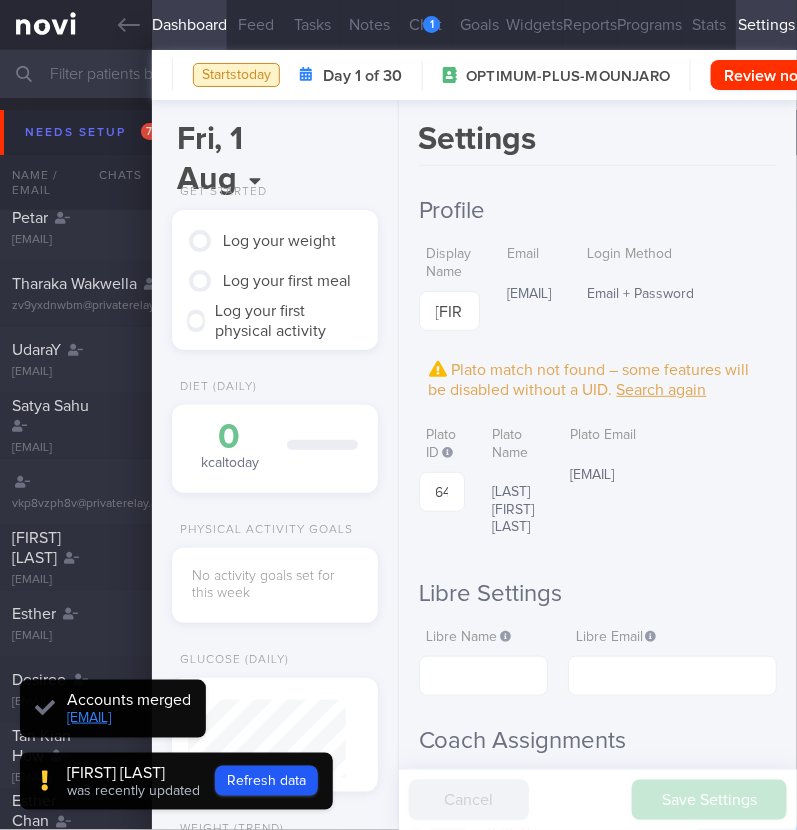scroll, scrollTop: -944, scrollLeft: 0, axis: vertical 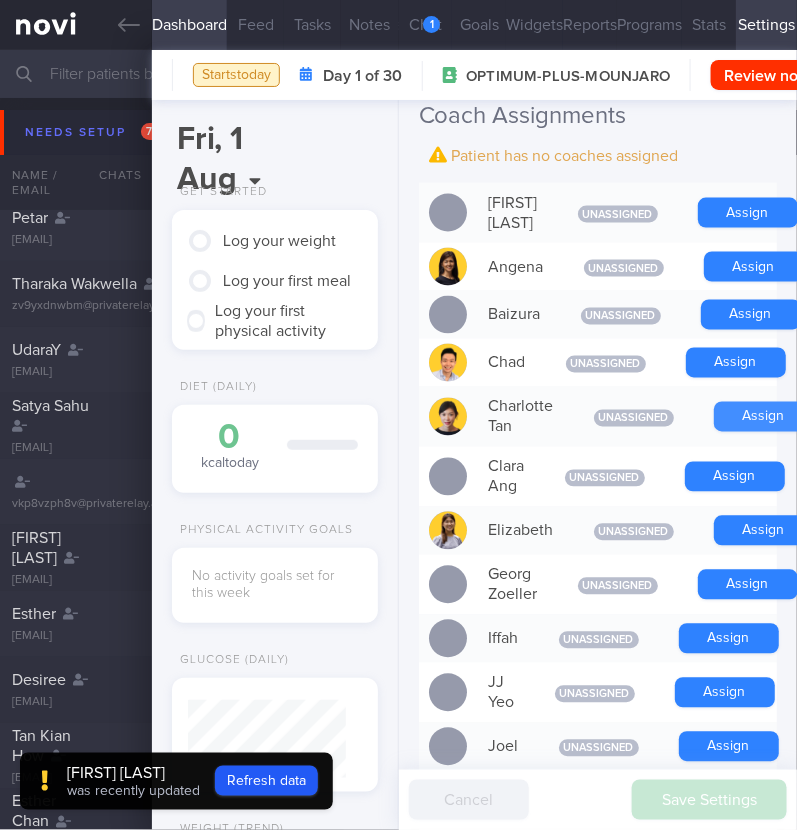 click on "Assign" at bounding box center (764, 417) 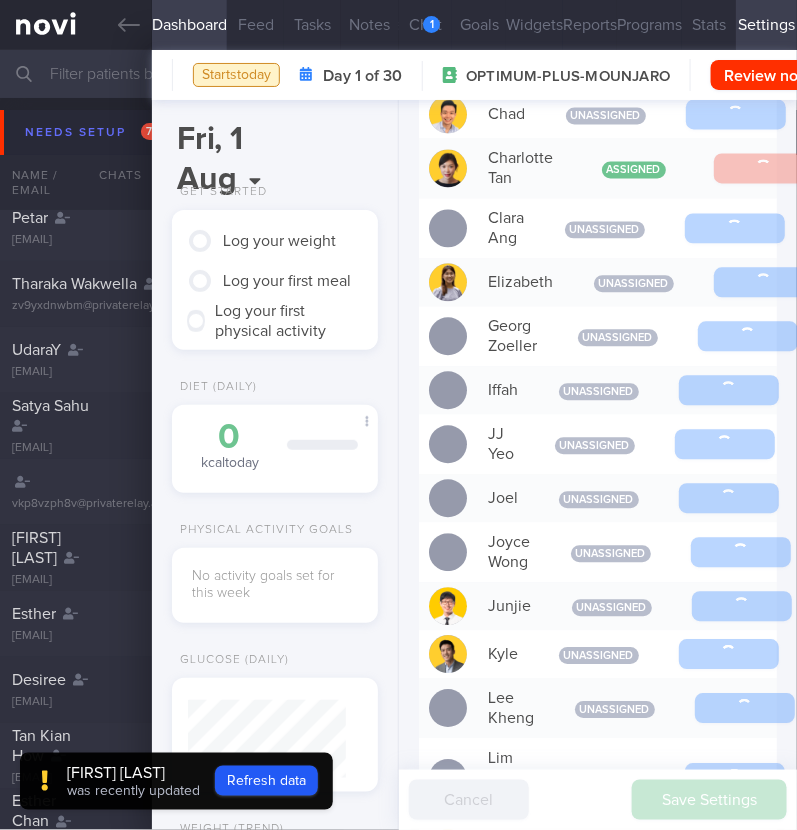 scroll, scrollTop: 874, scrollLeft: 0, axis: vertical 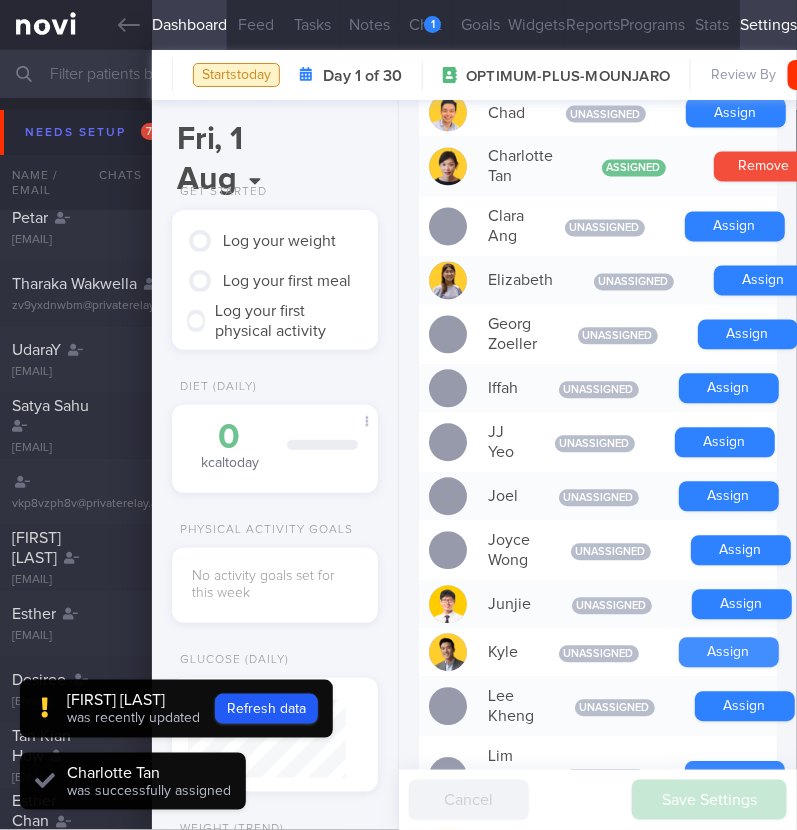 click on "Assign" at bounding box center [729, 653] 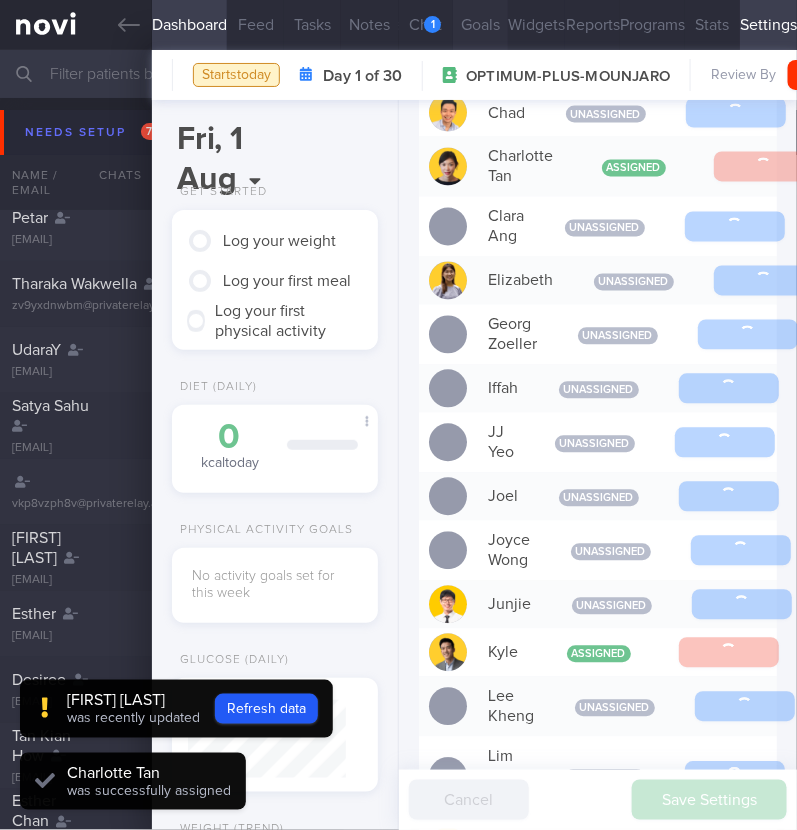 scroll, scrollTop: -1040, scrollLeft: 0, axis: vertical 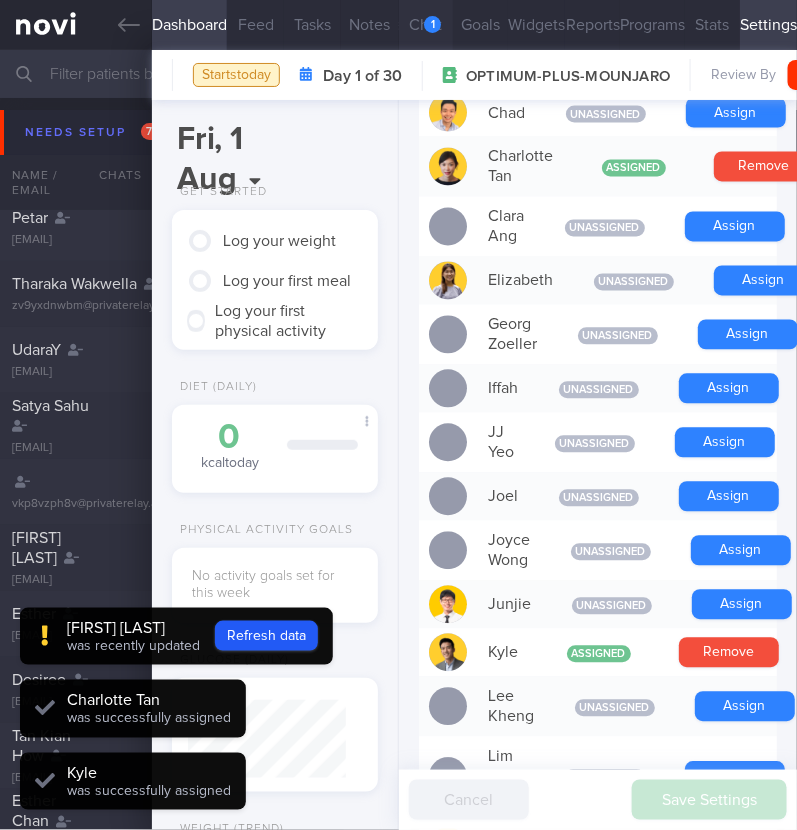 click on "Chat
1" at bounding box center (426, 25) 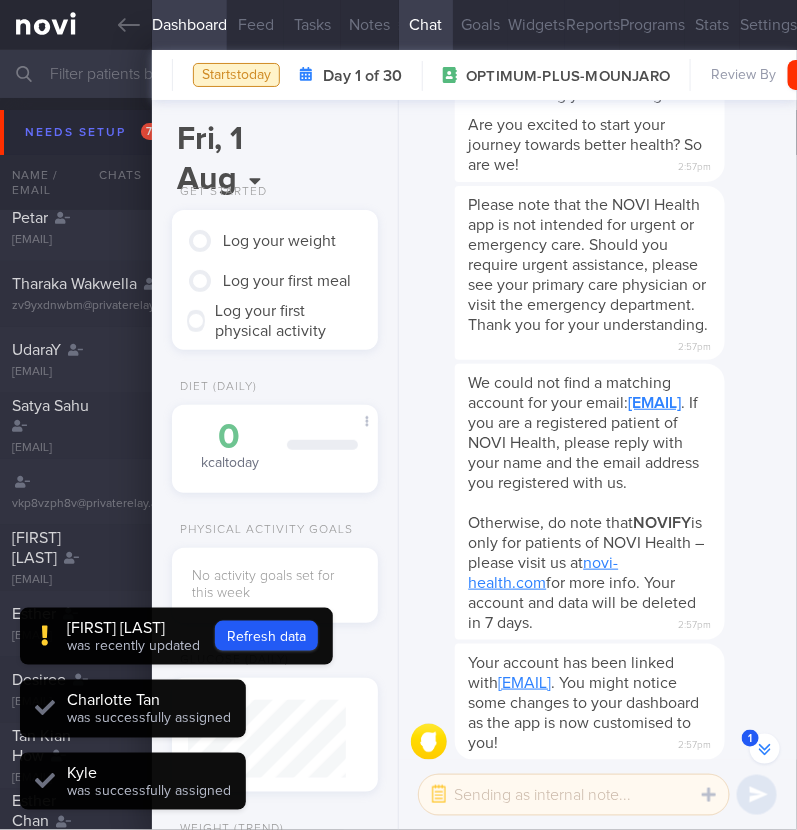 scroll, scrollTop: 0, scrollLeft: 0, axis: both 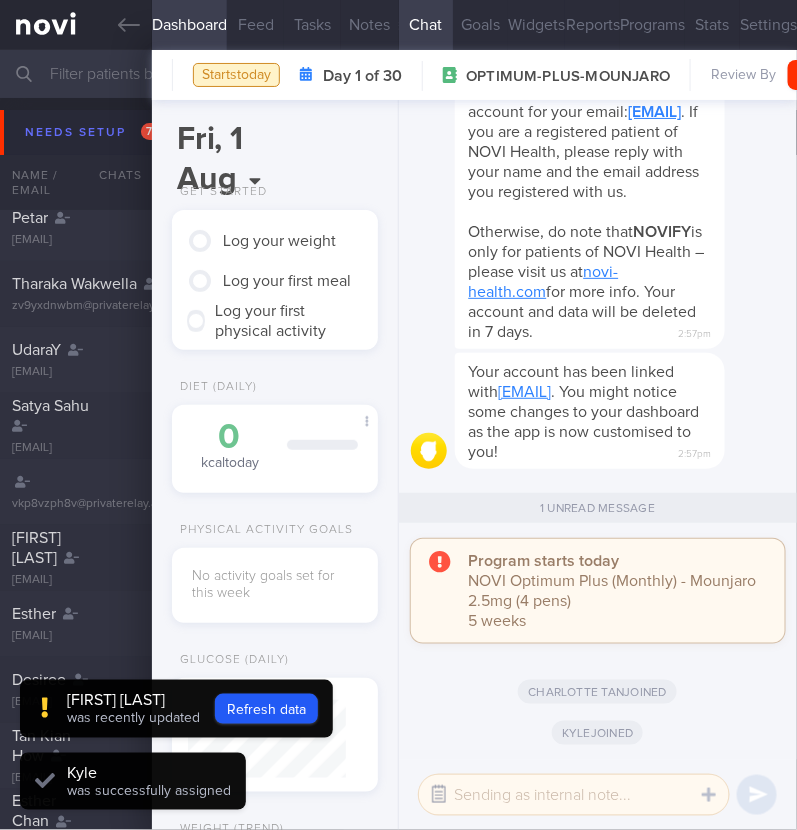 click at bounding box center (439, 795) 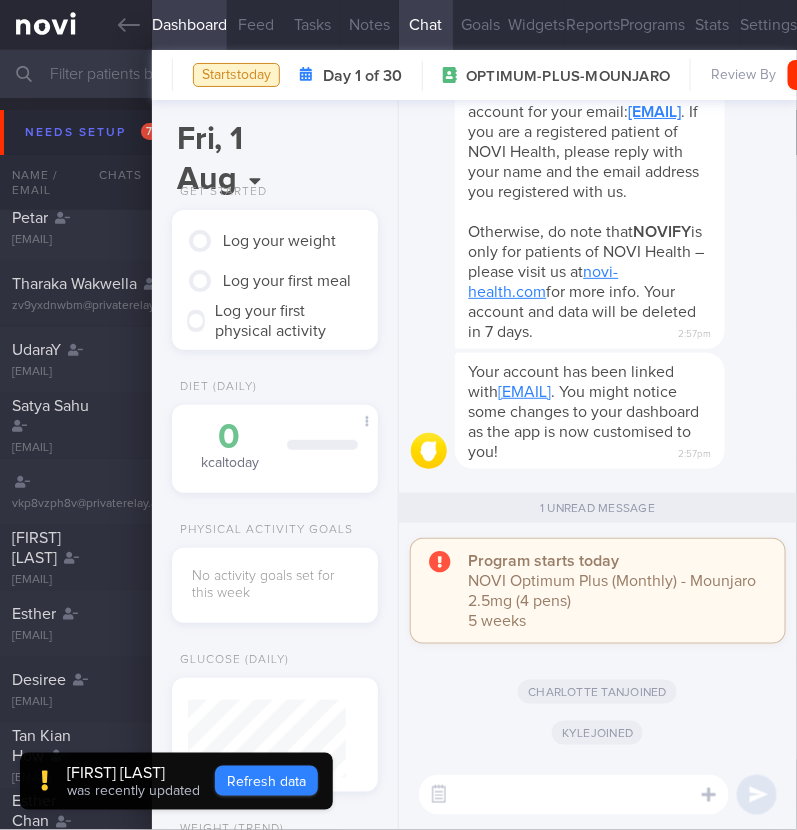 click on "Refresh data" at bounding box center [266, 781] 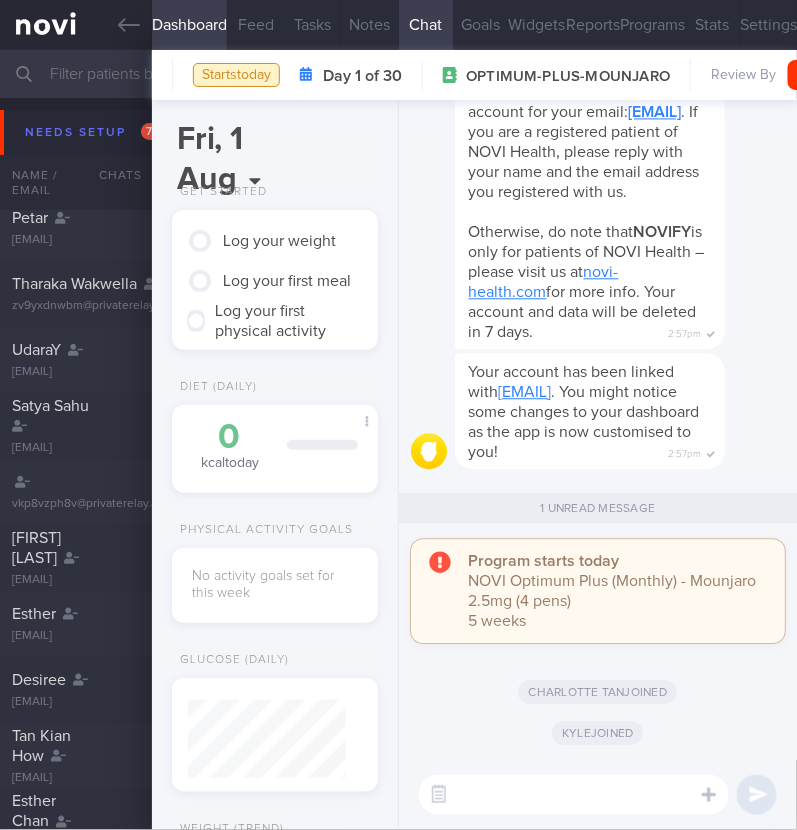scroll, scrollTop: 999920, scrollLeft: 999841, axis: both 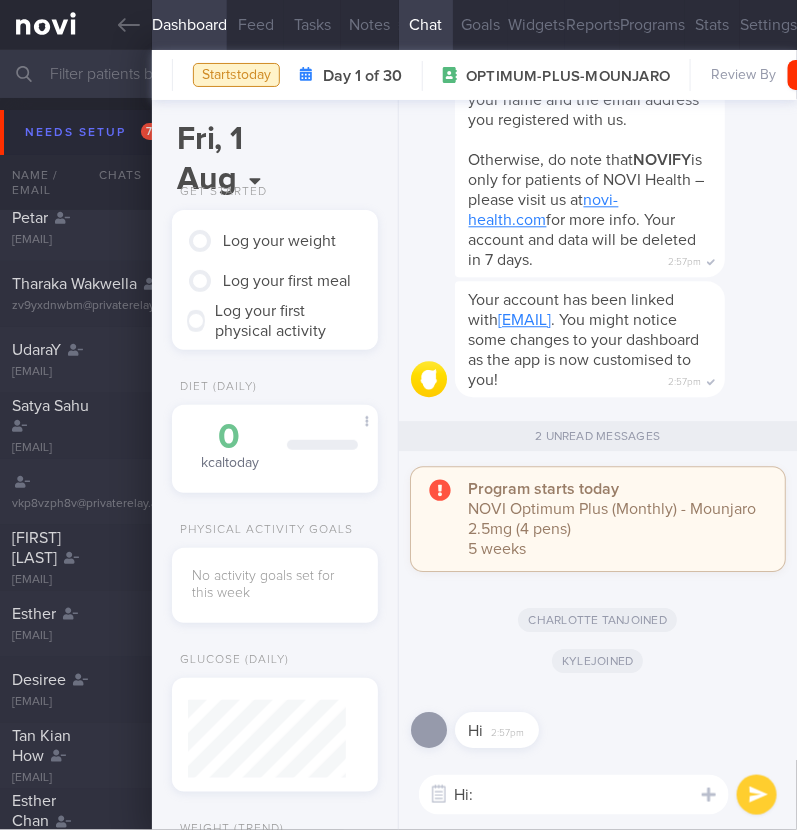 type on "Hi:)" 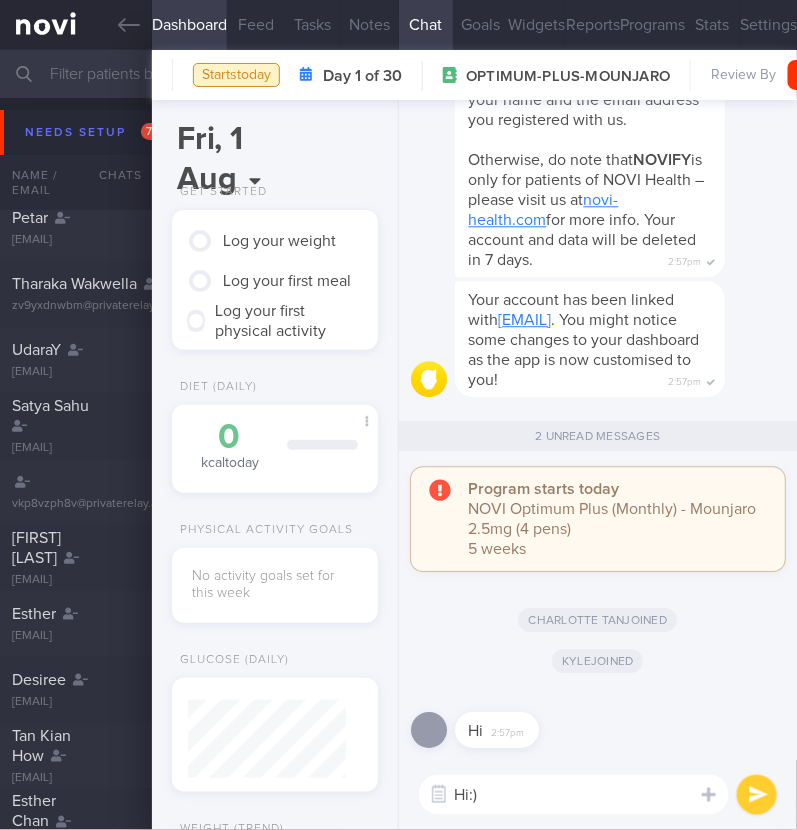 type 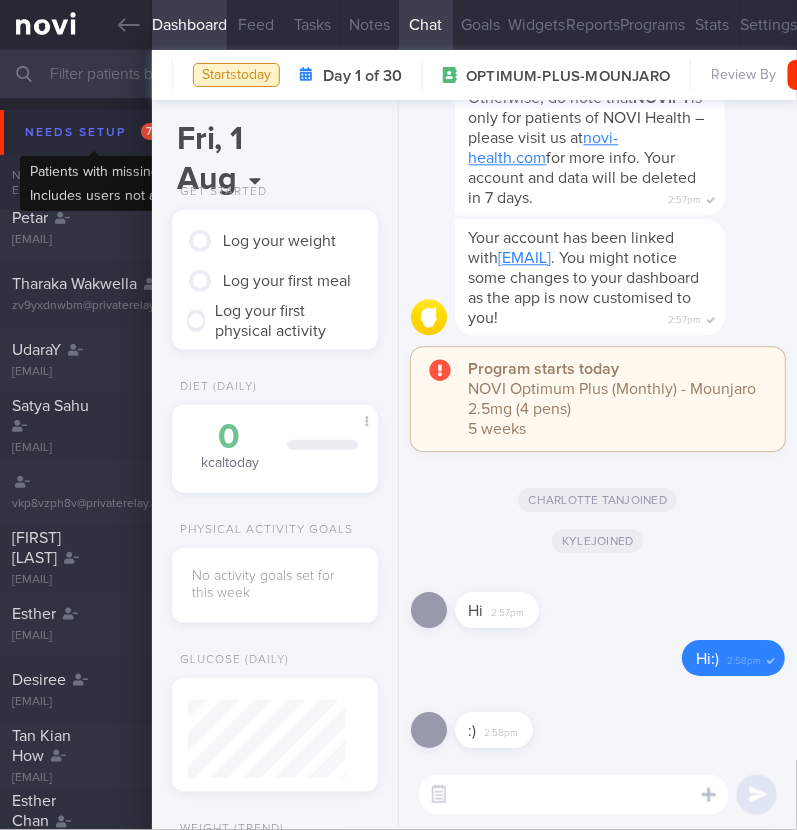 click on "Needs setup
75" at bounding box center (94, 132) 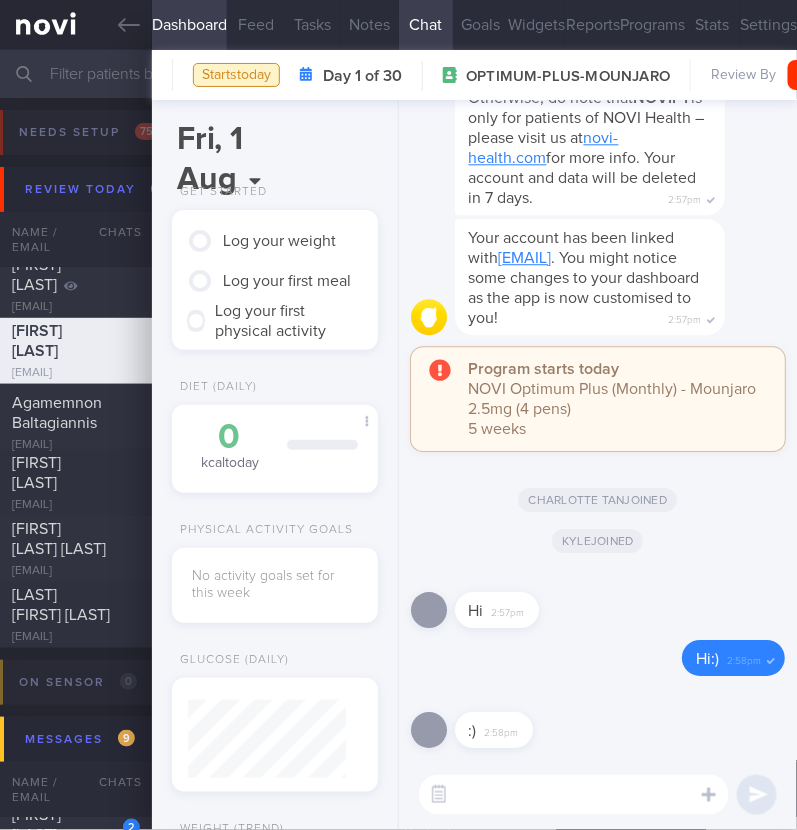click at bounding box center [527, 580] 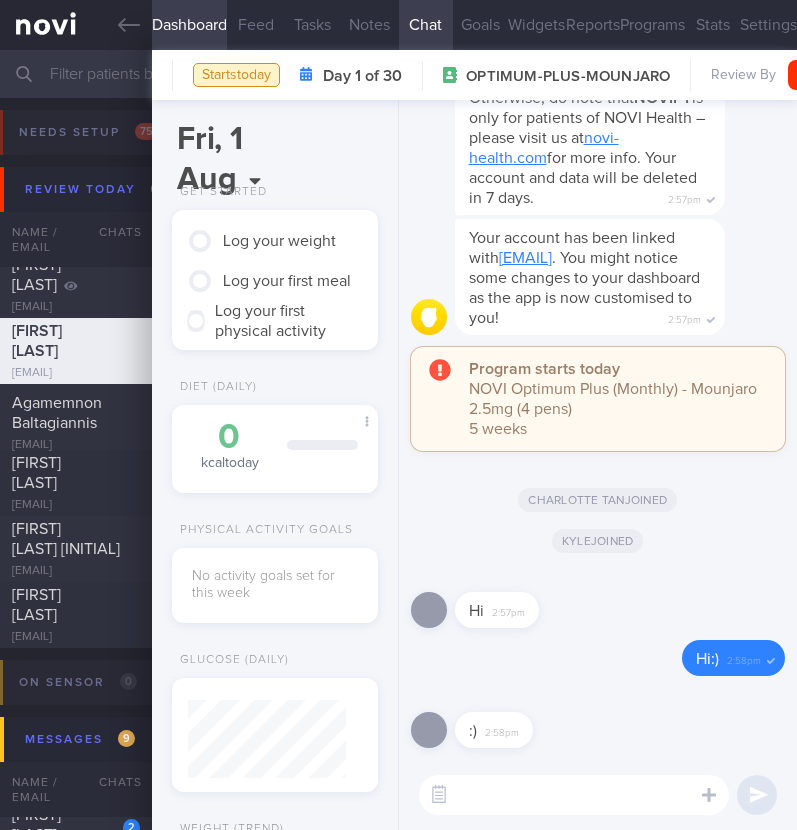 scroll, scrollTop: 0, scrollLeft: 0, axis: both 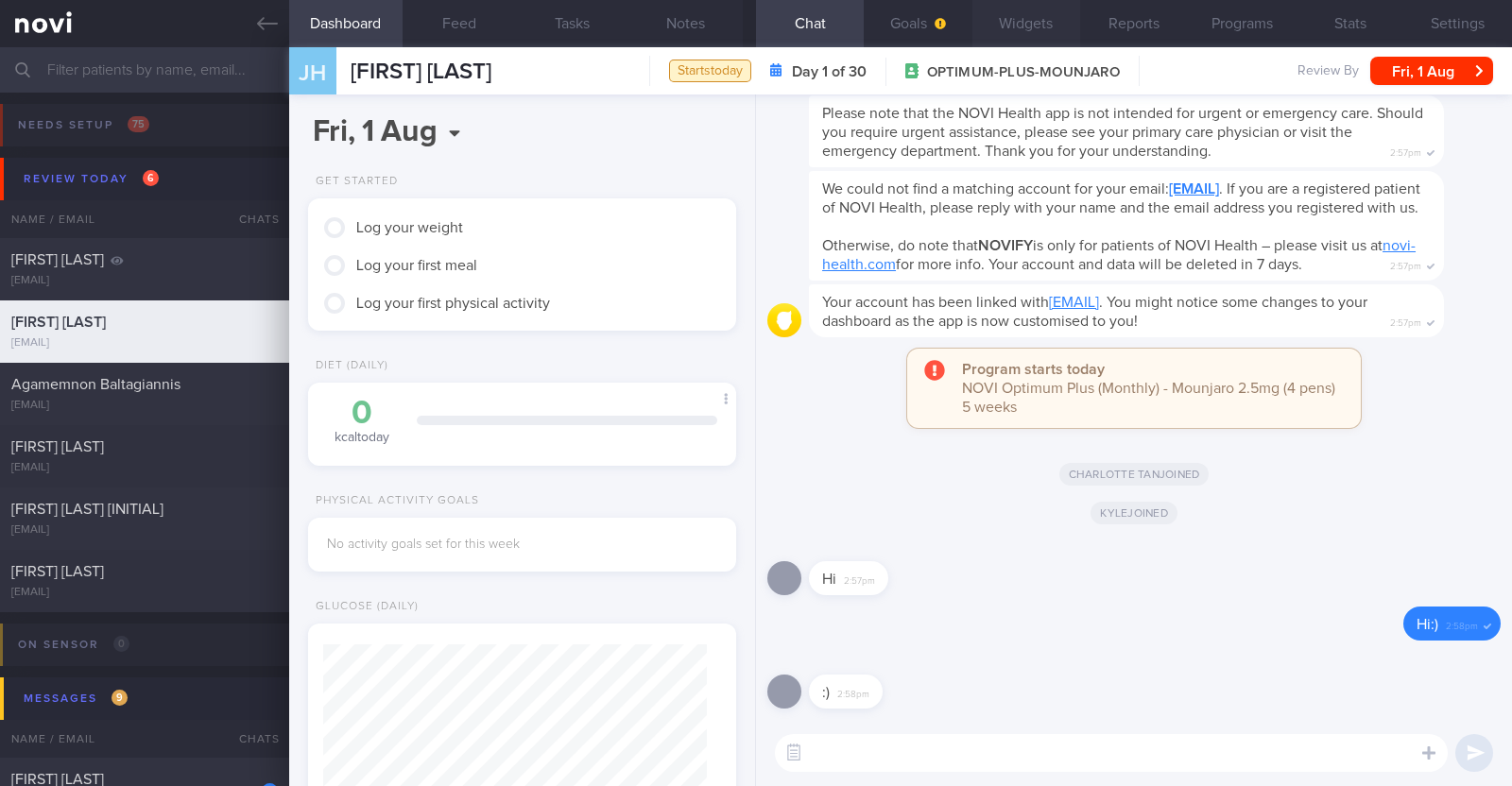 click on "Widgets" at bounding box center (1026, 24) 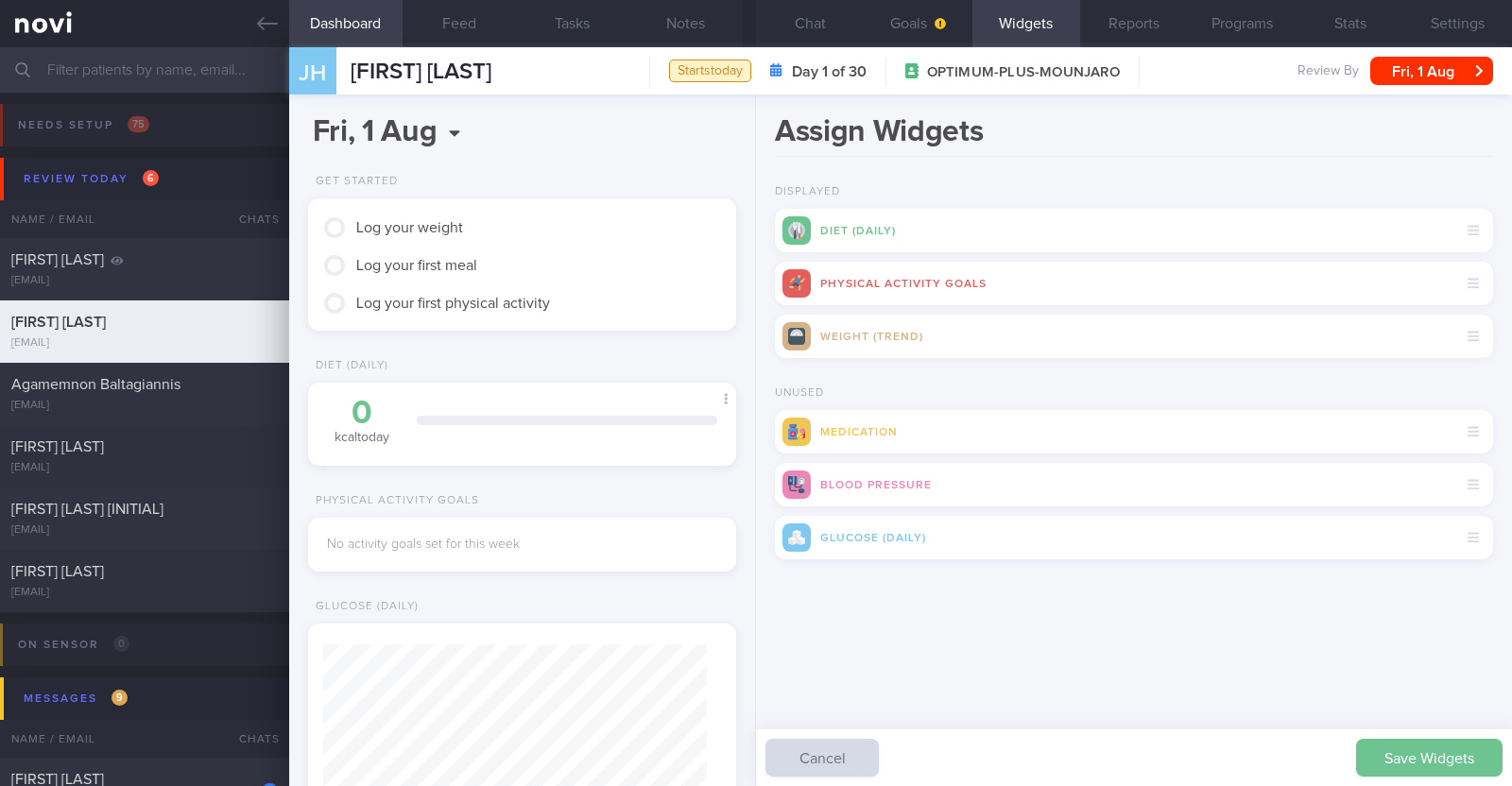 click on "Save Widgets" at bounding box center (1429, 758) 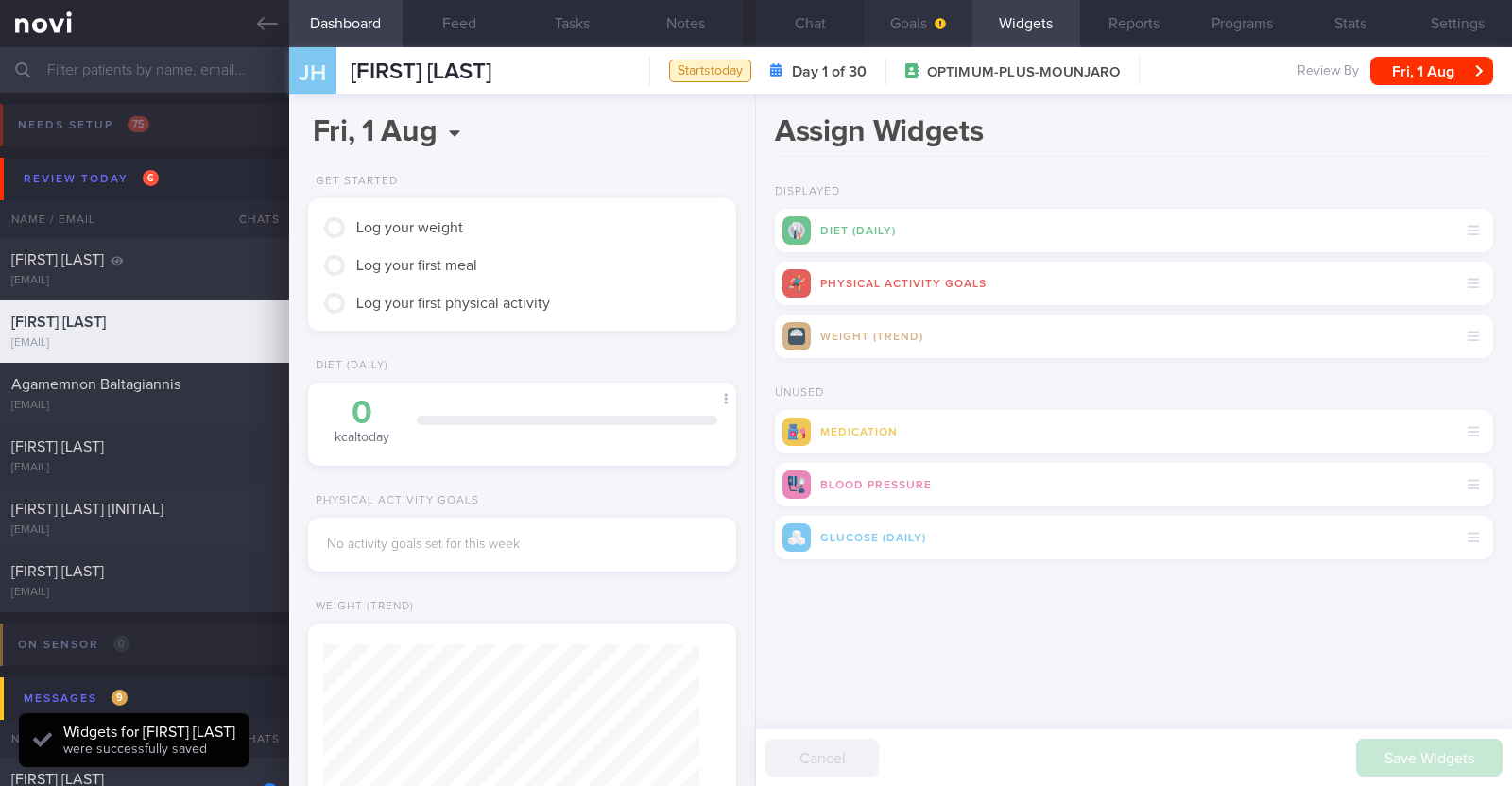 click on "Goals" at bounding box center [918, 24] 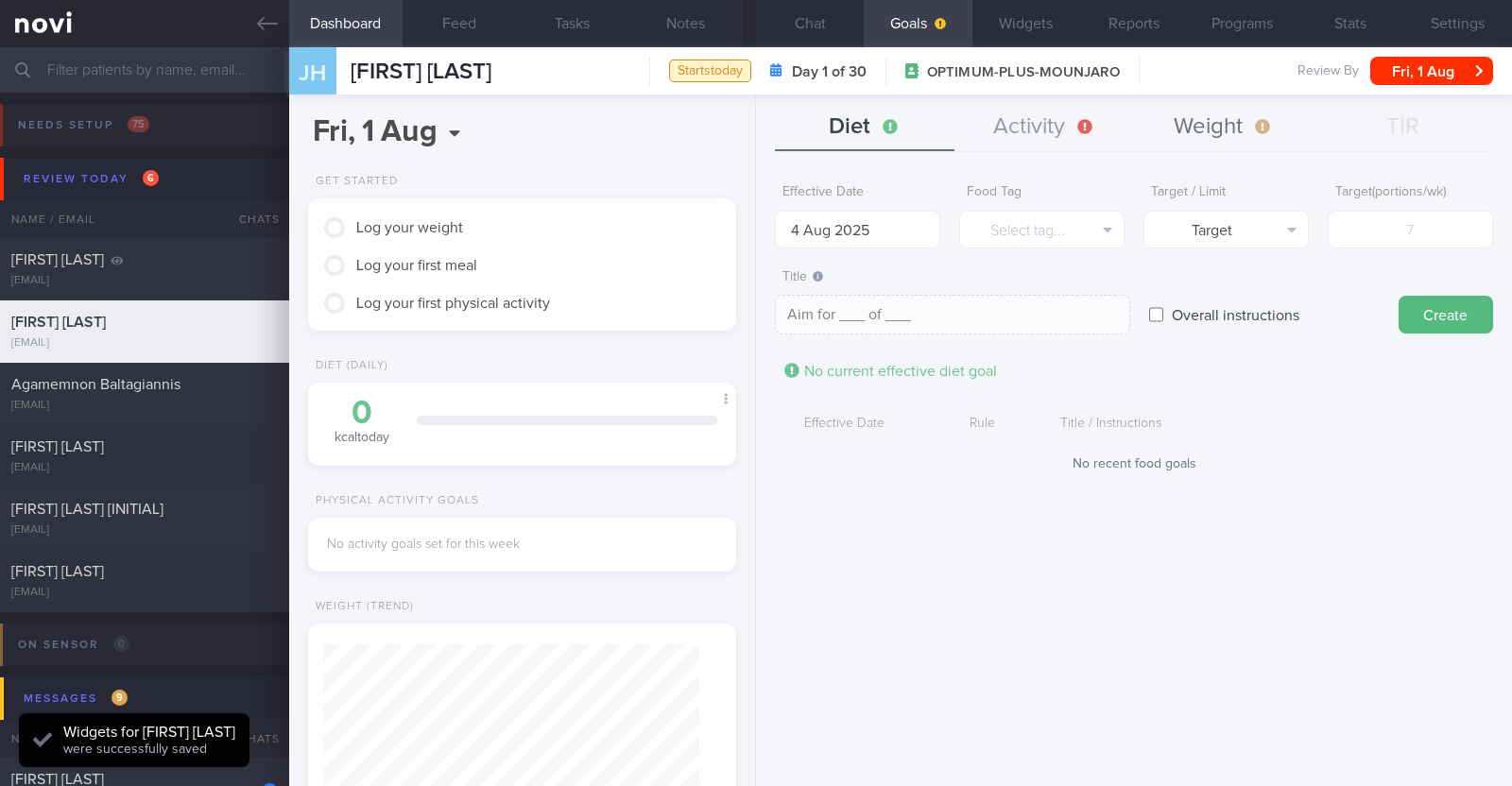click on "Weight" at bounding box center [1224, 128] 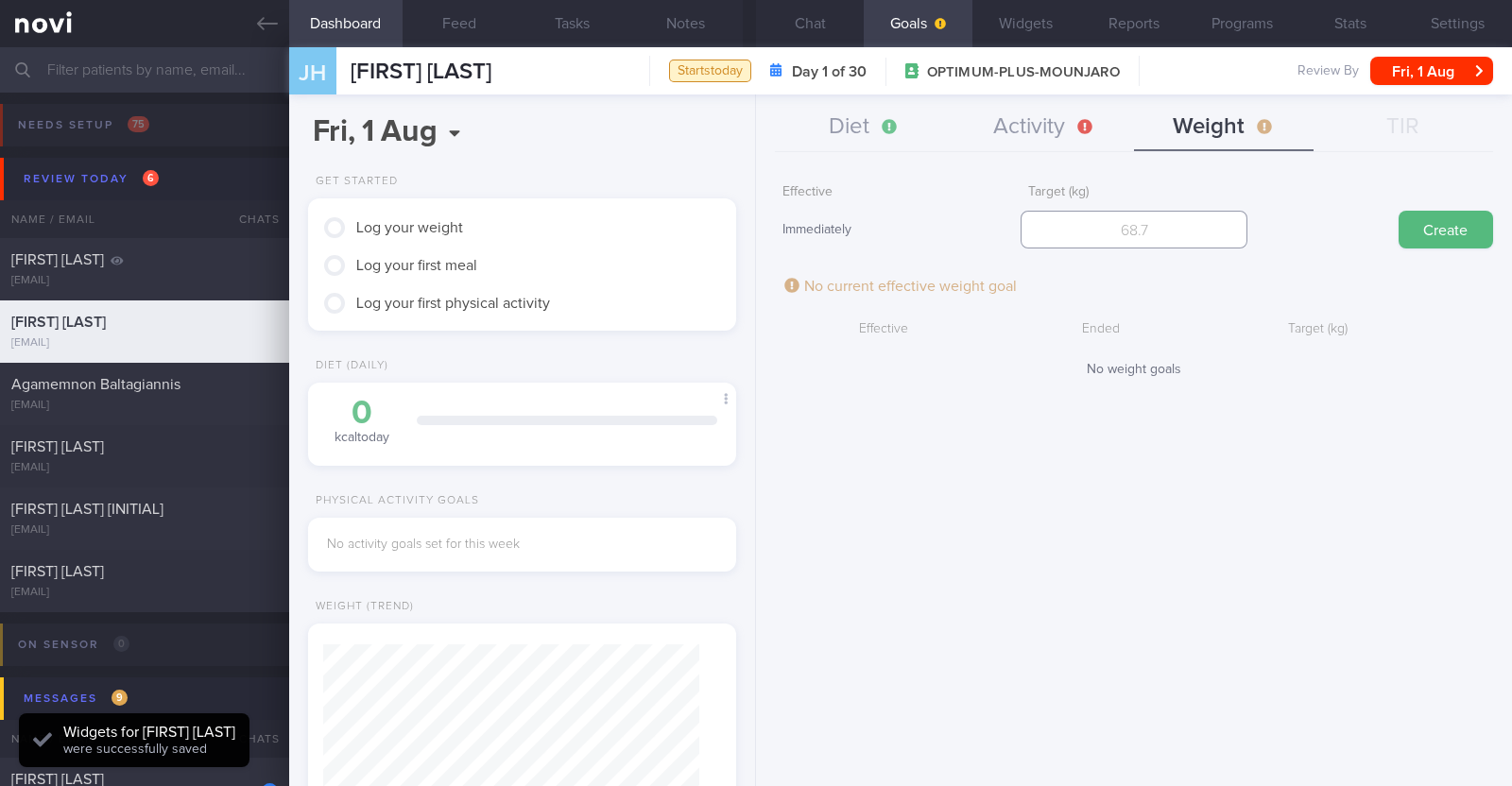 click at bounding box center (1134, 230) 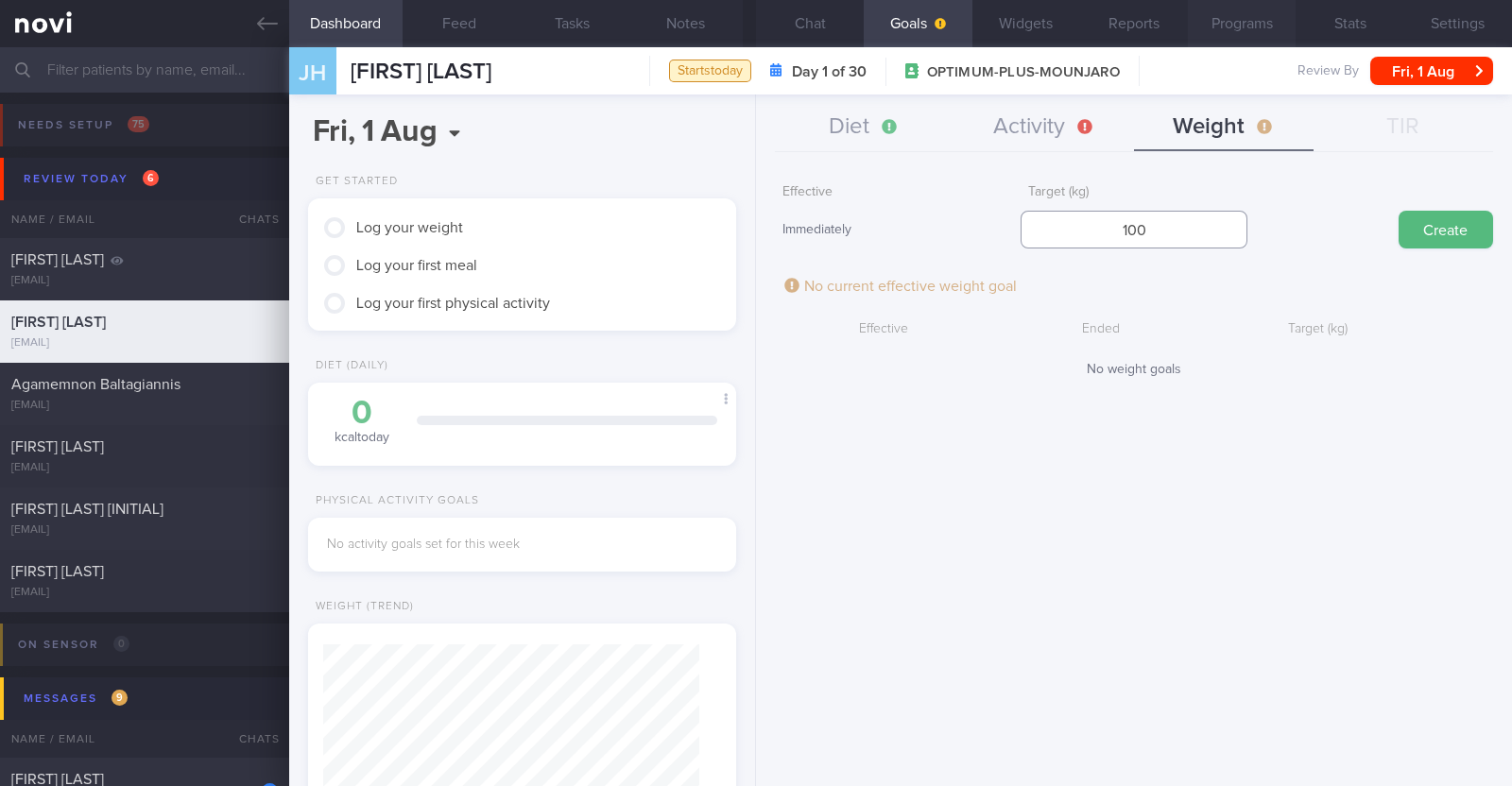 type on "100" 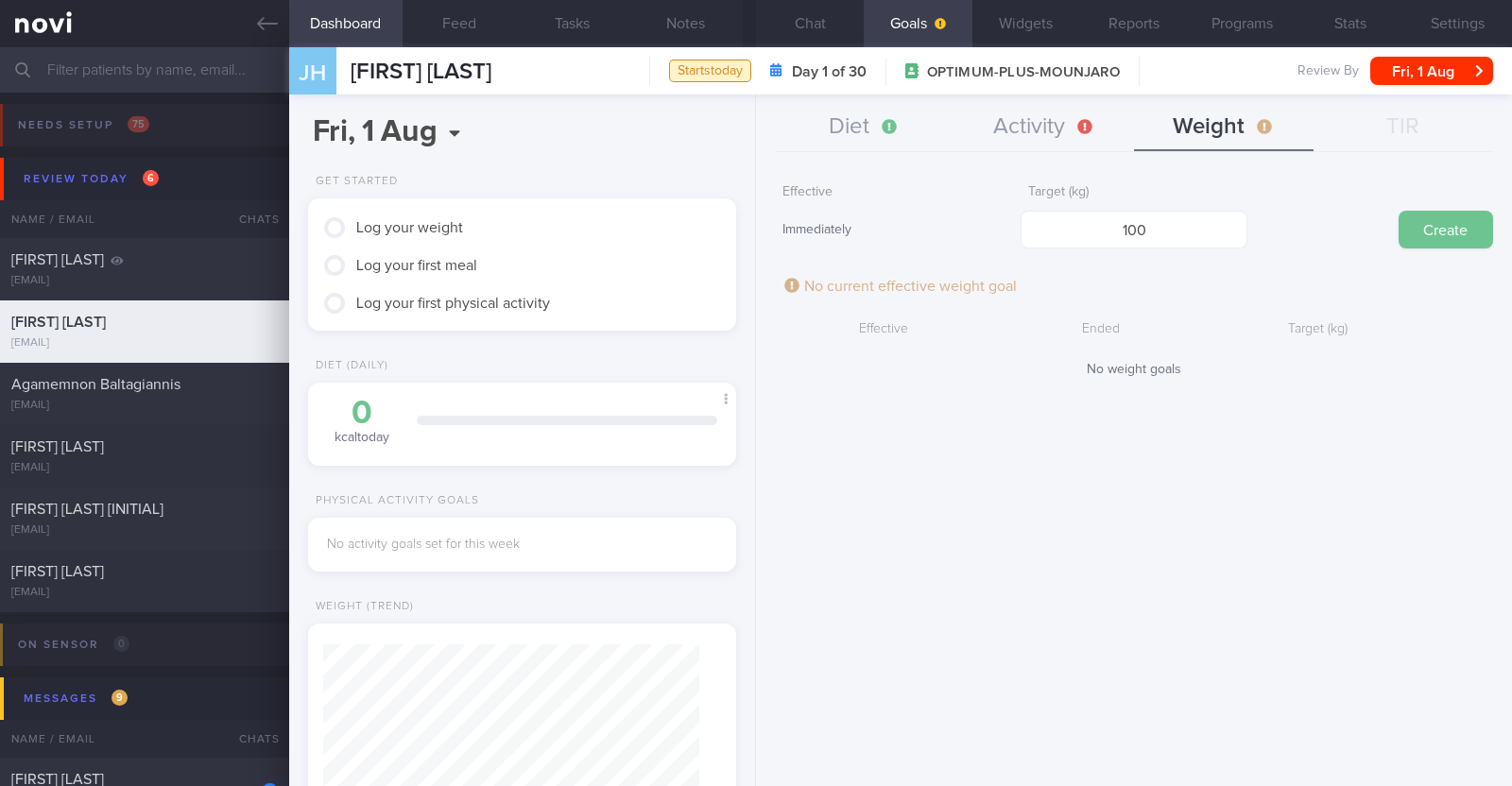 click on "Create" at bounding box center (1446, 230) 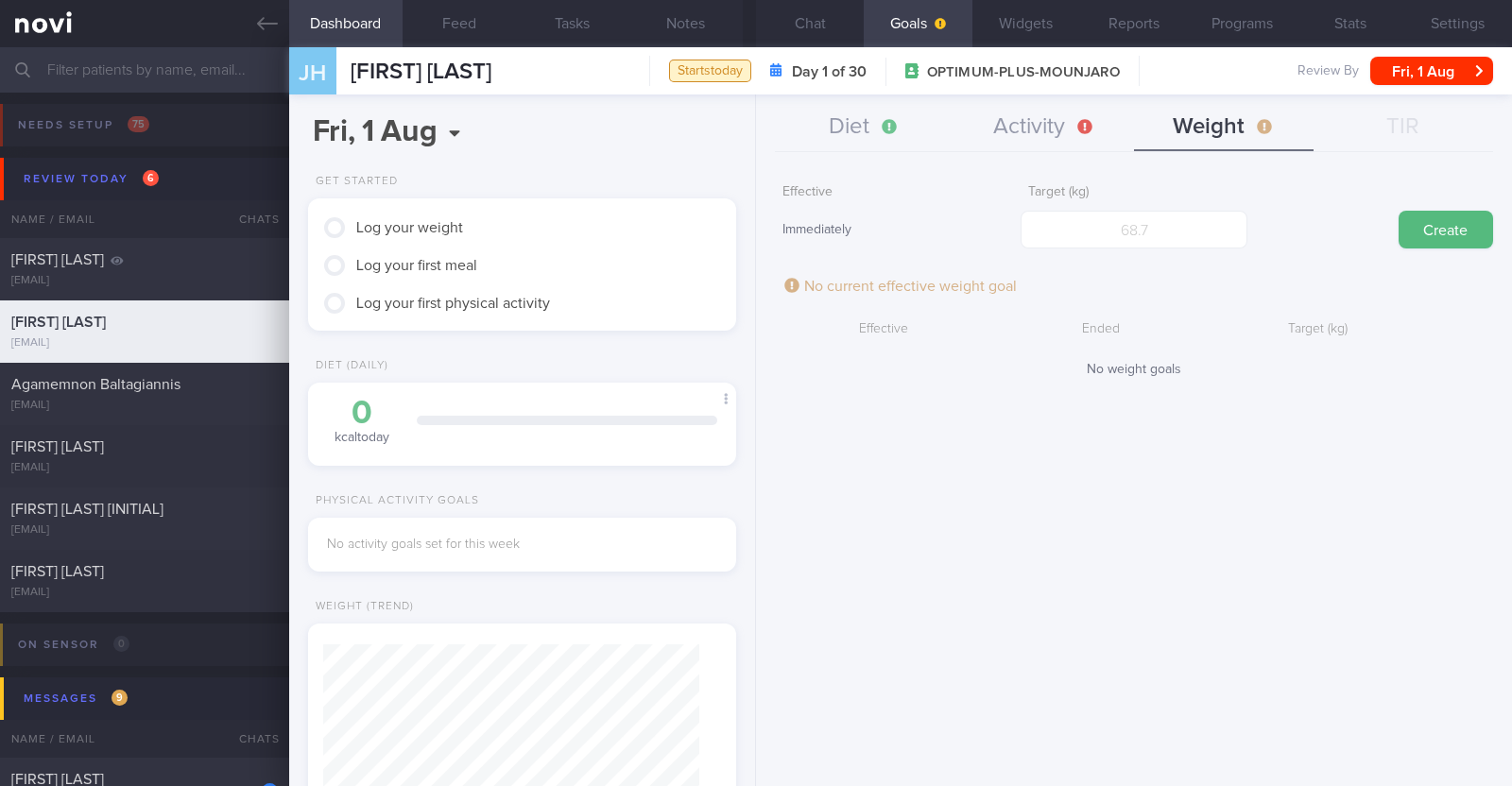 scroll, scrollTop: 944498, scrollLeft: 944623, axis: both 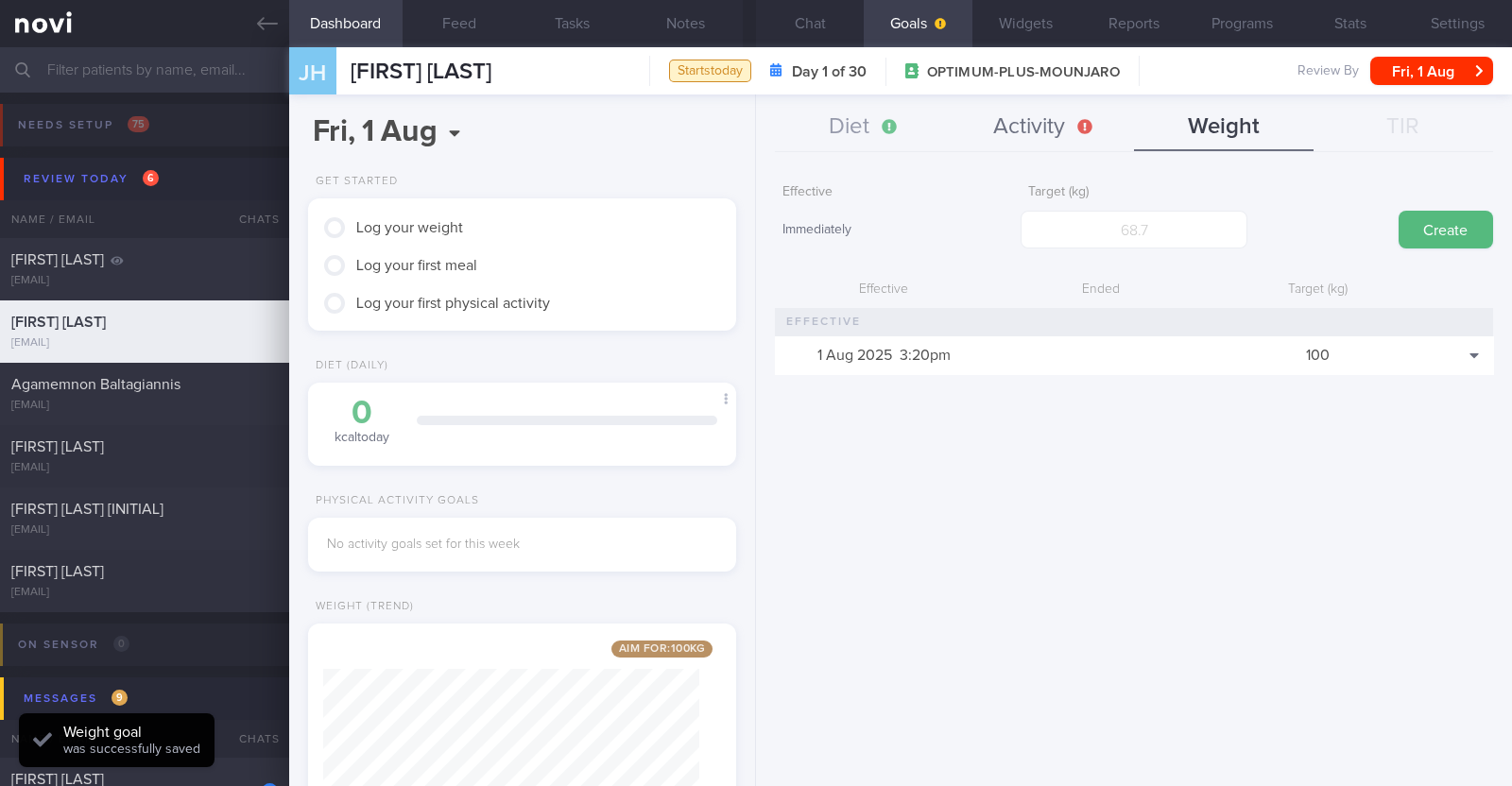 click on "Activity" at bounding box center [1044, 128] 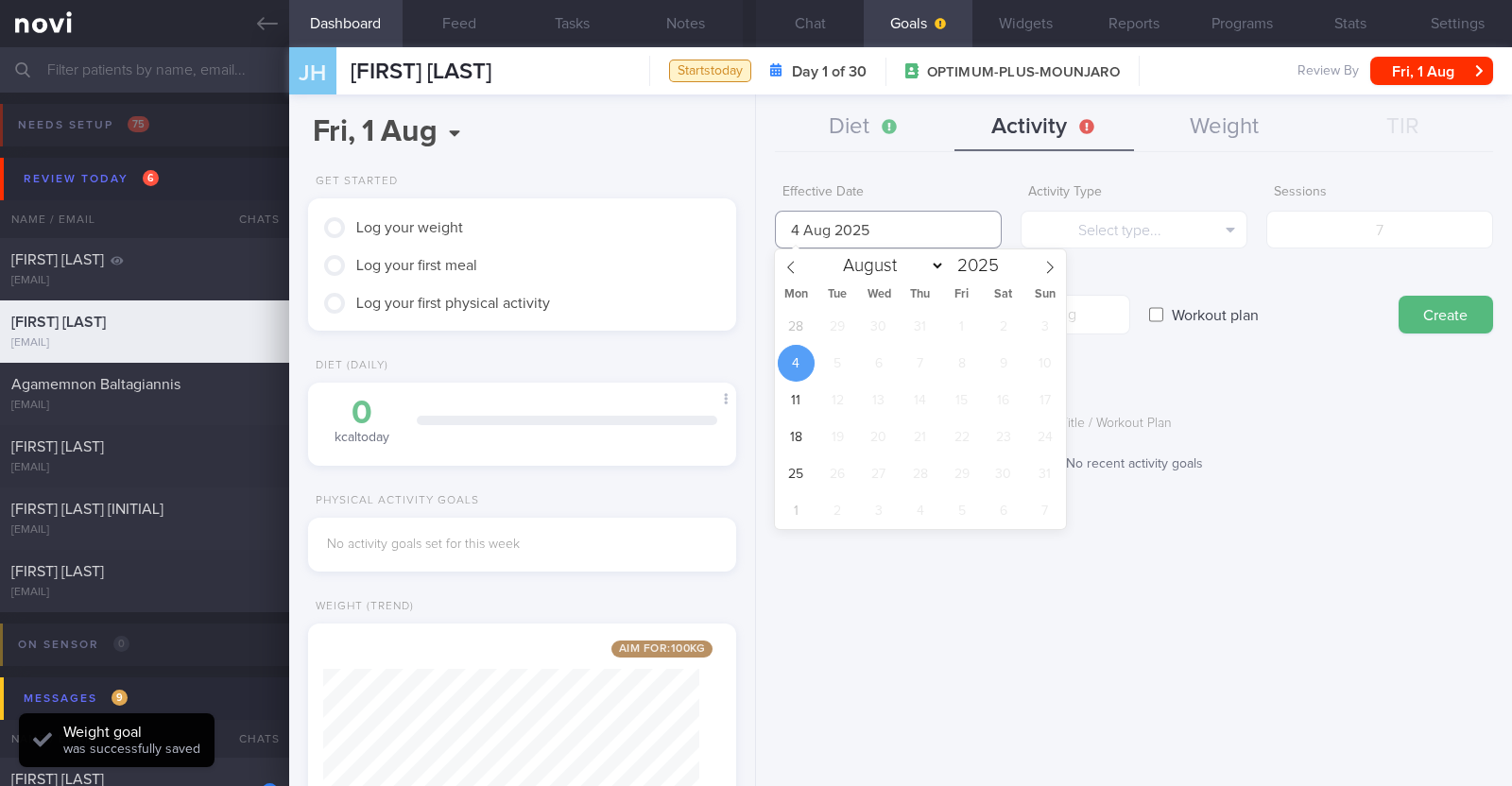 click on "4 Aug 2025" at bounding box center [888, 230] 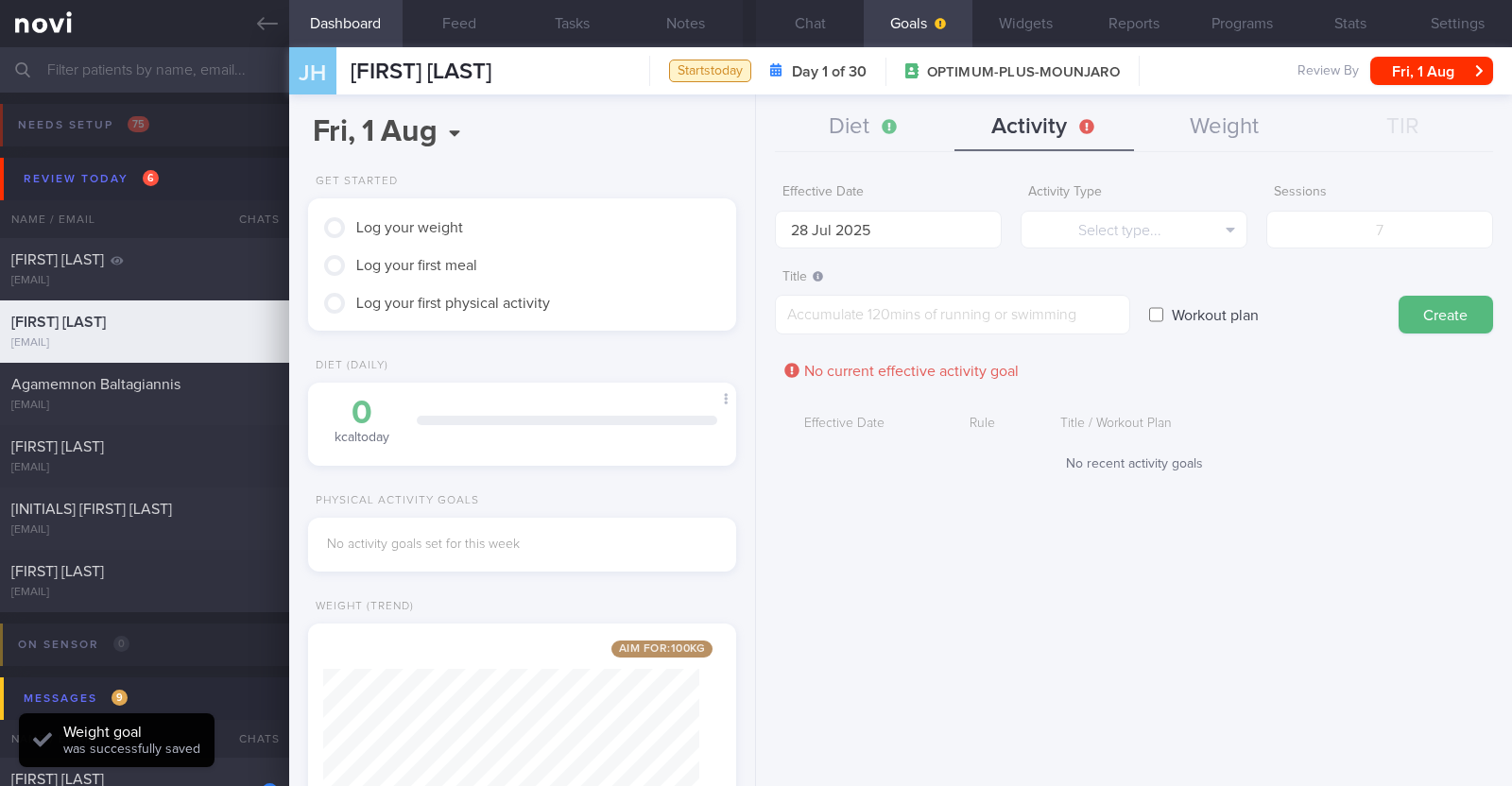 scroll, scrollTop: 0, scrollLeft: 0, axis: both 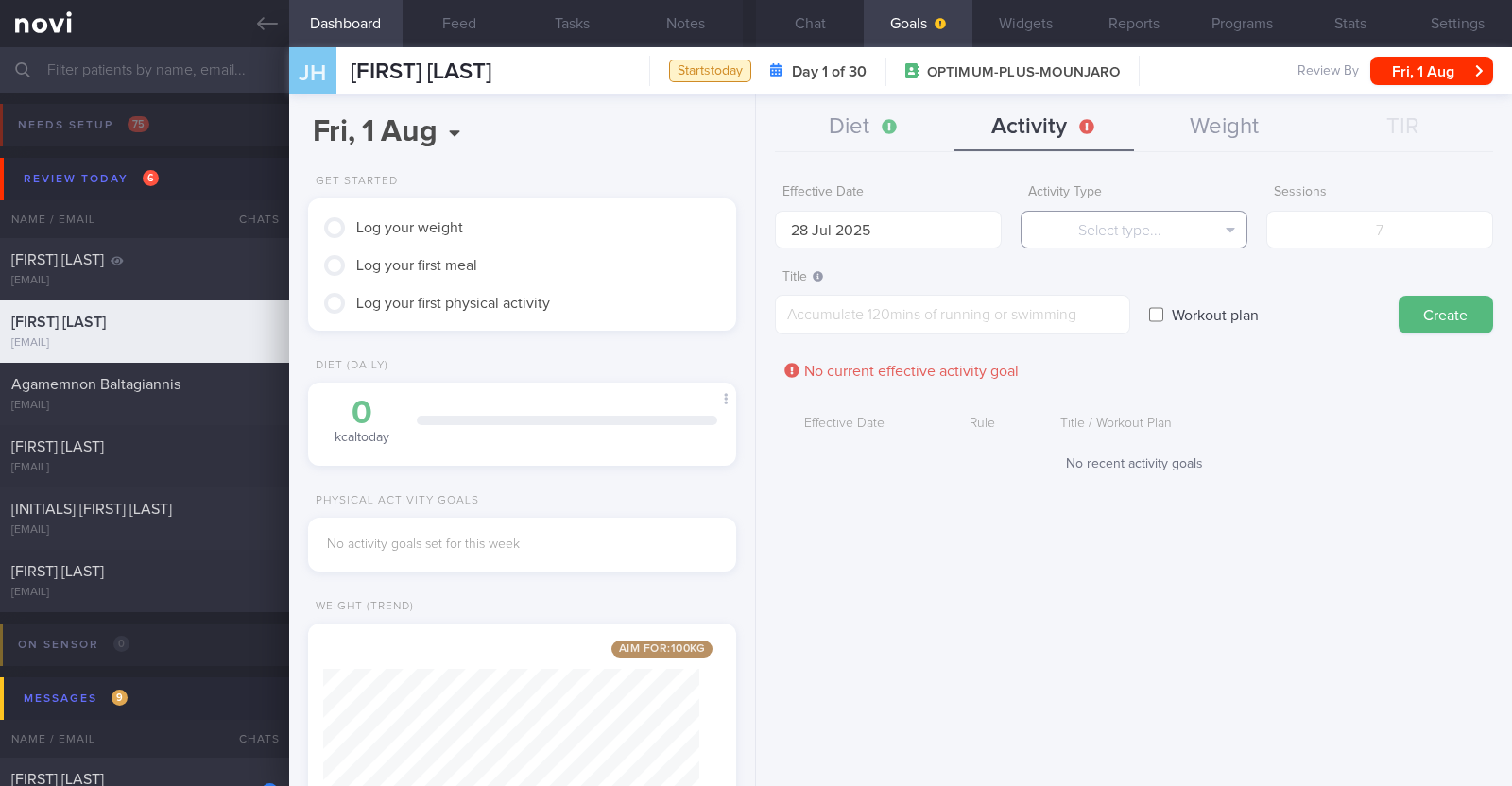 click on "Select type..." at bounding box center (1134, 230) 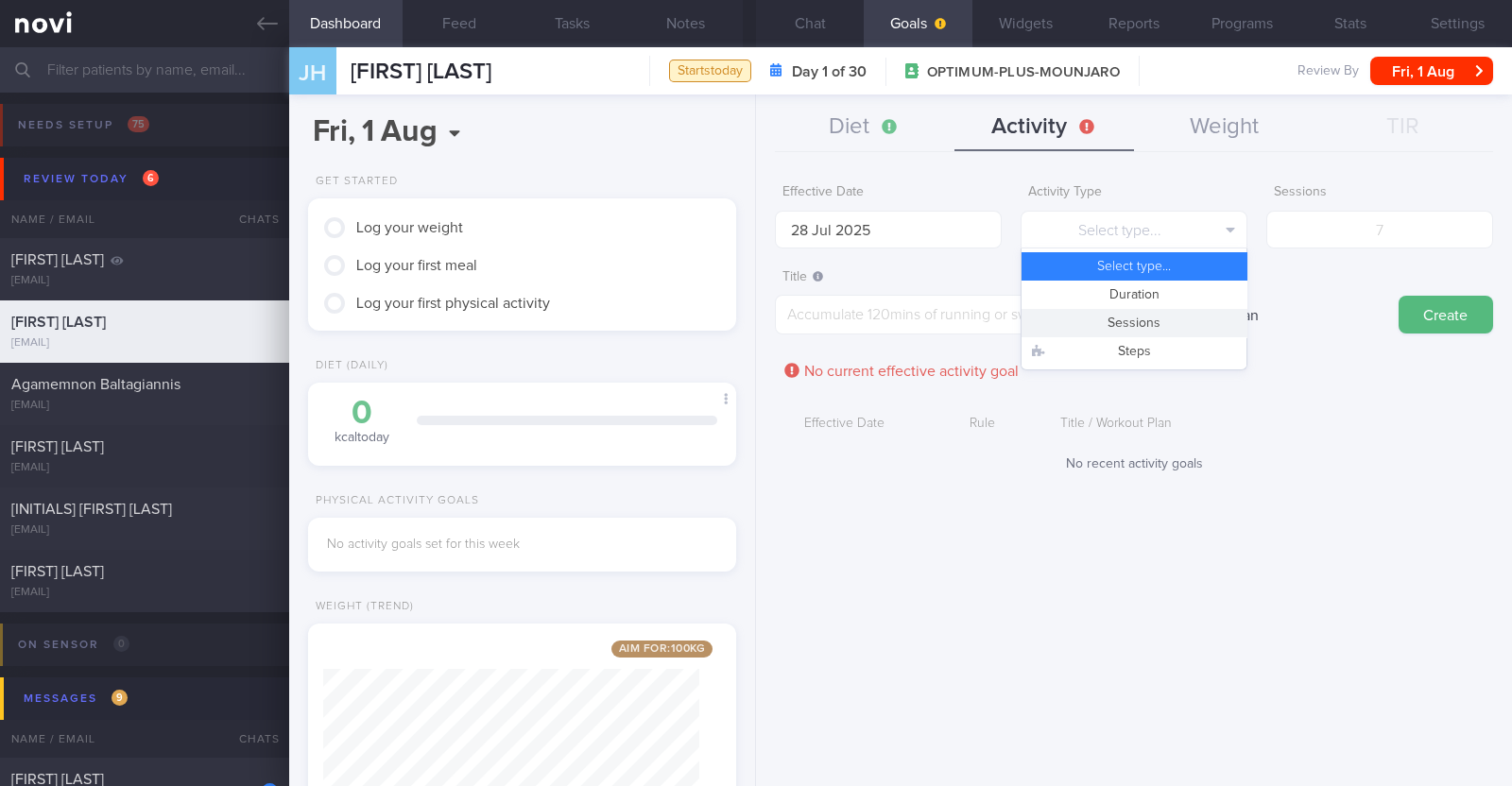 click on "Sessions" at bounding box center [1134, 323] 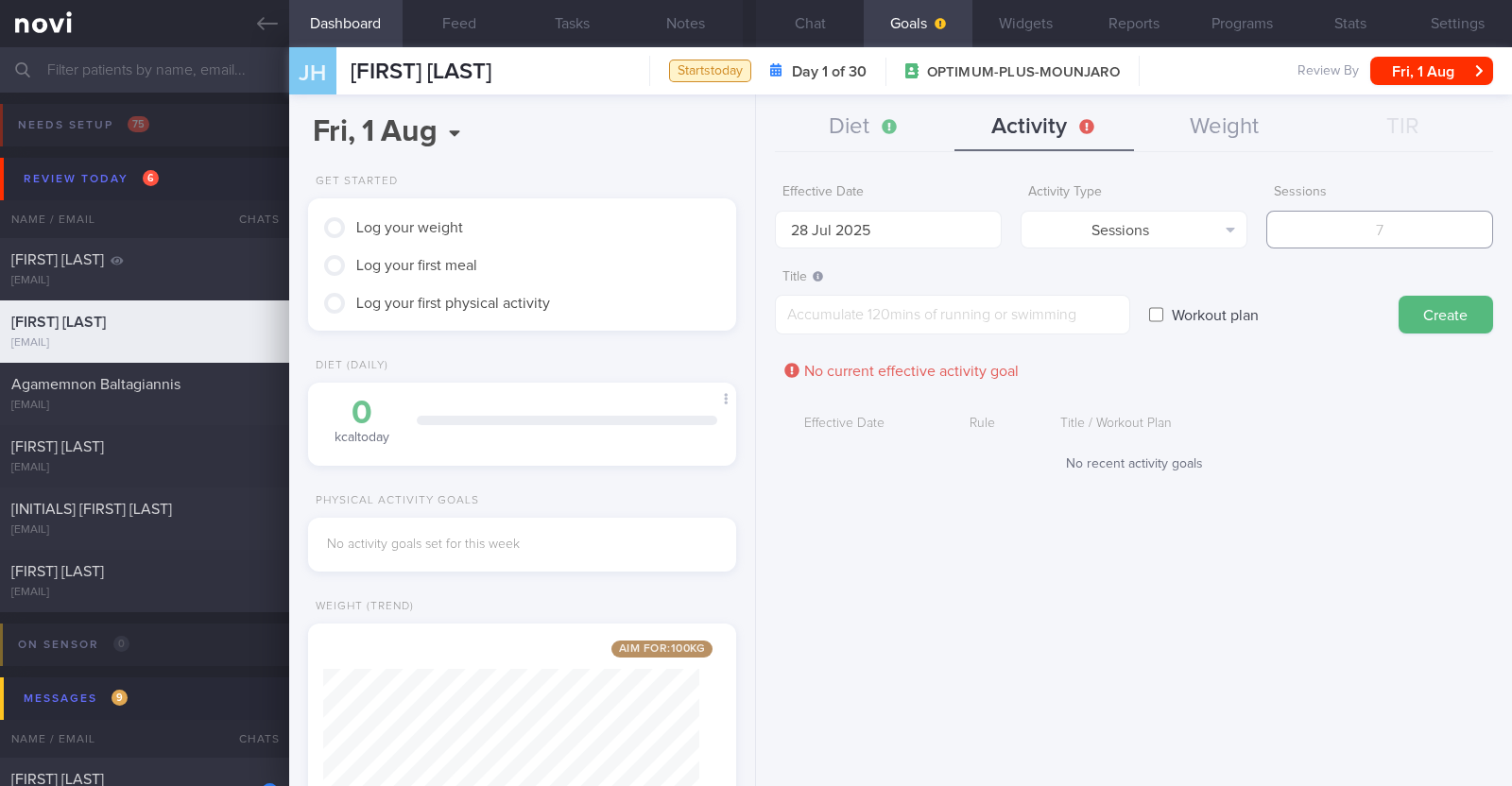 click at bounding box center (1380, 230) 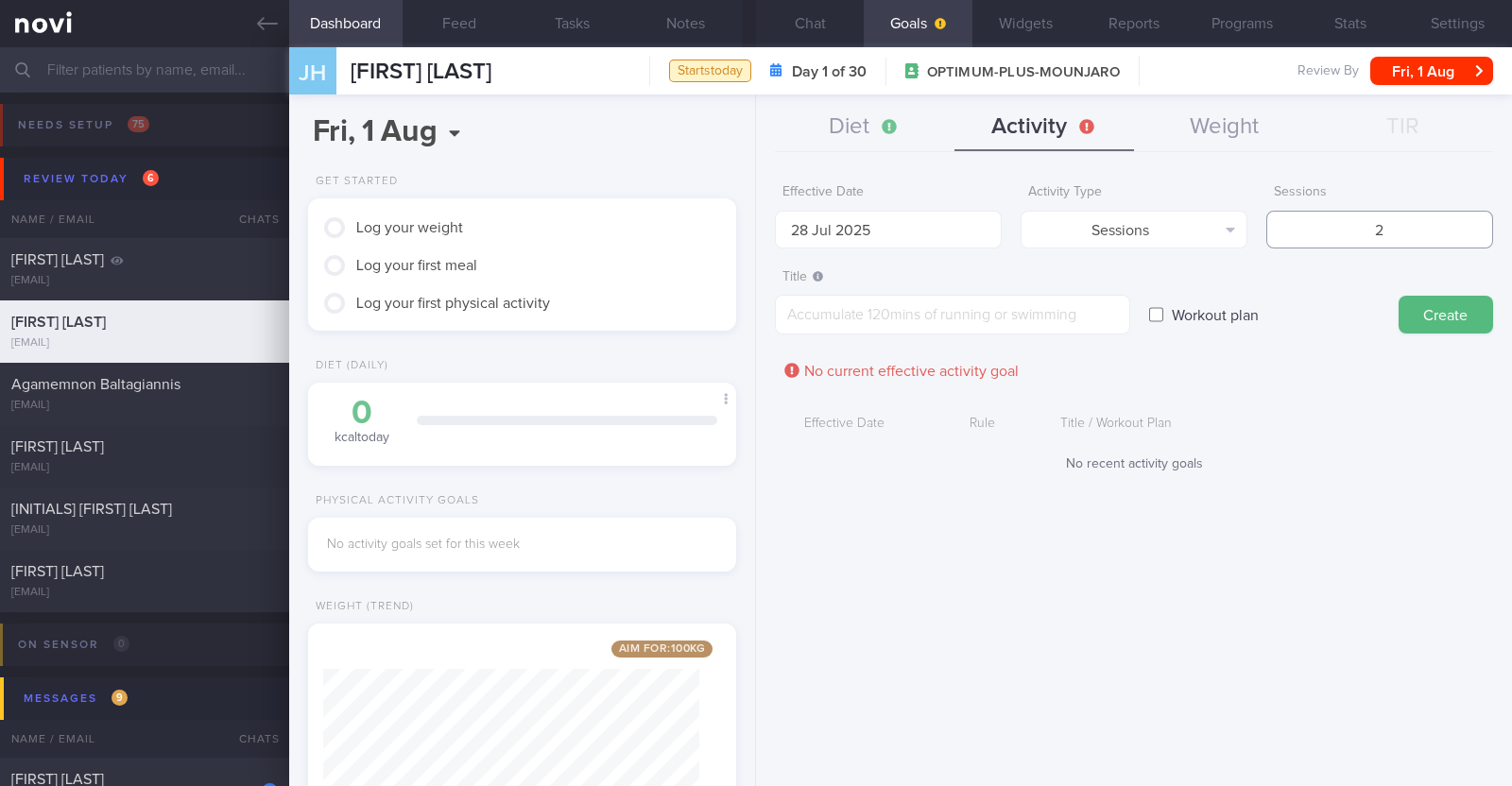 type on "2" 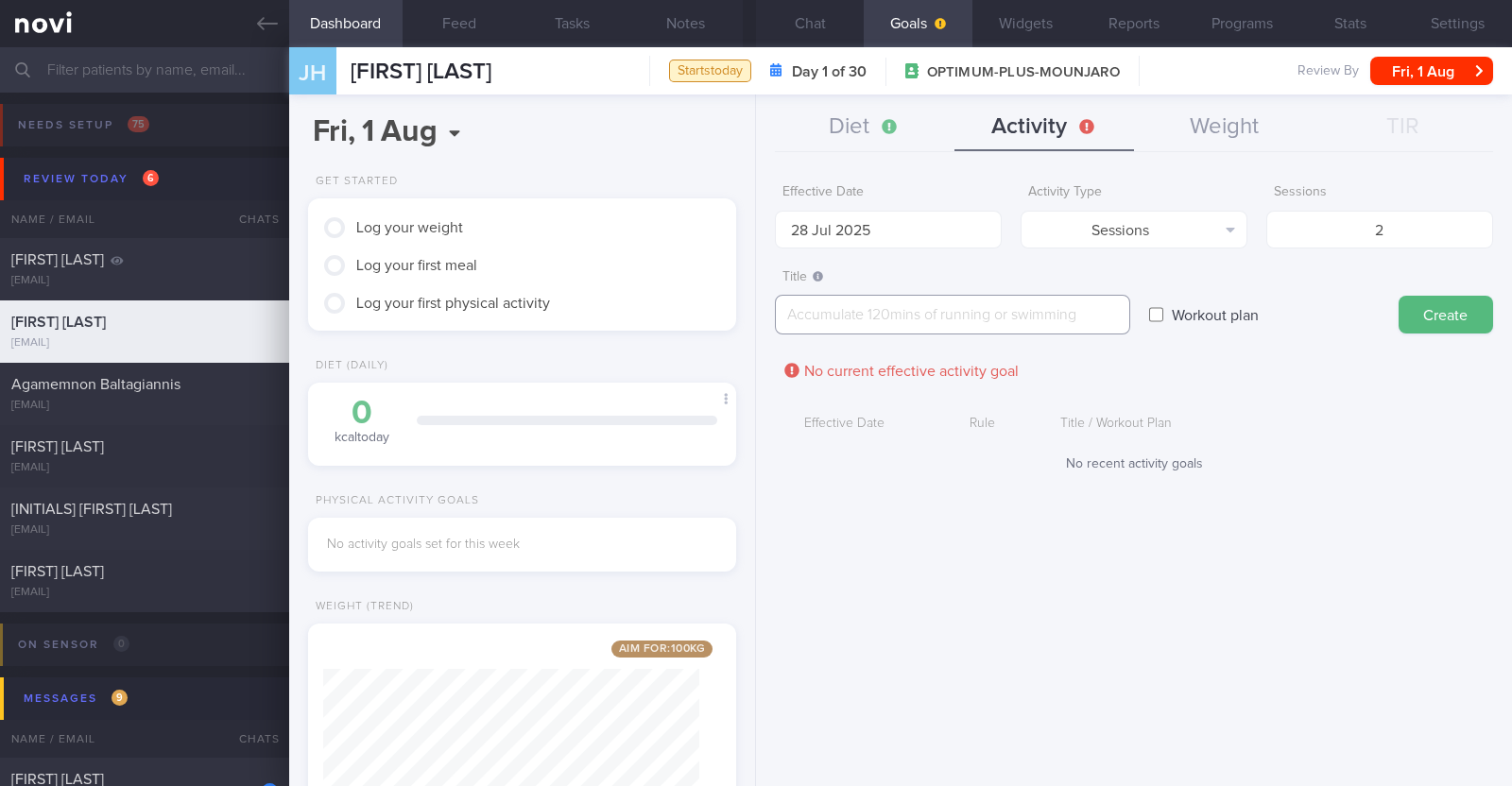 click at bounding box center [953, 315] 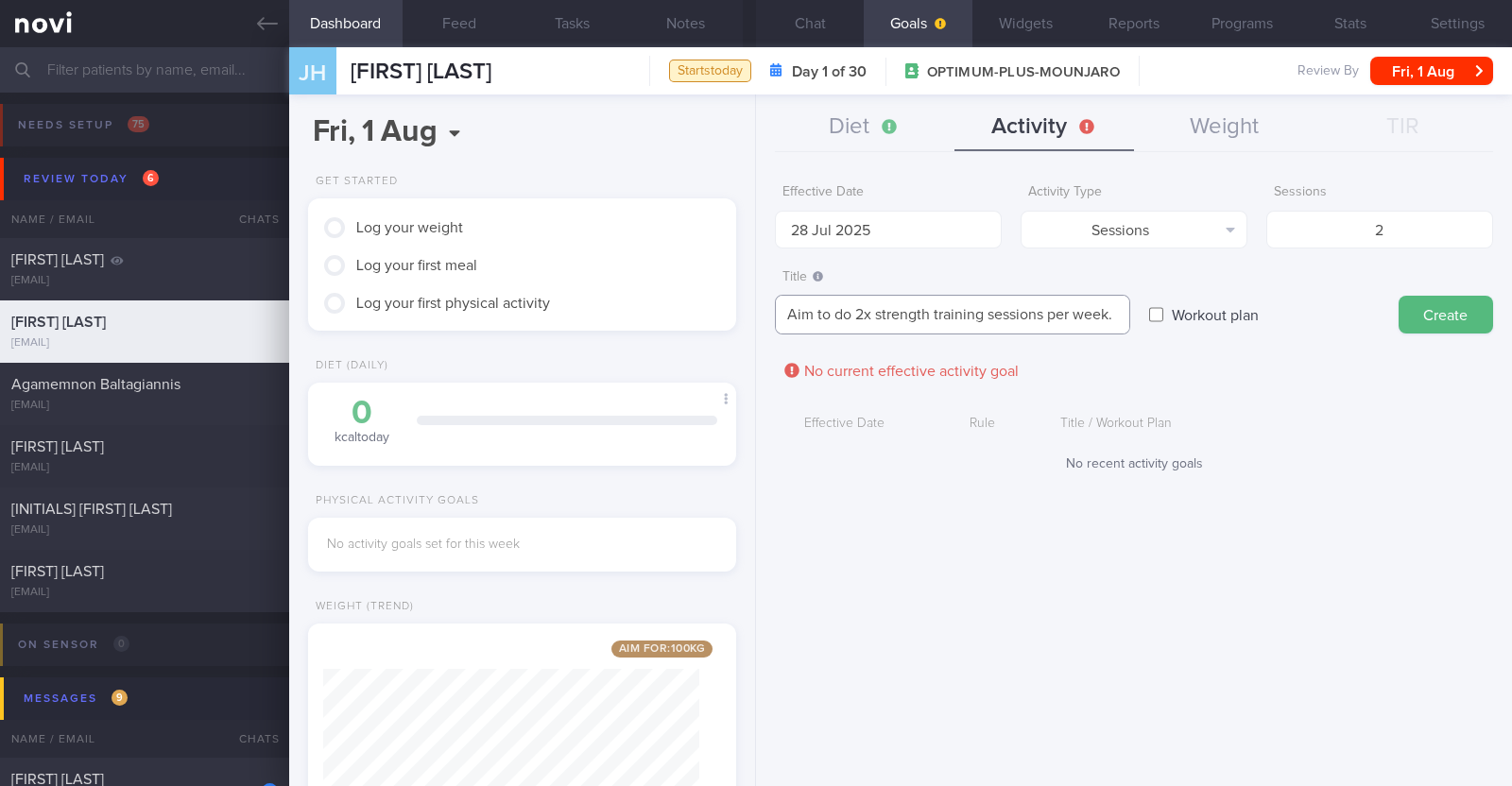 scroll, scrollTop: 19, scrollLeft: 0, axis: vertical 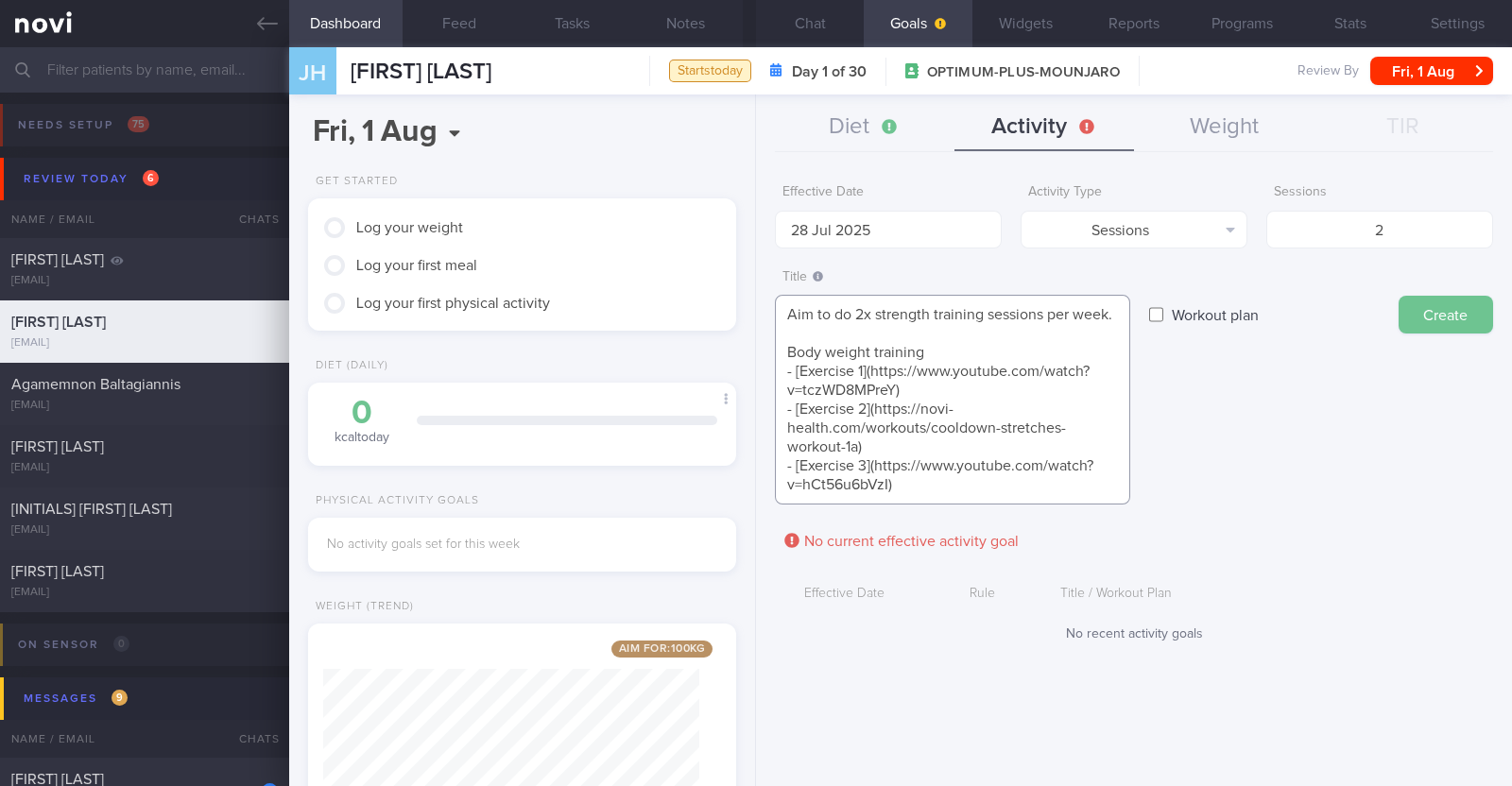 type on "Aim to do 2x strength training sessions per week.
Body weight training
- [Exercise 1](https://www.youtube.com/watch?v=tczWD8MPreY)
- [Exercise 2](https://novi-health.com/workouts/cooldown-stretches-workout-1a)
- [Exercise 3](https://www.youtube.com/watch?v=hCt56u6bVzI)" 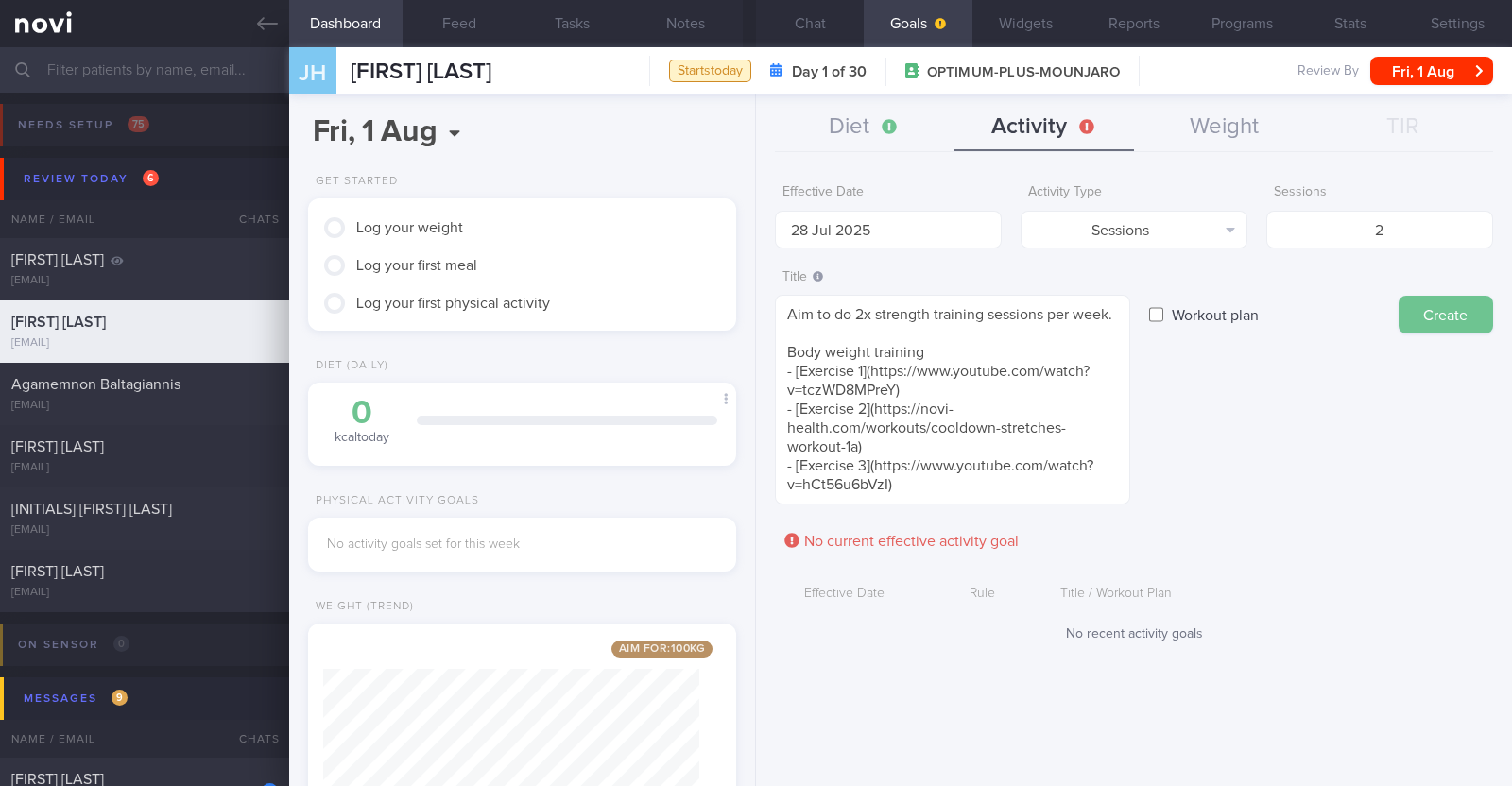 click on "Create" at bounding box center (1446, 315) 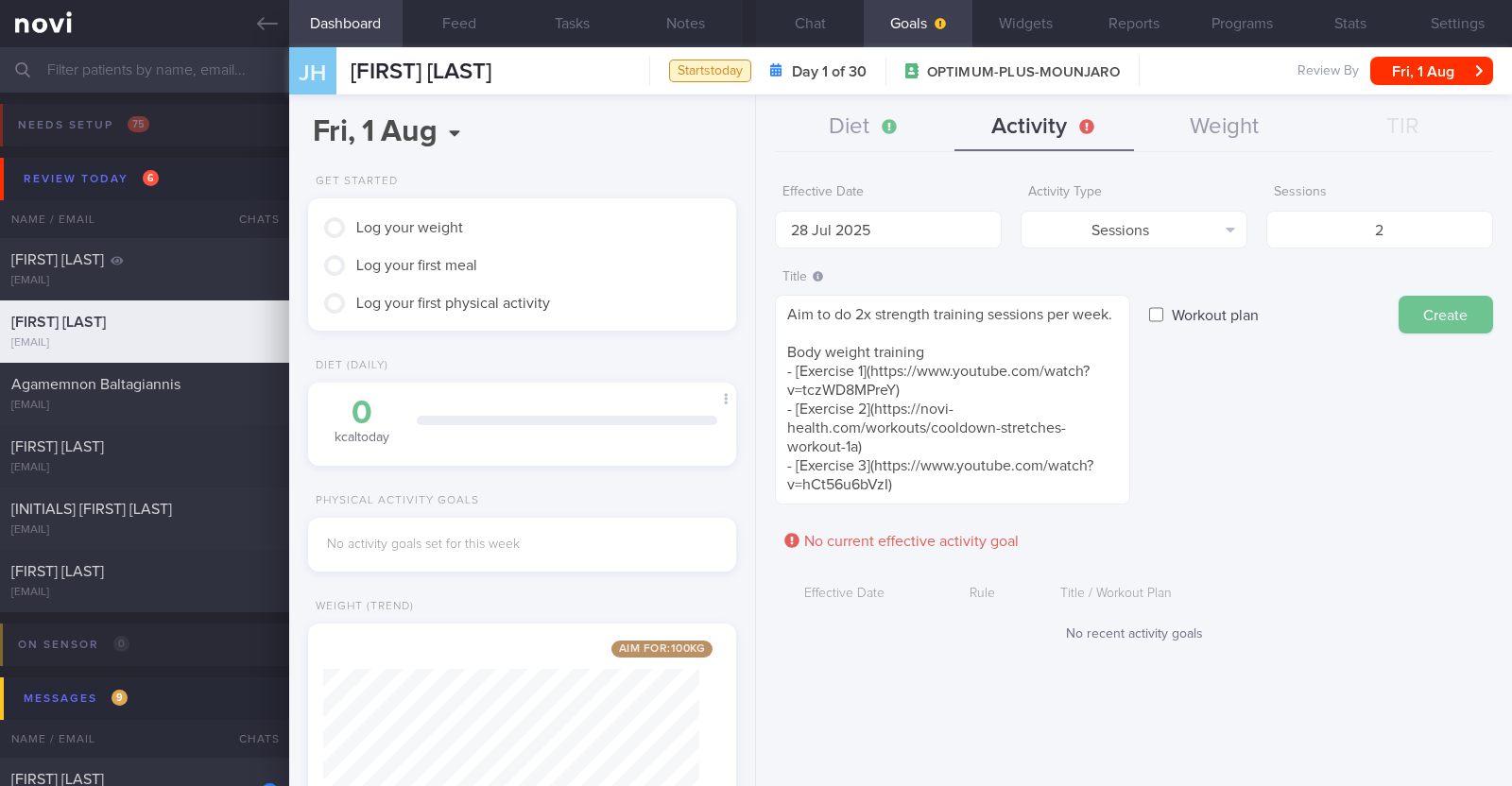 type on "4 Aug 2025" 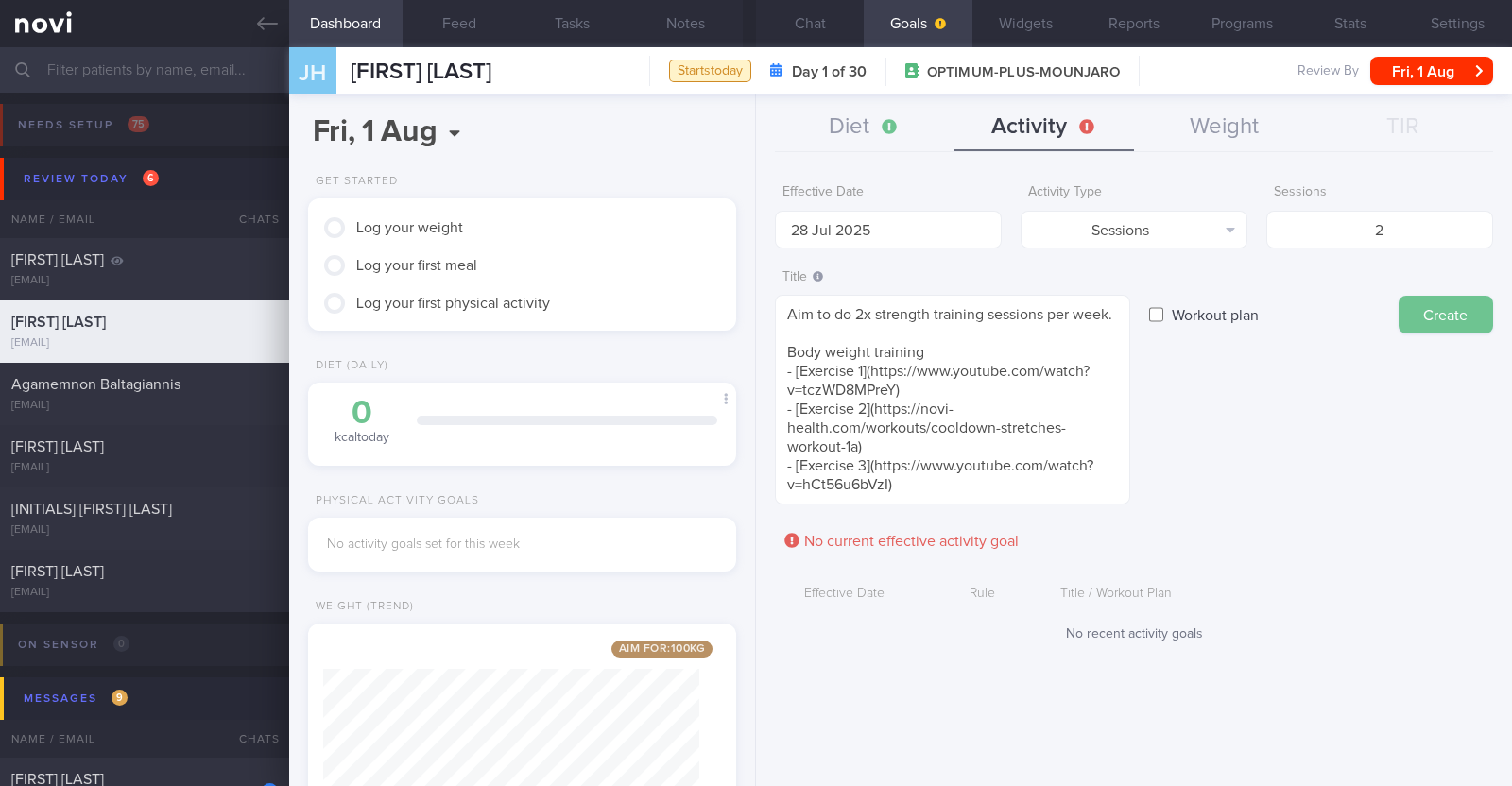 type 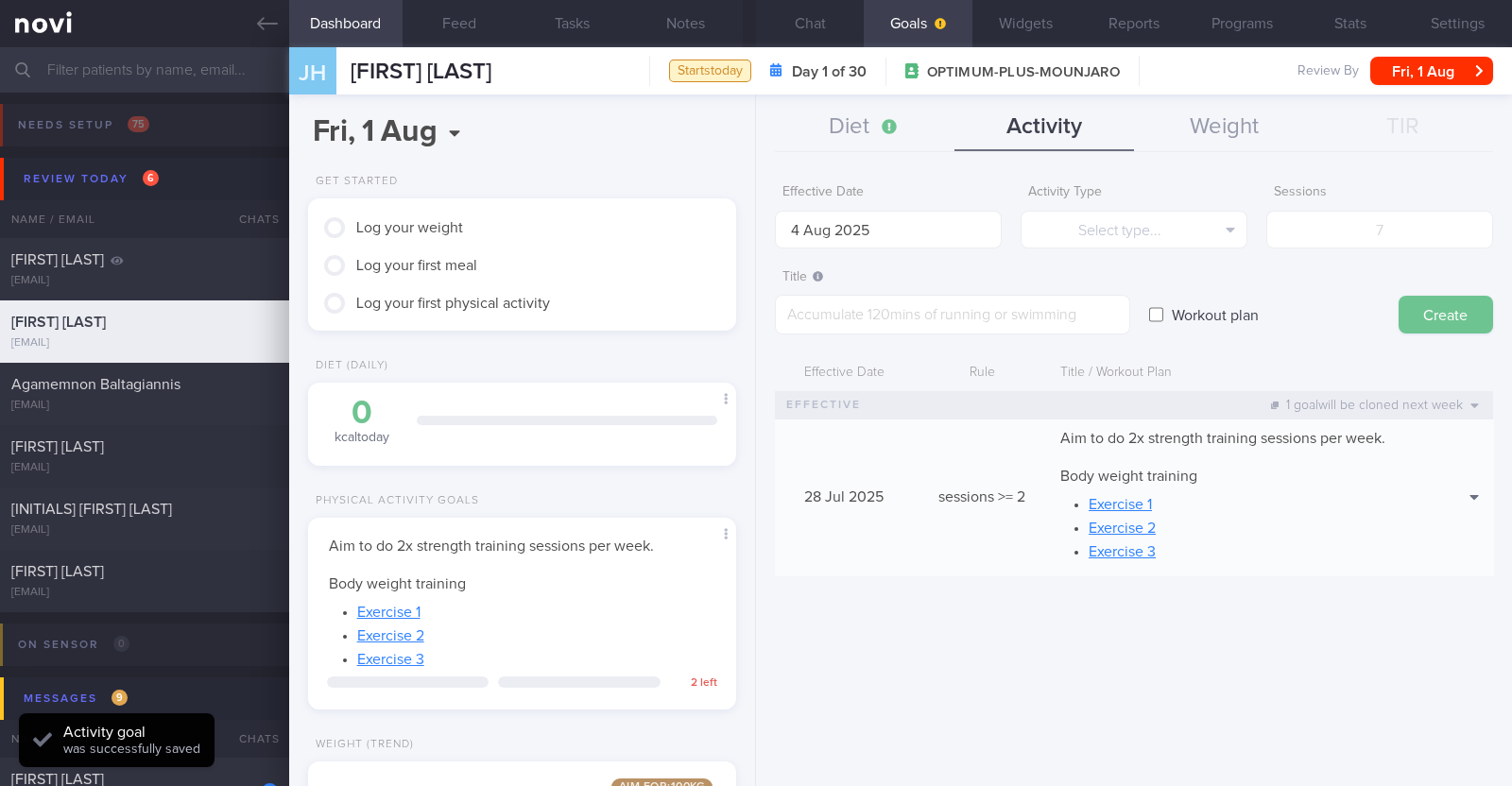 scroll, scrollTop: 0, scrollLeft: 0, axis: both 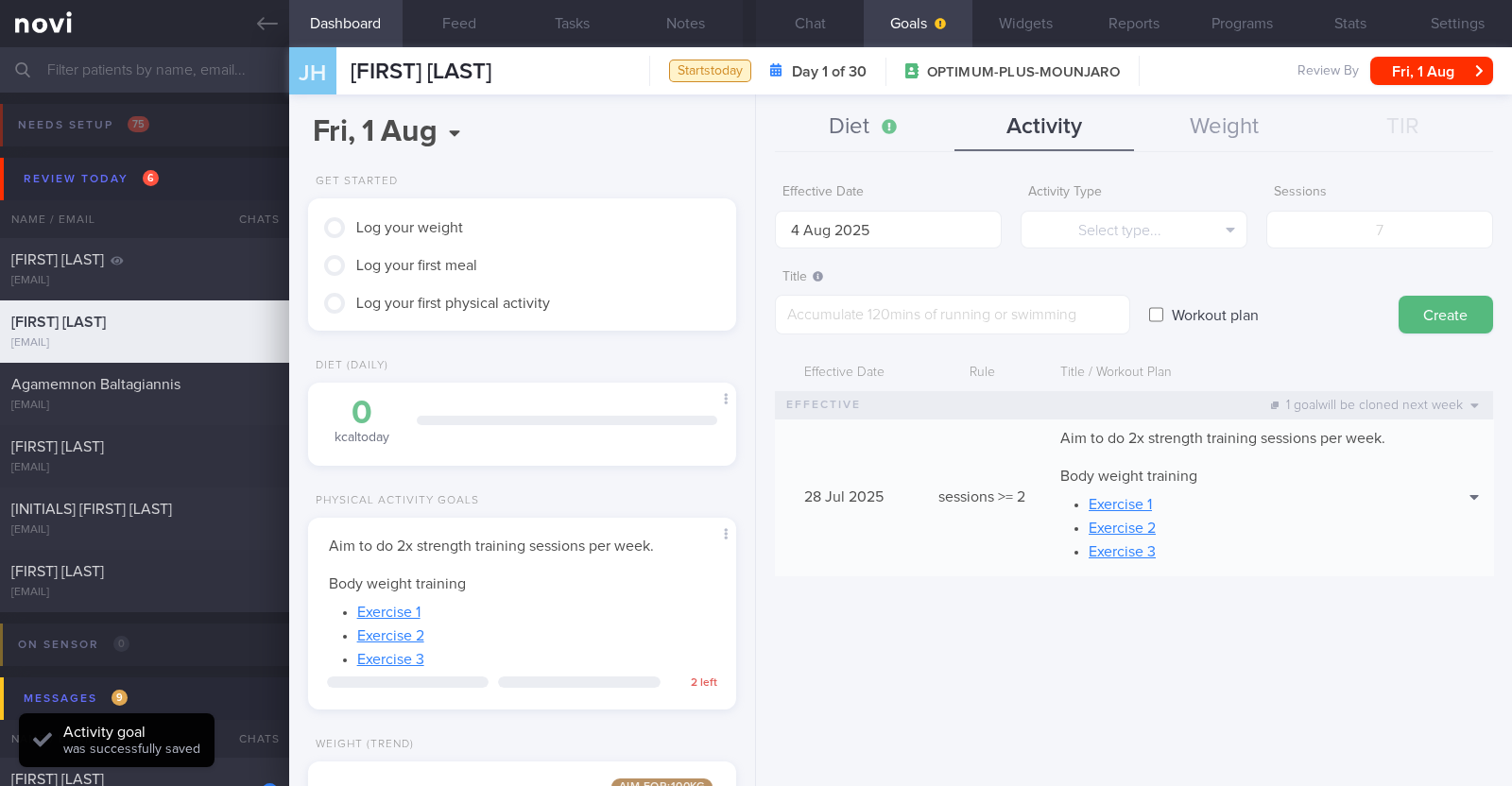 click on "Diet" at bounding box center [865, 128] 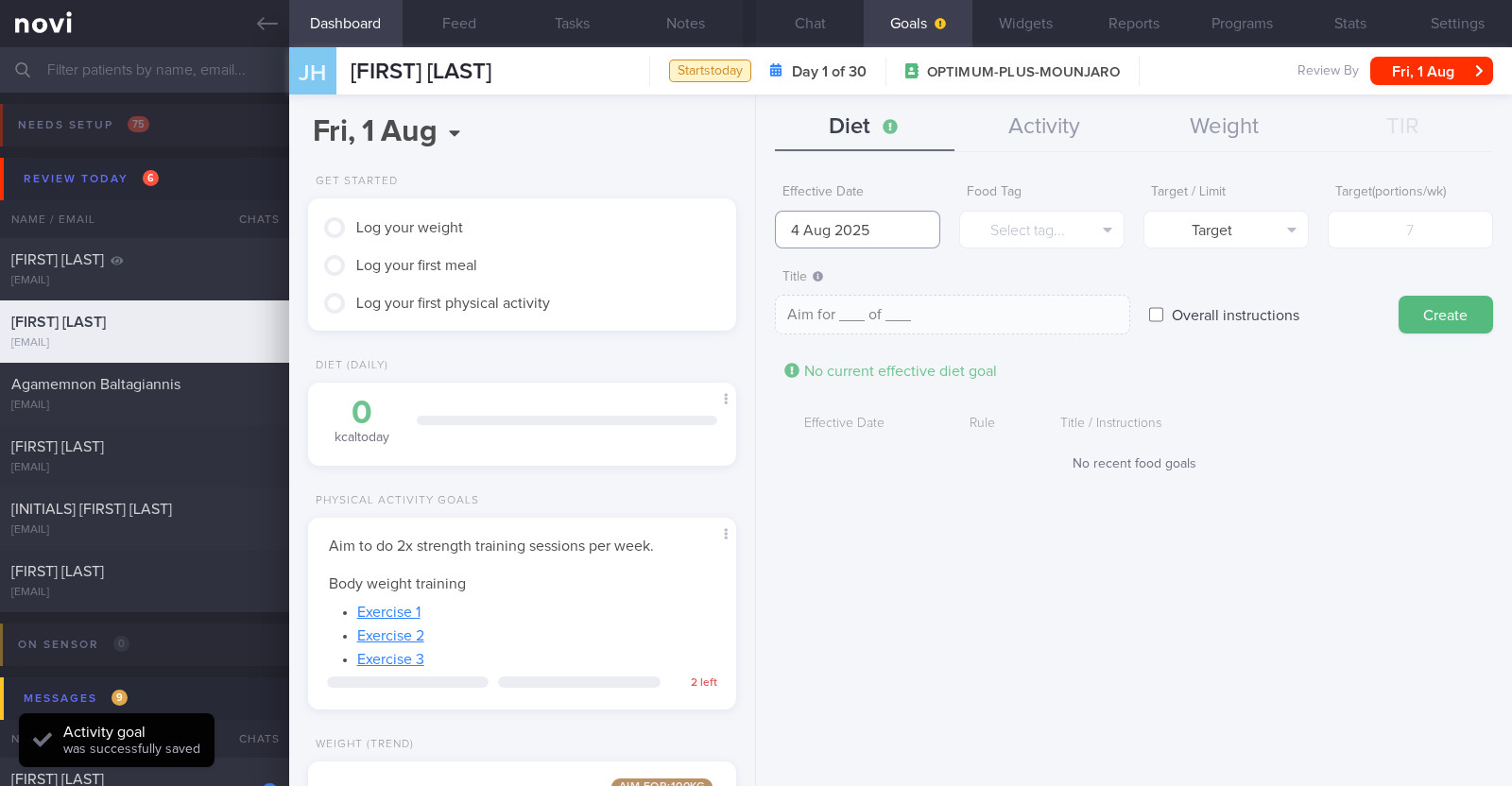 click on "4 Aug 2025" at bounding box center (857, 230) 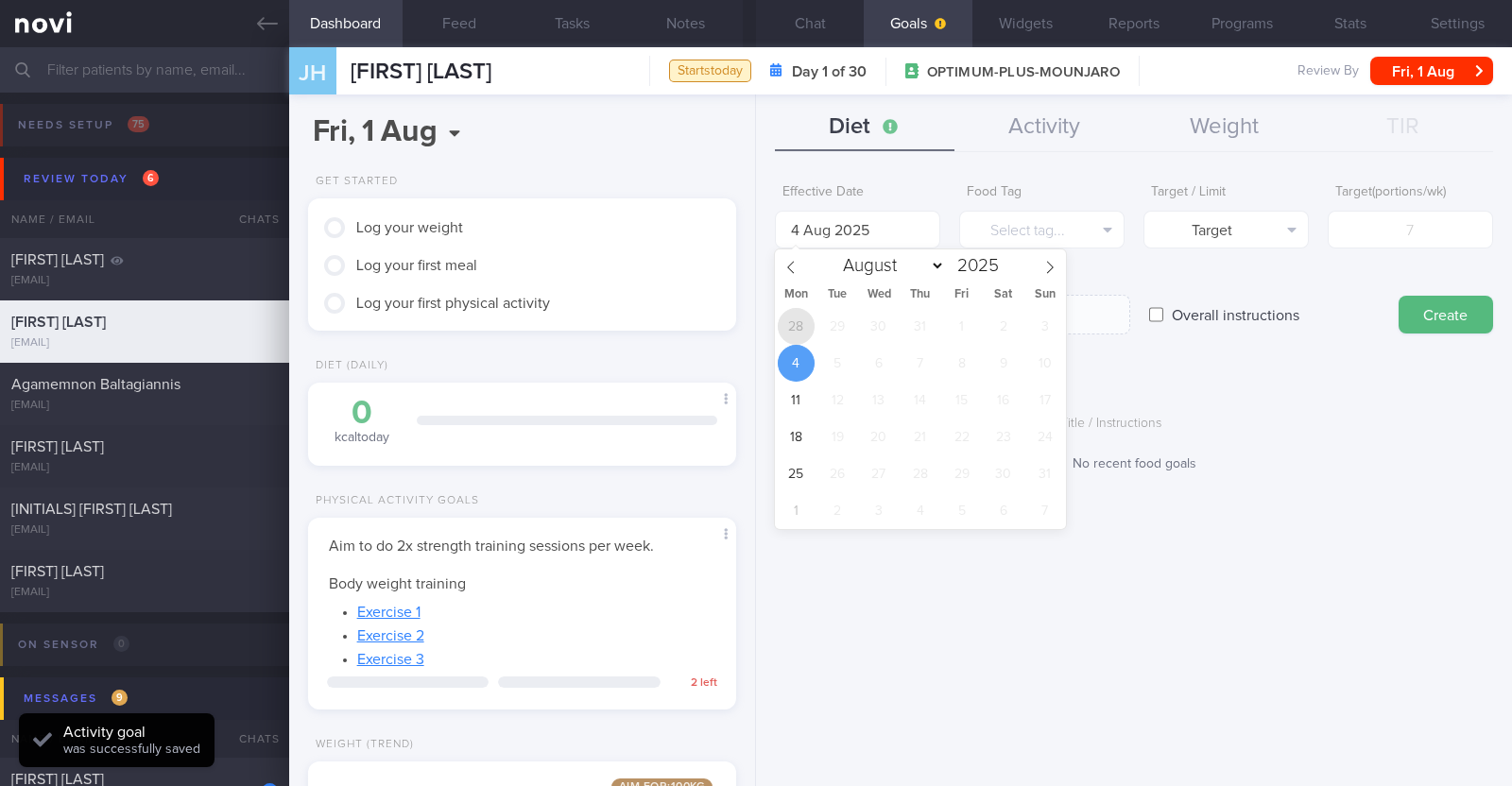 click on "28" at bounding box center [796, 326] 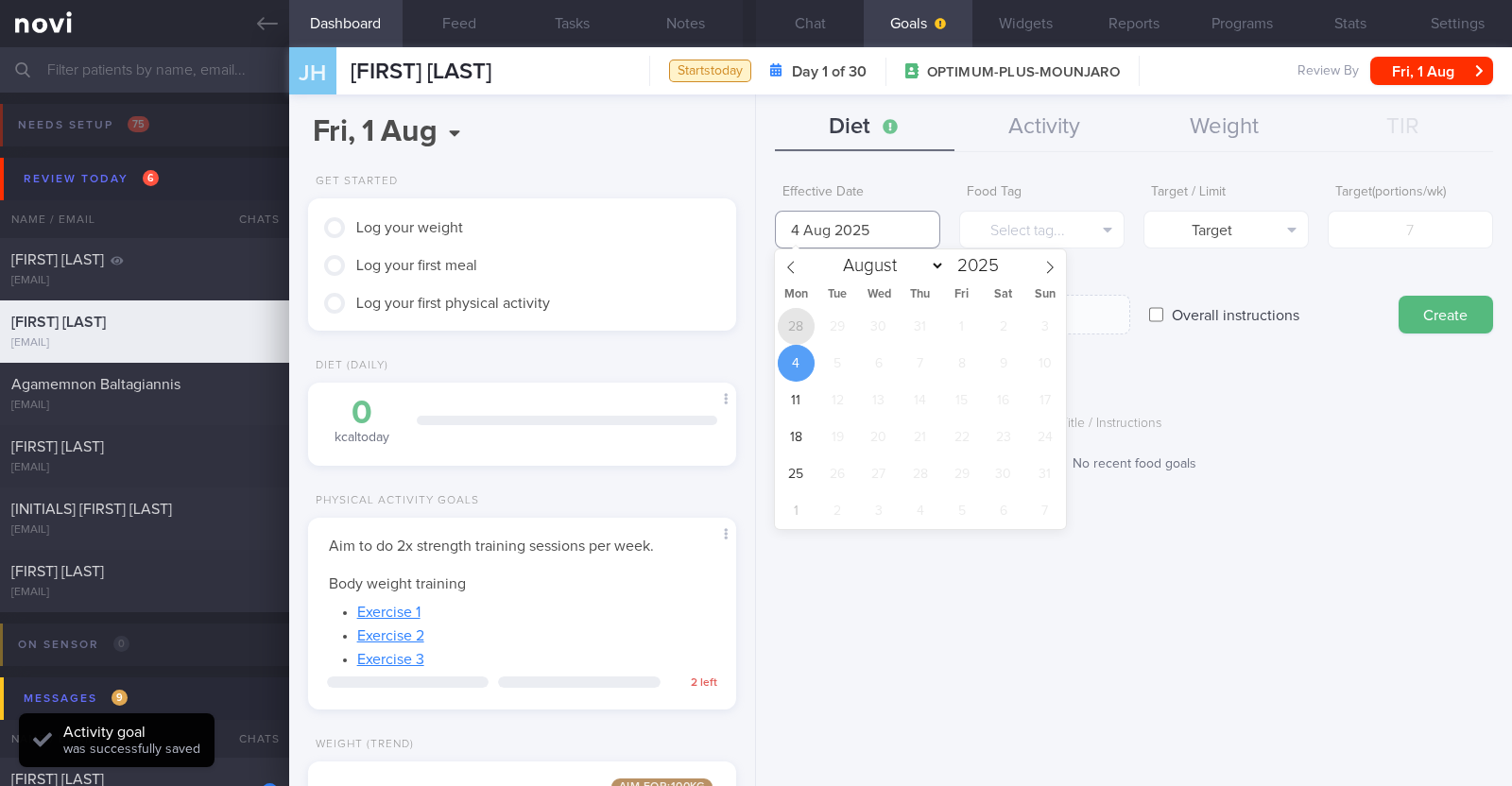 type on "28 Jul 2025" 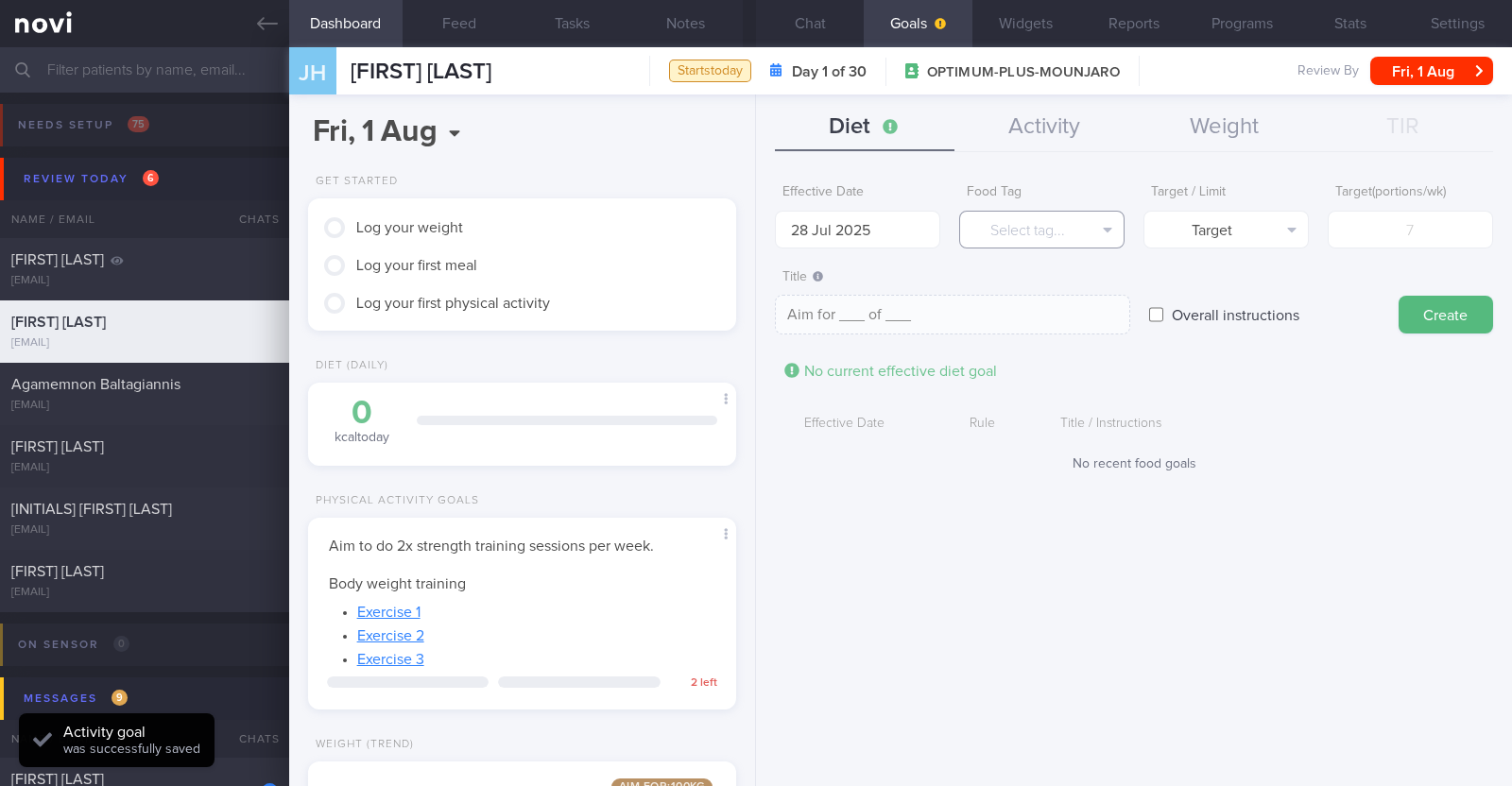 click on "Select tag..." at bounding box center (1041, 230) 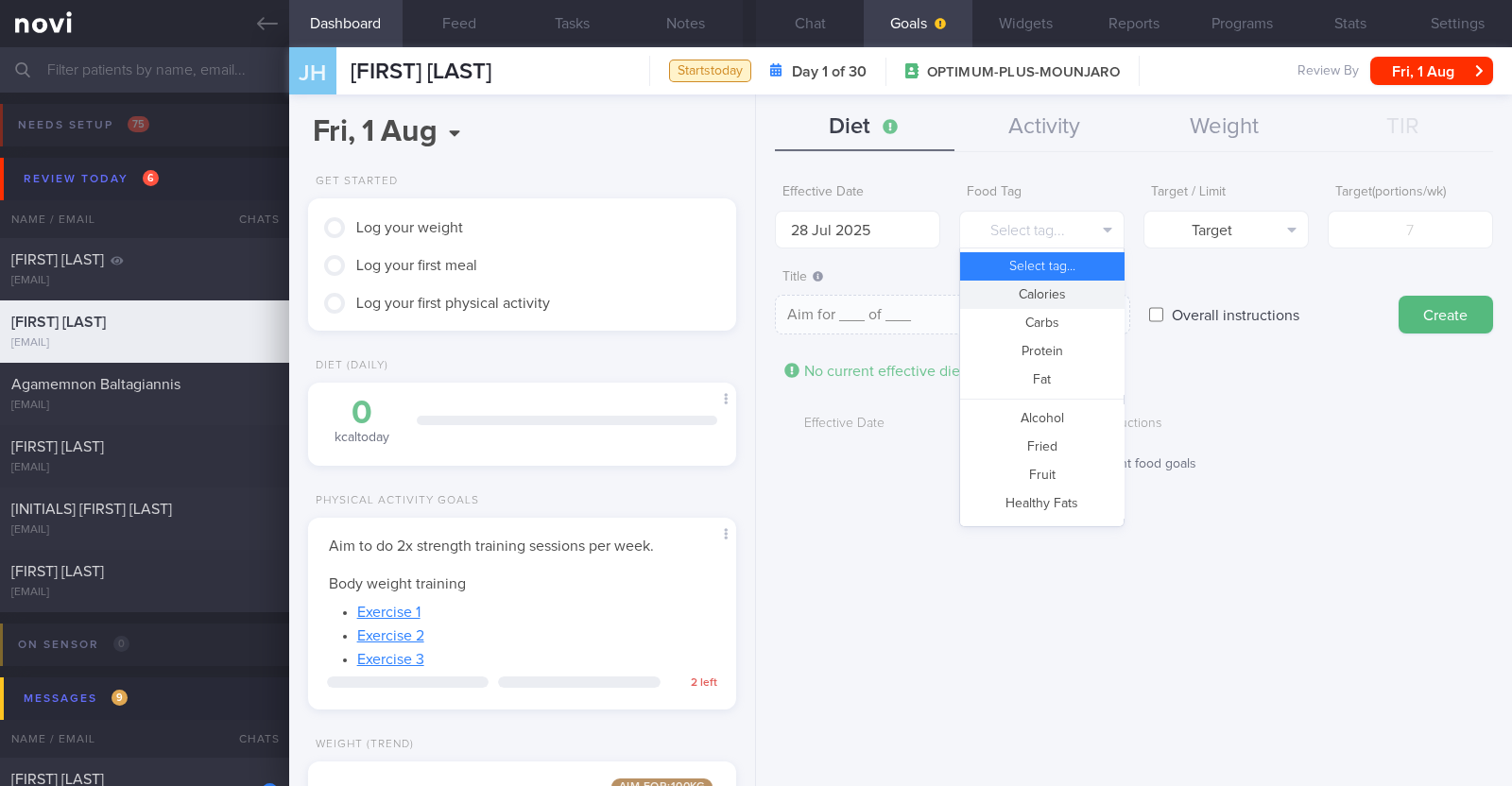 click on "Calories" at bounding box center (1041, 295) 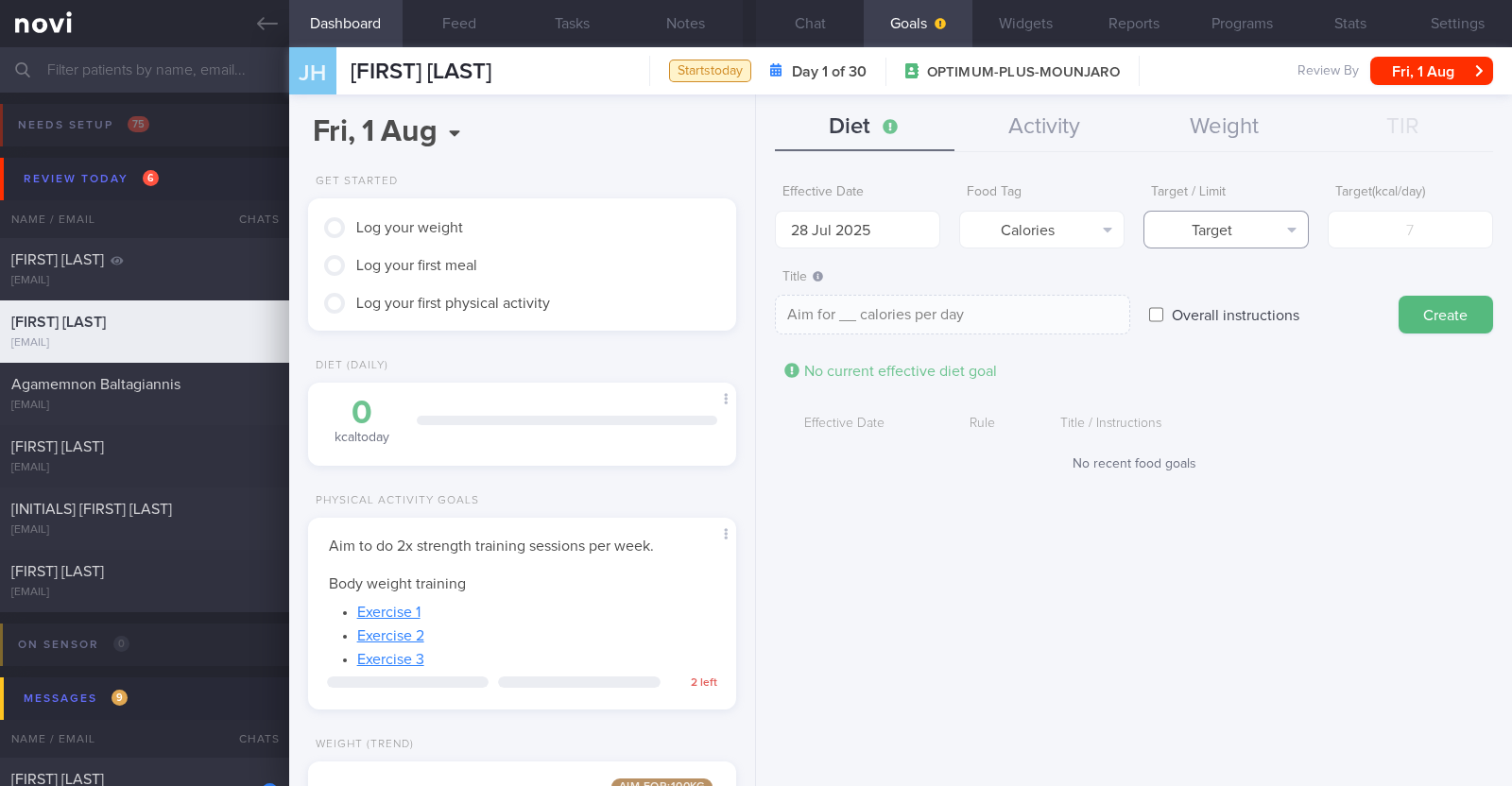 click on "Target" at bounding box center (1226, 230) 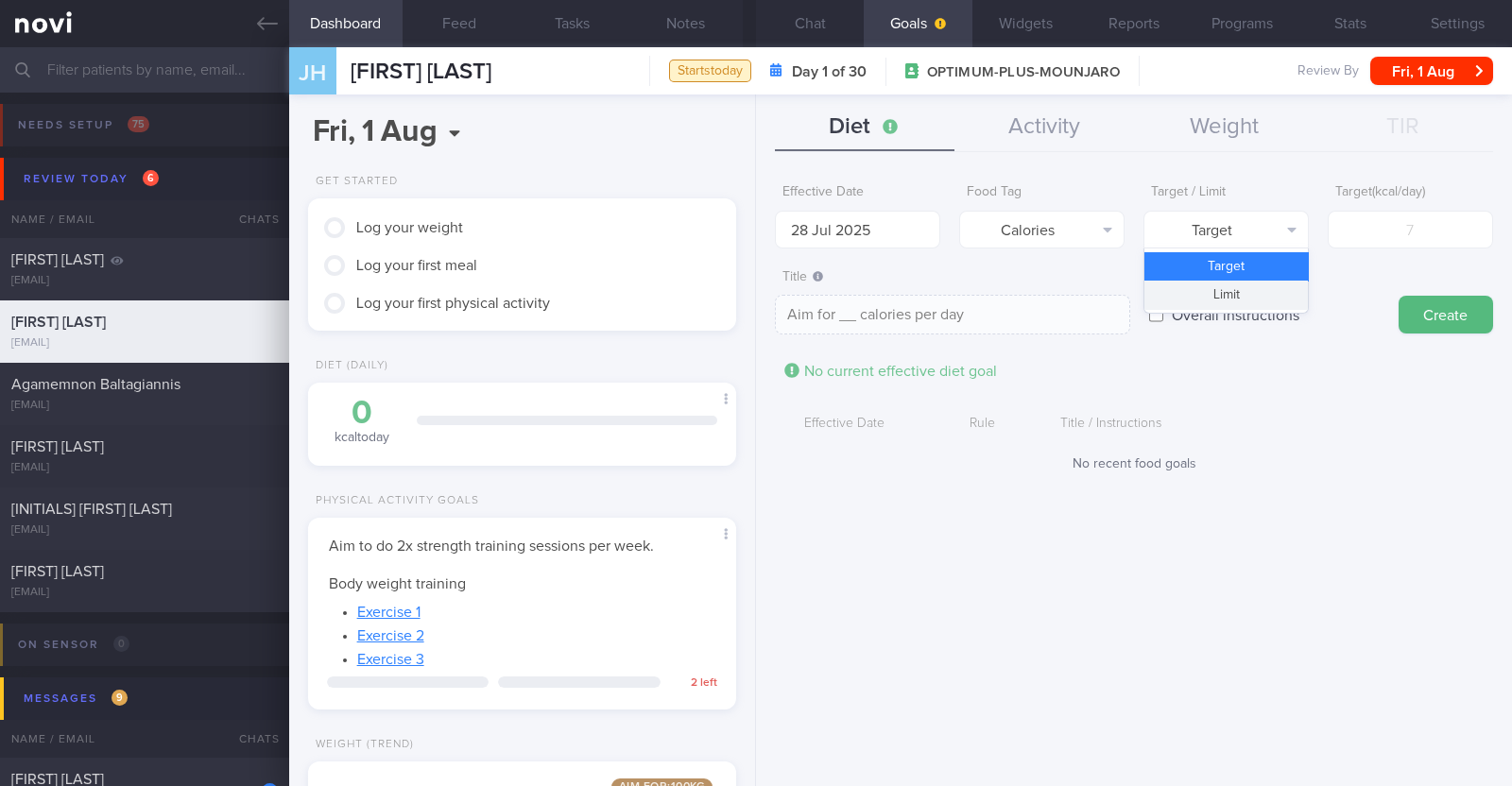 click on "Limit" at bounding box center (1226, 295) 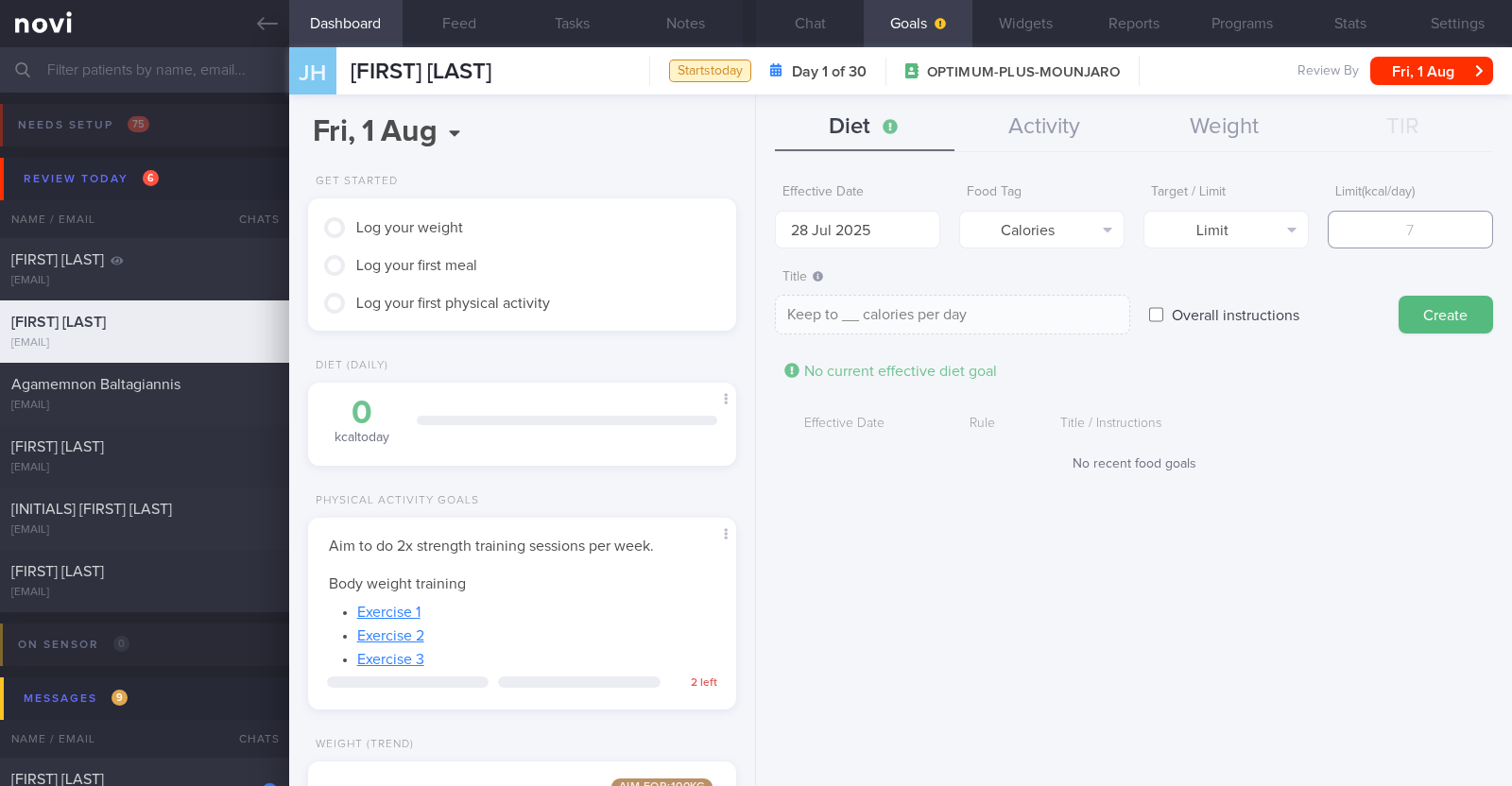click at bounding box center (1410, 230) 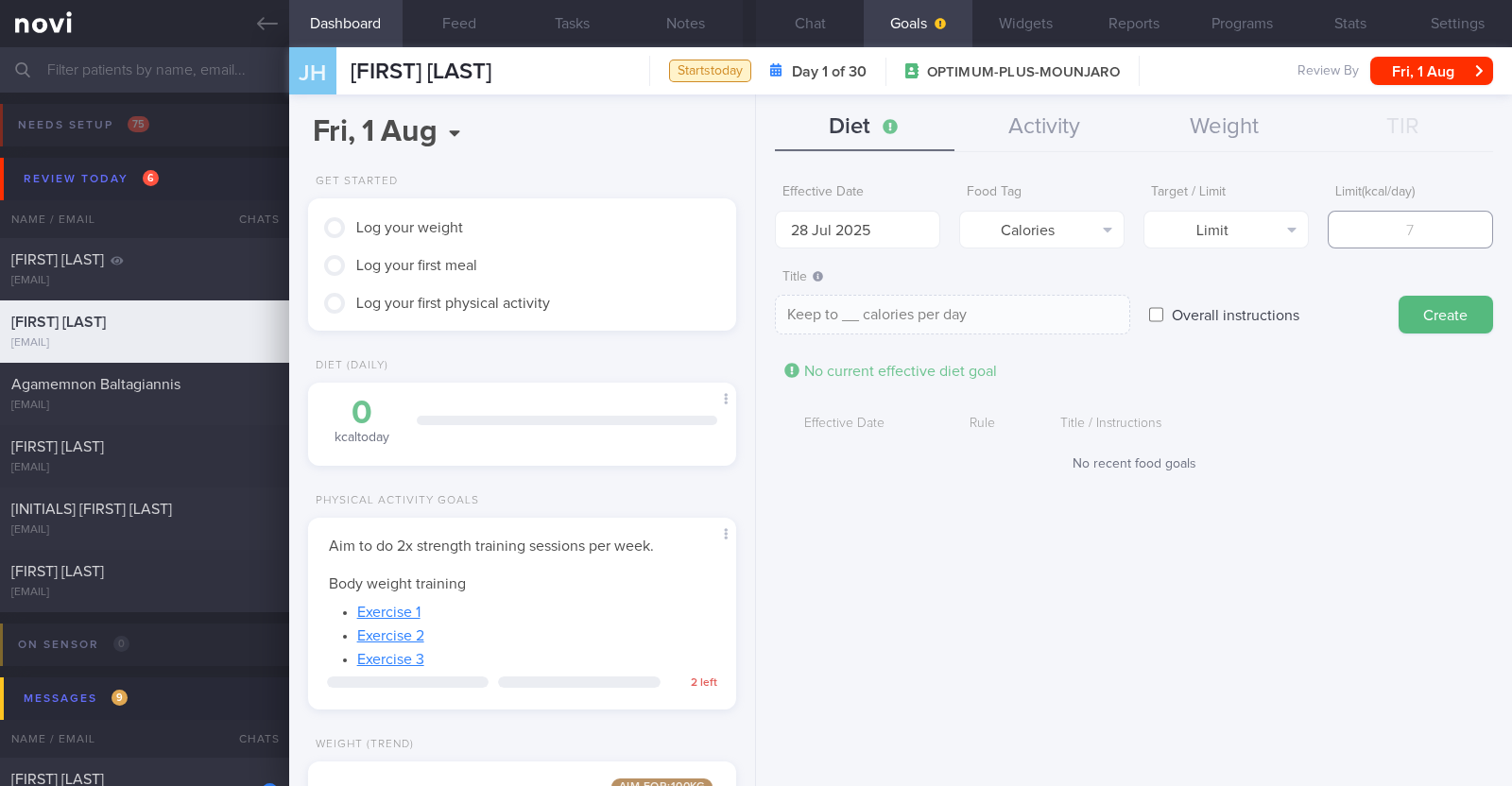 type on "Keep to 2 calories per day" 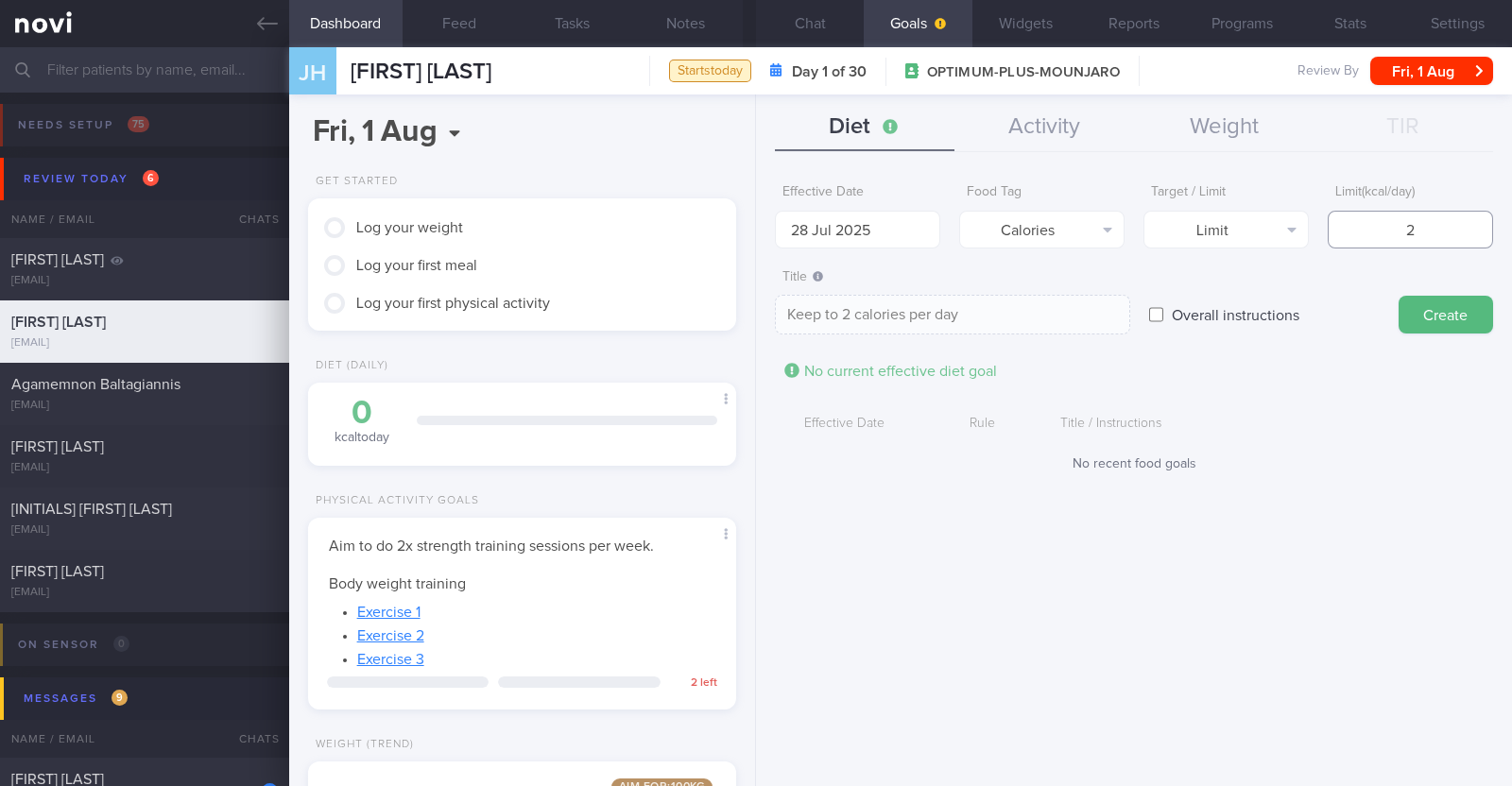 type on "20" 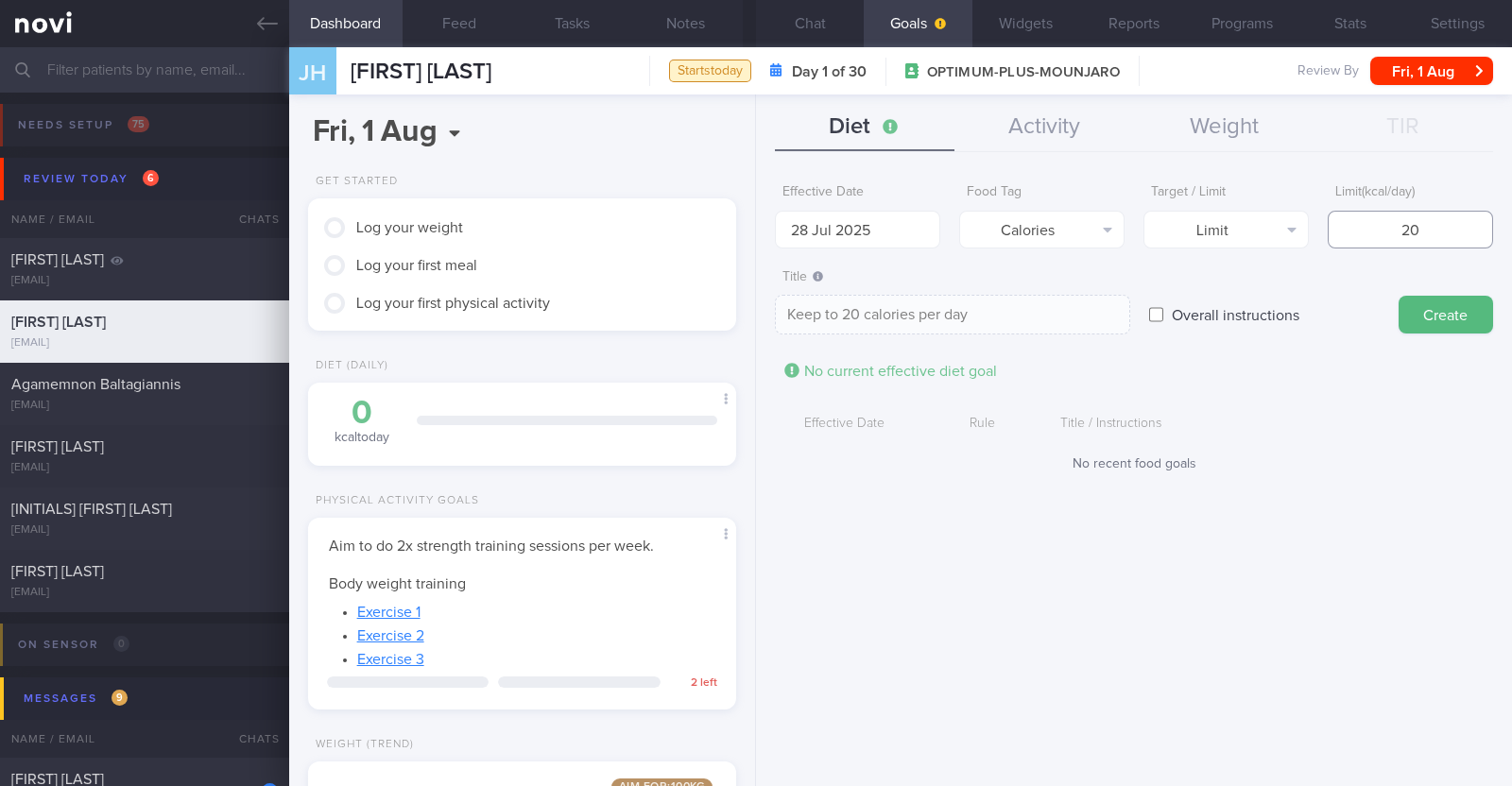 type on "200" 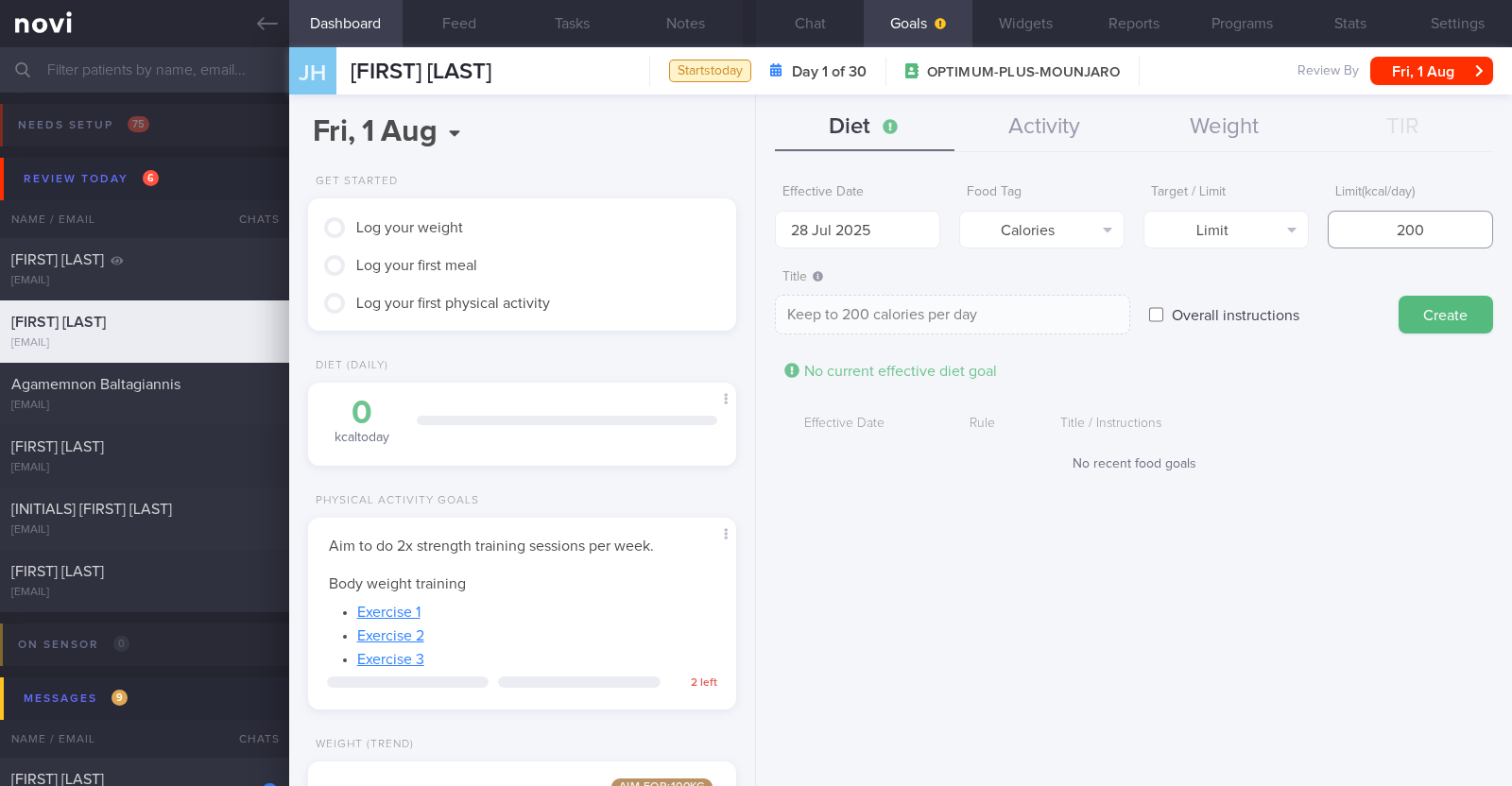 type on "2000" 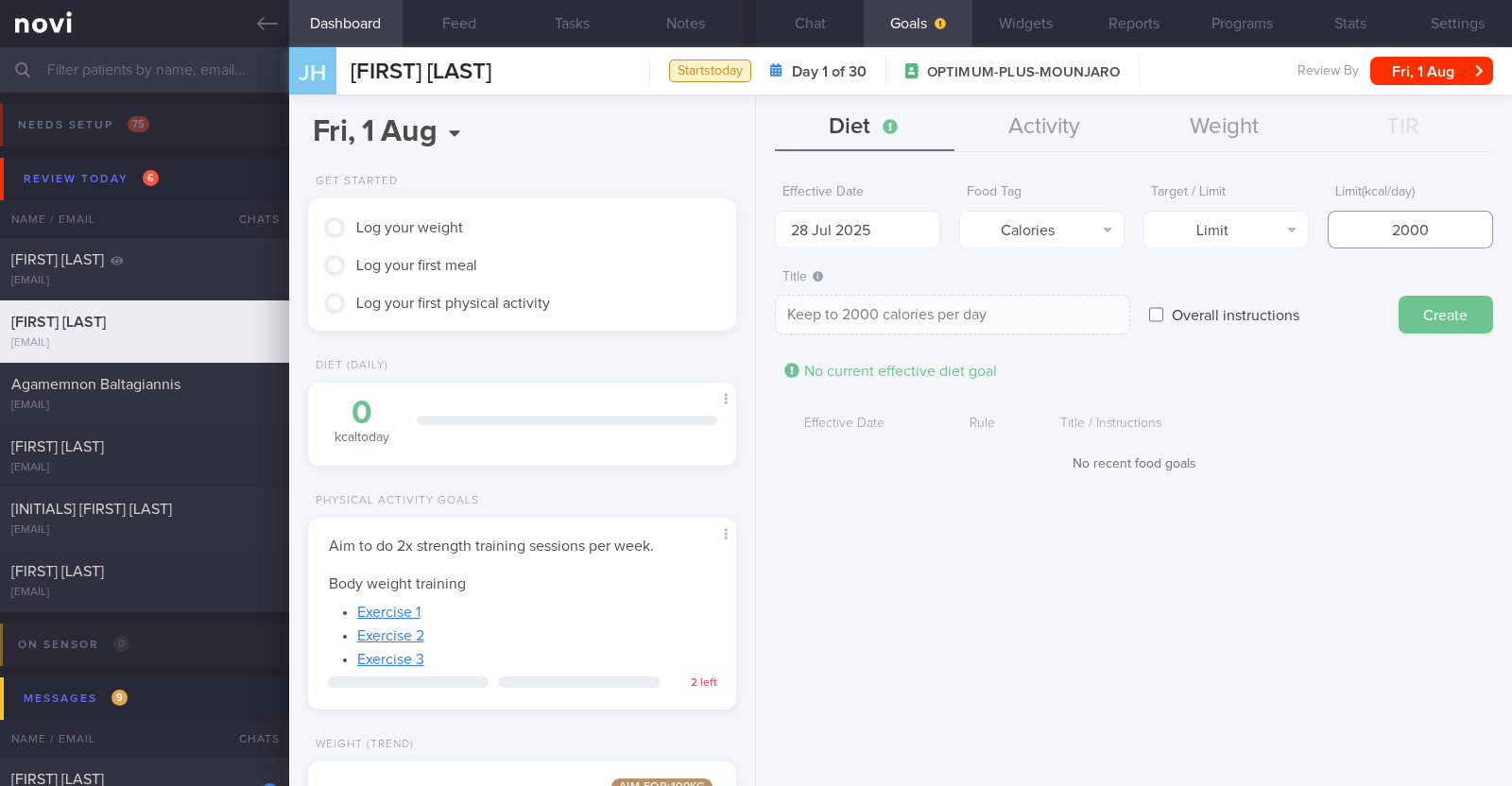 type on "2000" 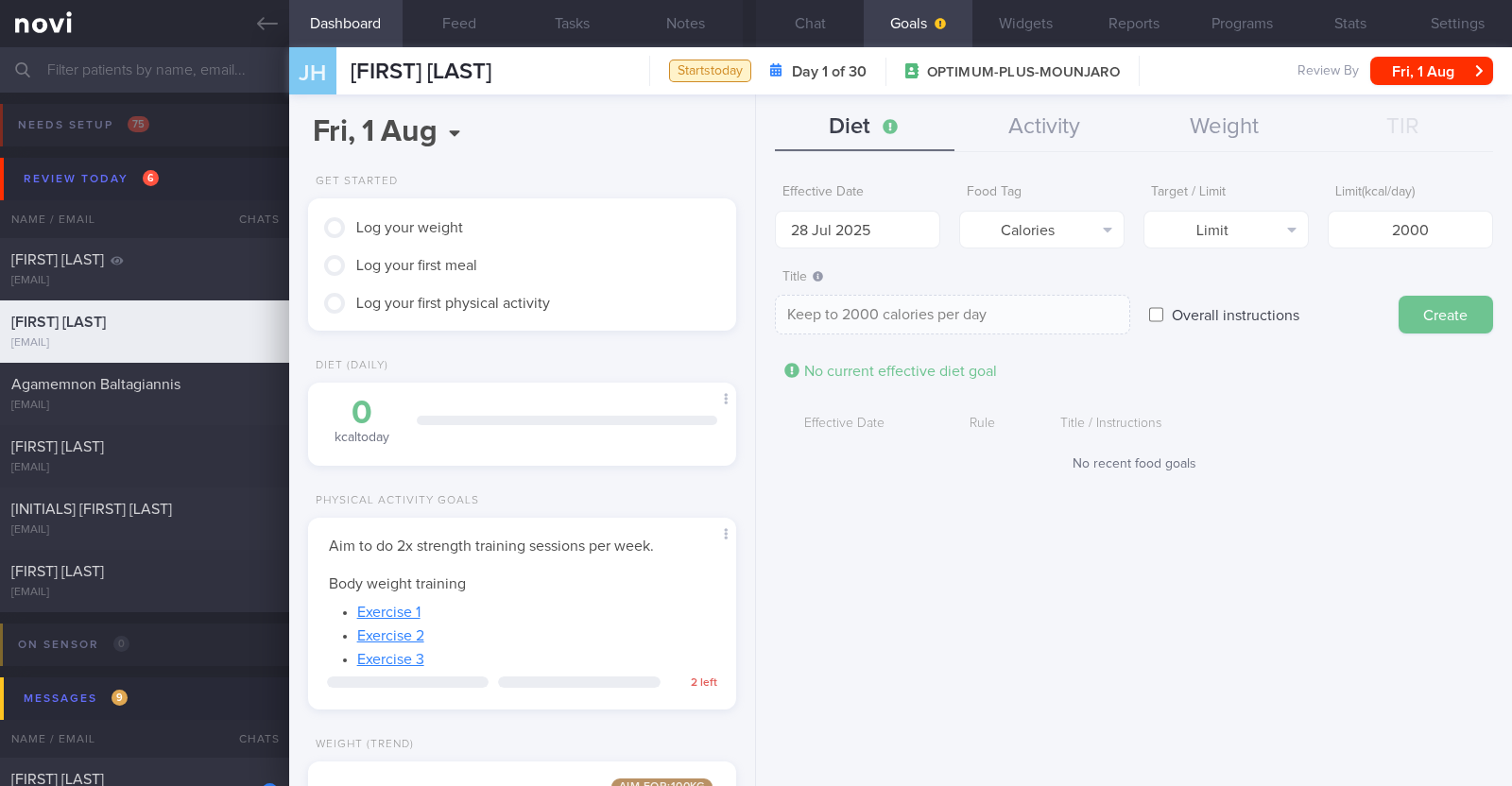 click on "Create" at bounding box center (1446, 315) 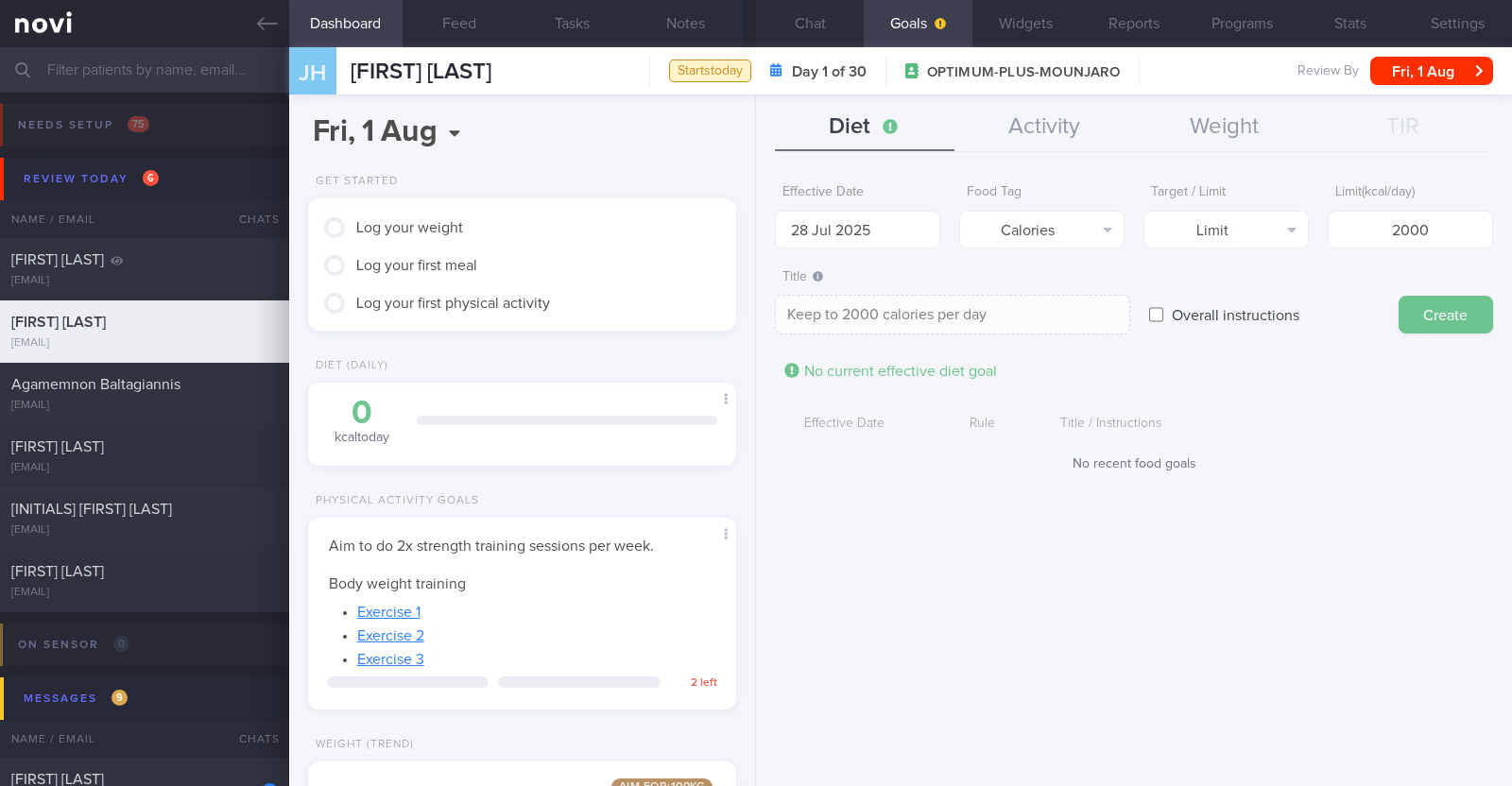 type on "4 Aug 2025" 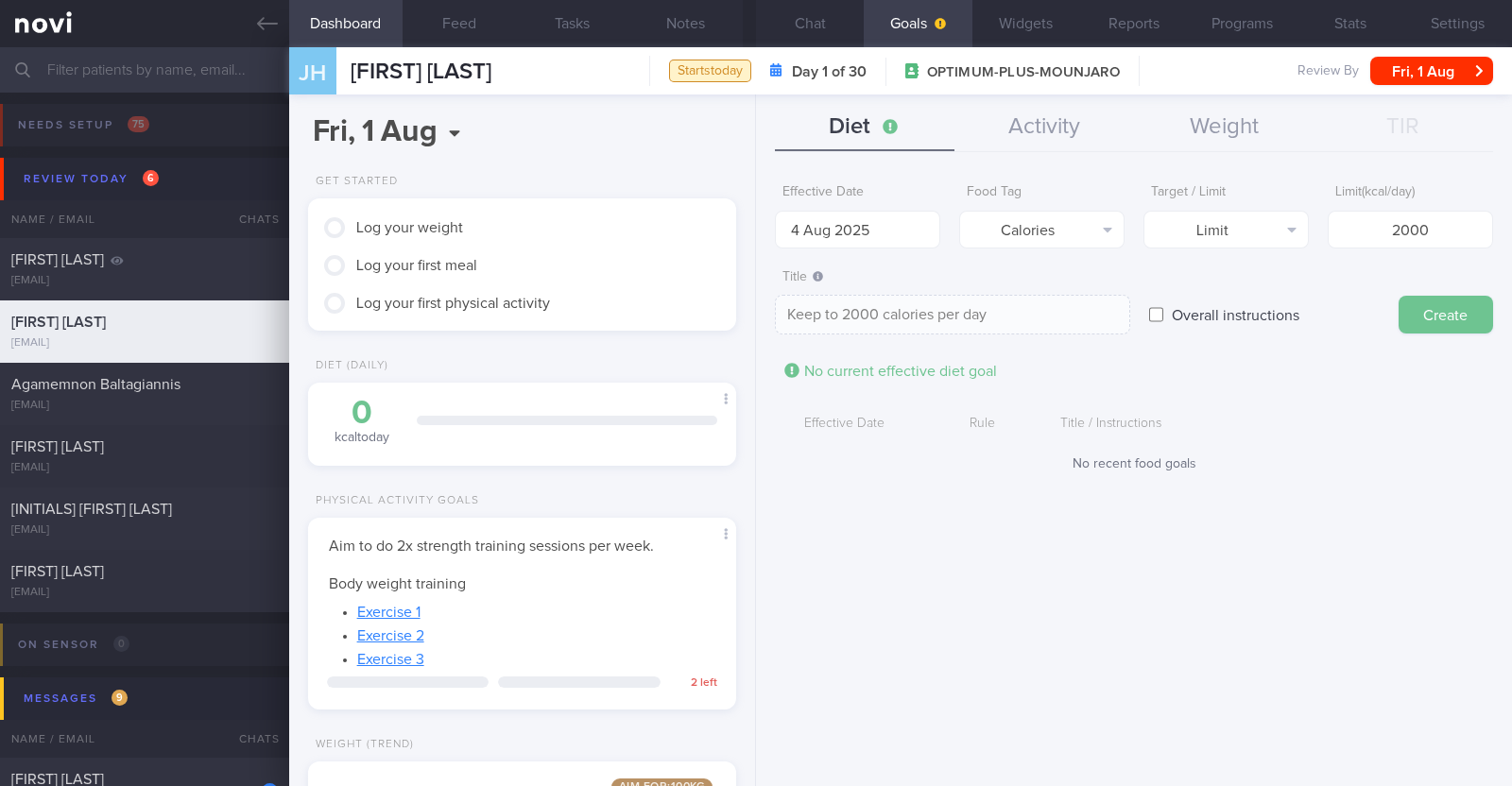 type 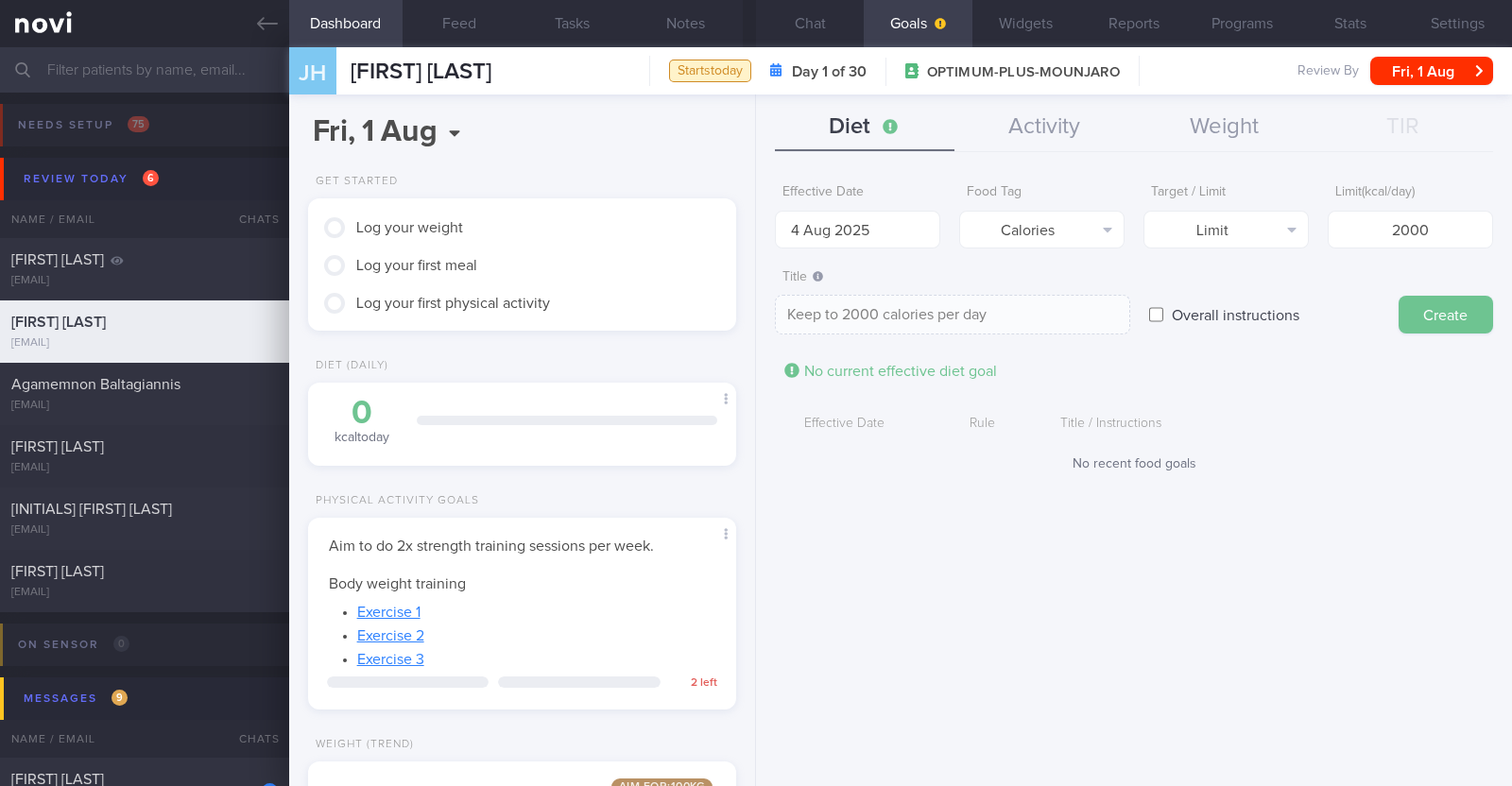 type on "Aim for ___ of ___" 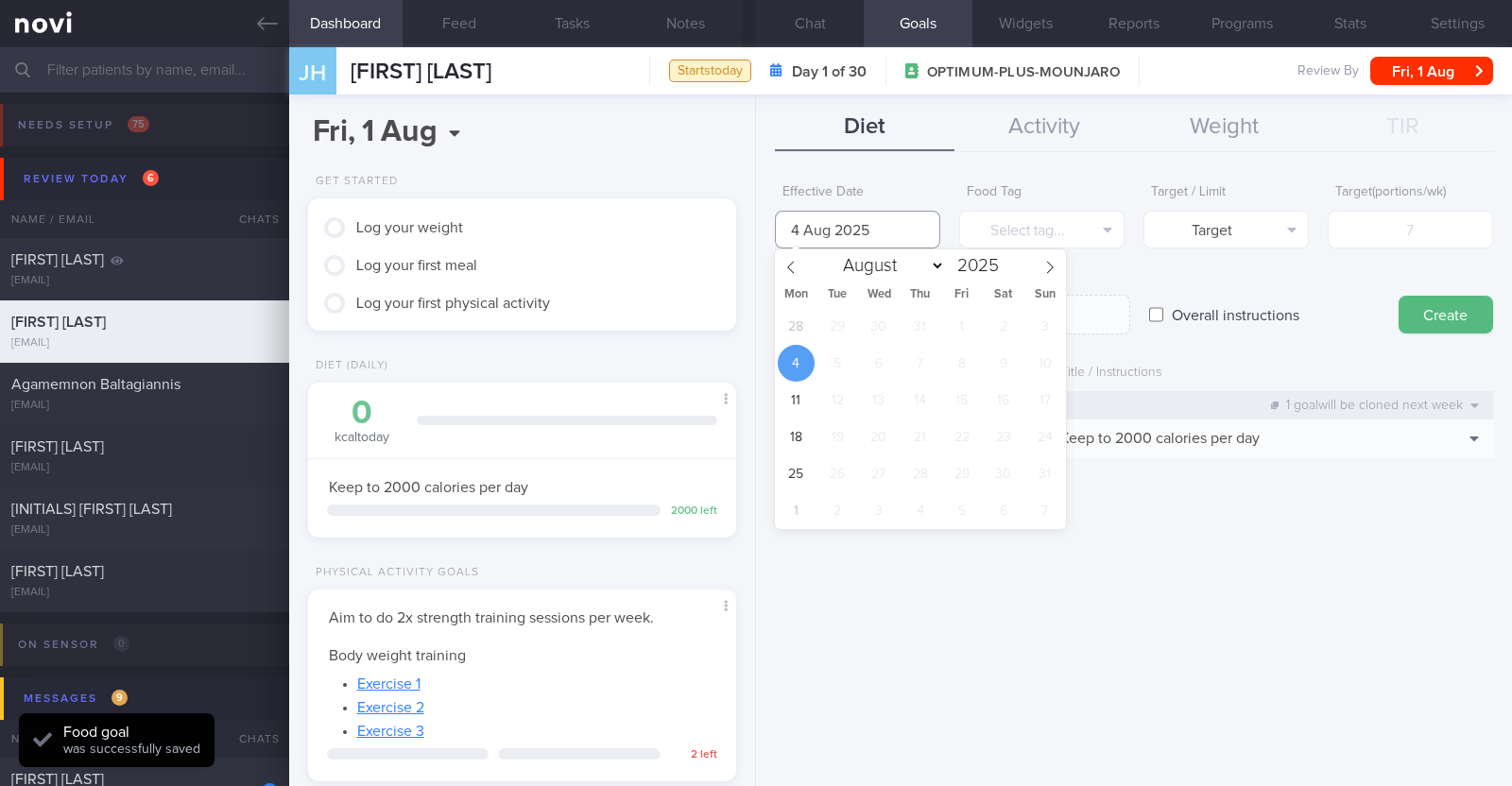 click on "4 Aug 2025" at bounding box center [857, 230] 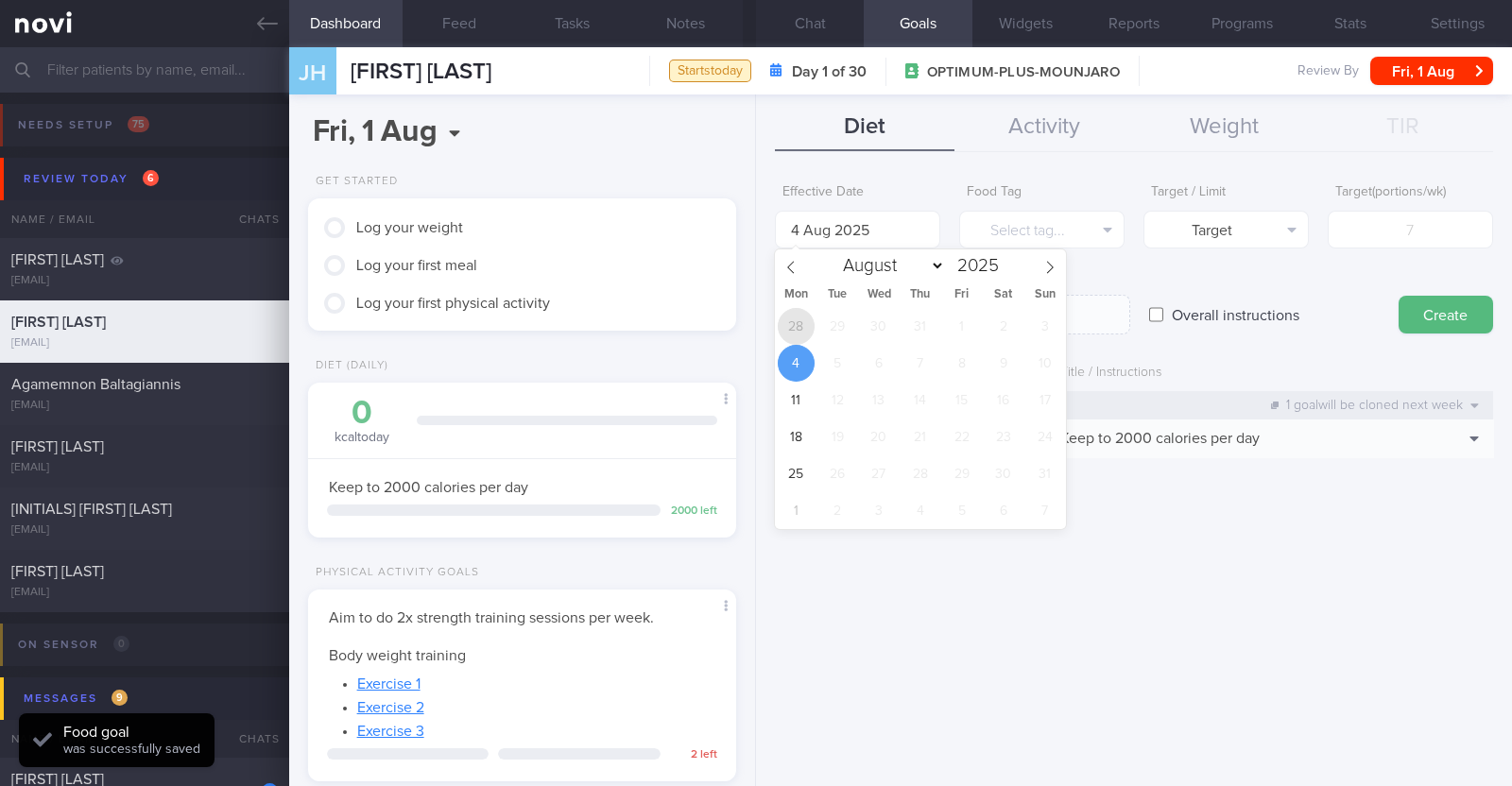 click on "28" at bounding box center (796, 326) 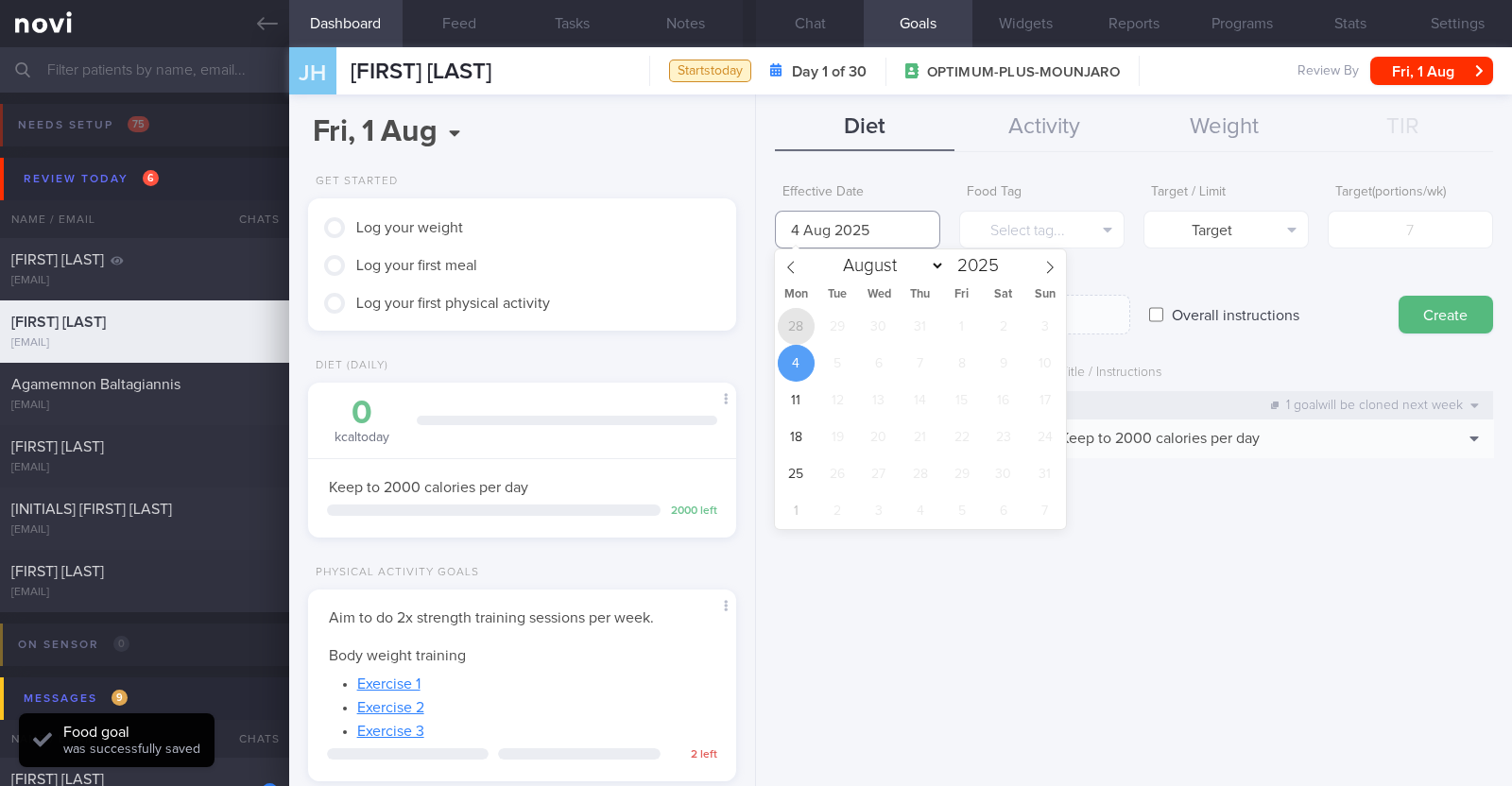 type on "28 Jul 2025" 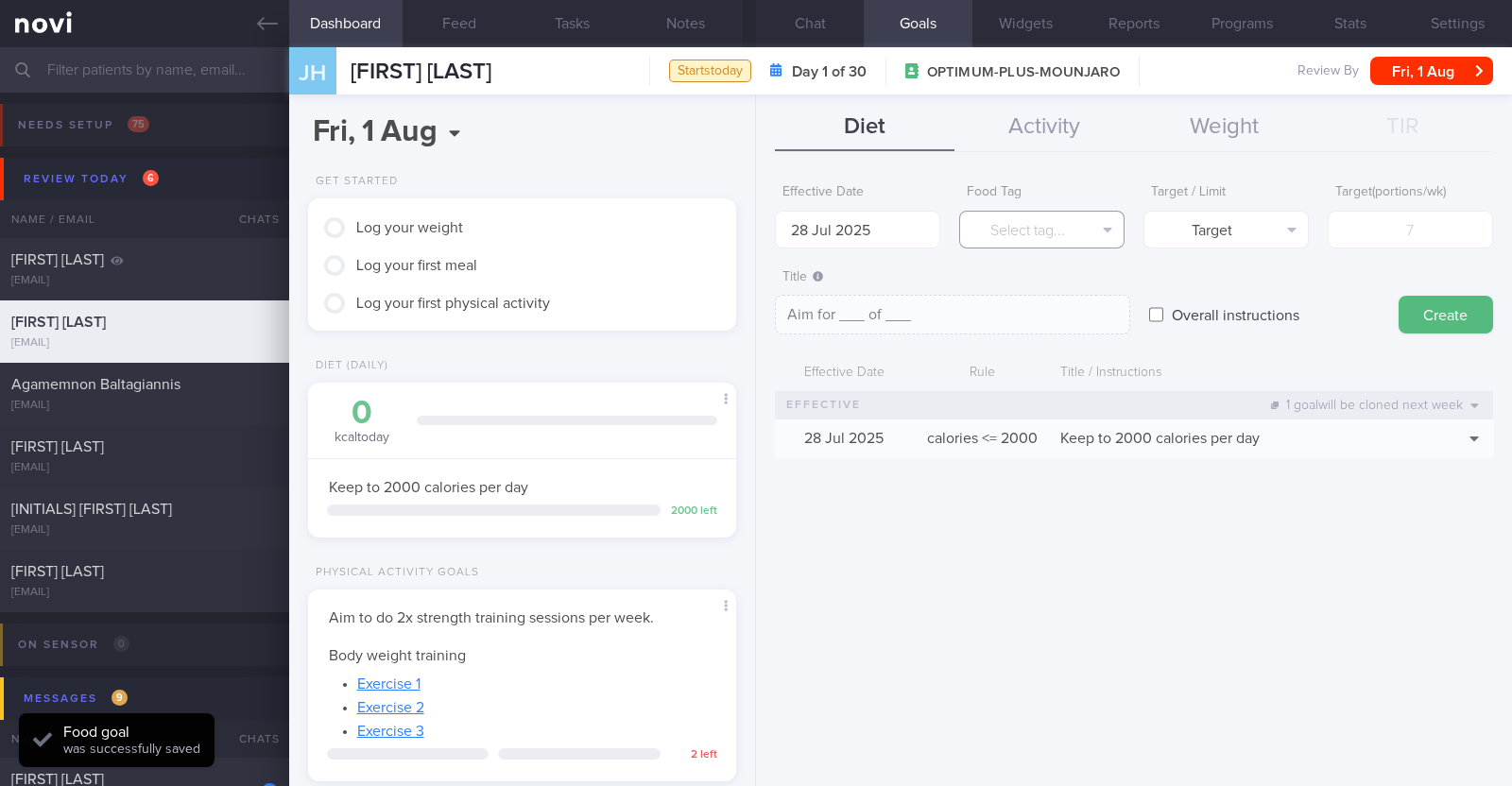 click on "Select tag..." at bounding box center (1041, 230) 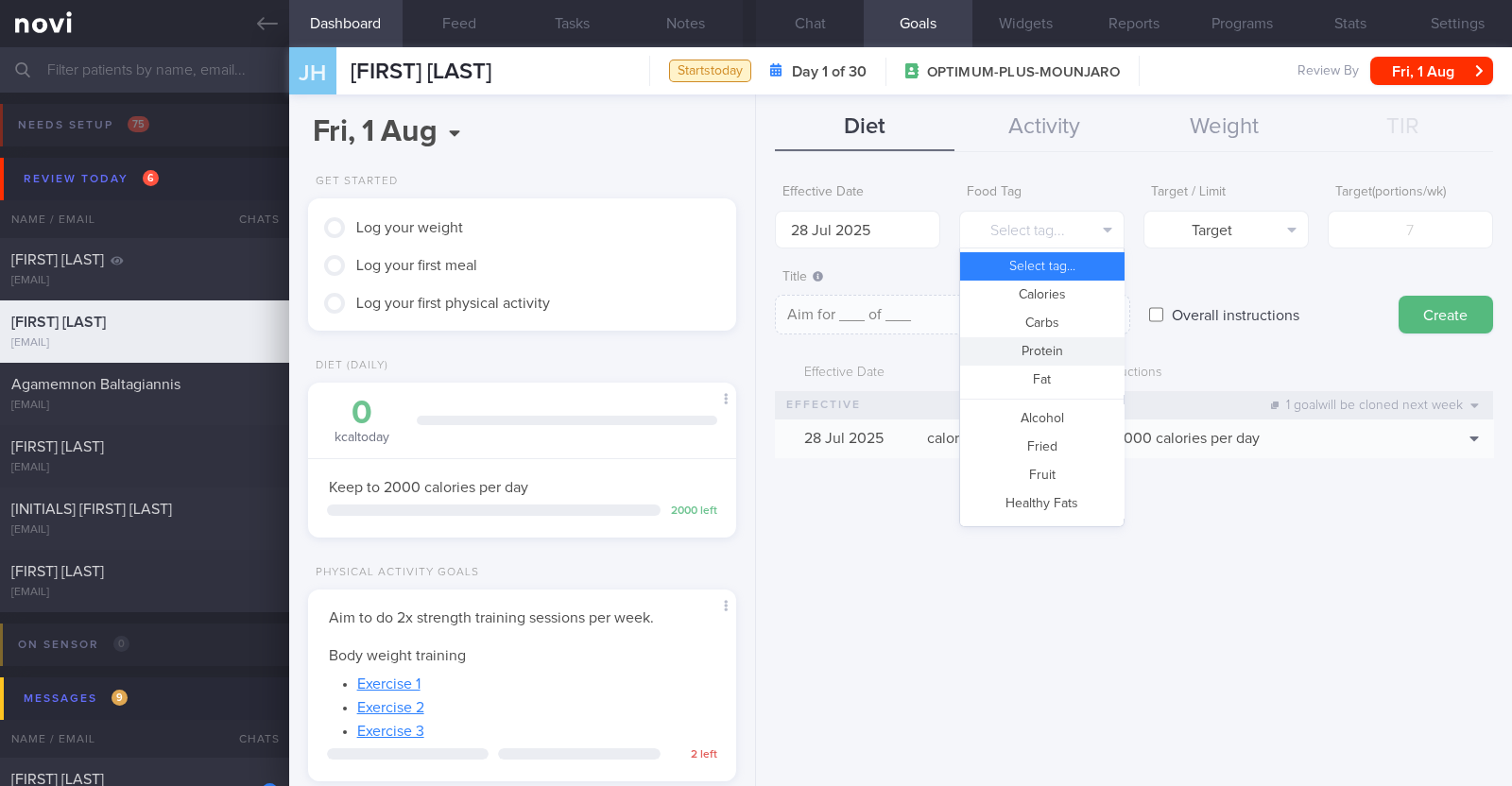 click on "Protein" at bounding box center [1041, 351] 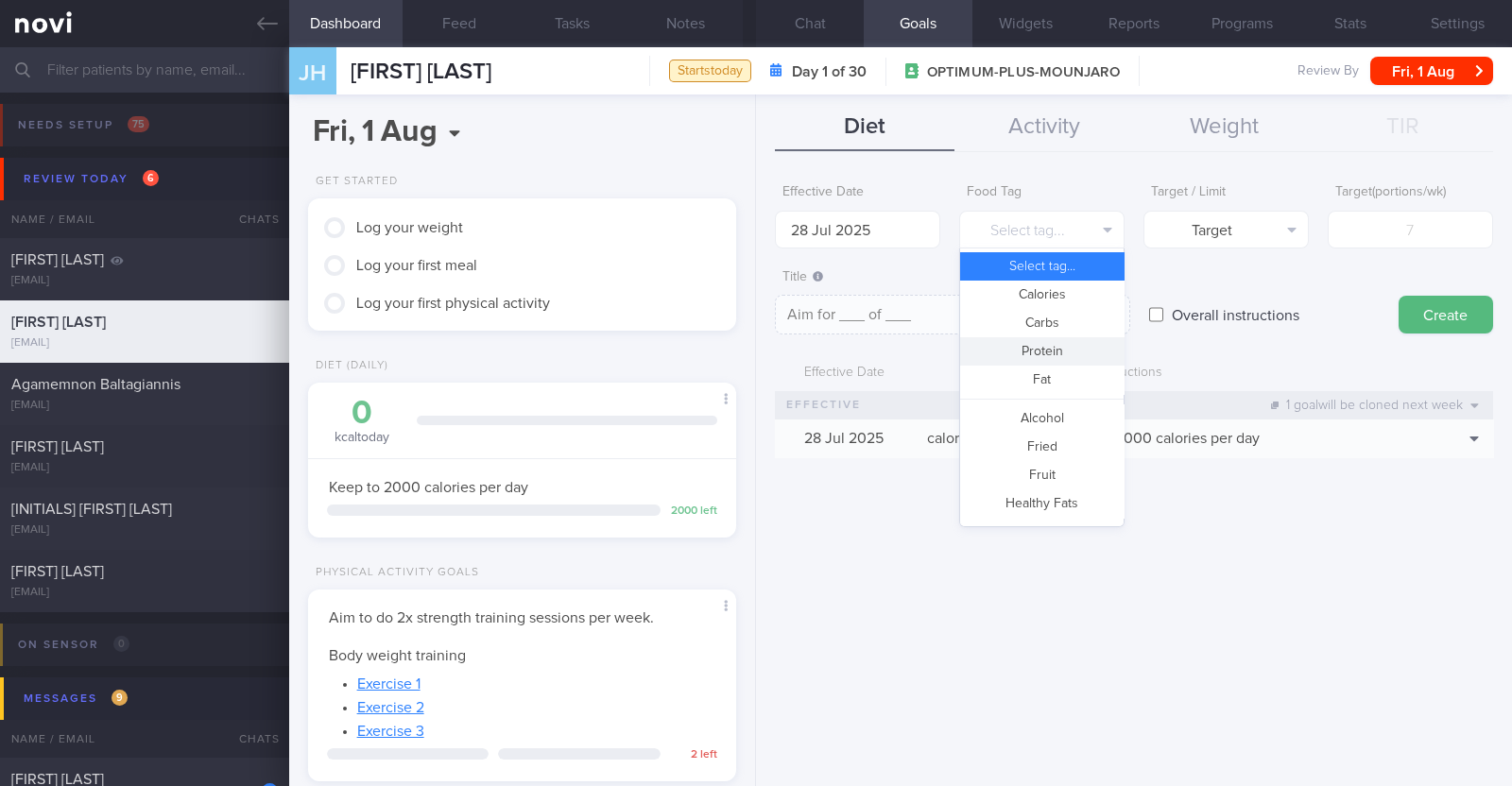 type on "Aim for __g of protein per day" 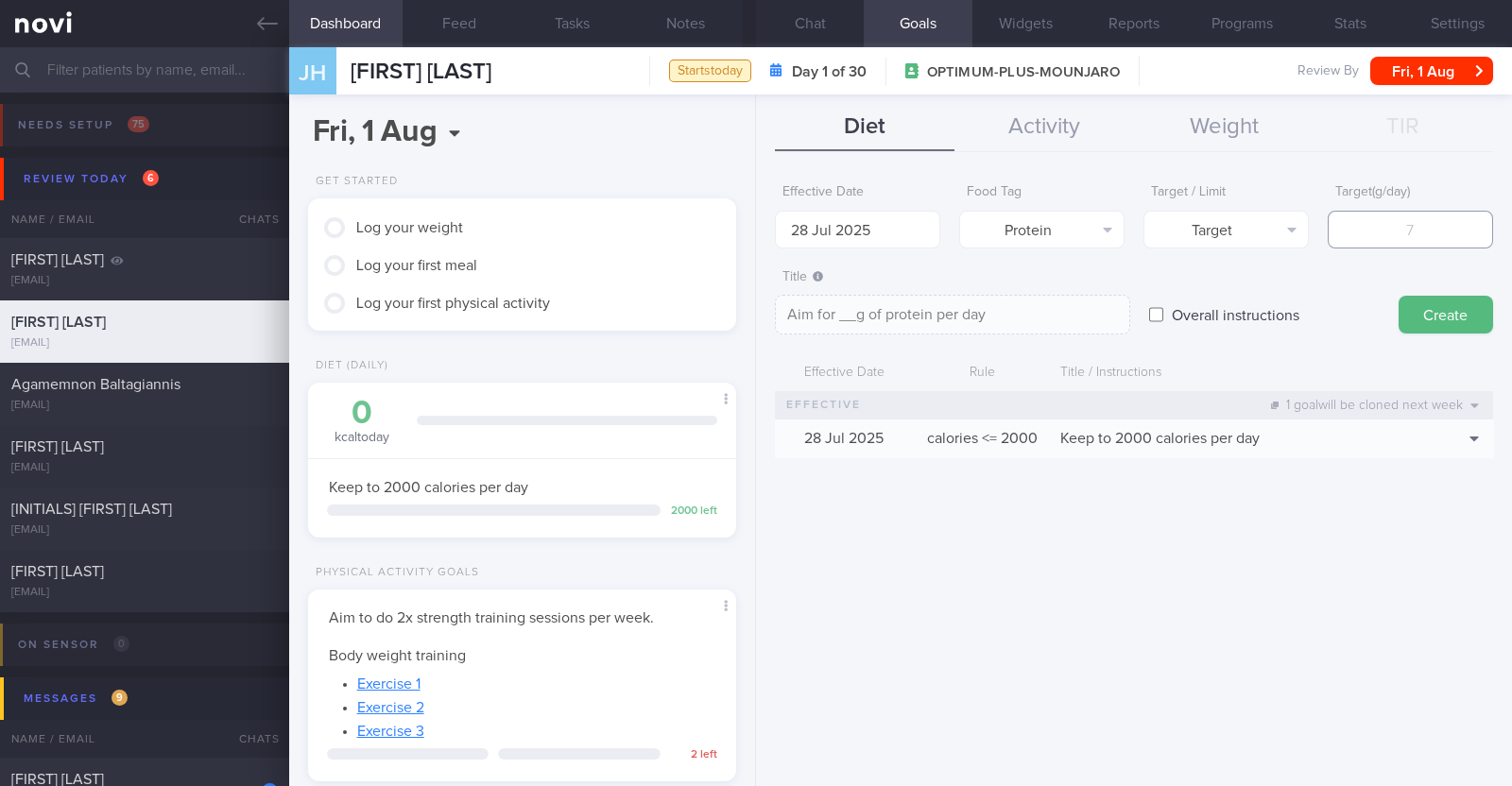 click at bounding box center [1410, 230] 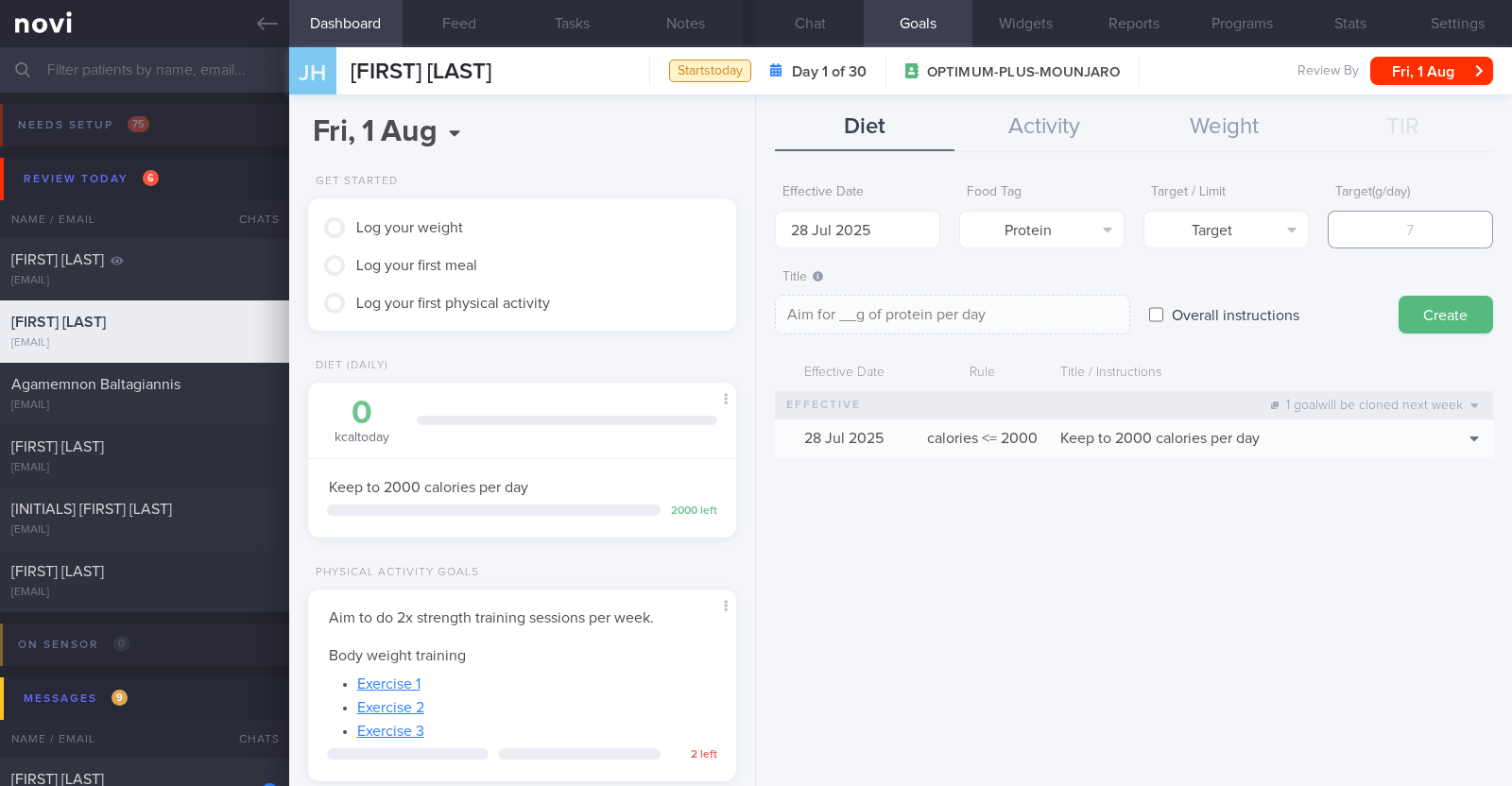 type on "1" 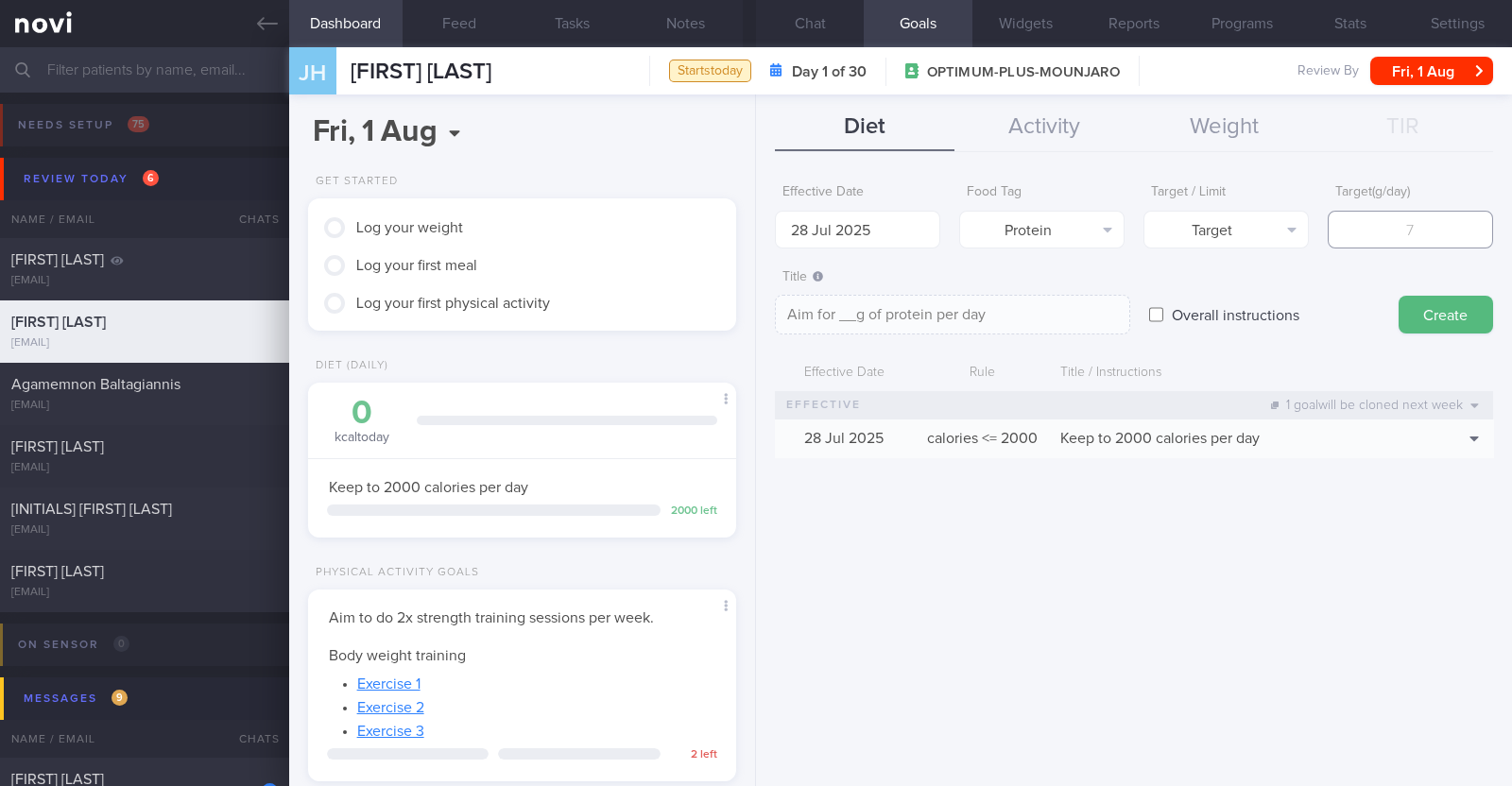 type on "Aim for 1g of protein per day" 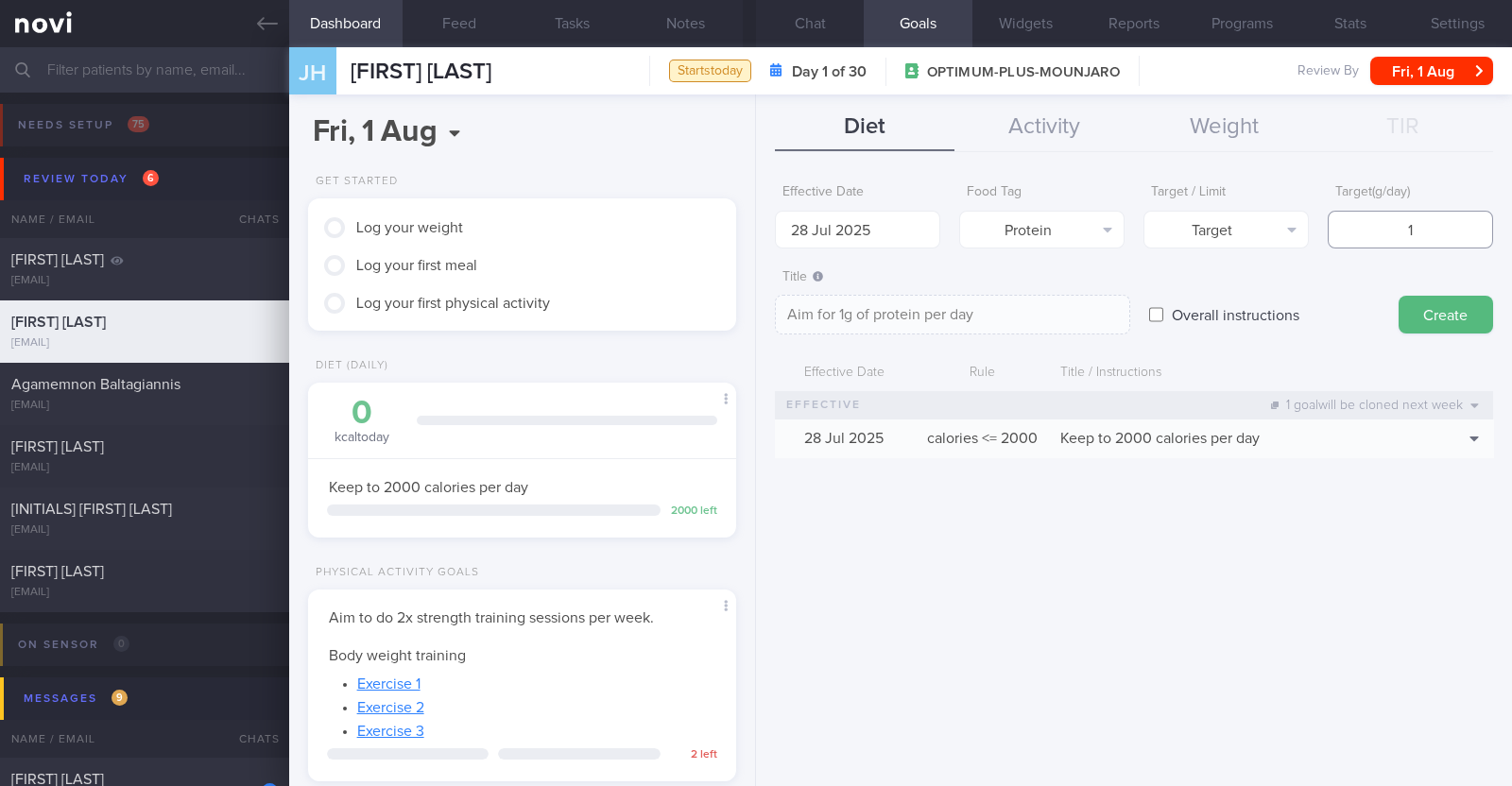 type on "10" 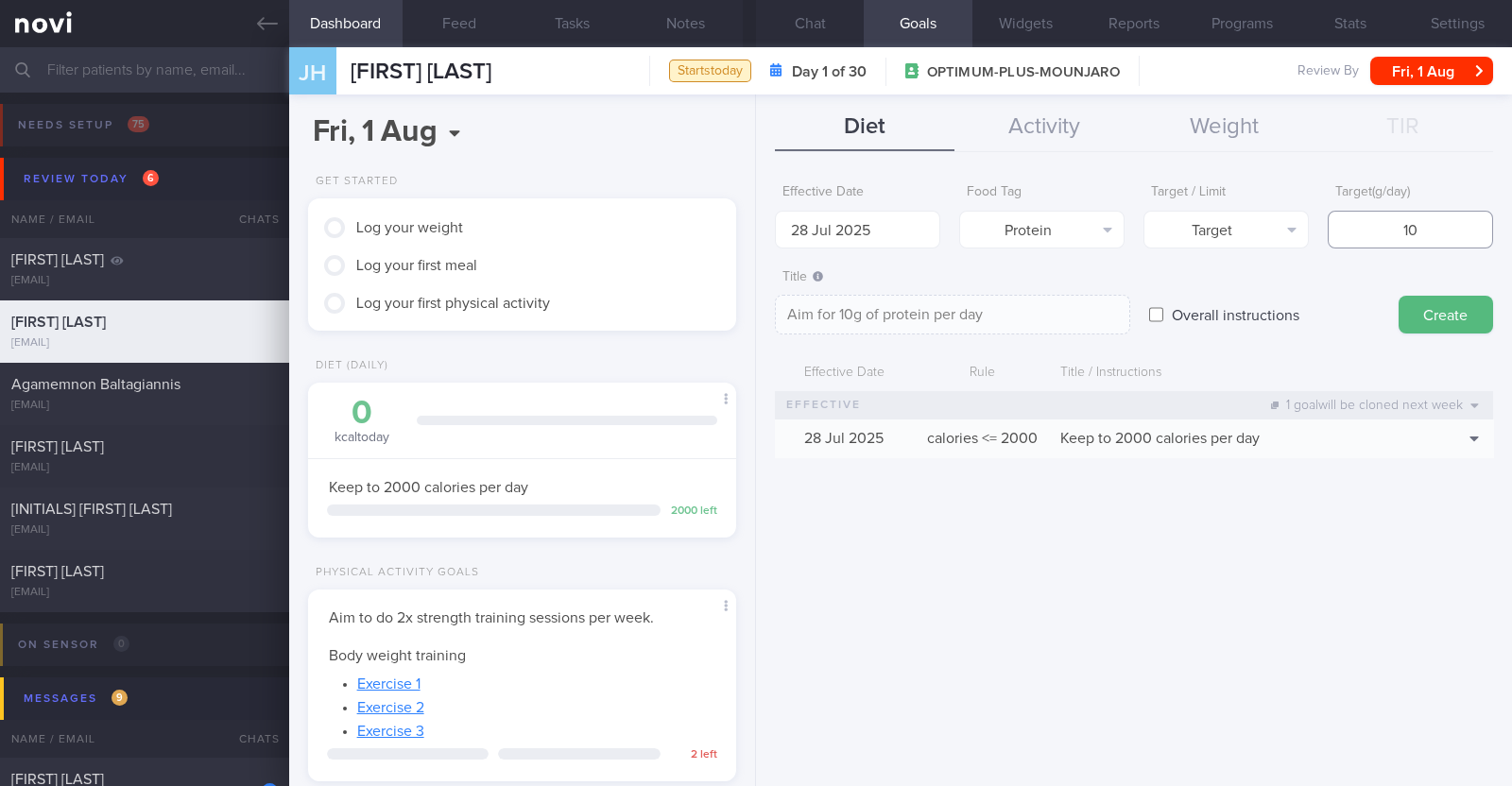 type on "100" 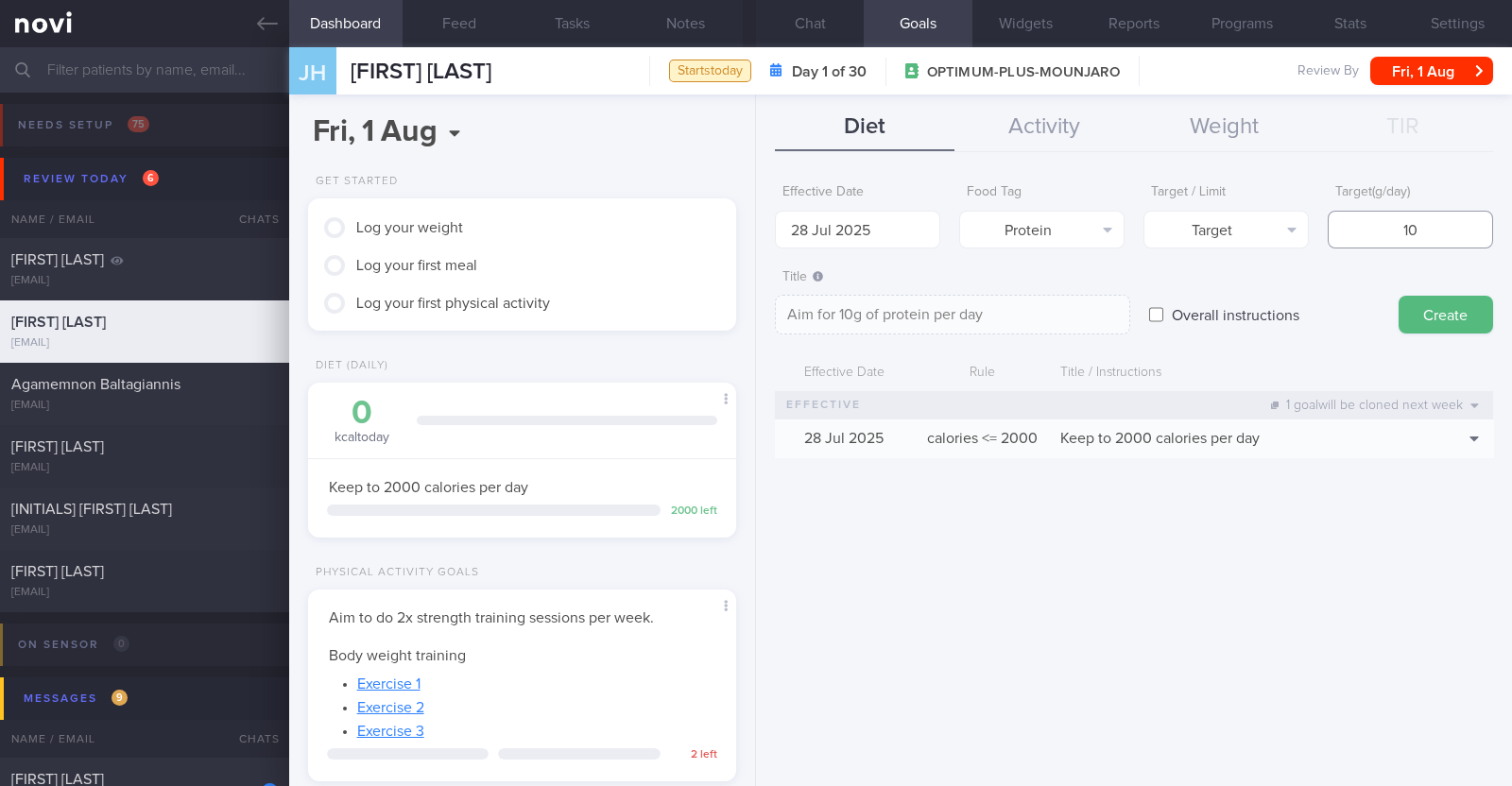 type on "Aim for 100g of protein per day" 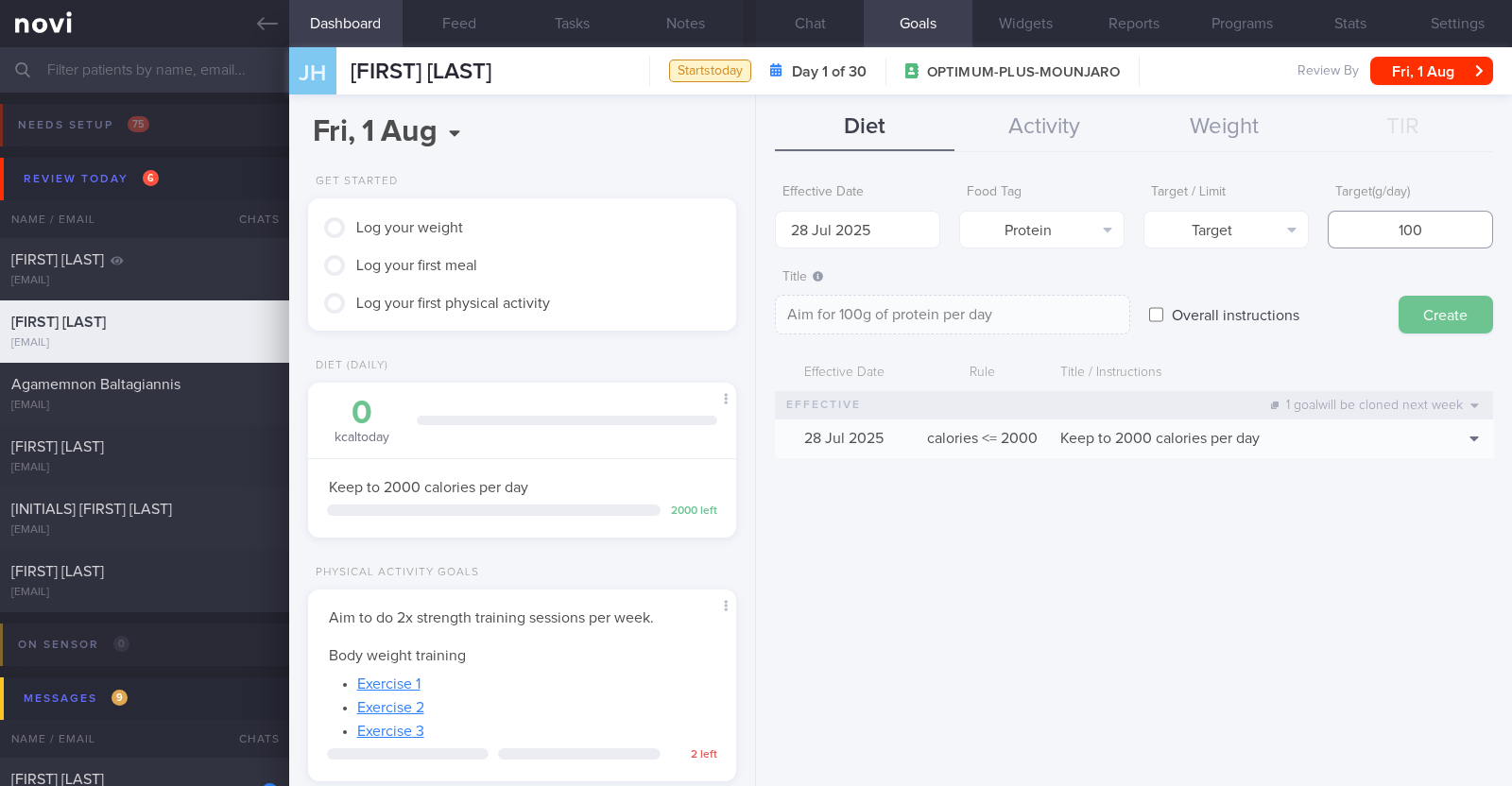 type on "100" 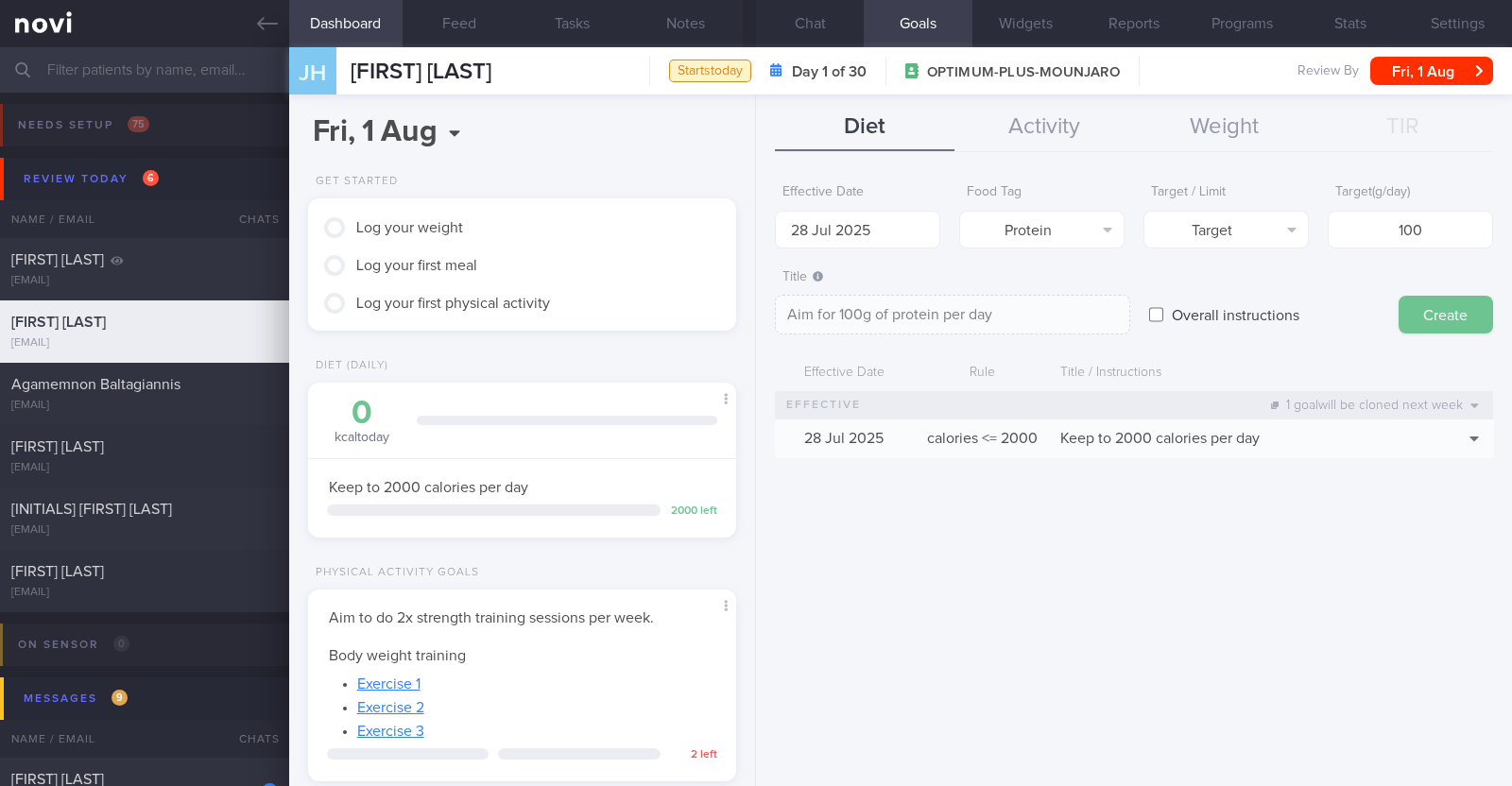click on "Create" at bounding box center [1446, 315] 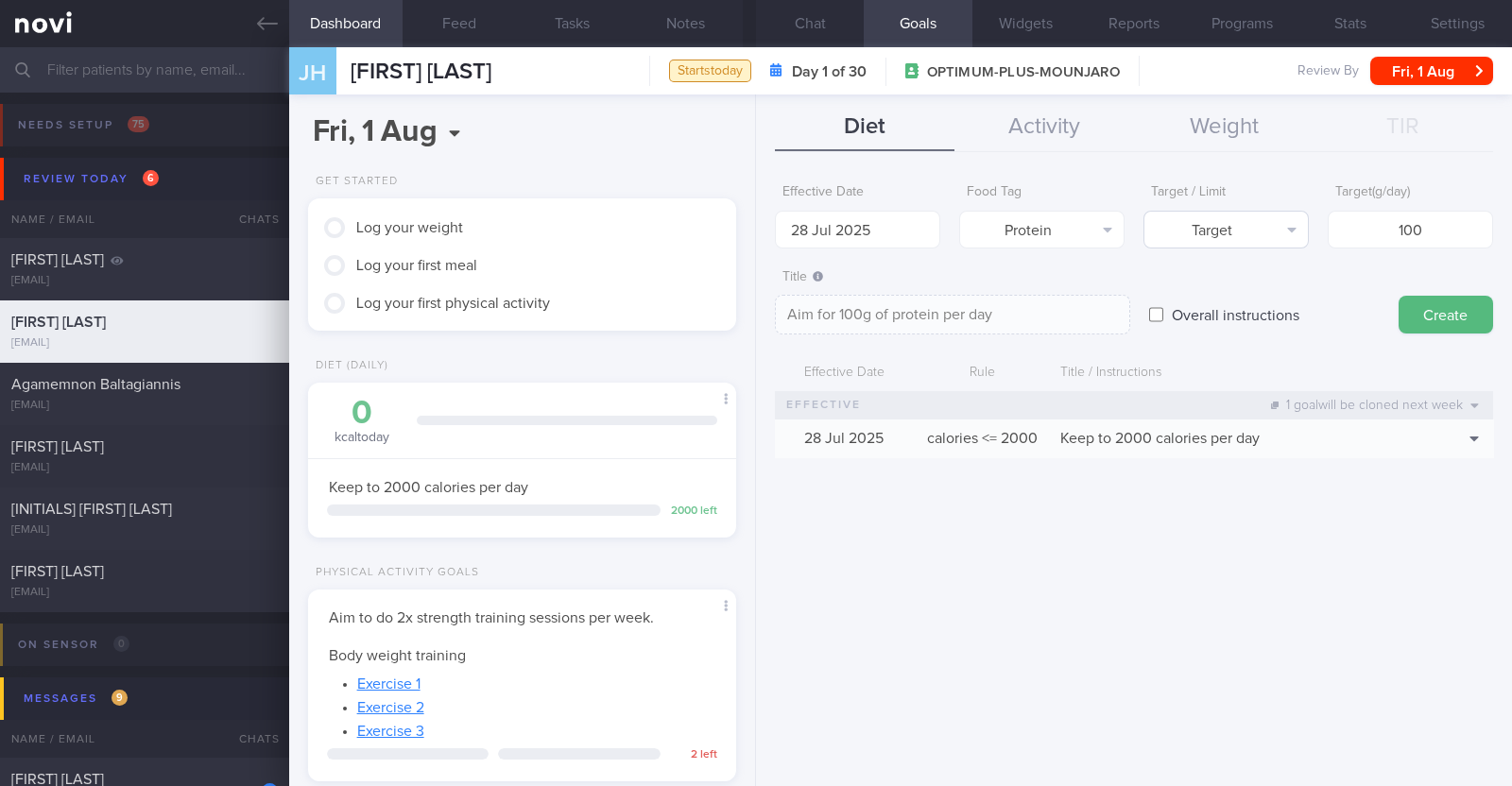 type on "4 Aug 2025" 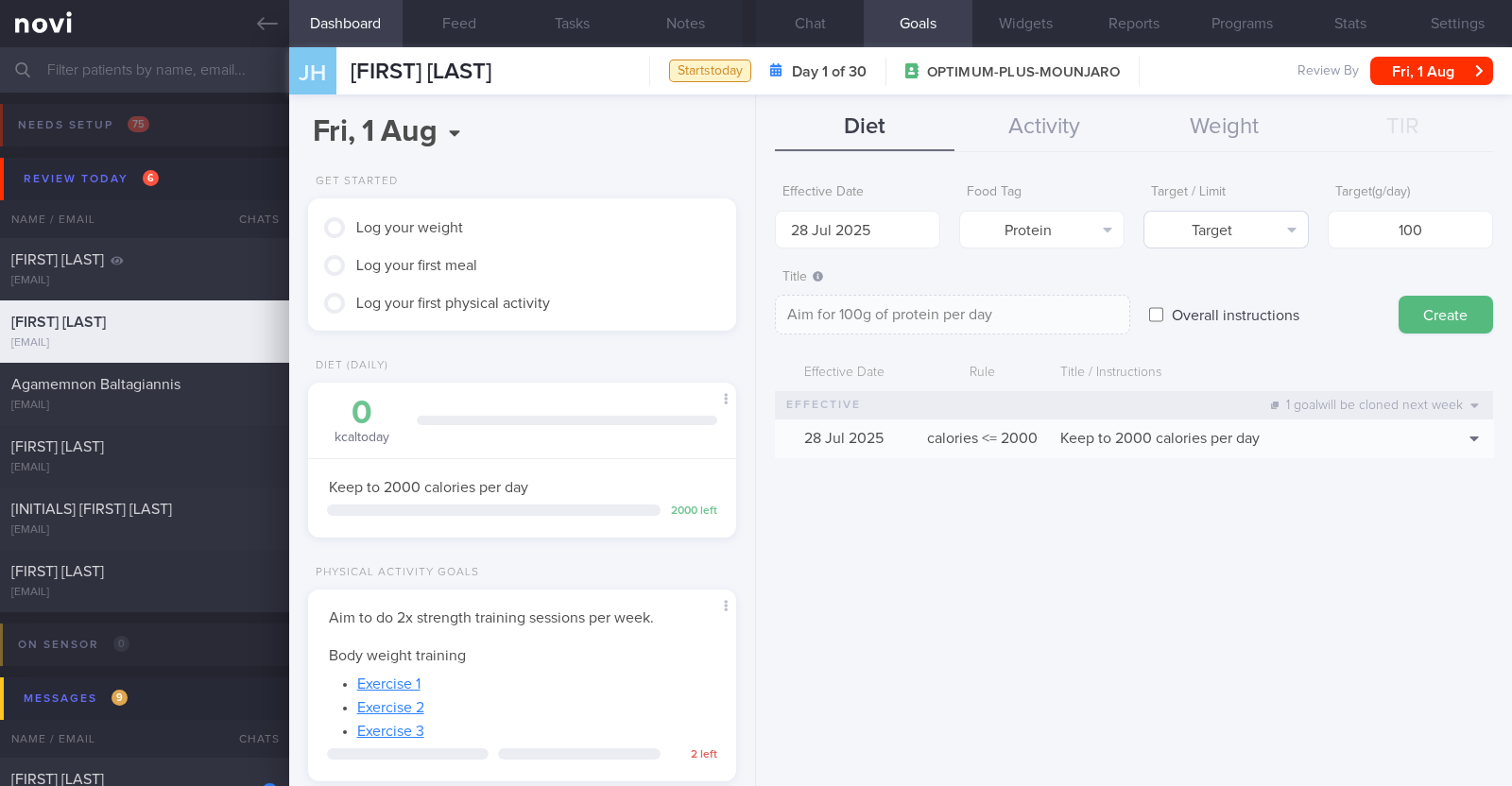 type on "Aim for ___ of ___" 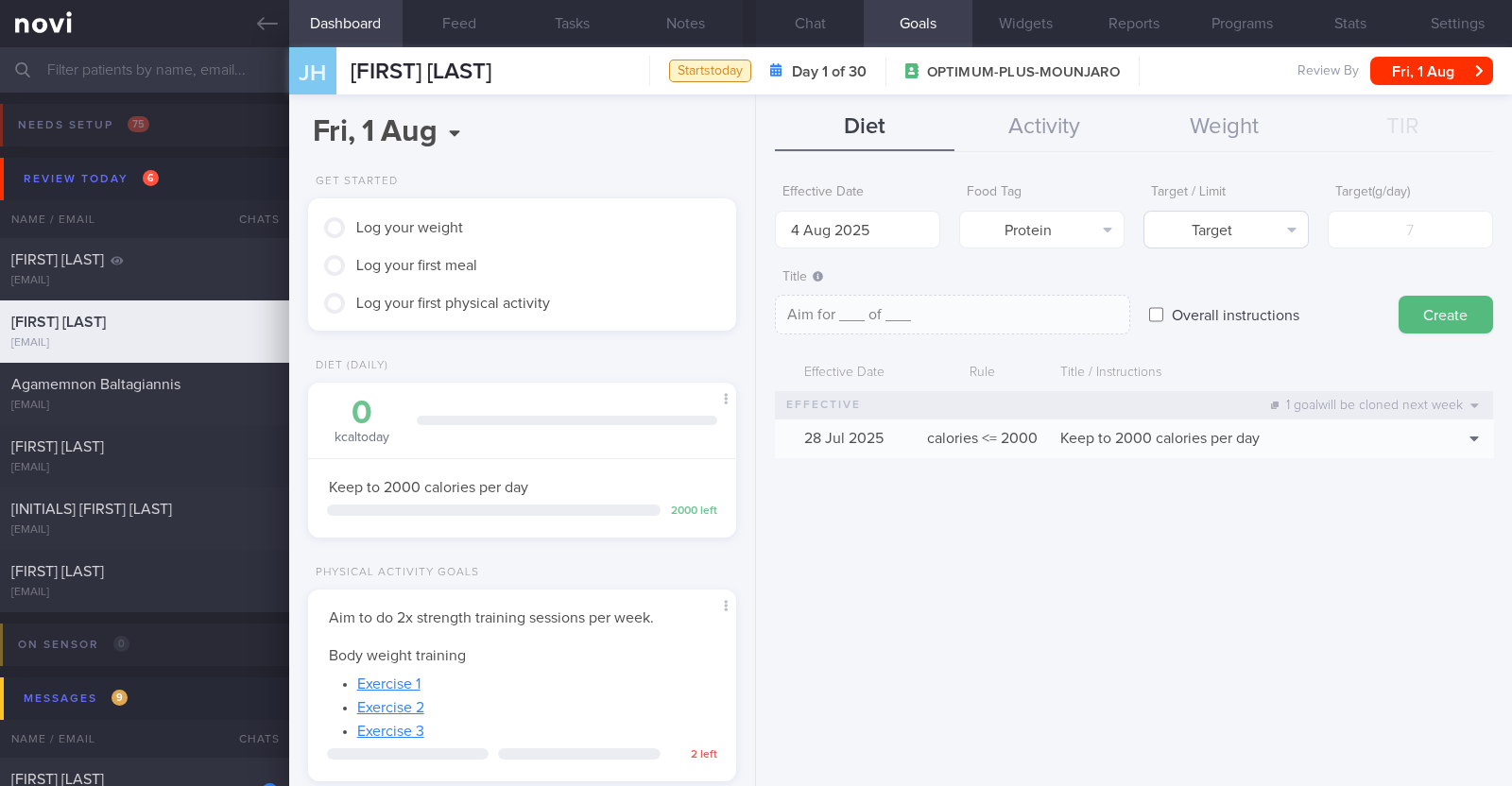 select on "7" 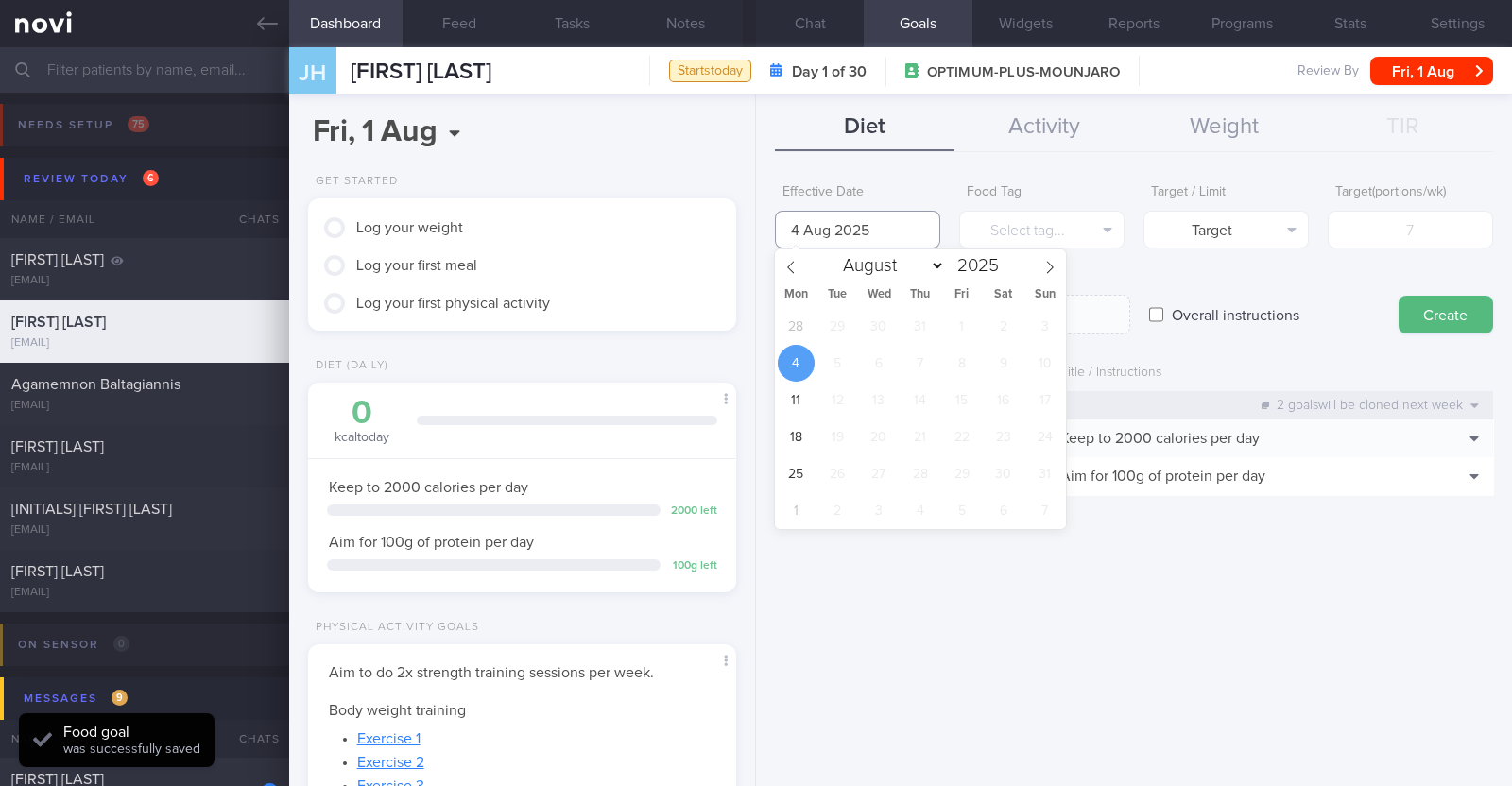 click on "4 Aug 2025" at bounding box center (857, 230) 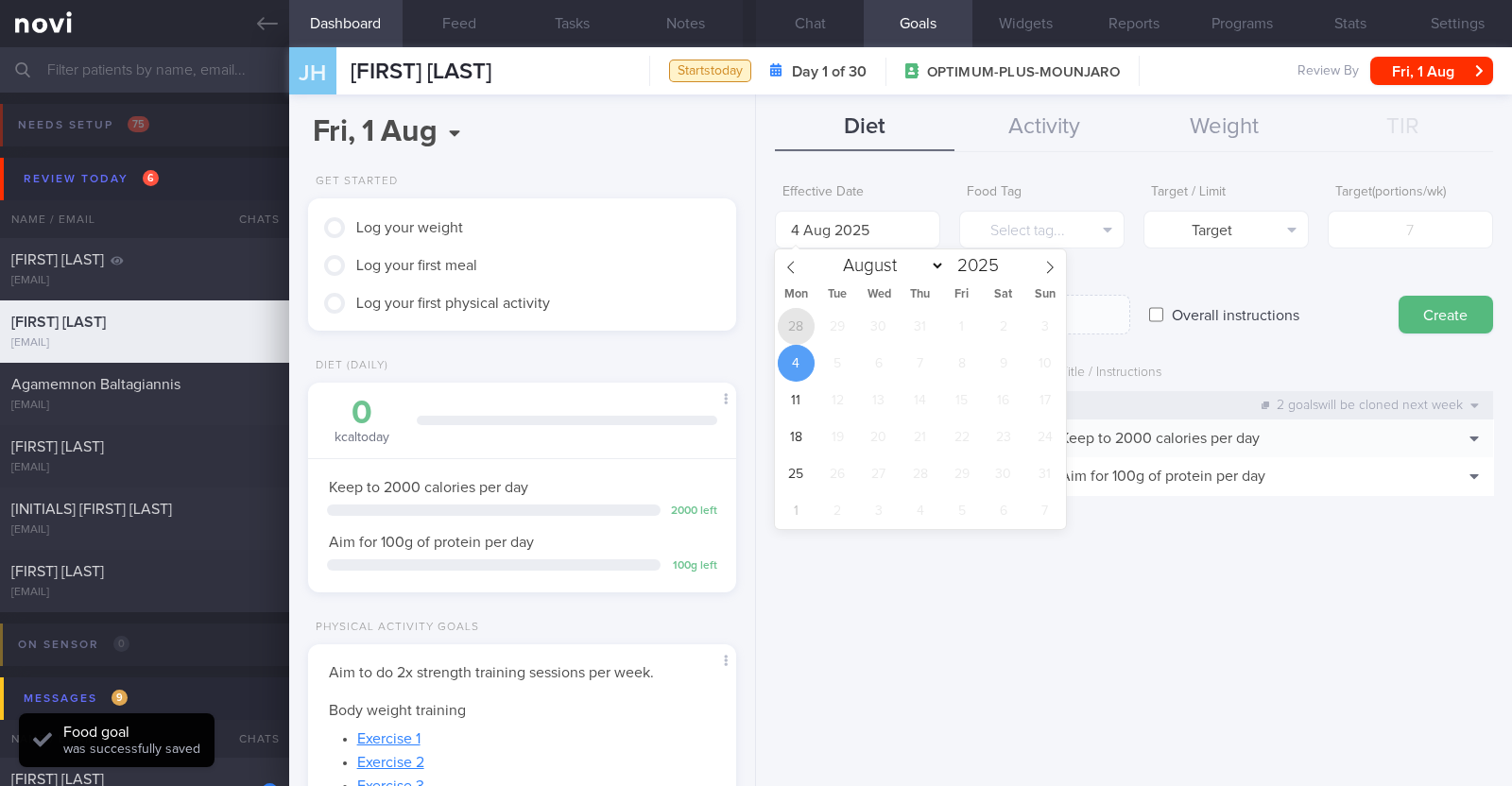 click on "28" at bounding box center [796, 326] 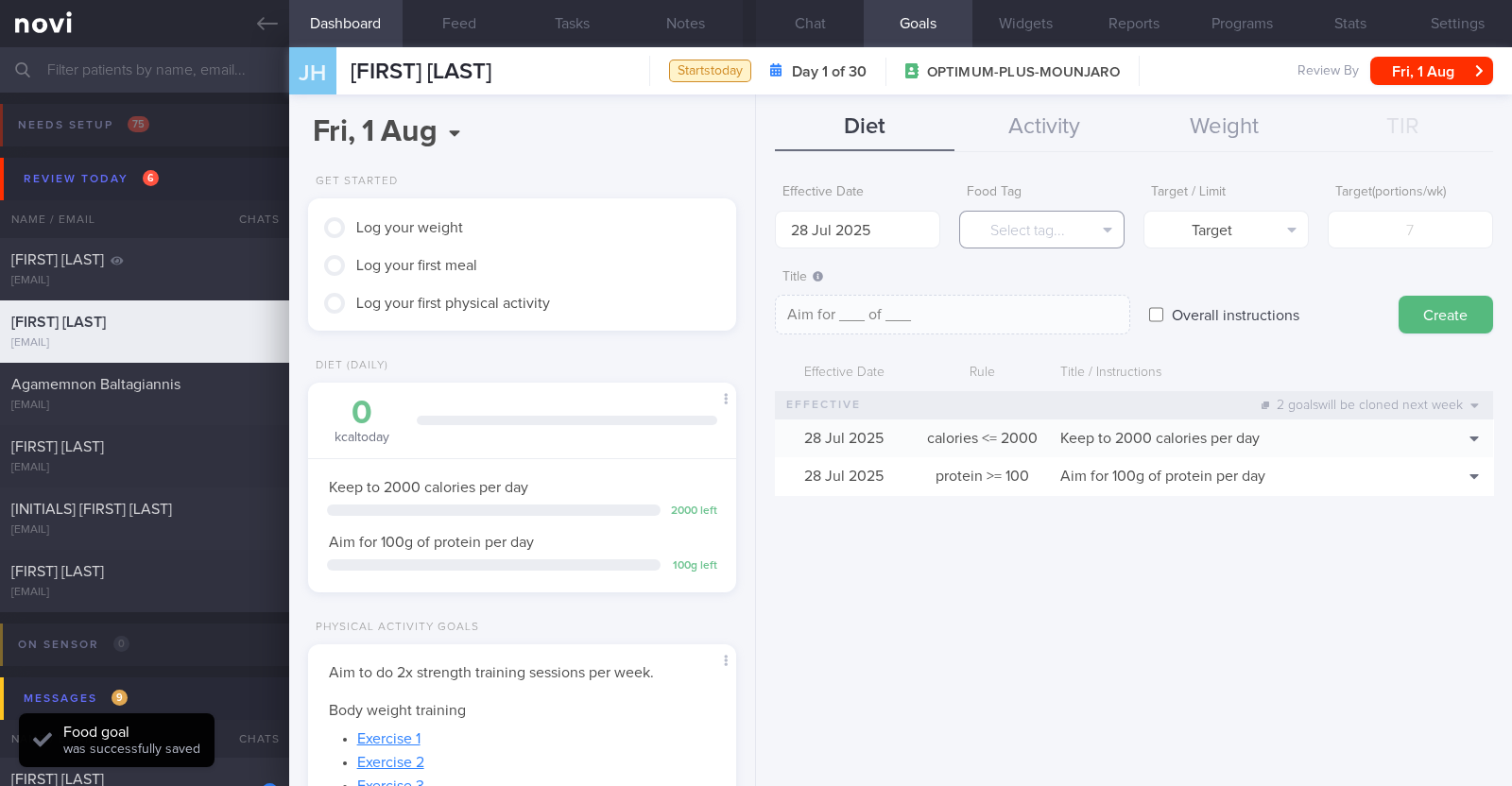 click on "Select tag..." at bounding box center (1041, 230) 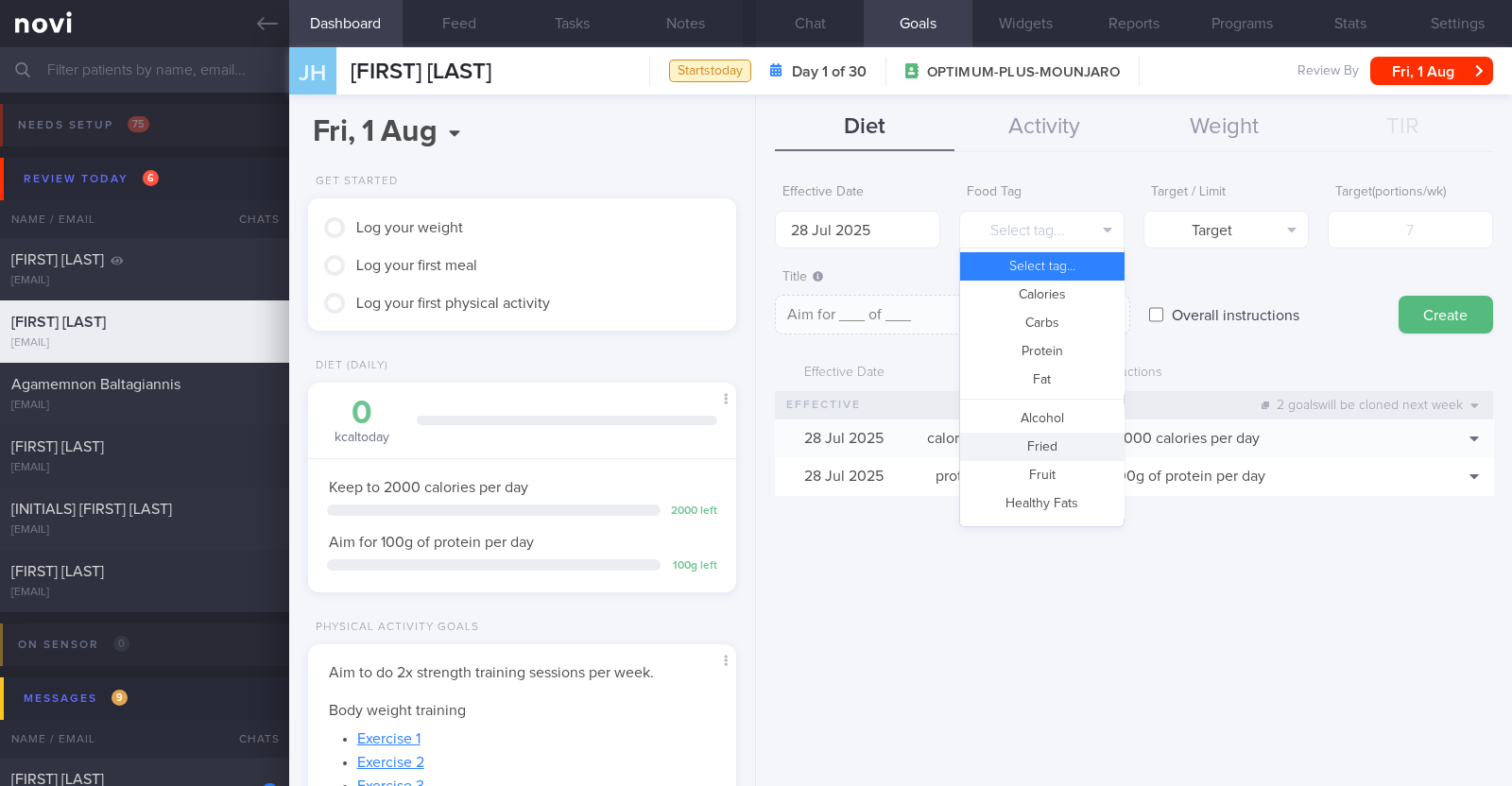 click on "Fried" at bounding box center (1041, 447) 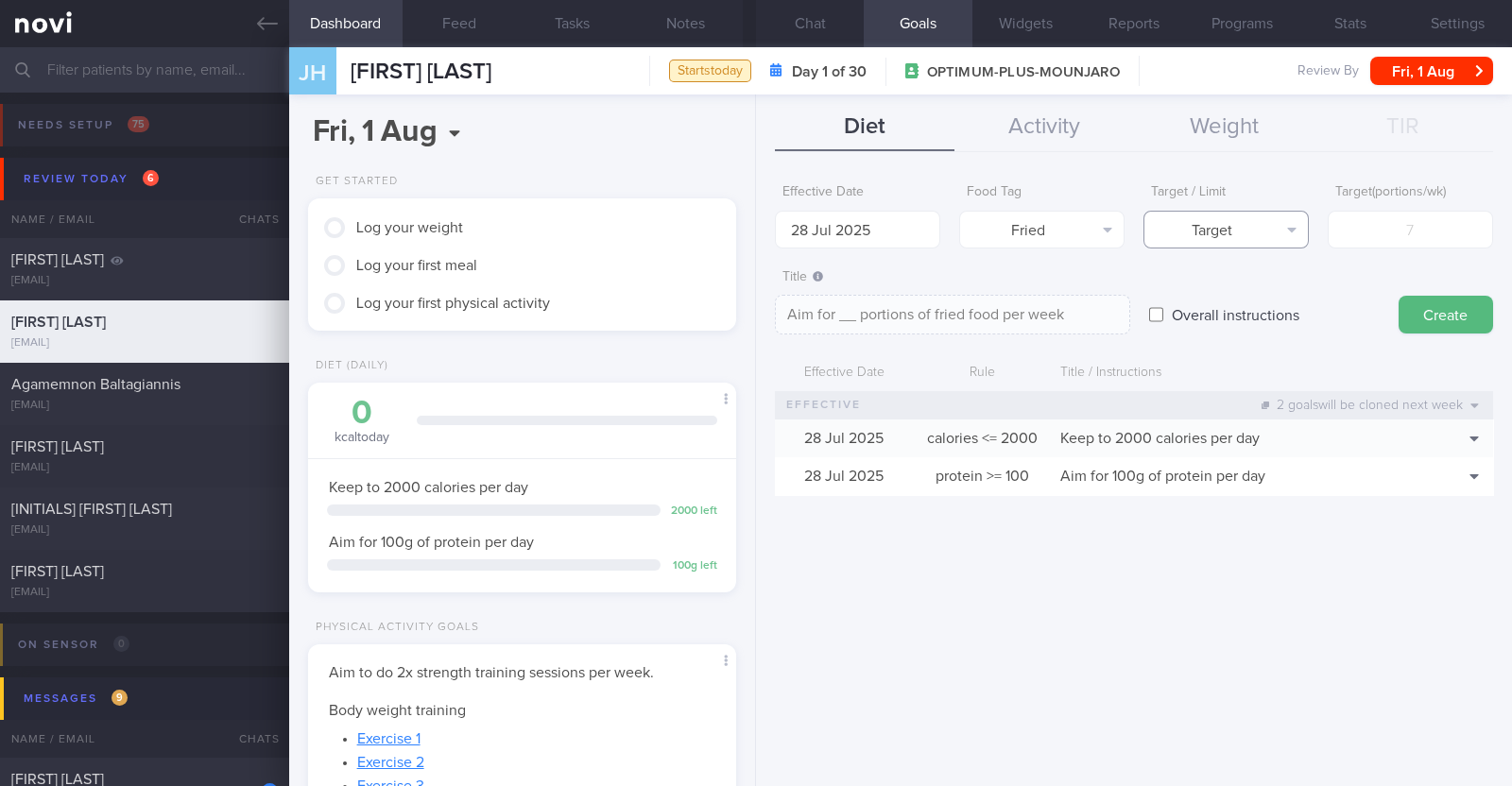 click on "Target" at bounding box center (1226, 230) 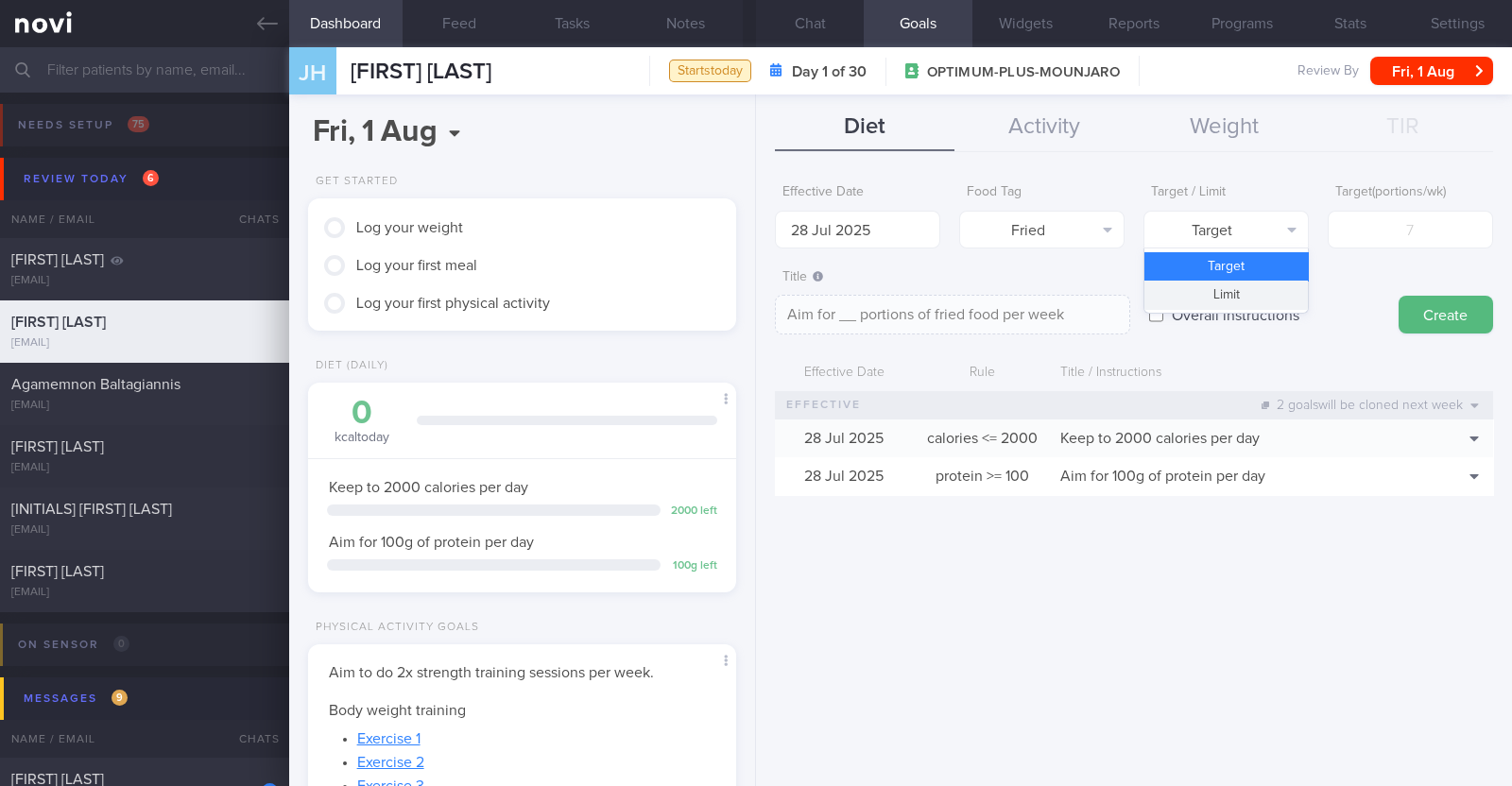click on "Limit" at bounding box center [1226, 295] 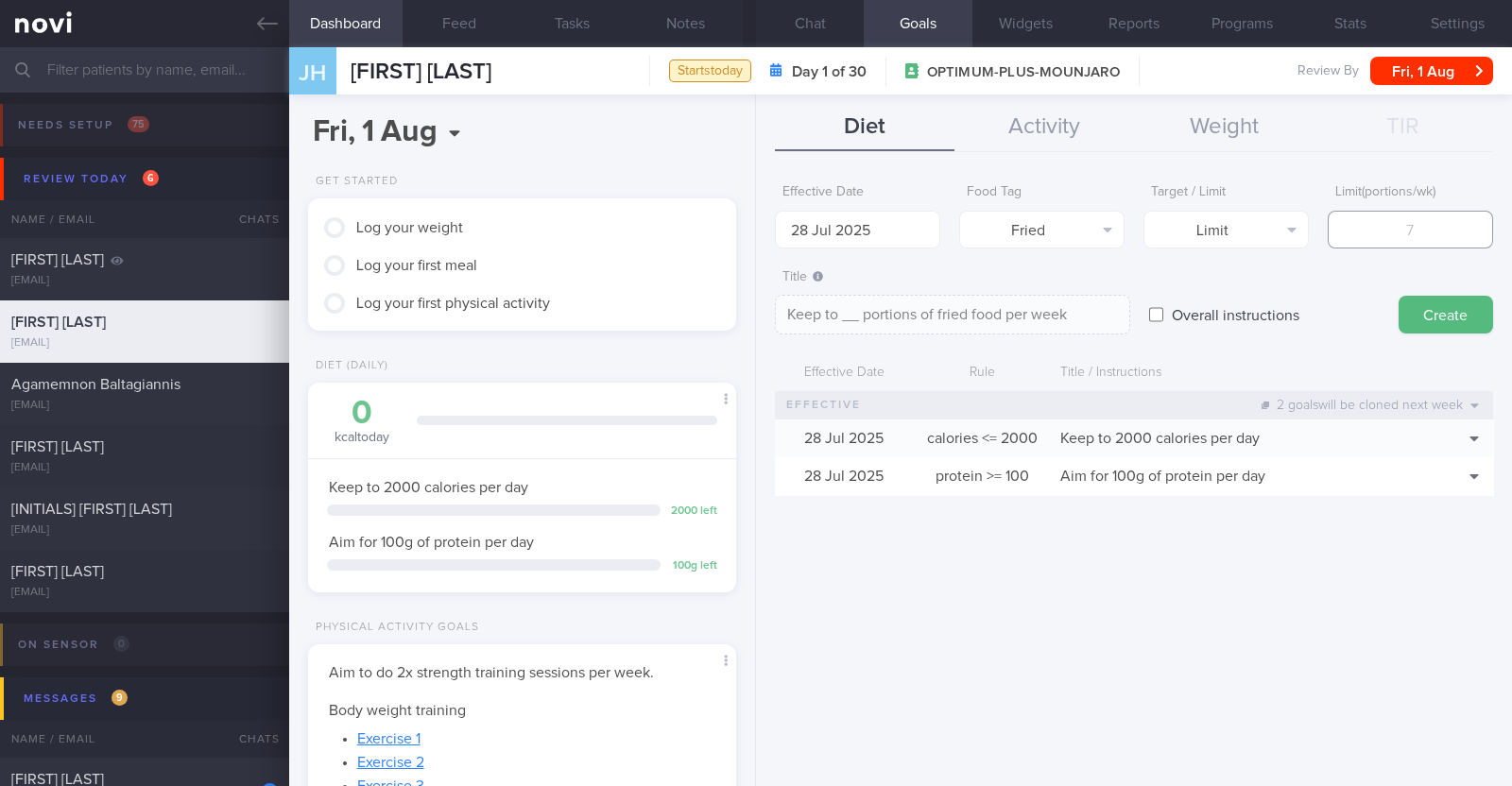 click at bounding box center [1410, 230] 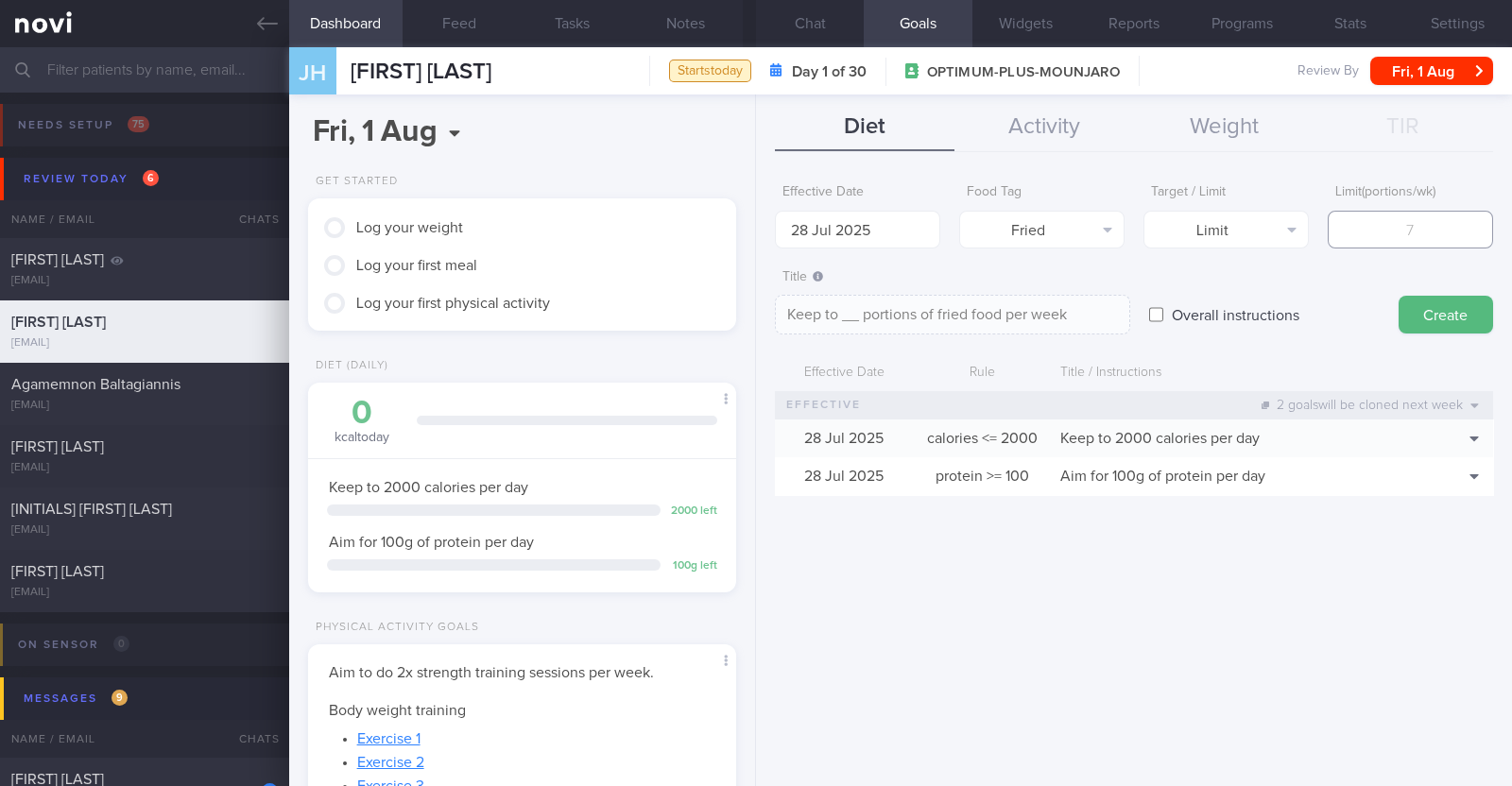 type on "2" 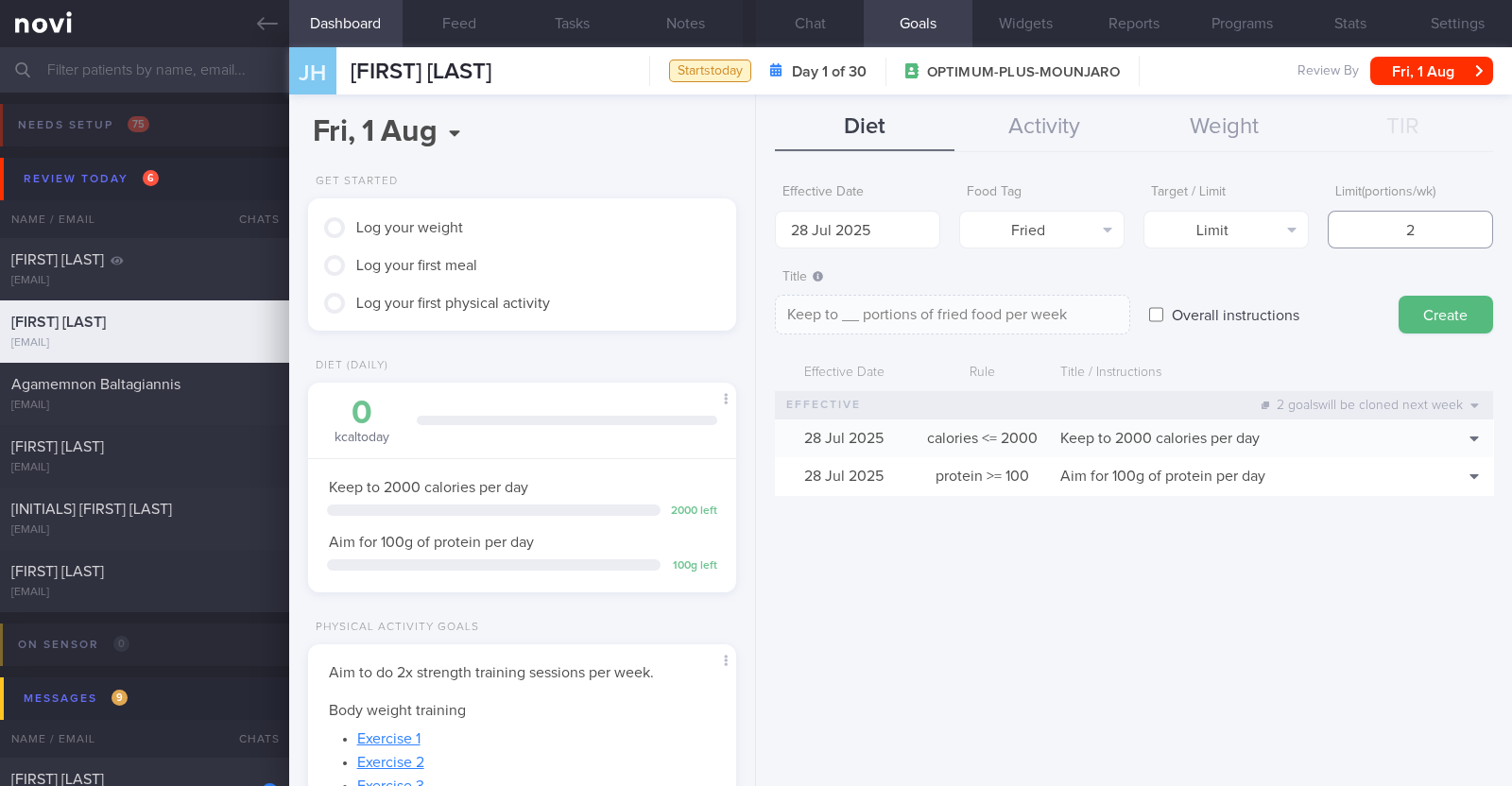 type on "Keep to 2 portions of fried food per week" 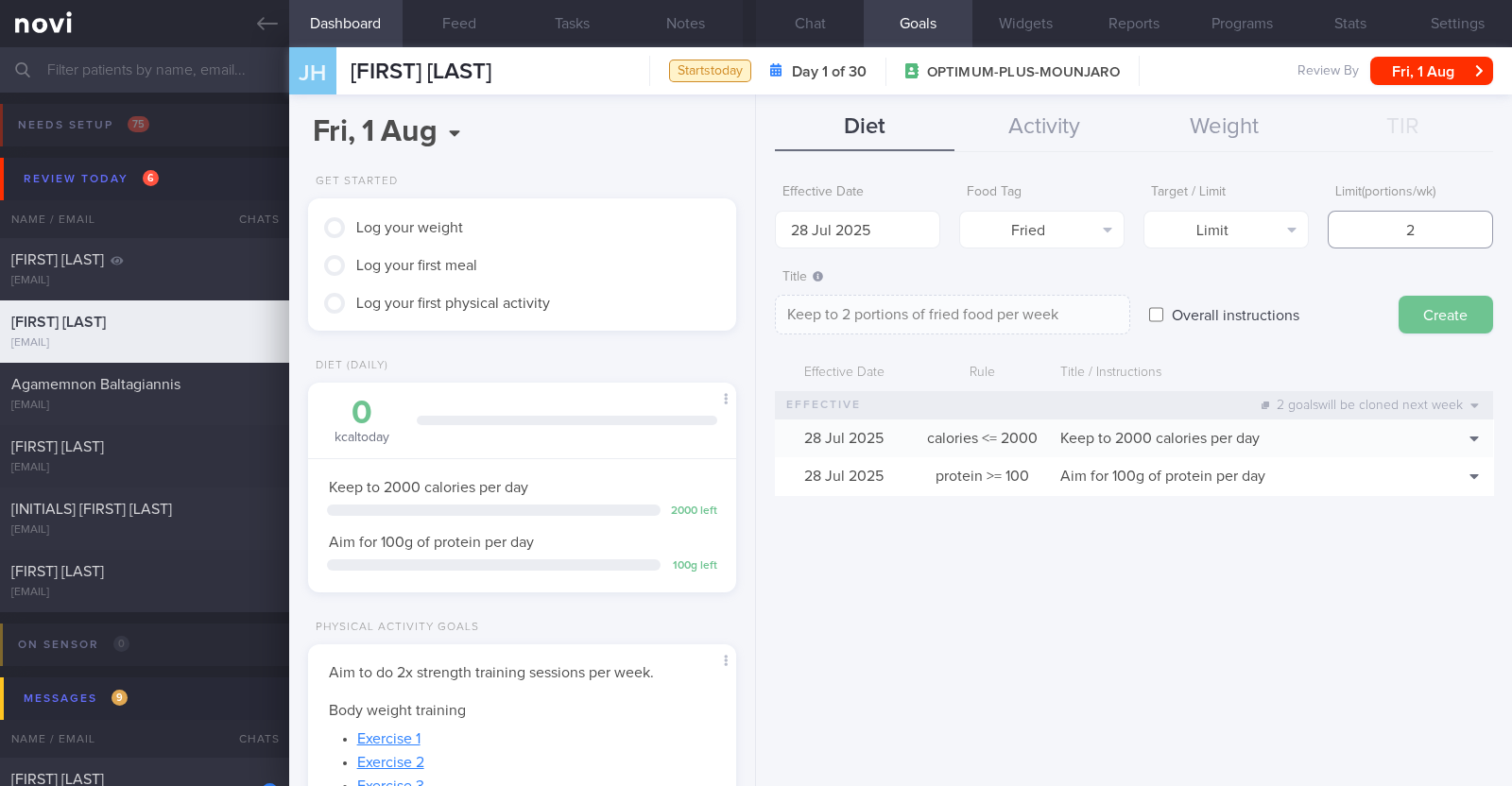 type on "2" 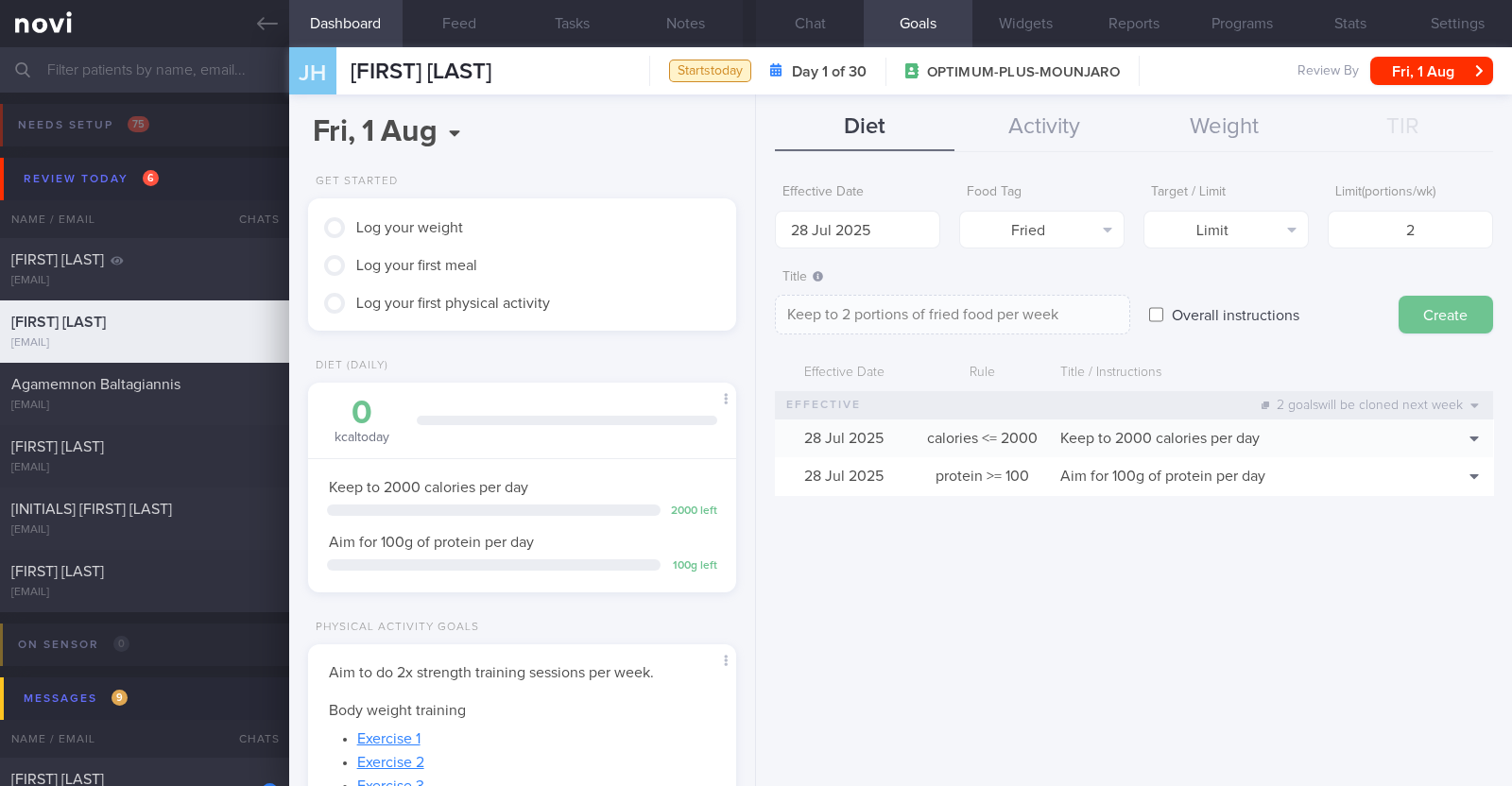 click on "Create" at bounding box center (1446, 315) 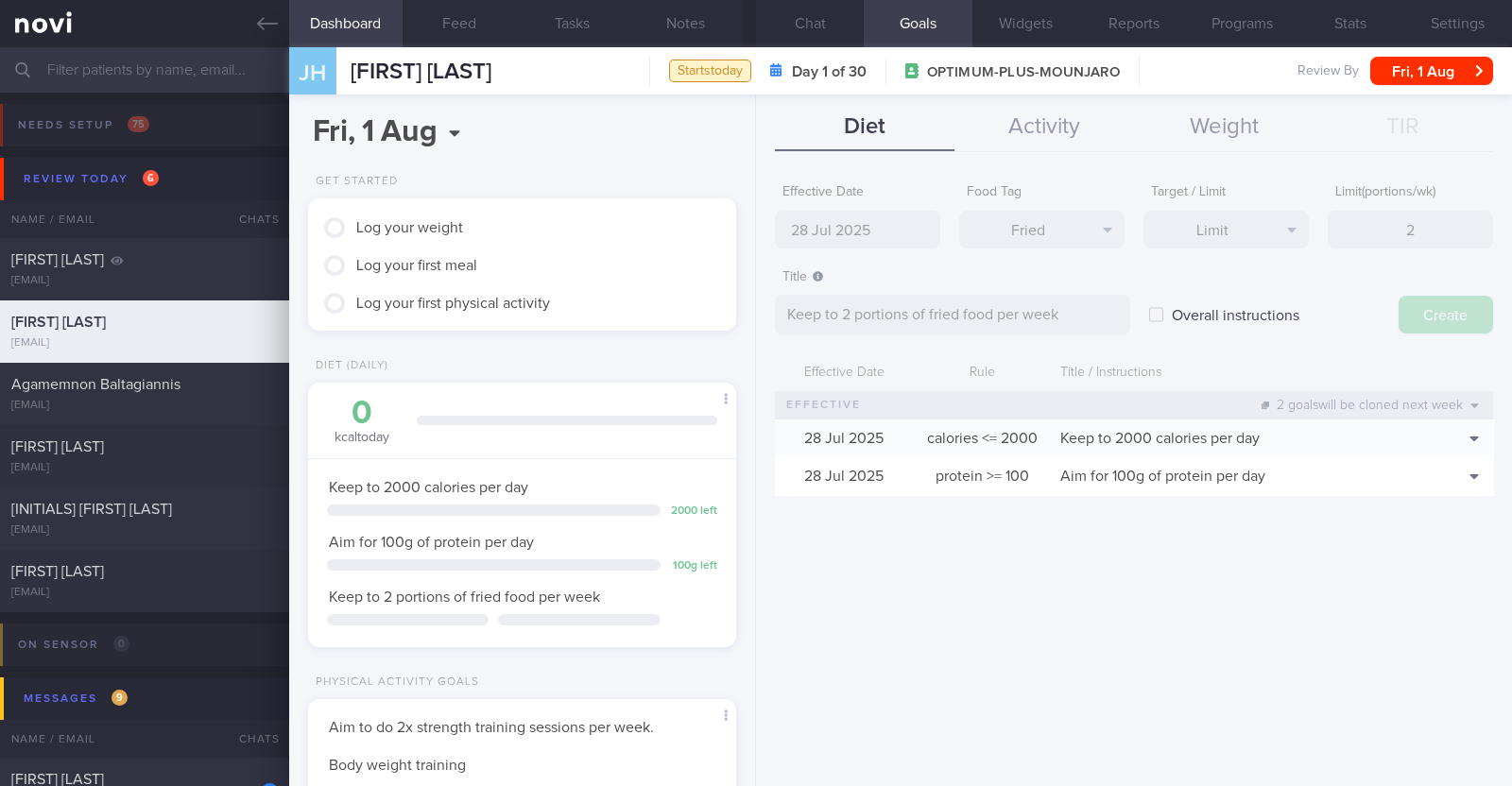 type on "4 Aug 2025" 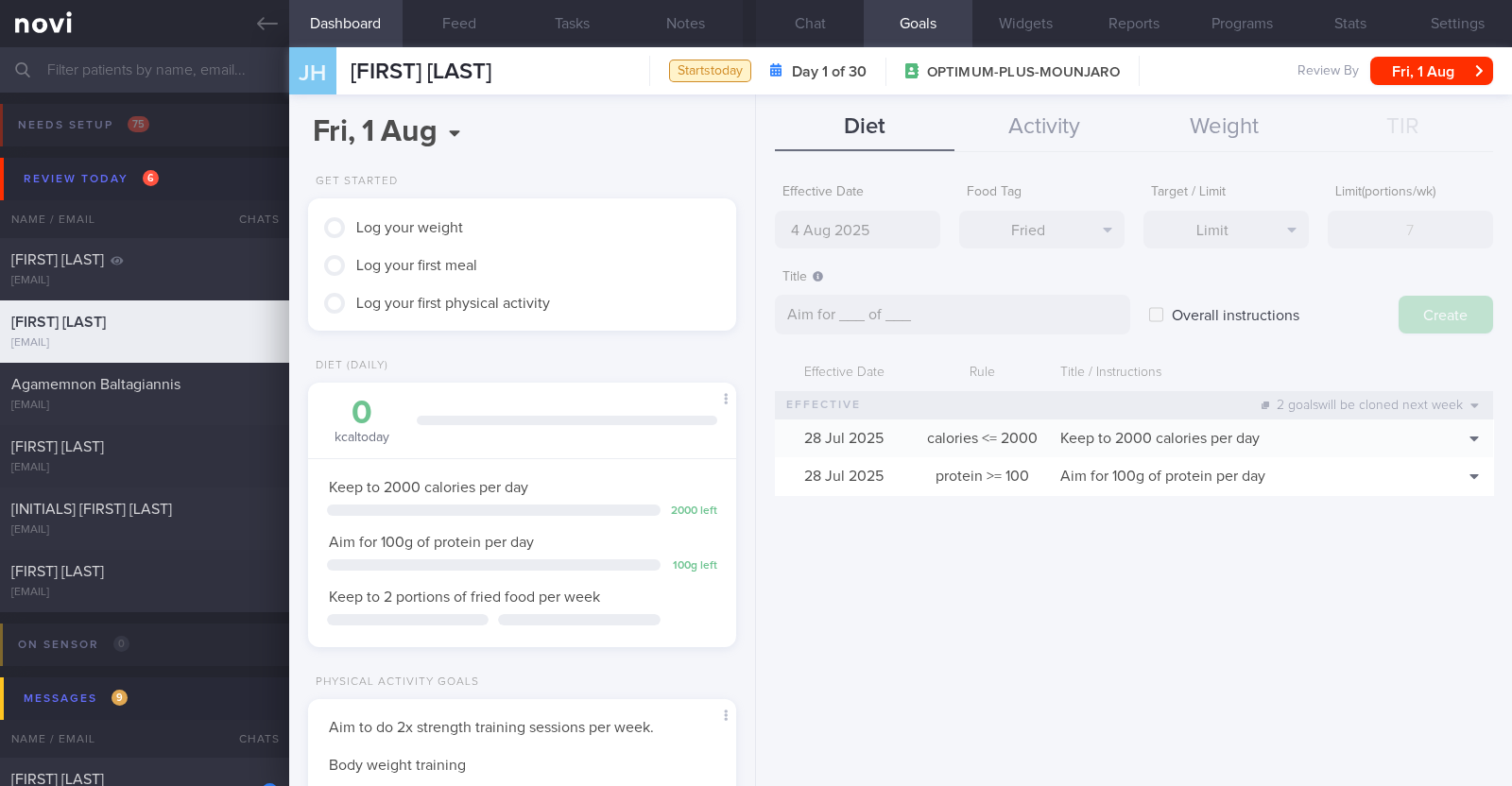 select on "7" 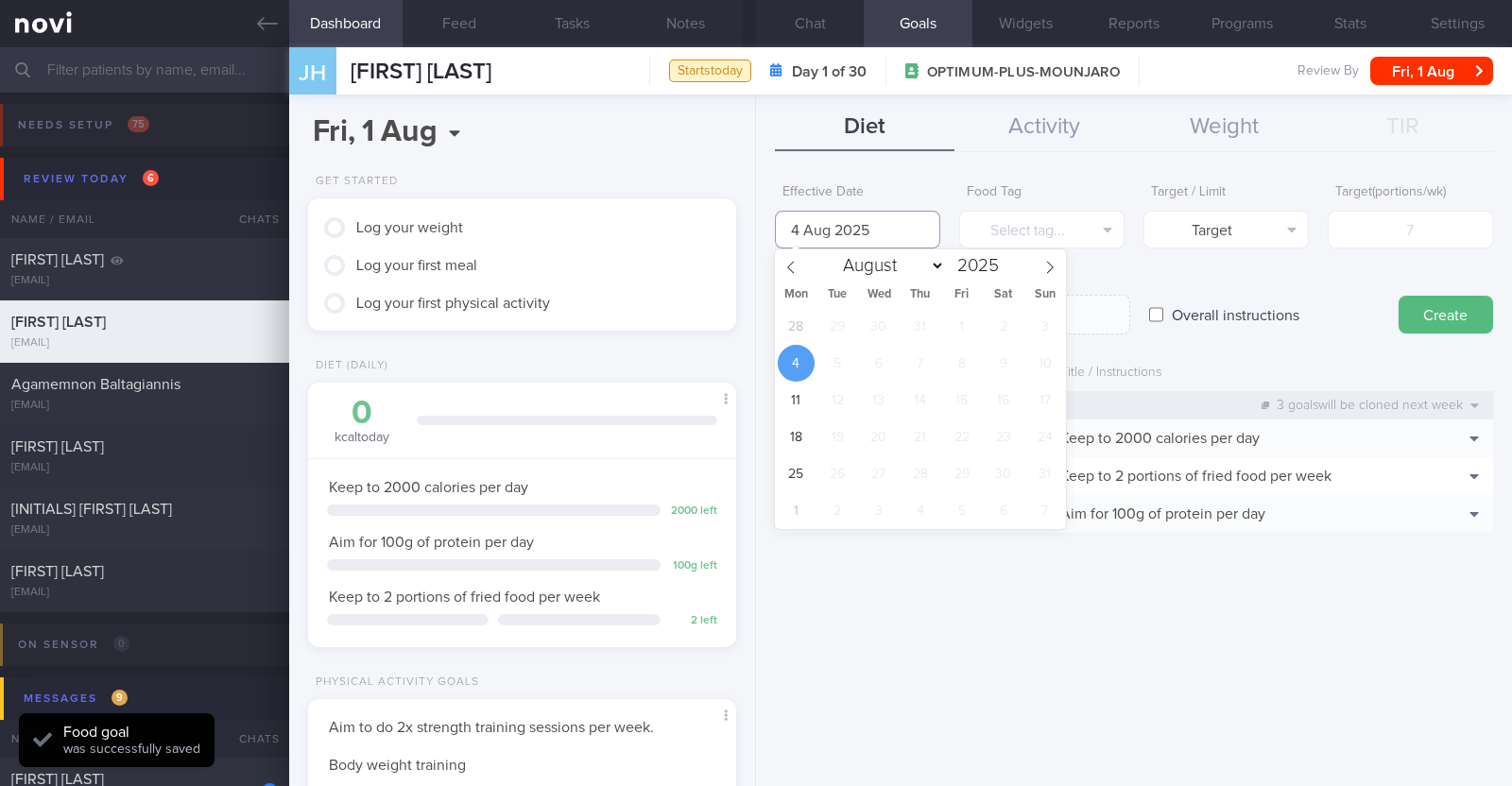 click on "4 Aug 2025" at bounding box center [857, 230] 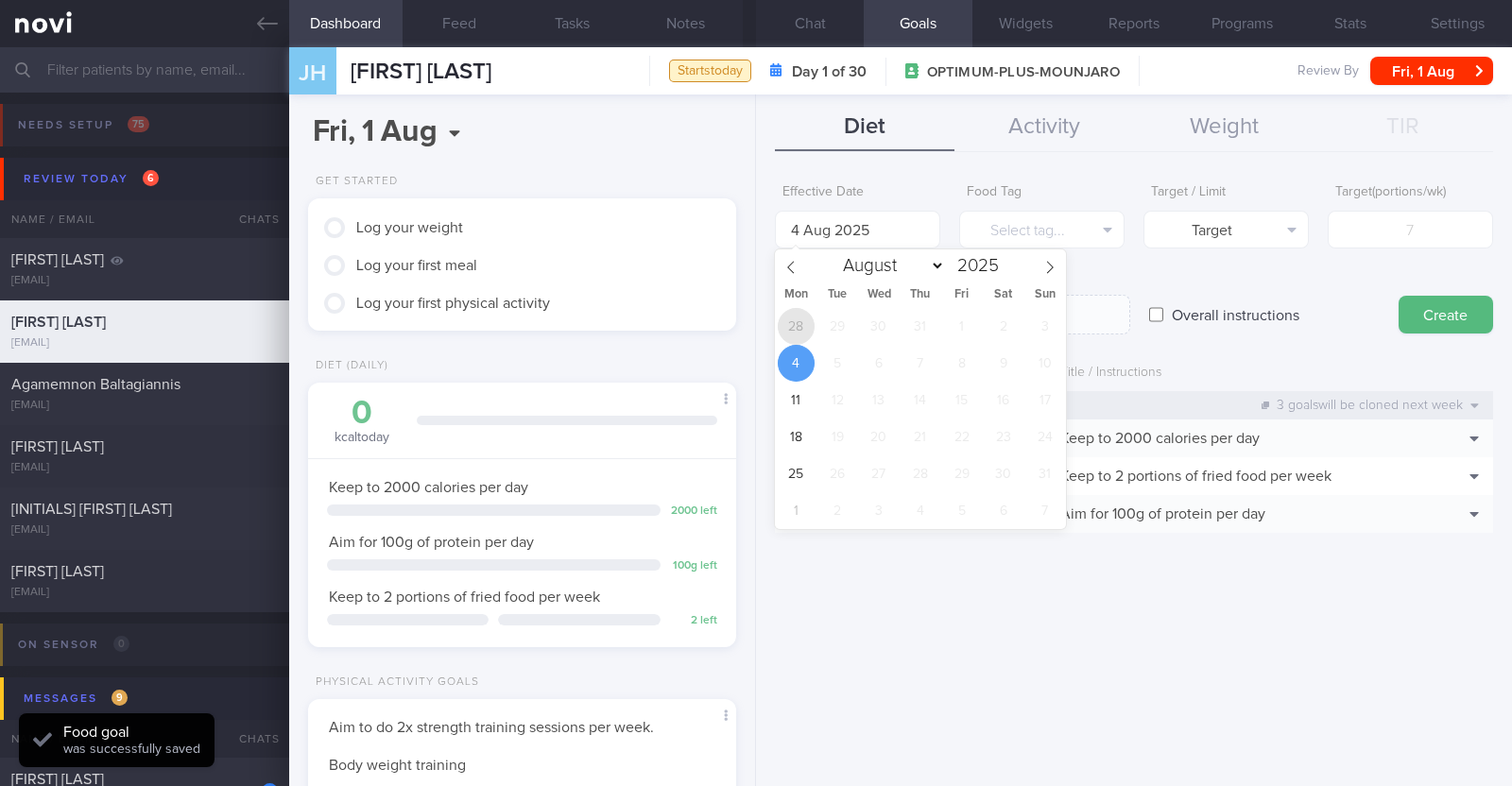 click on "28" at bounding box center (796, 326) 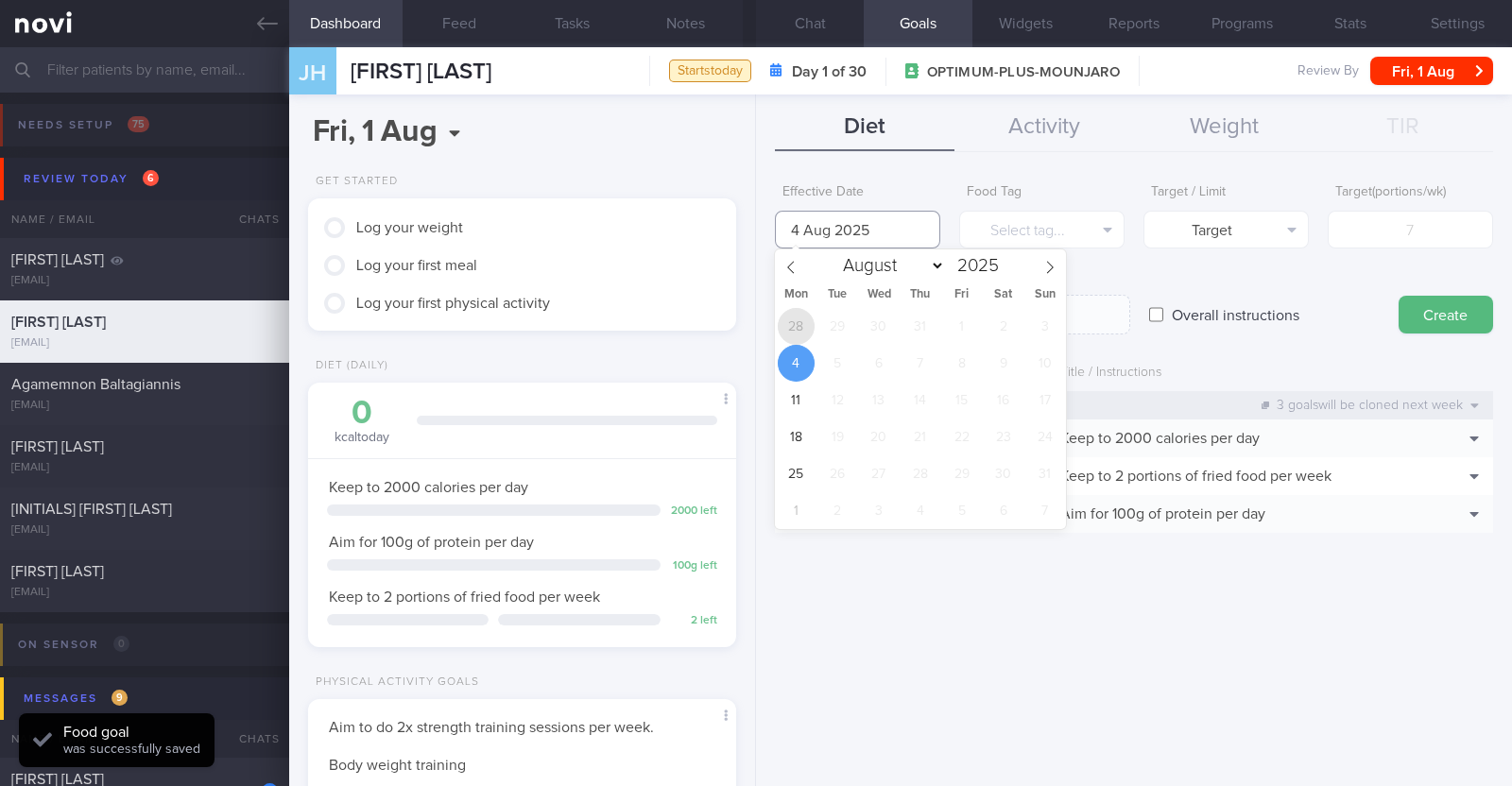 type on "28 Jul 2025" 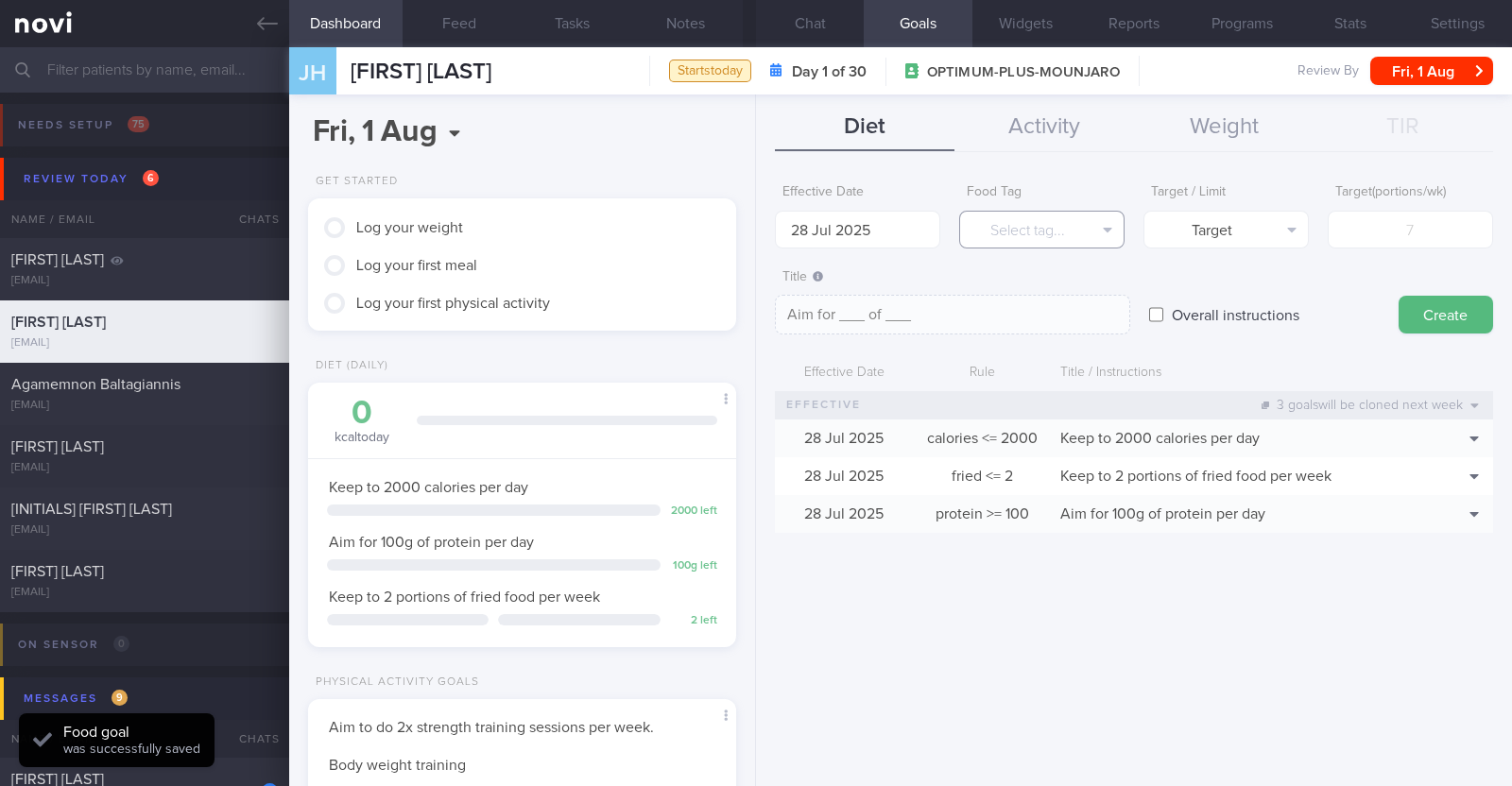 click on "Select tag..." at bounding box center [1041, 230] 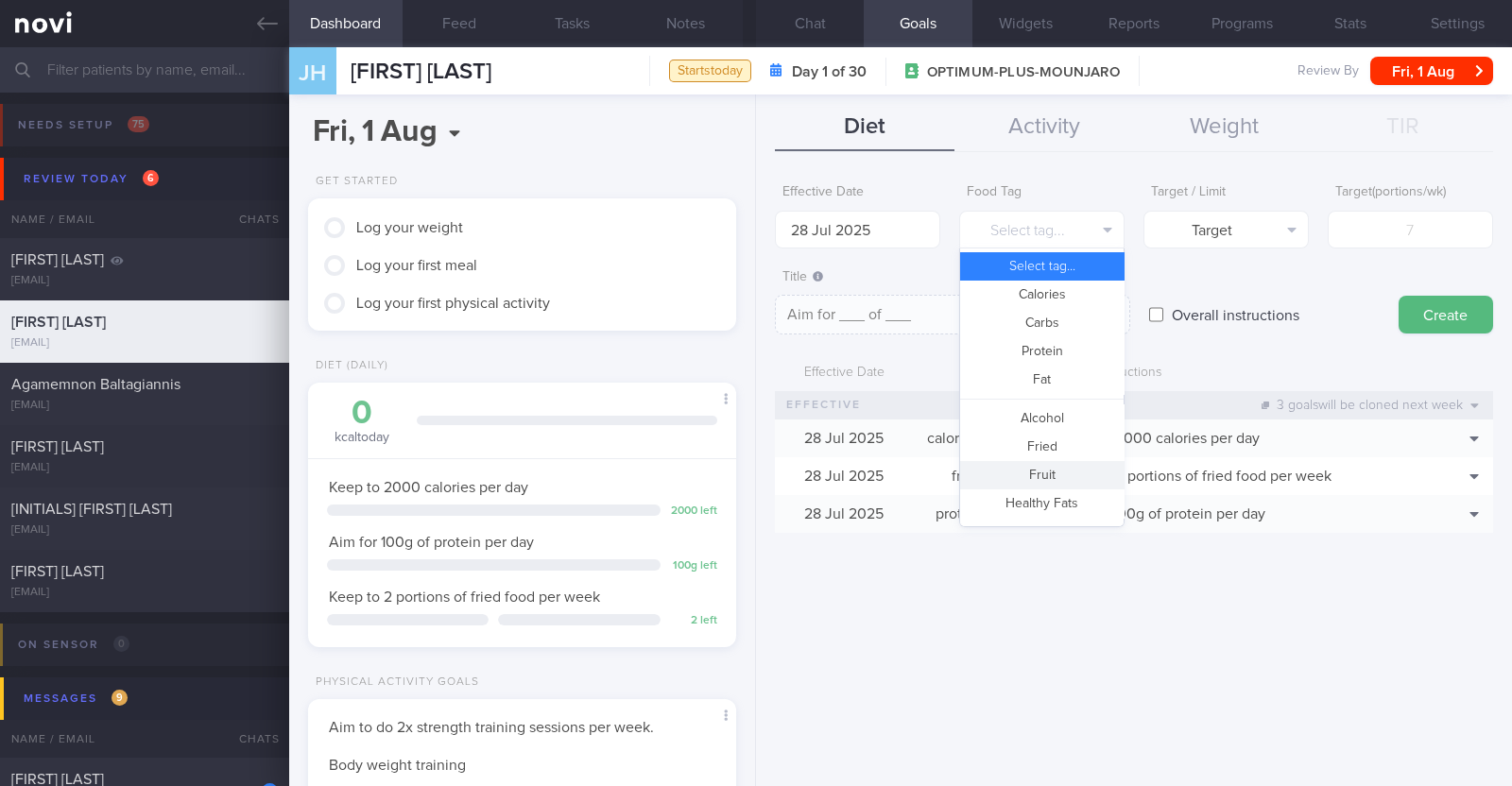 click on "Fruit" at bounding box center [1041, 475] 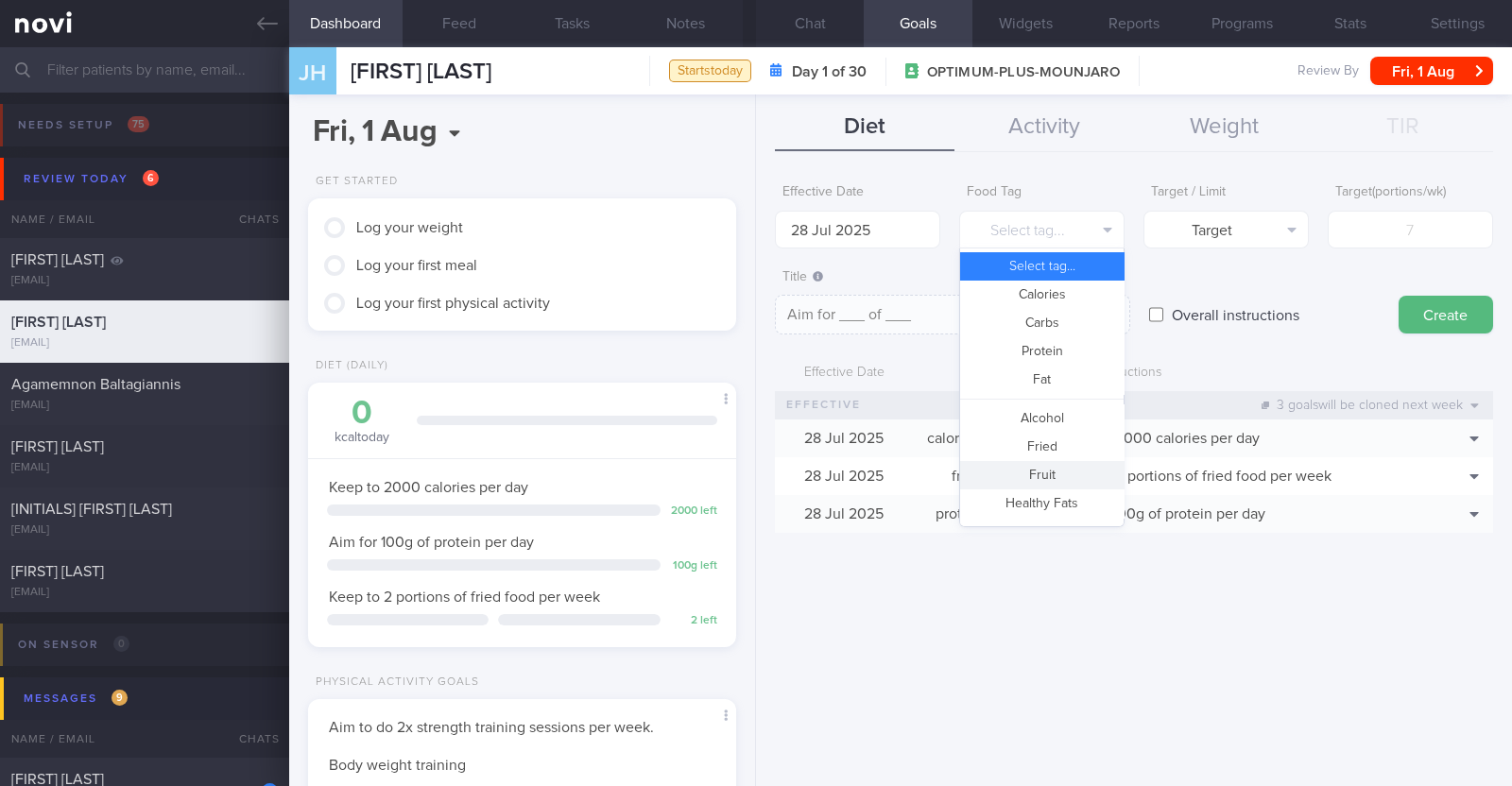 type on "Aim for __ portions of fruits per week" 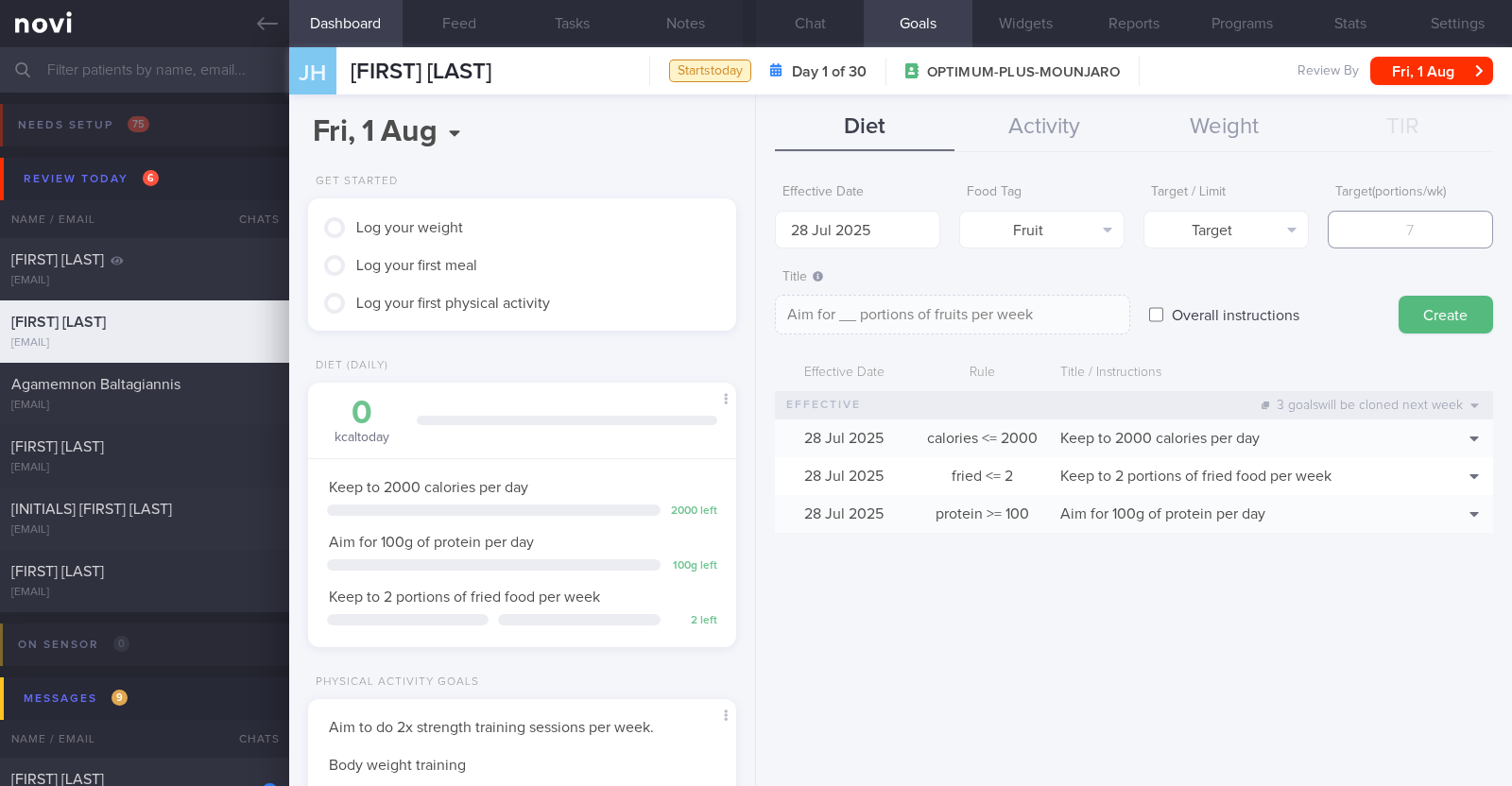 click at bounding box center (1410, 230) 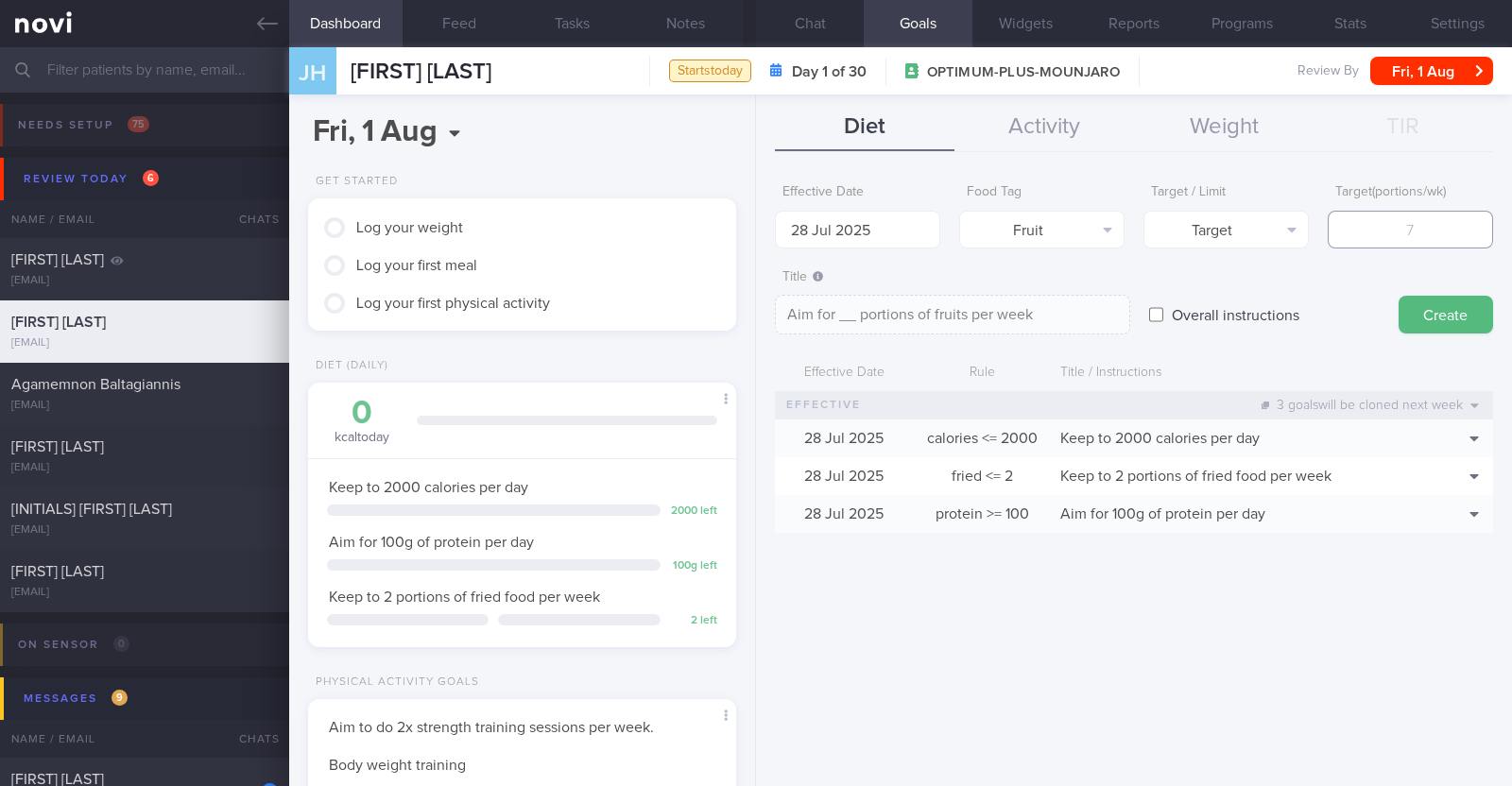 type on "1" 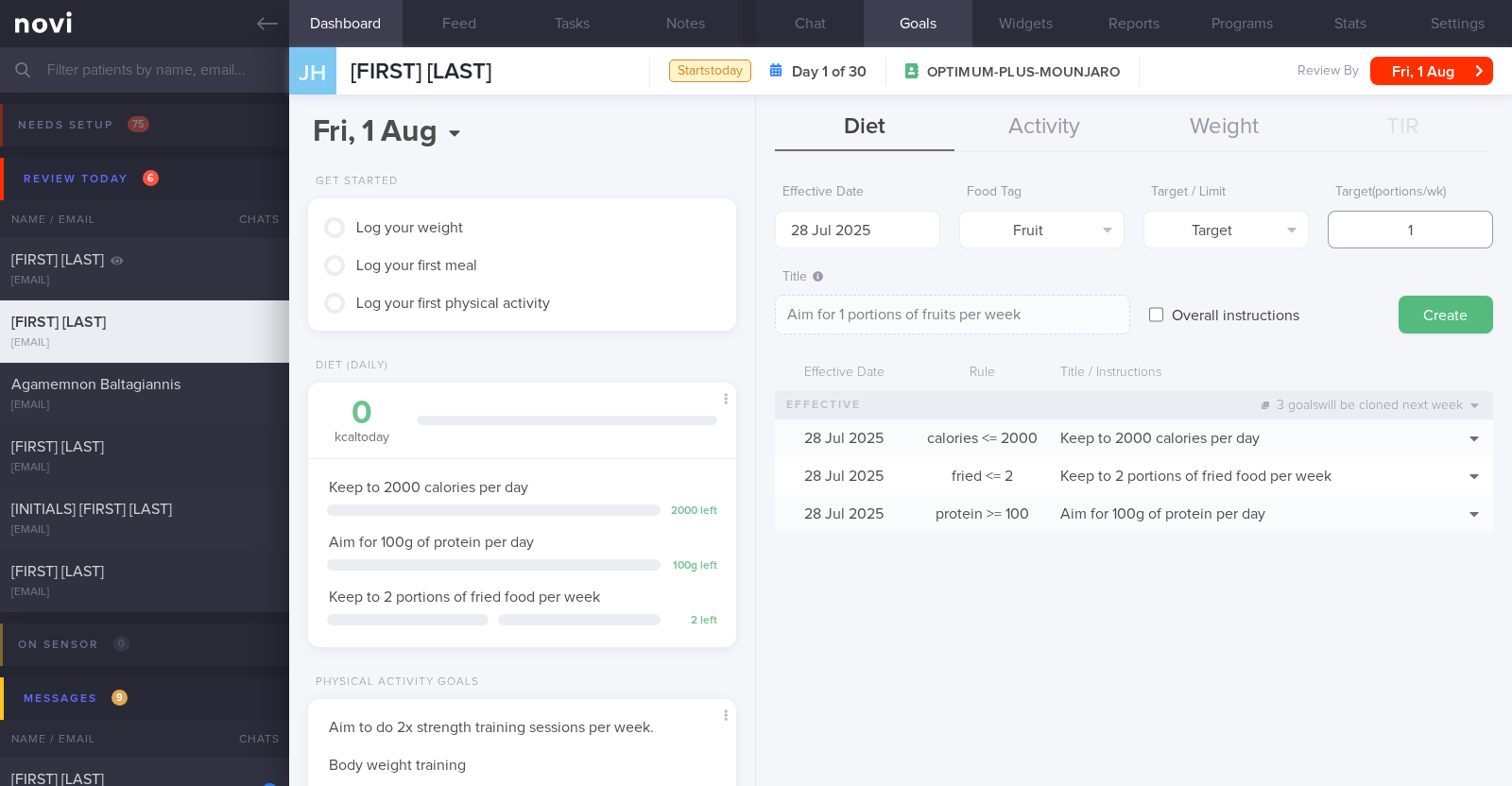 type on "14" 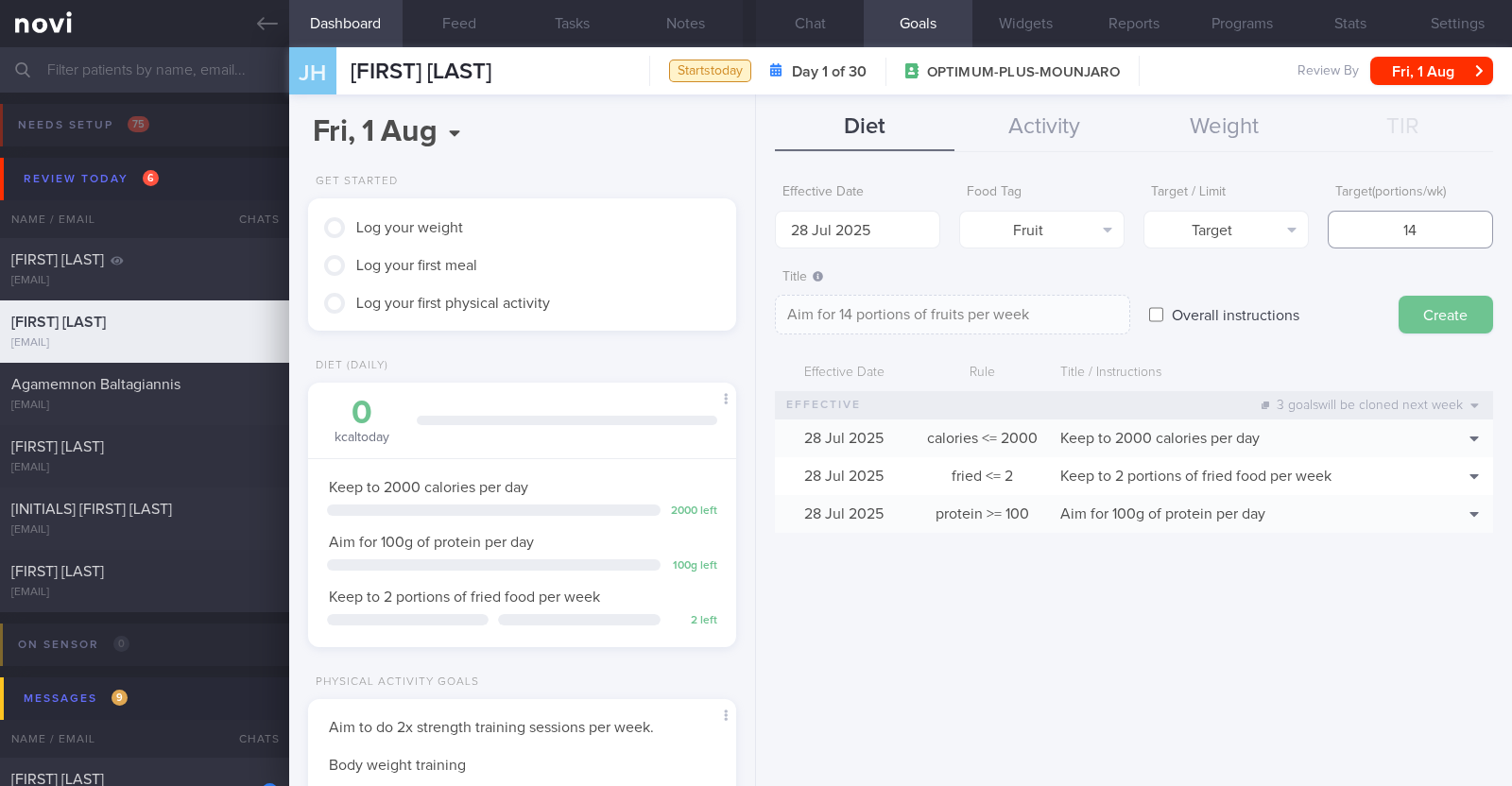 type on "14" 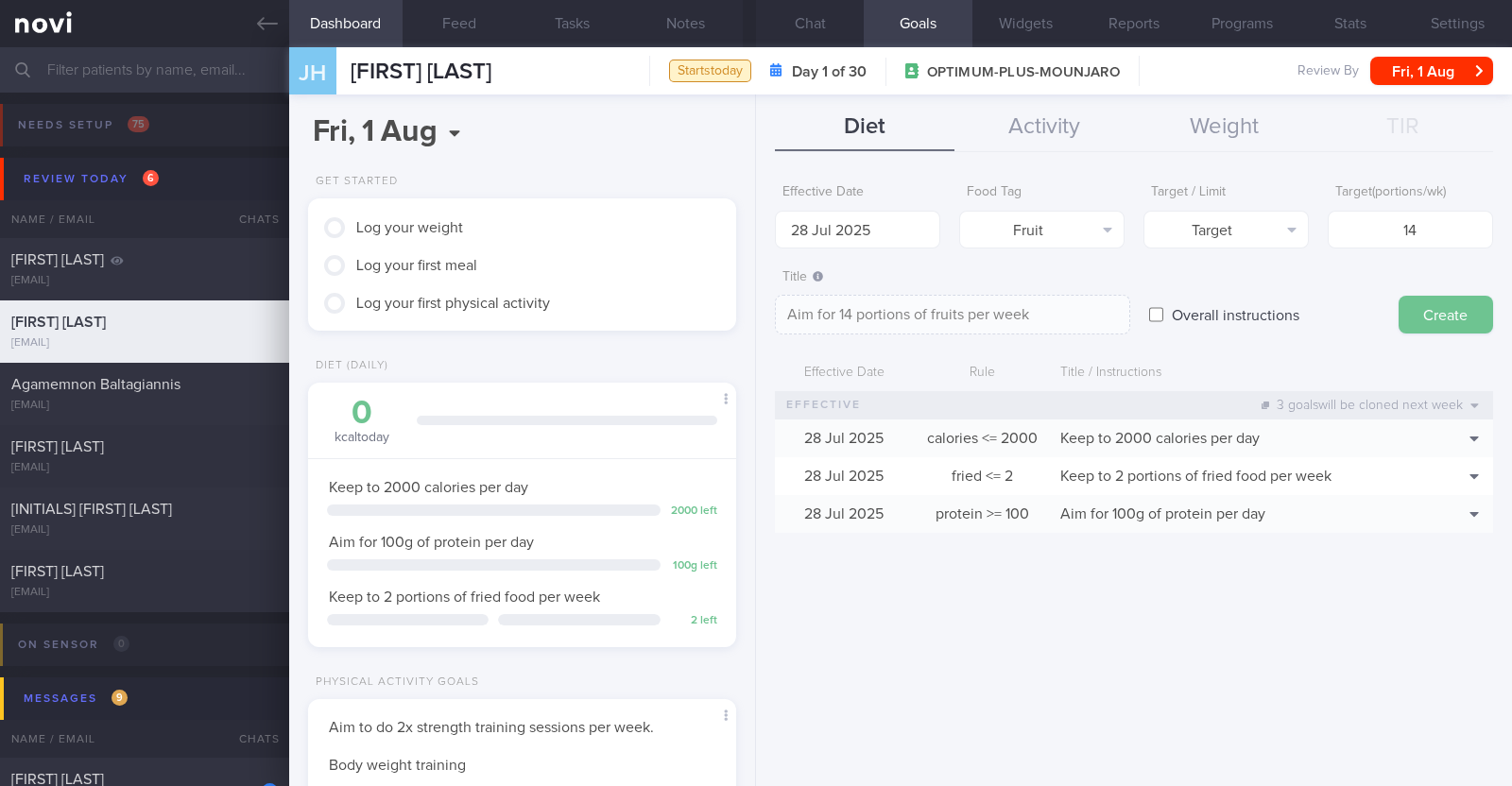 click on "Create" at bounding box center (1446, 315) 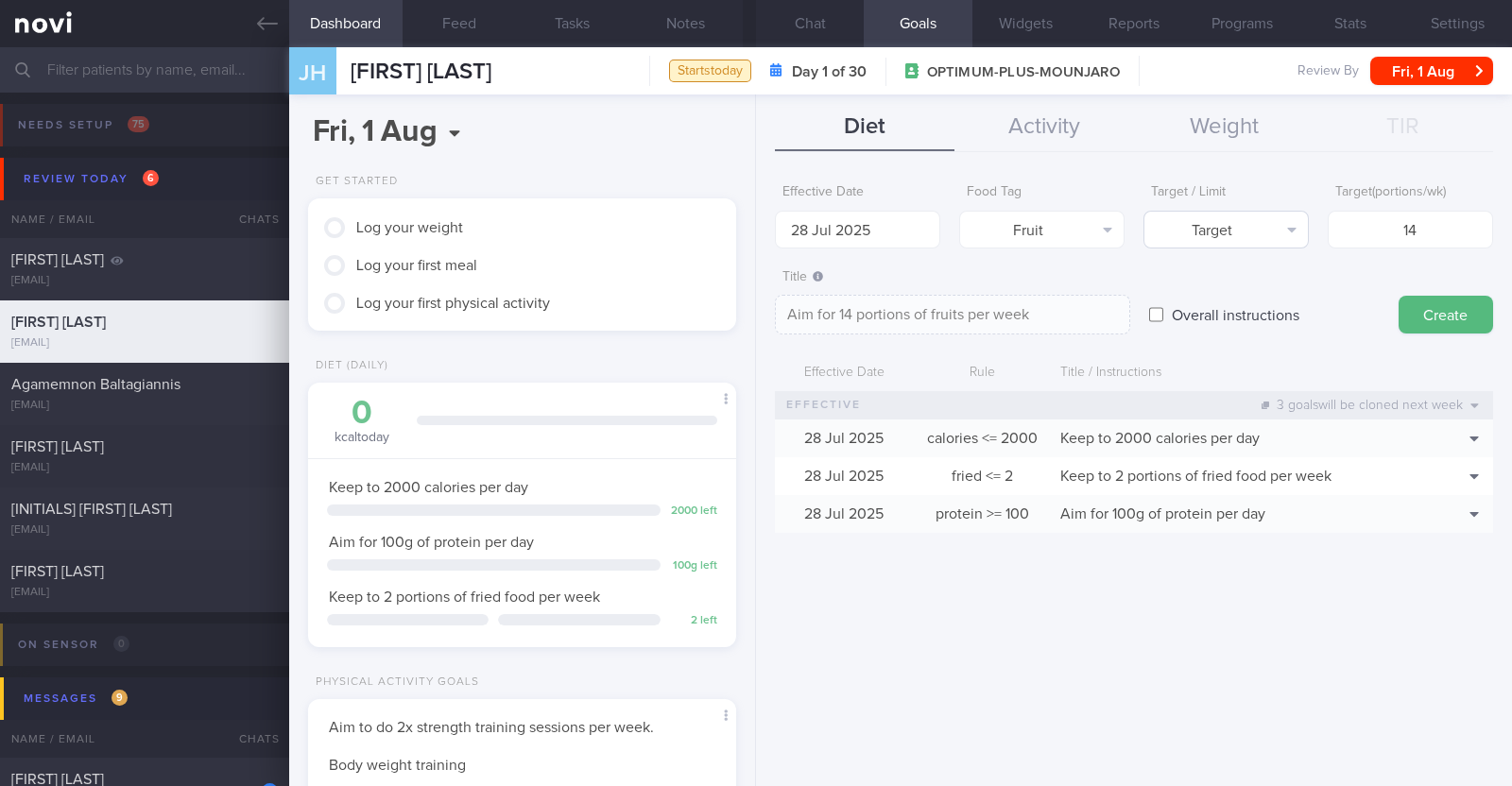 type on "4 Aug 2025" 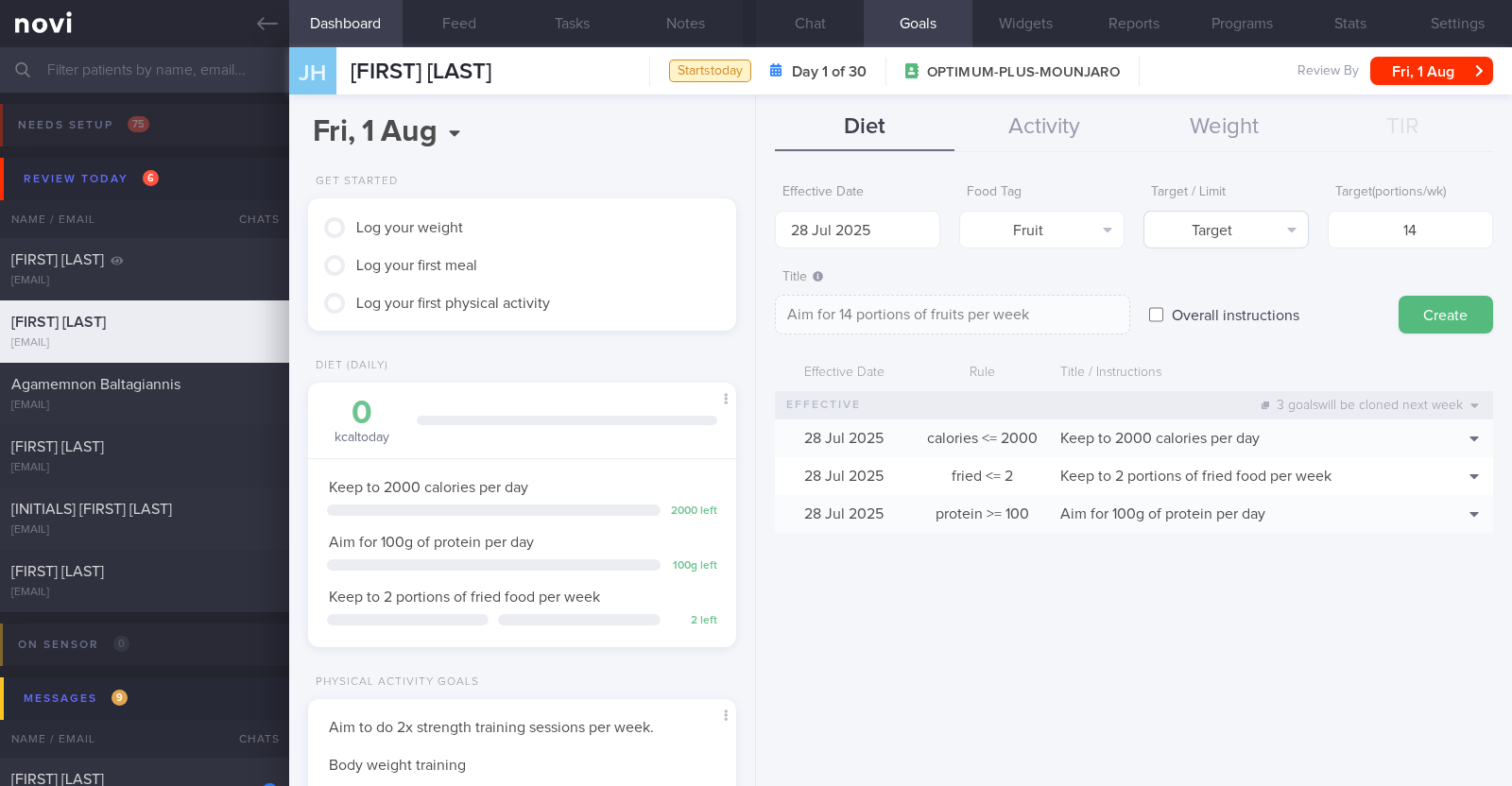 type 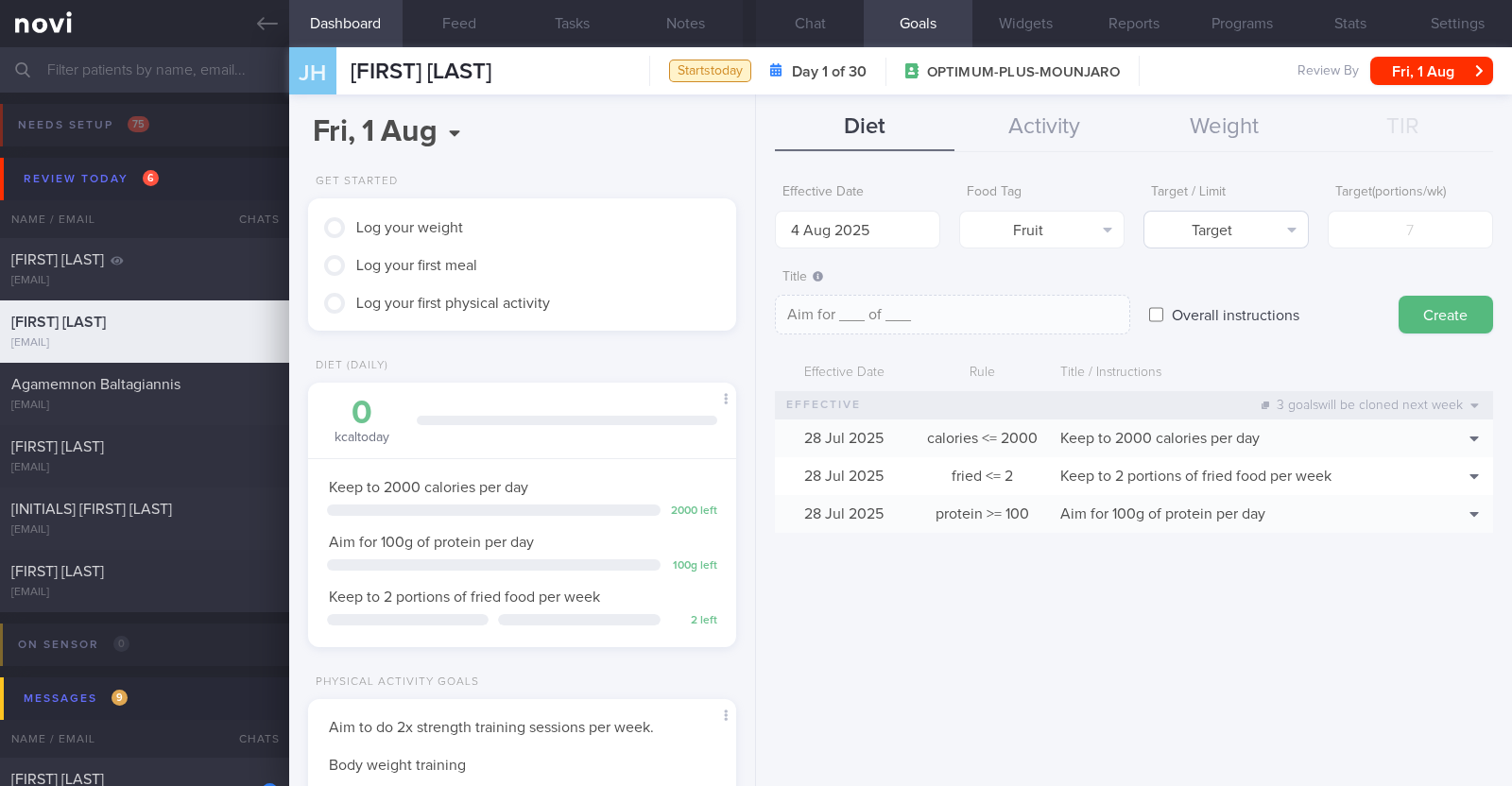 select on "7" 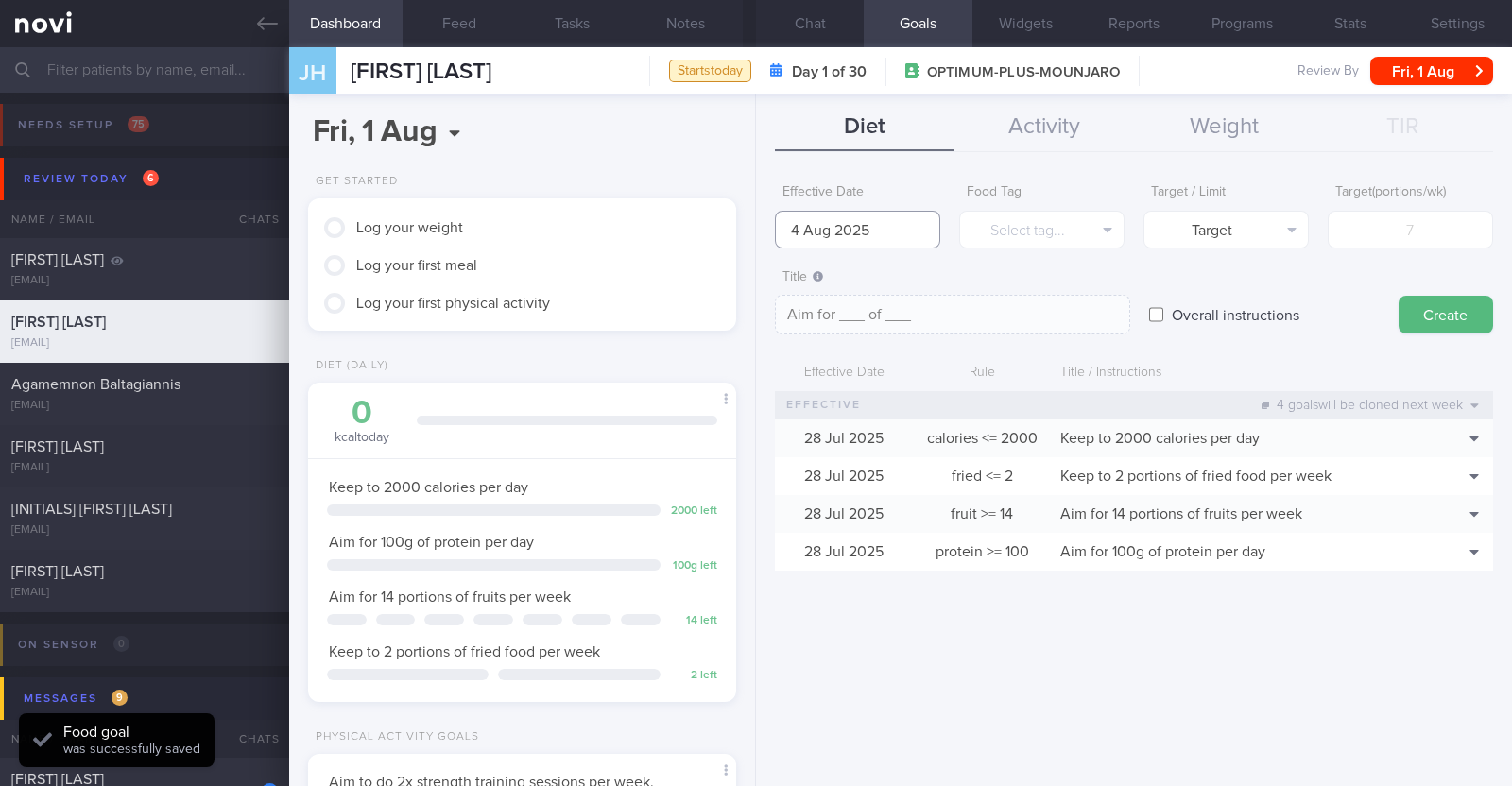 click on "4 Aug 2025" at bounding box center [857, 230] 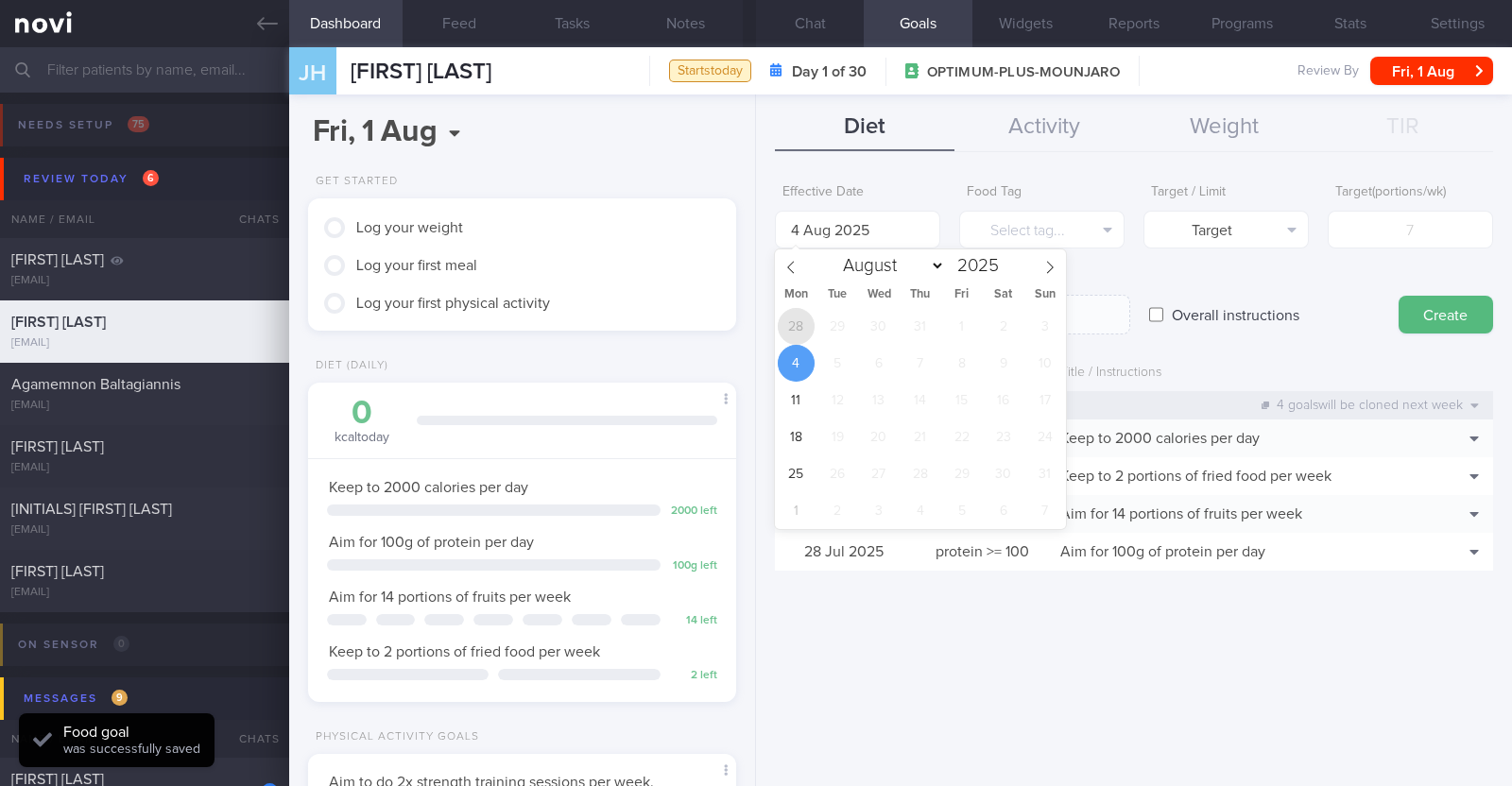 click on "28" at bounding box center [796, 326] 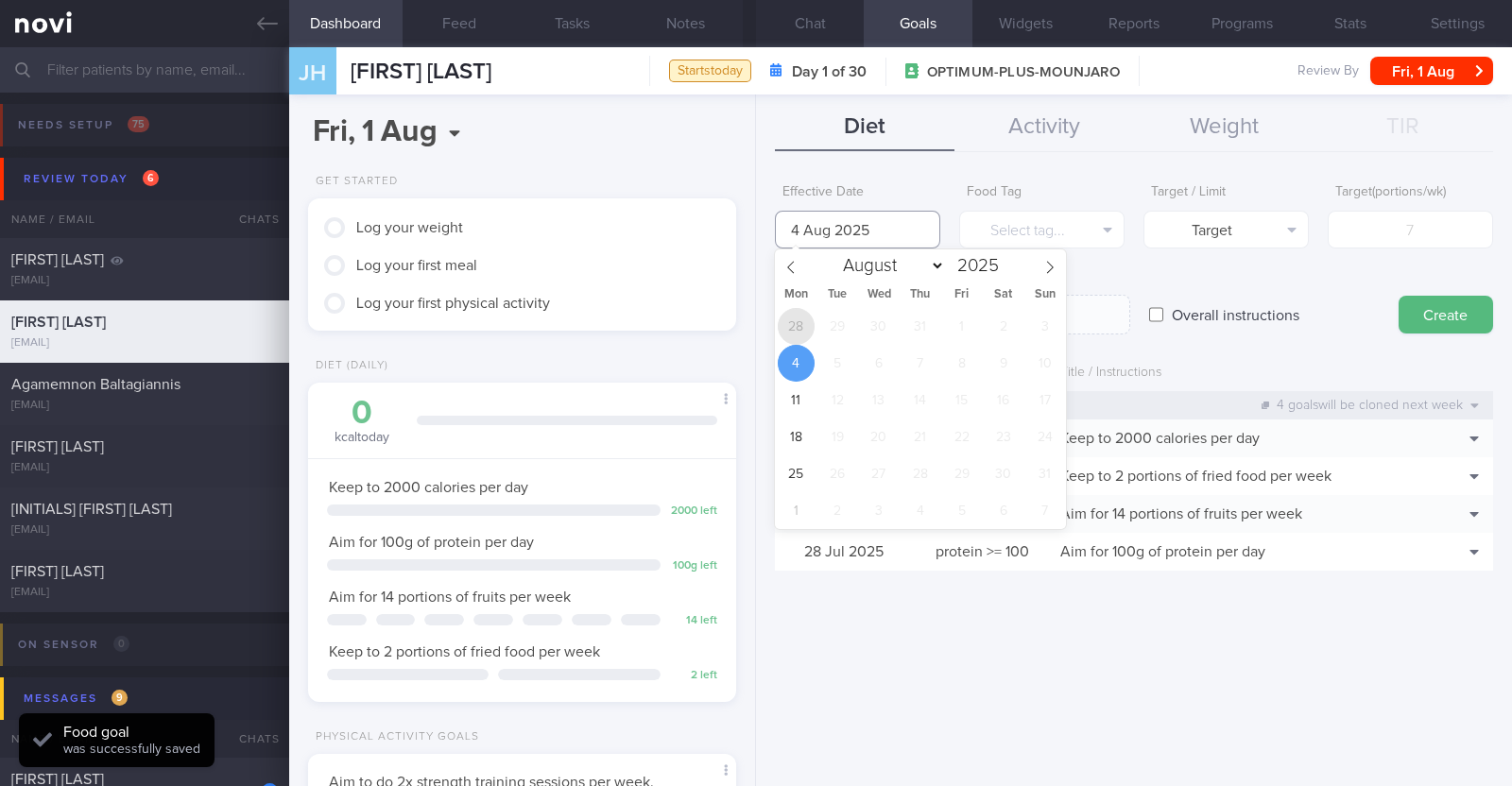 type on "28 Jul 2025" 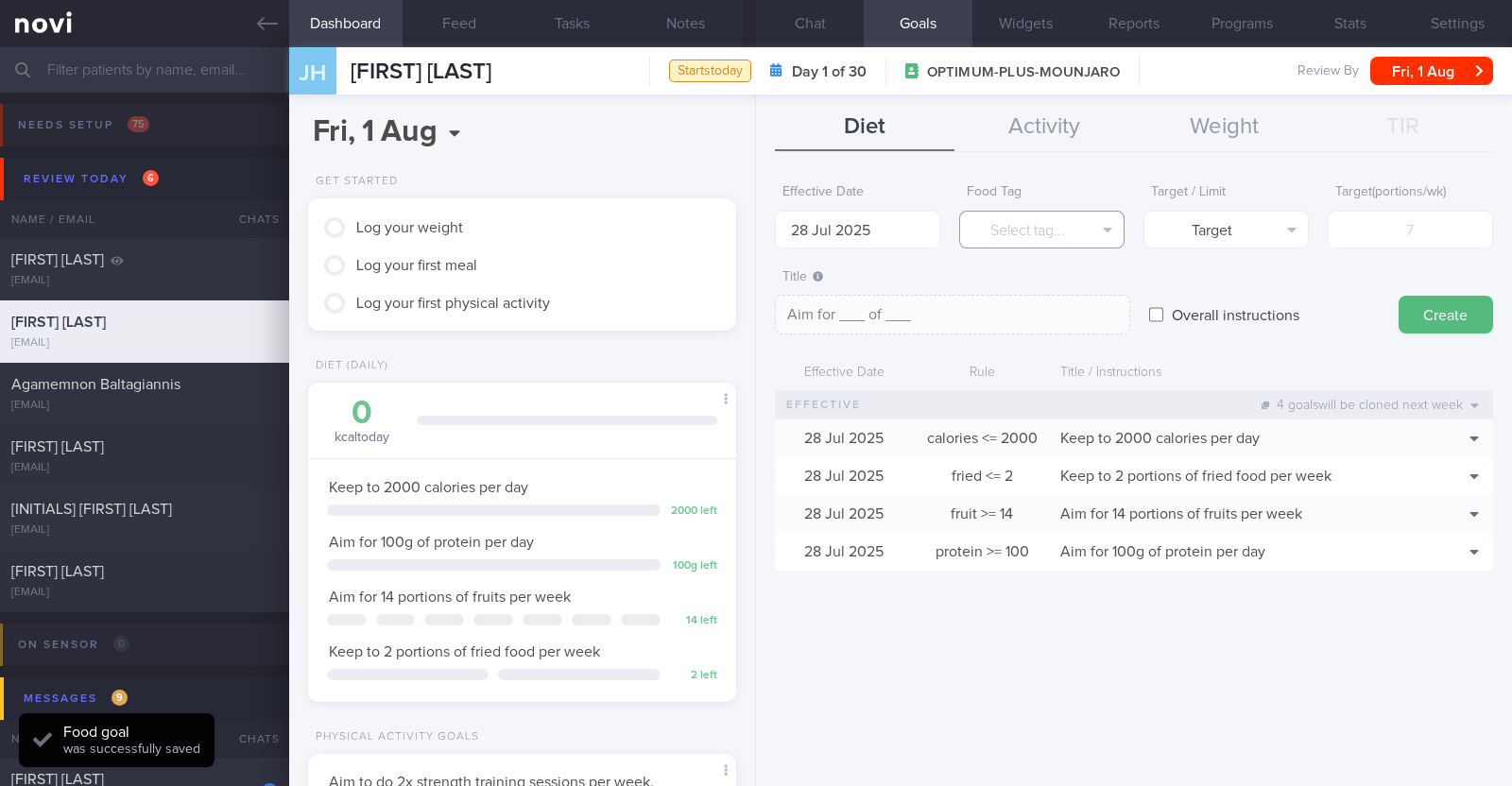 click on "Select tag..." at bounding box center (1041, 230) 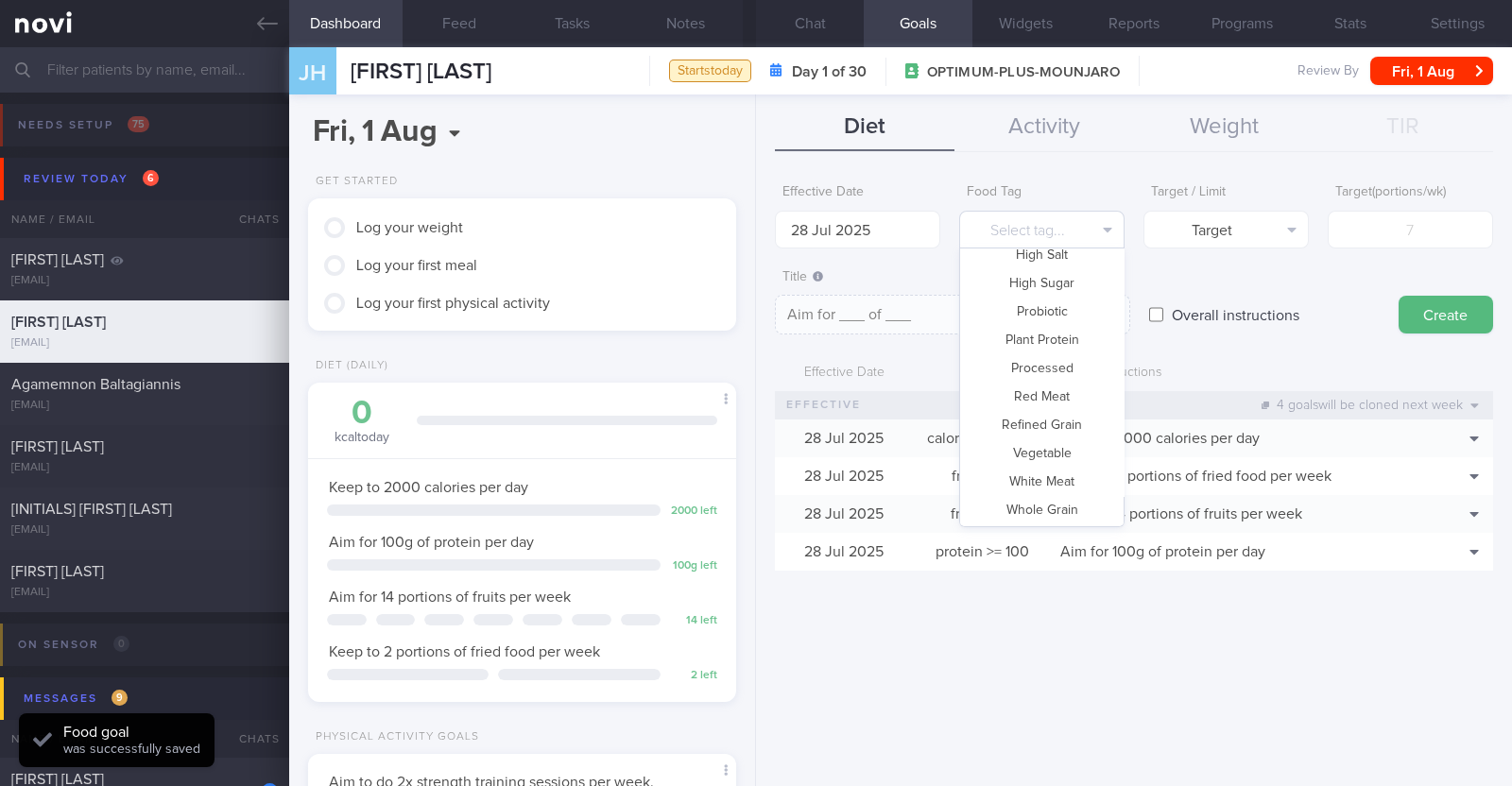 scroll, scrollTop: 562, scrollLeft: 0, axis: vertical 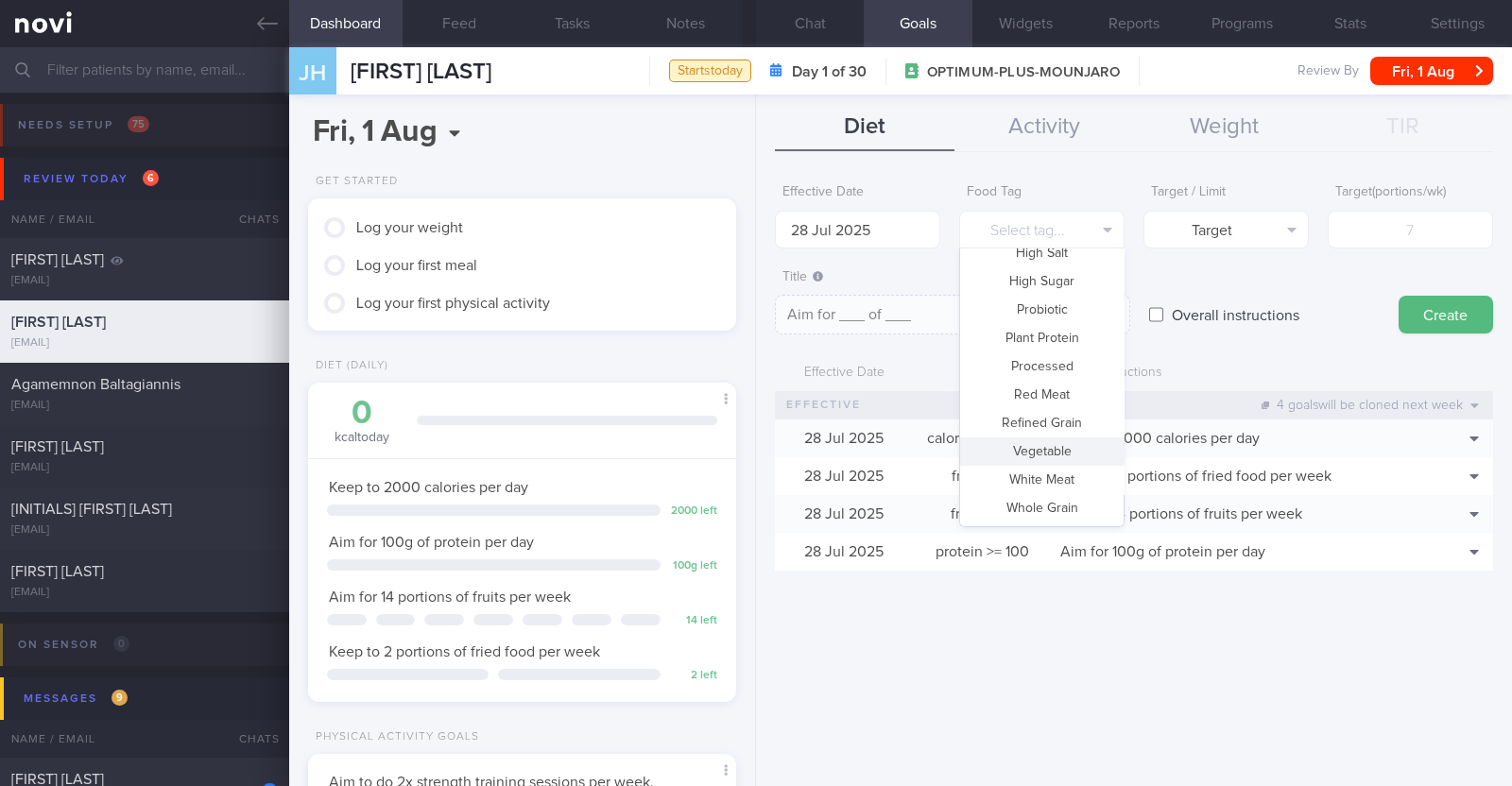 click on "Vegetable" at bounding box center (1041, 452) 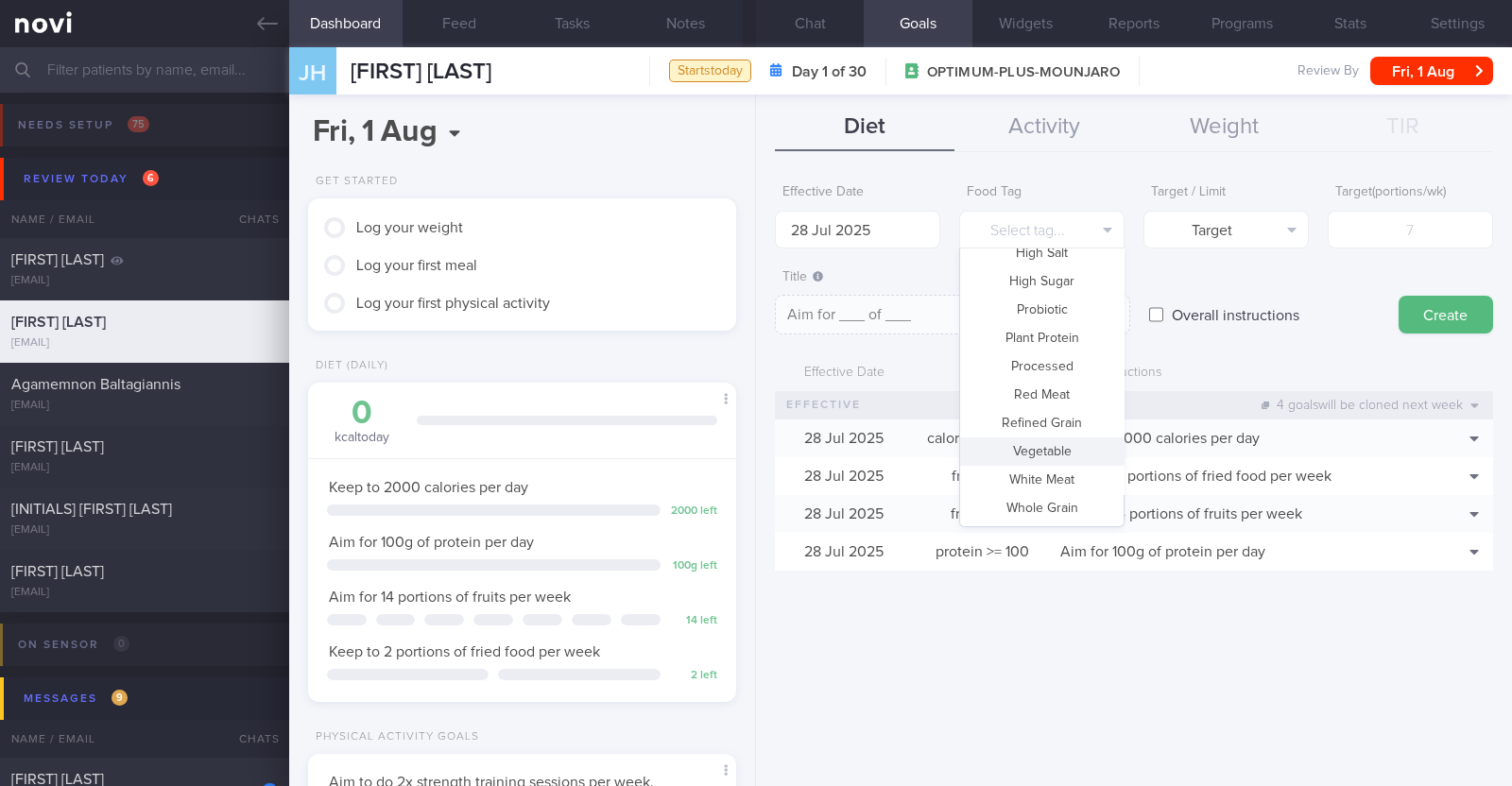 type on "Aim for __ portions of vegetables per week" 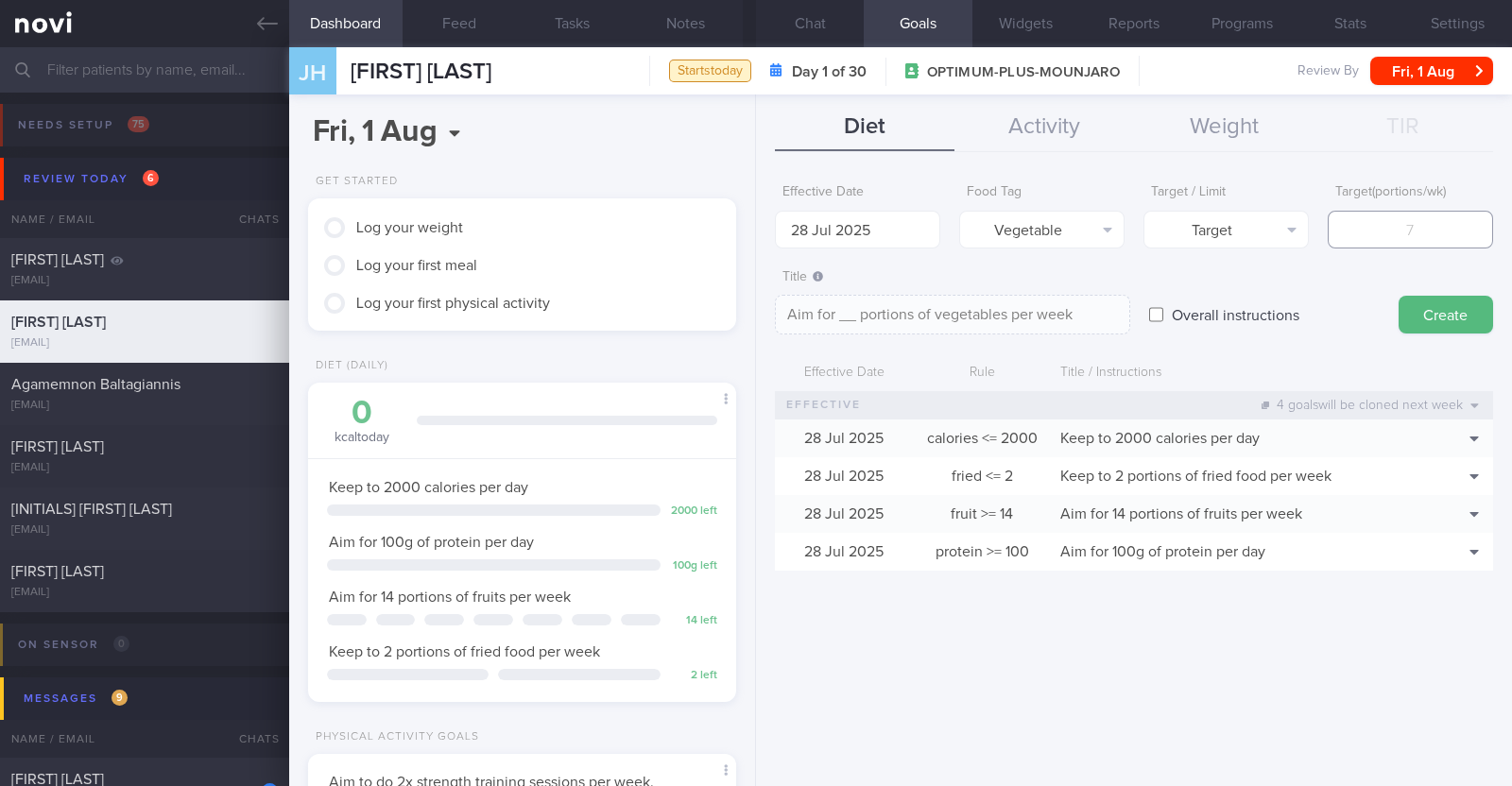 click at bounding box center (1410, 230) 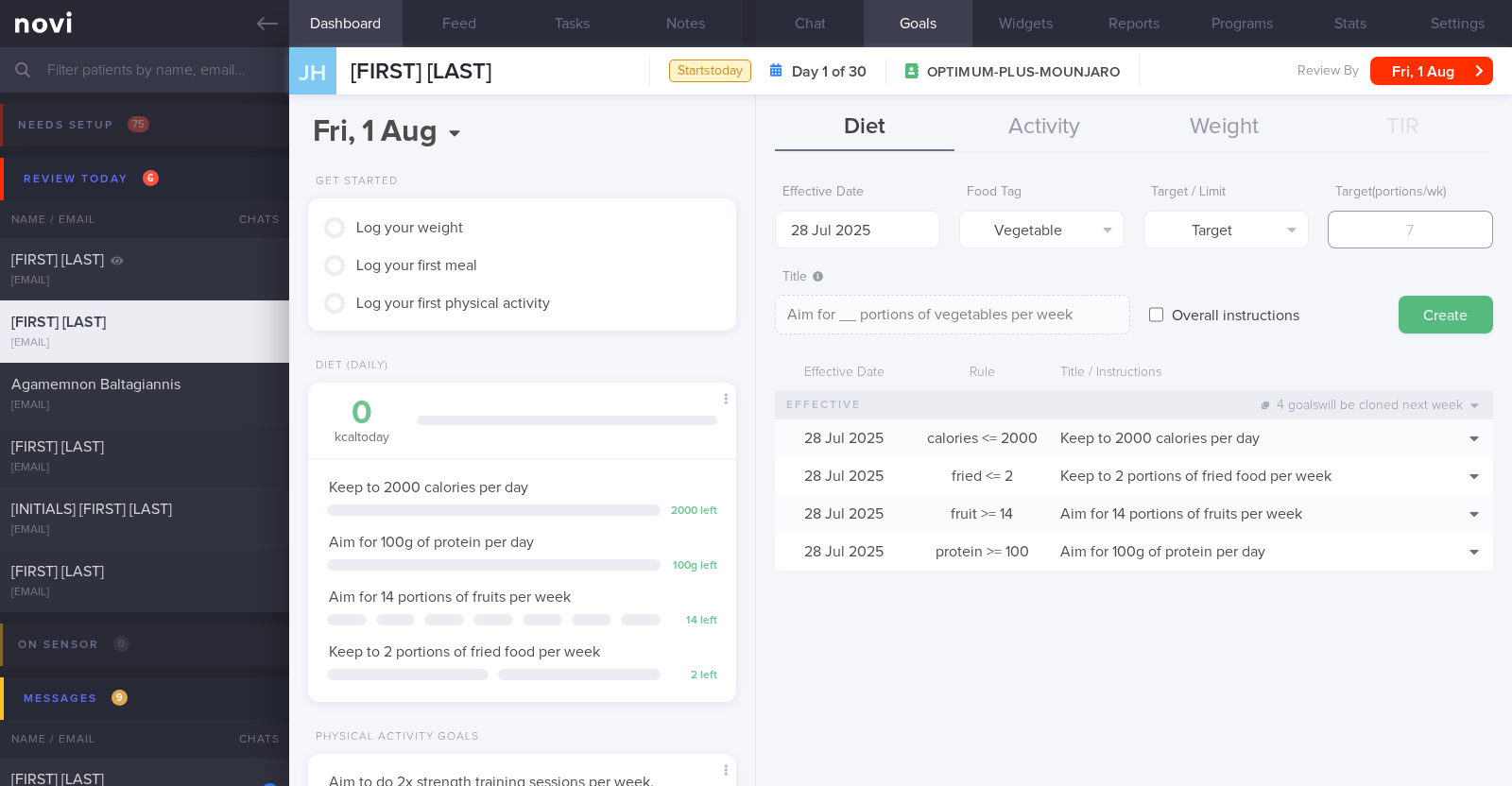 type on "1" 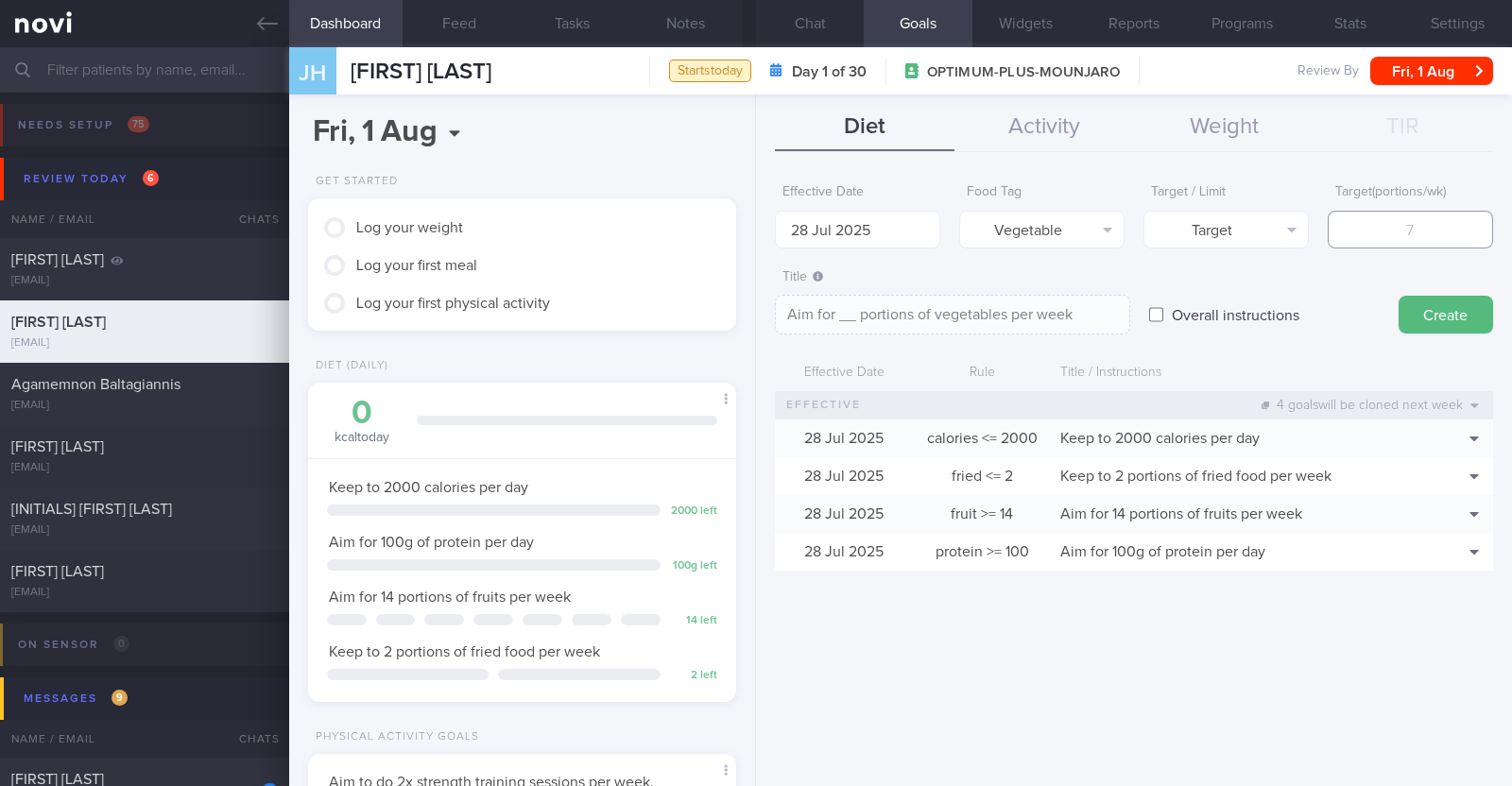 type on "Aim for 1 portions of vegetables per week" 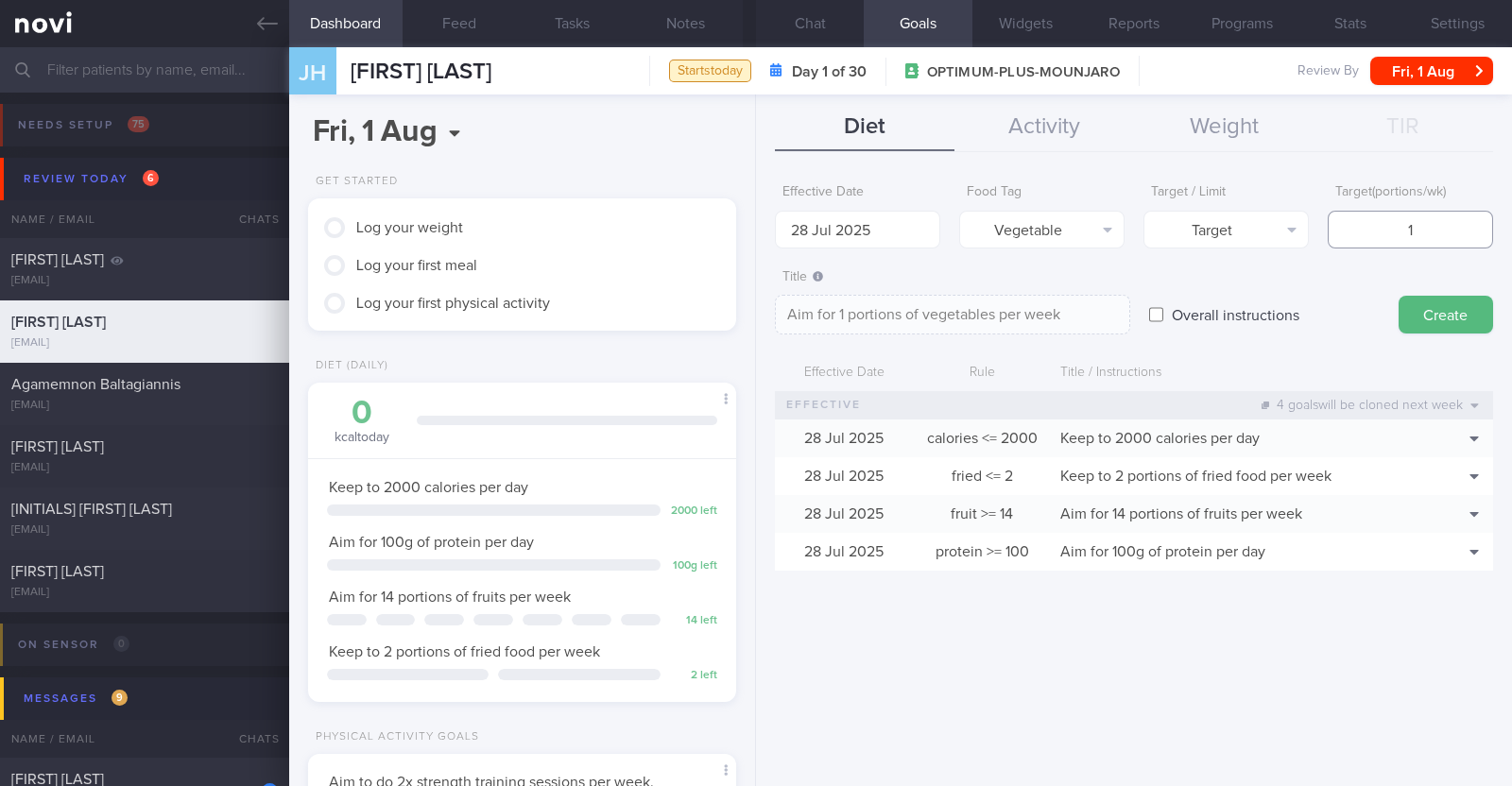 type on "14" 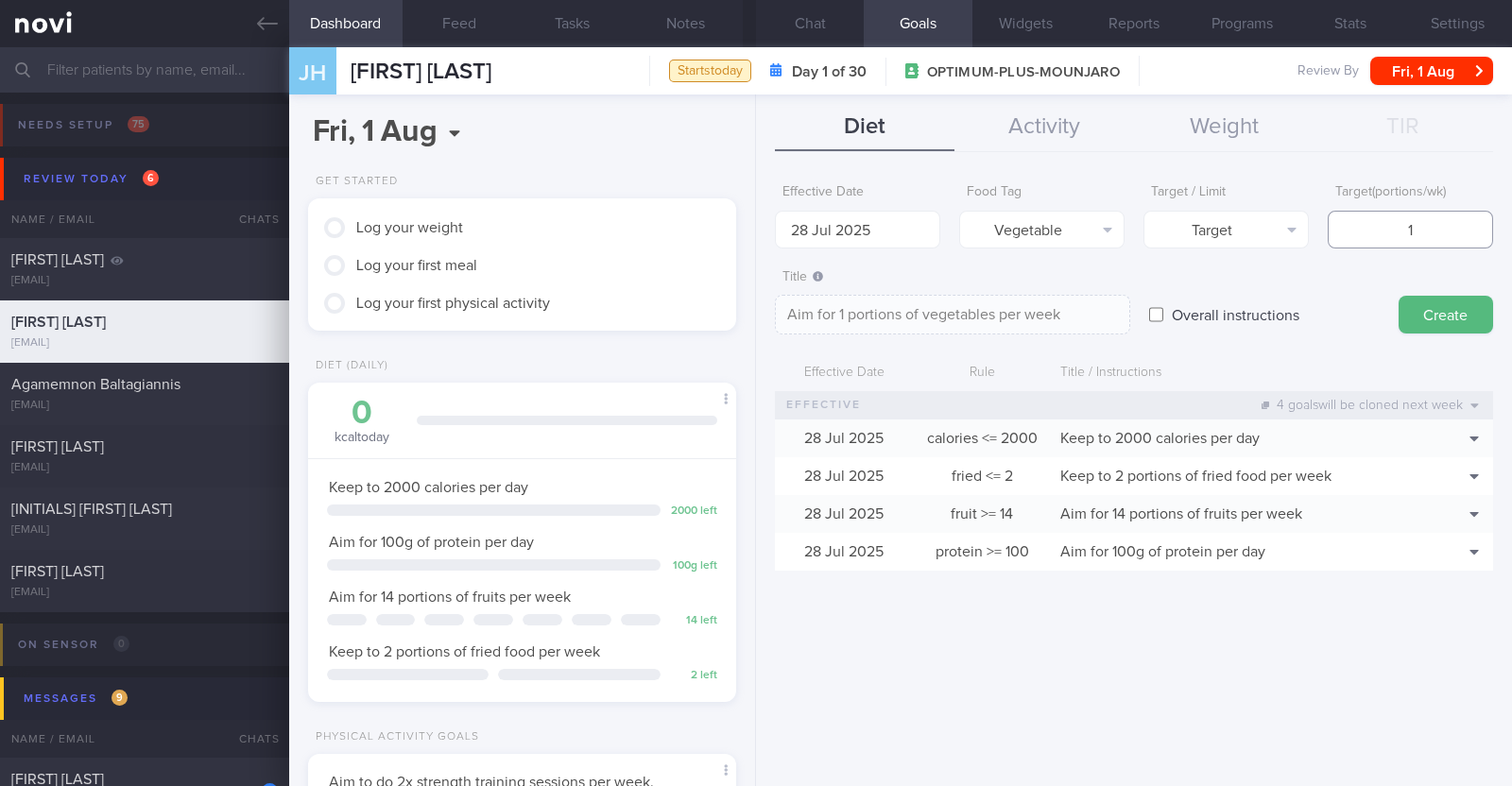 type on "Aim for 14 portions of vegetables per week" 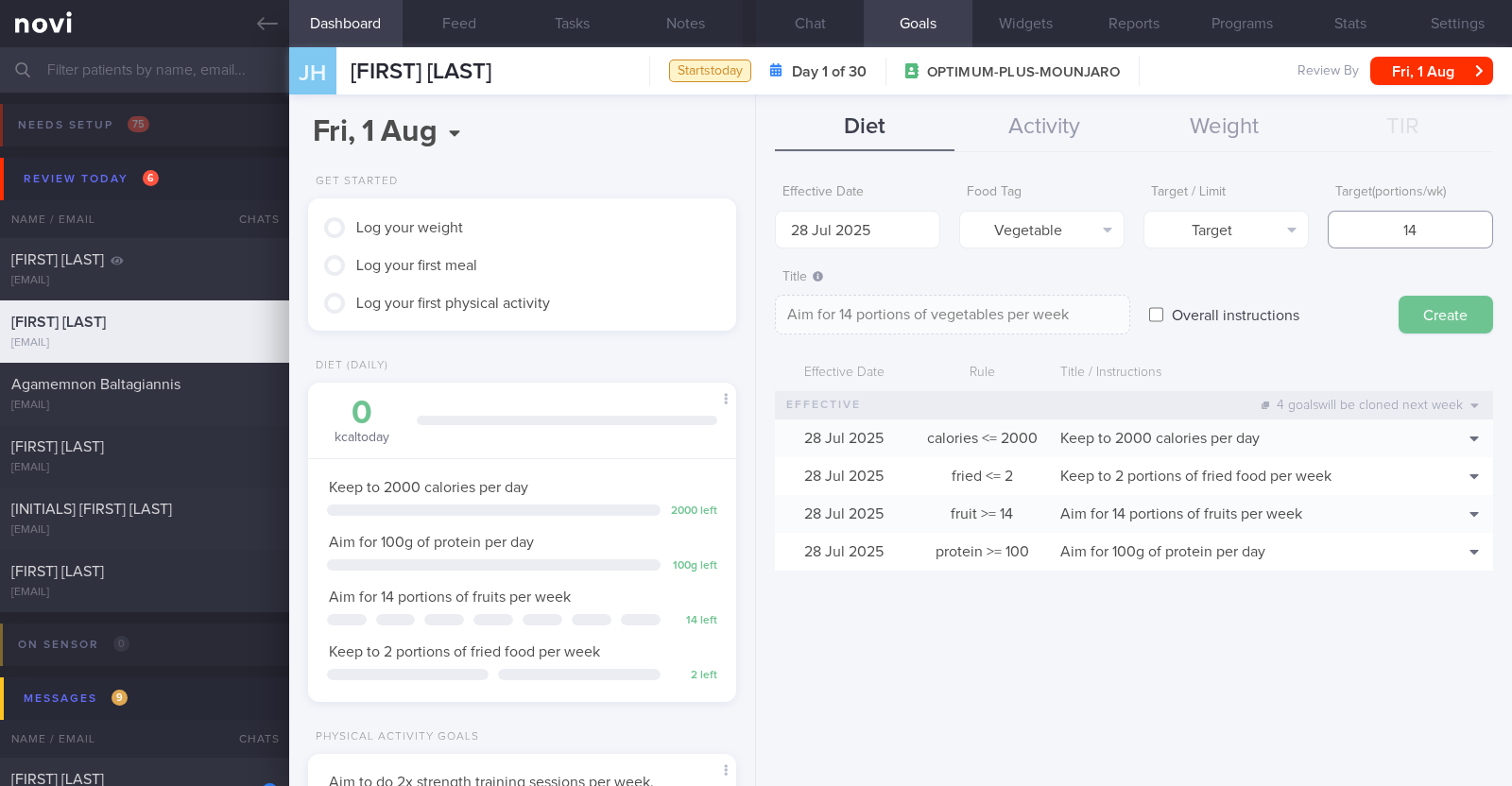 type on "14" 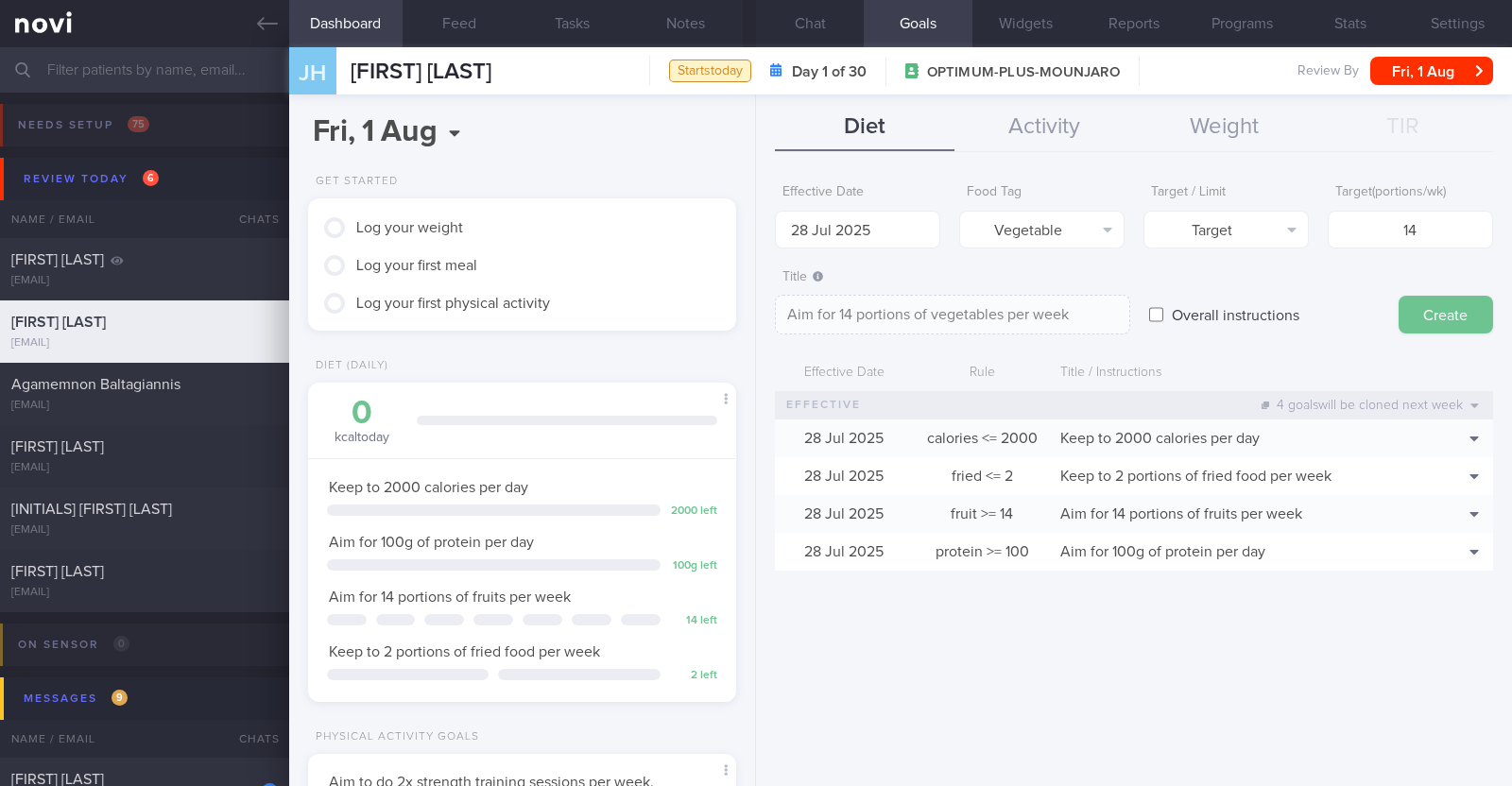 click on "Create" at bounding box center [1446, 315] 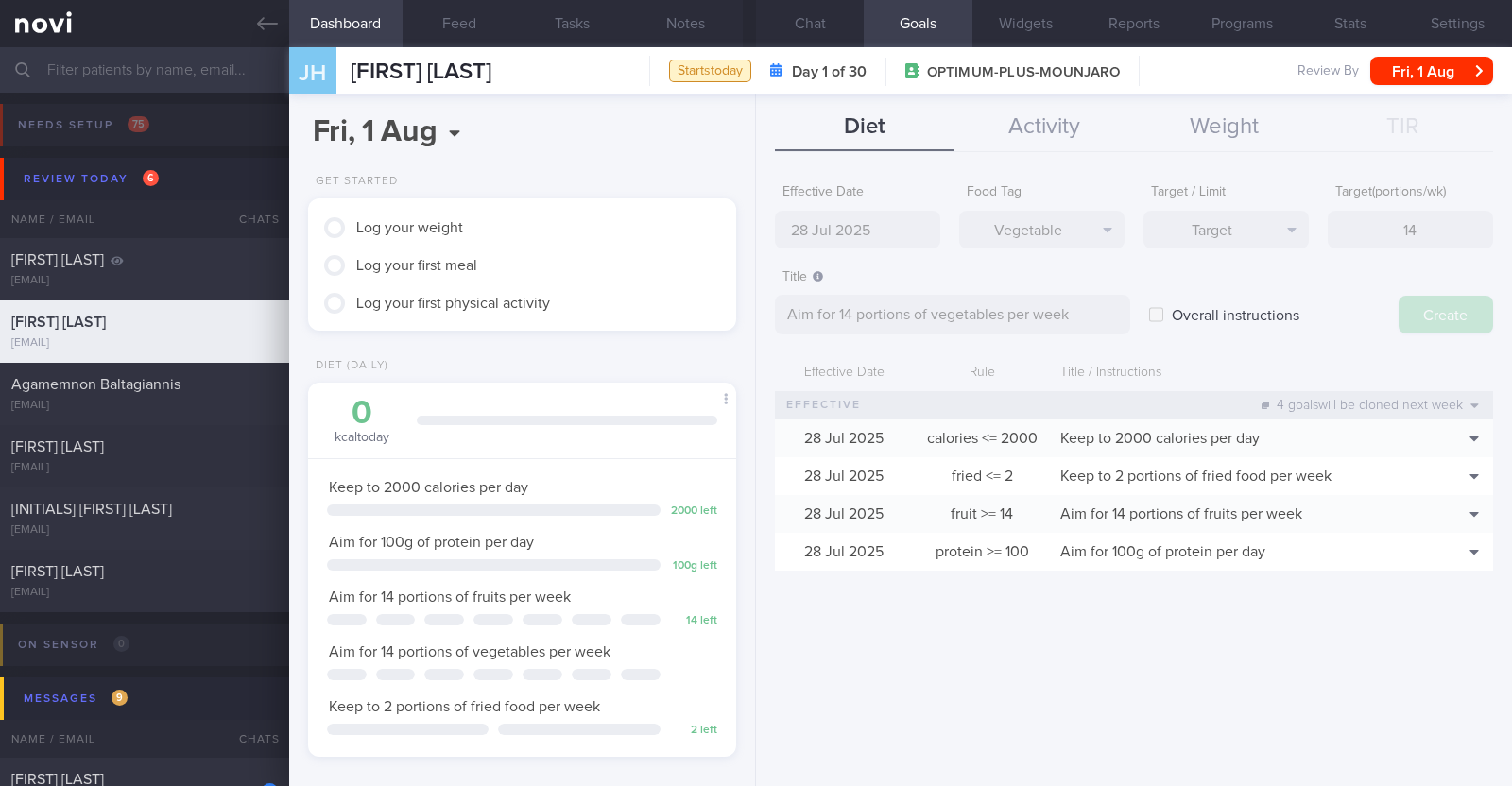 type on "4 Aug 2025" 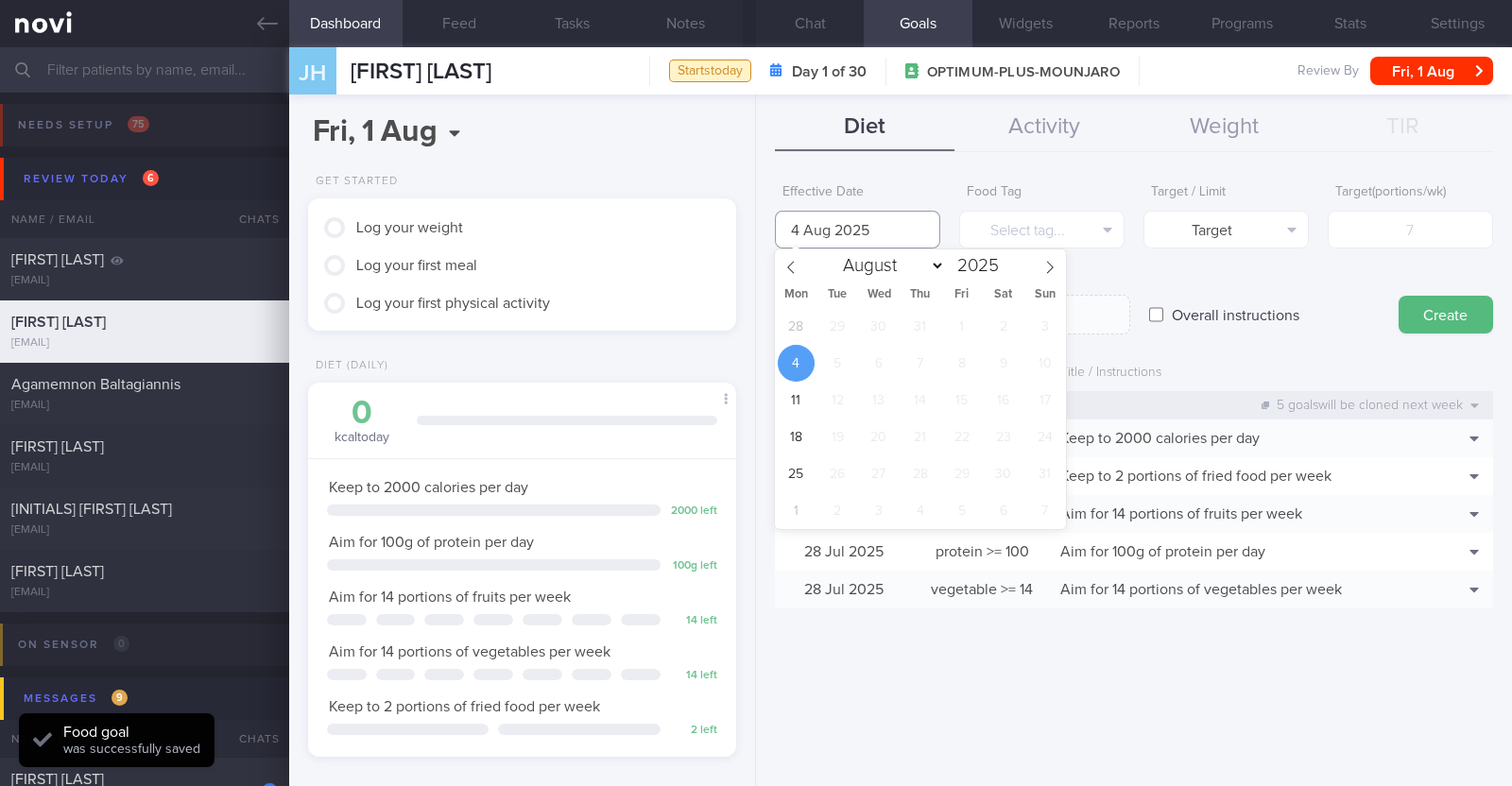 click on "4 Aug 2025" at bounding box center [857, 230] 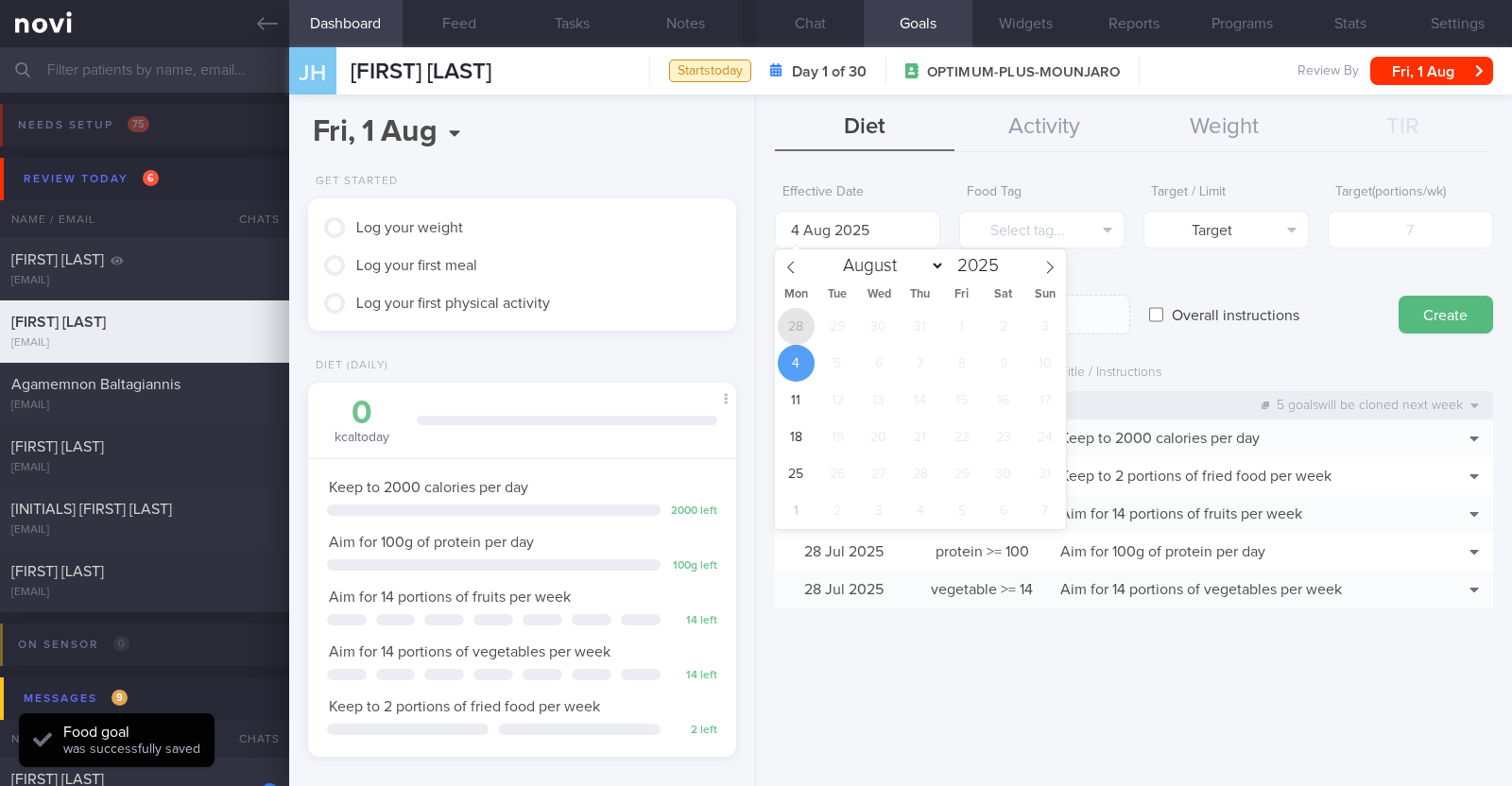 click on "28" at bounding box center [796, 326] 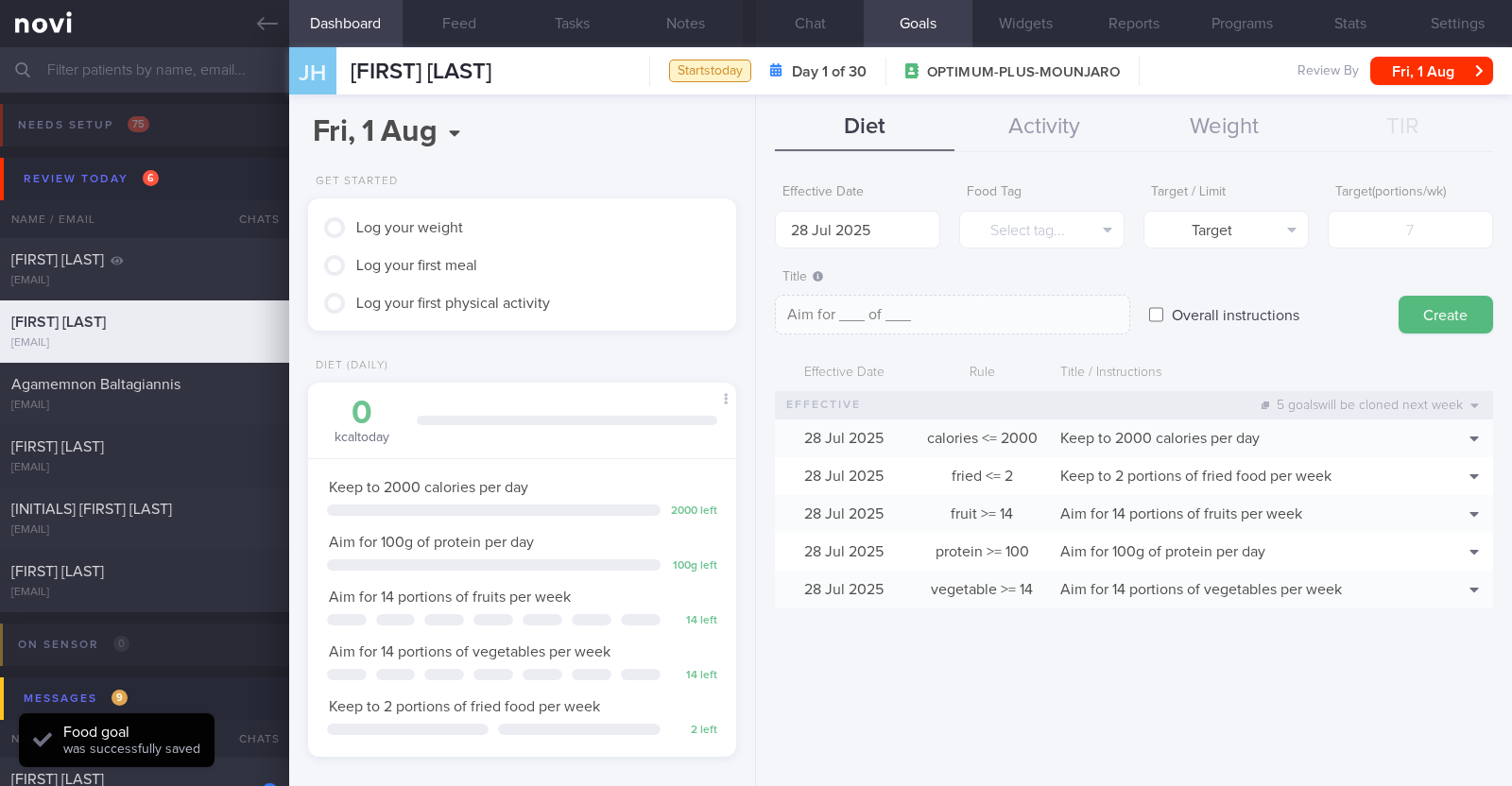 click on "Overall instructions" at bounding box center (1156, 315) 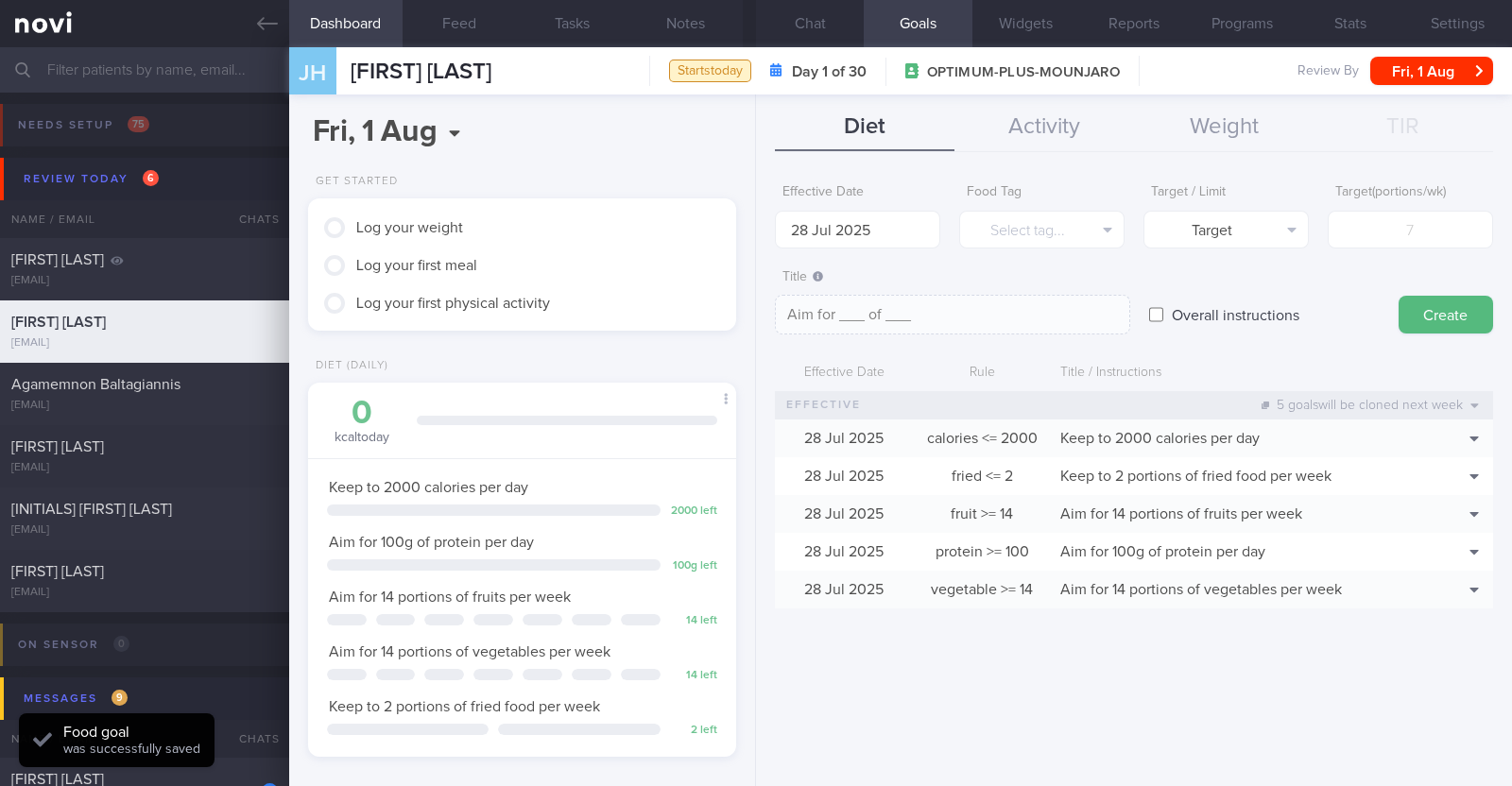 checkbox on "true" 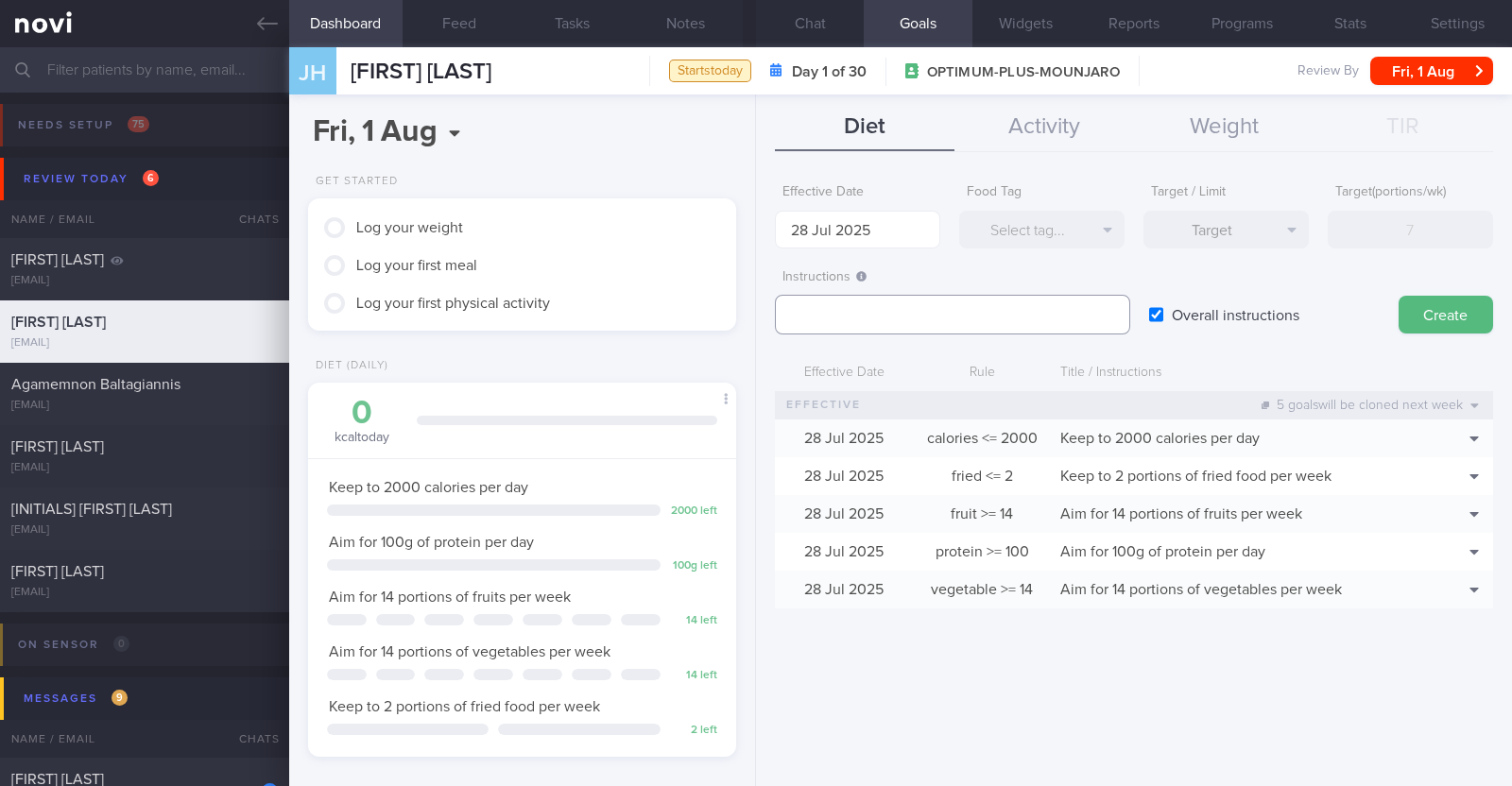 click at bounding box center [953, 315] 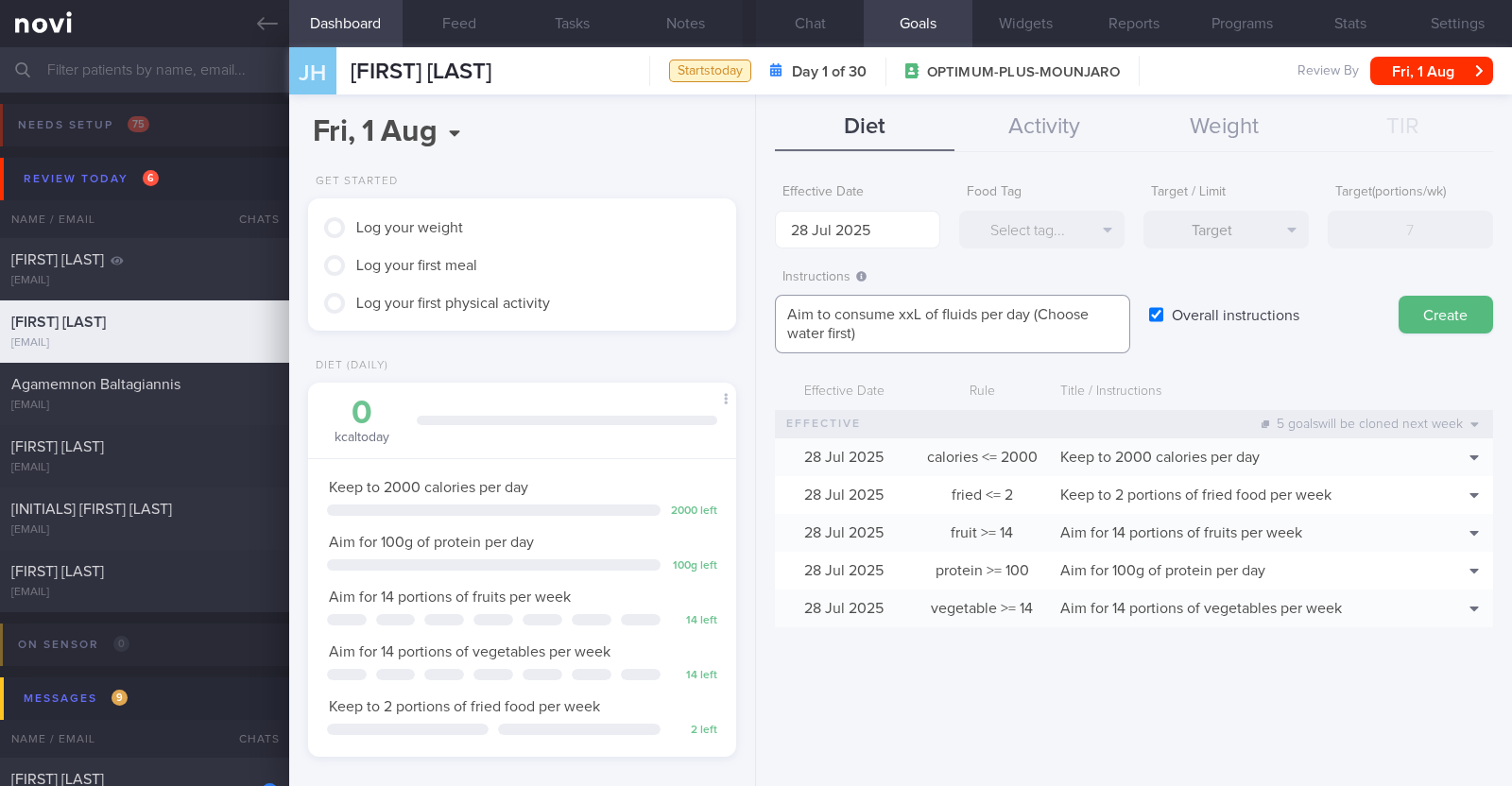 scroll, scrollTop: 0, scrollLeft: 0, axis: both 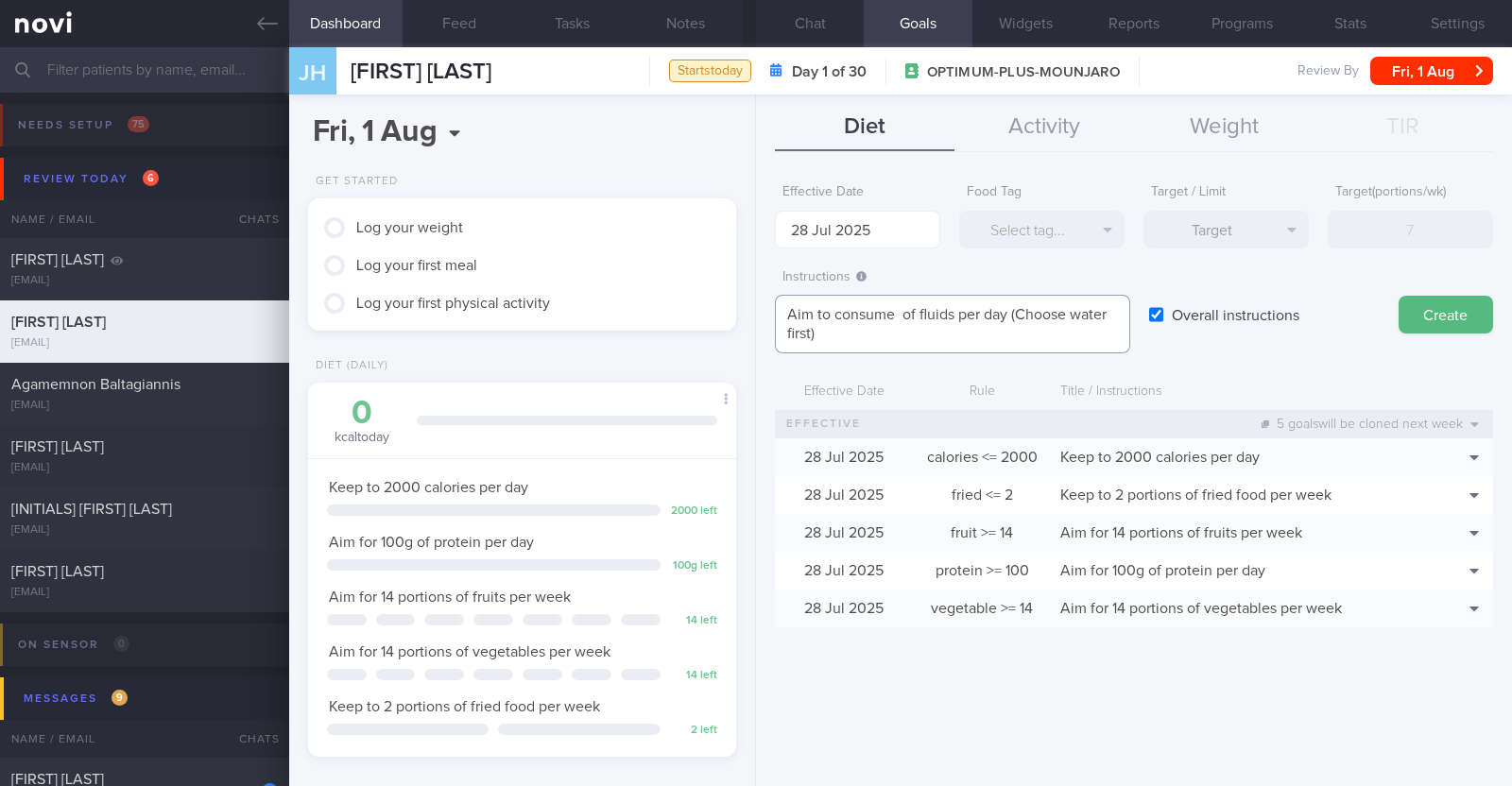 paste on "3-3.5L" 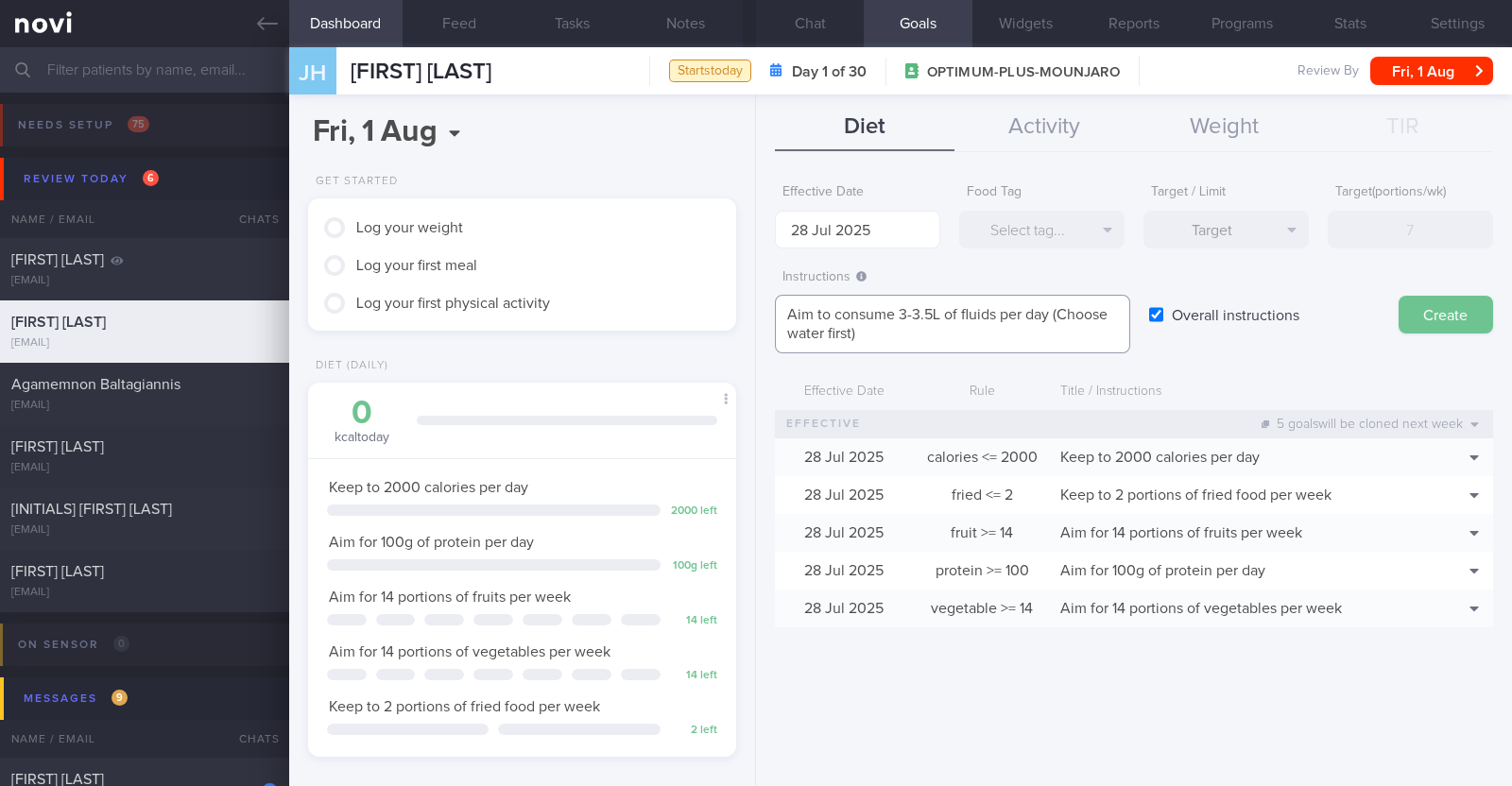 type on "Aim to consume 3-3.5L of fluids per day (Choose water first)" 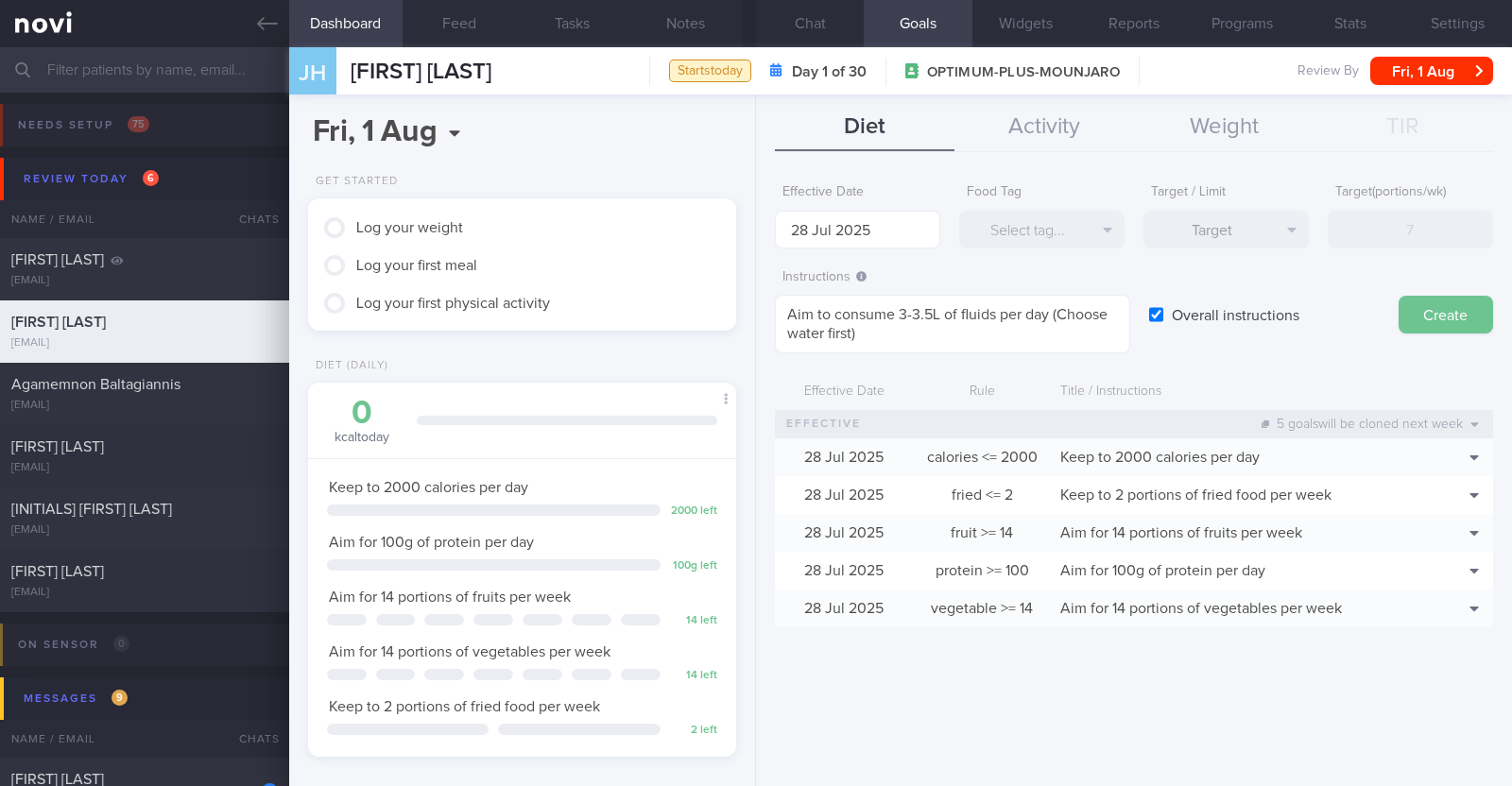 click on "Create" at bounding box center (1446, 315) 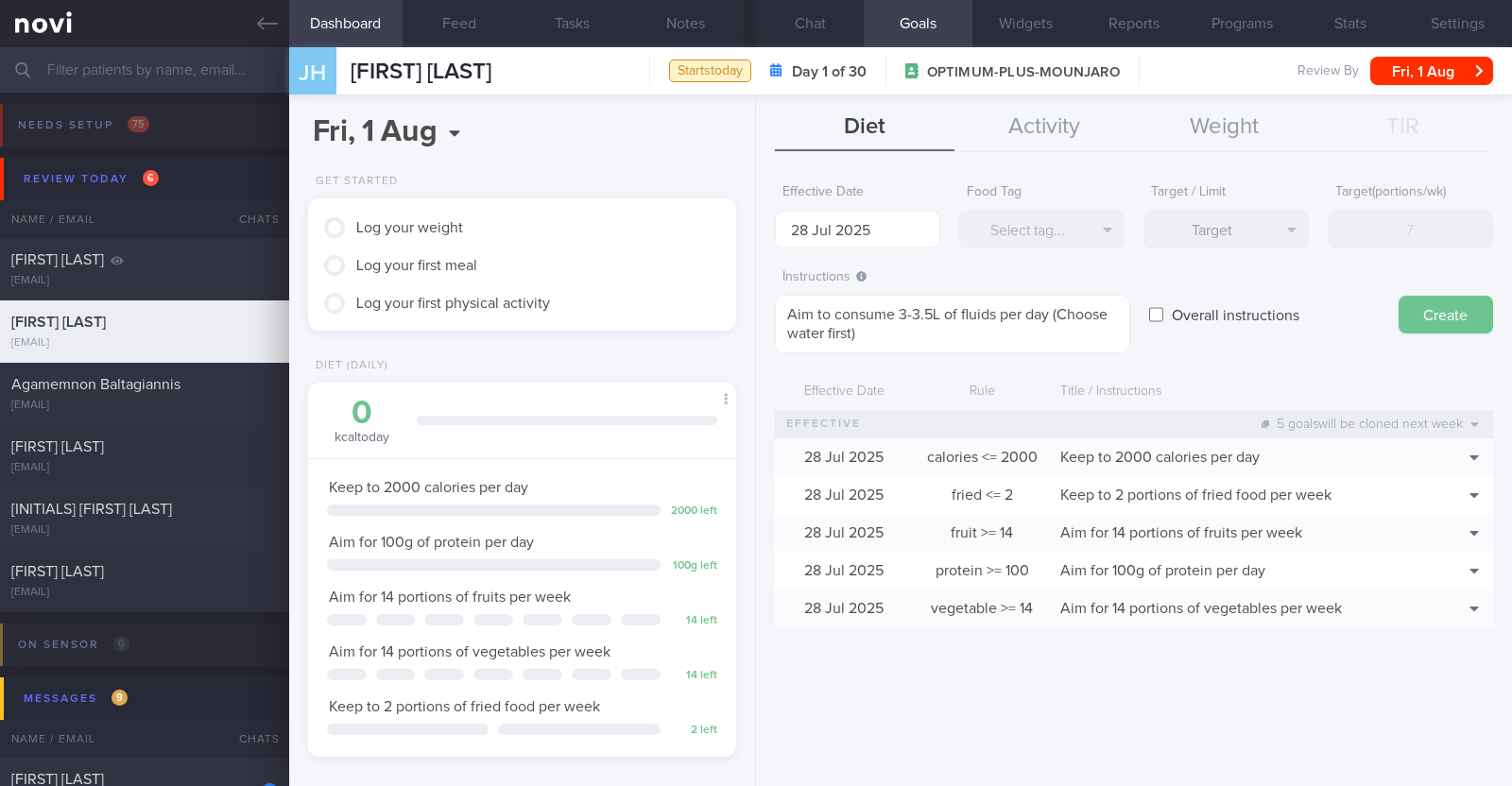 type on "4 Aug 2025" 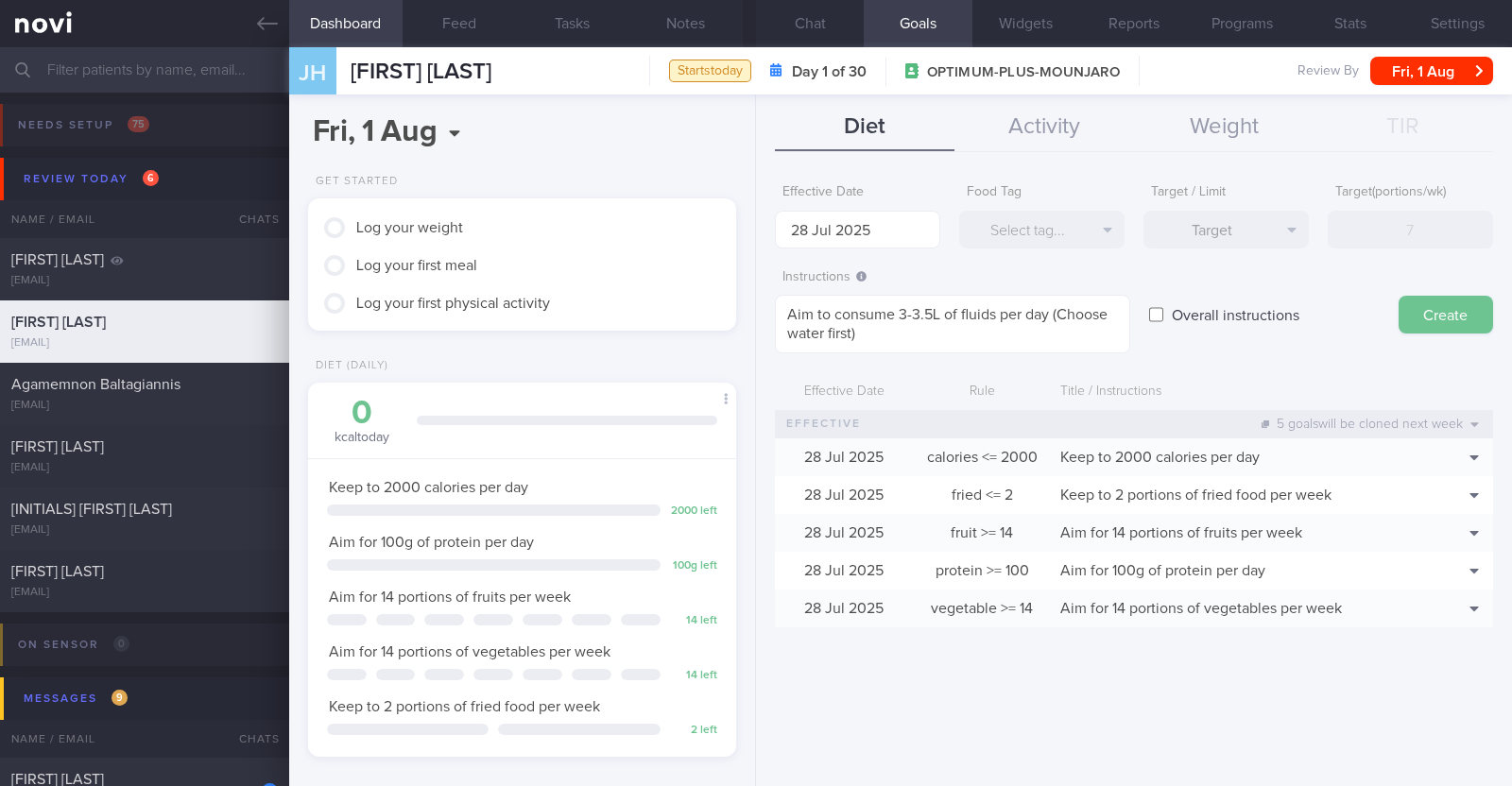 checkbox on "false" 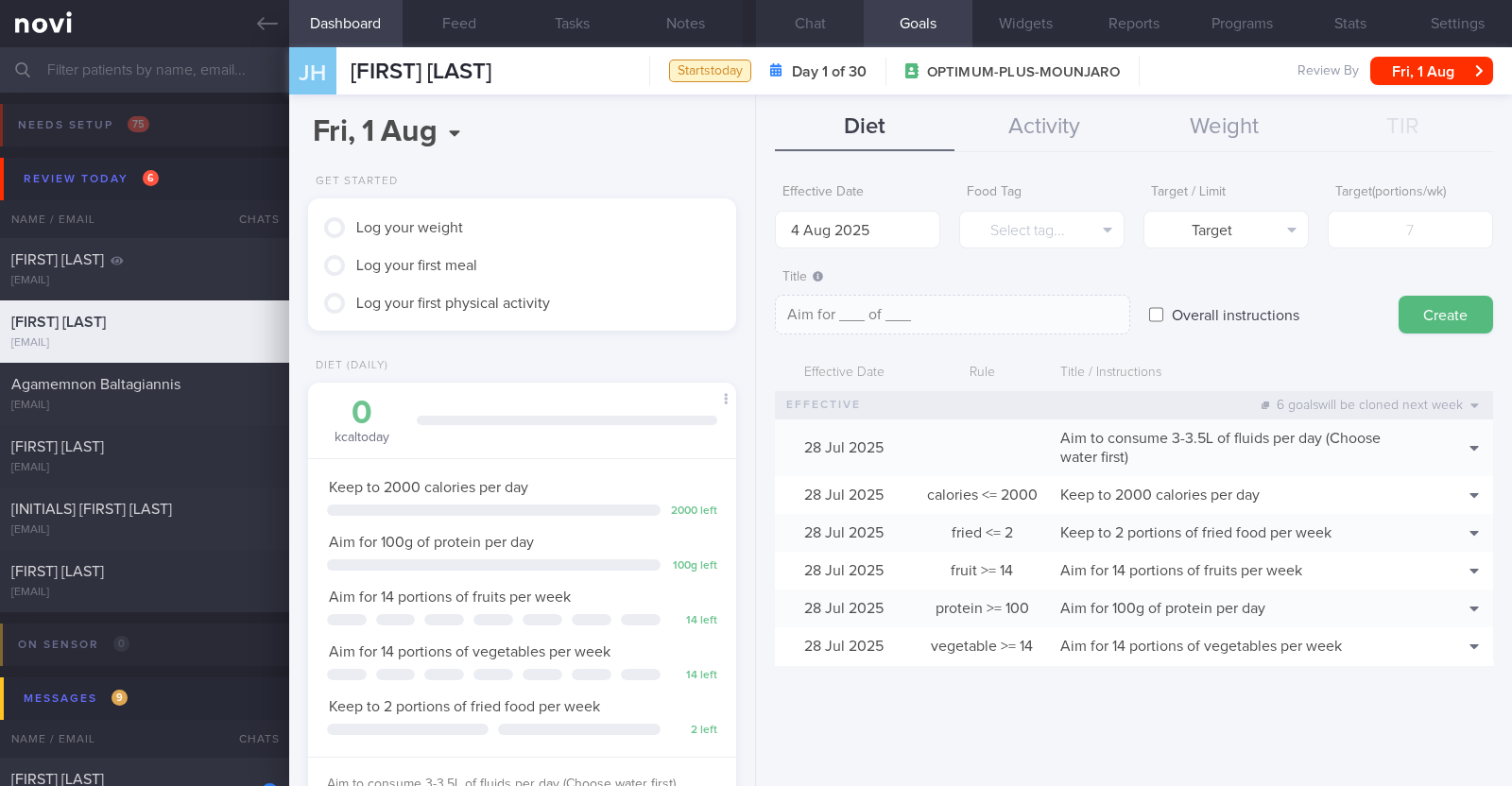 click on "Chat" at bounding box center (810, 24) 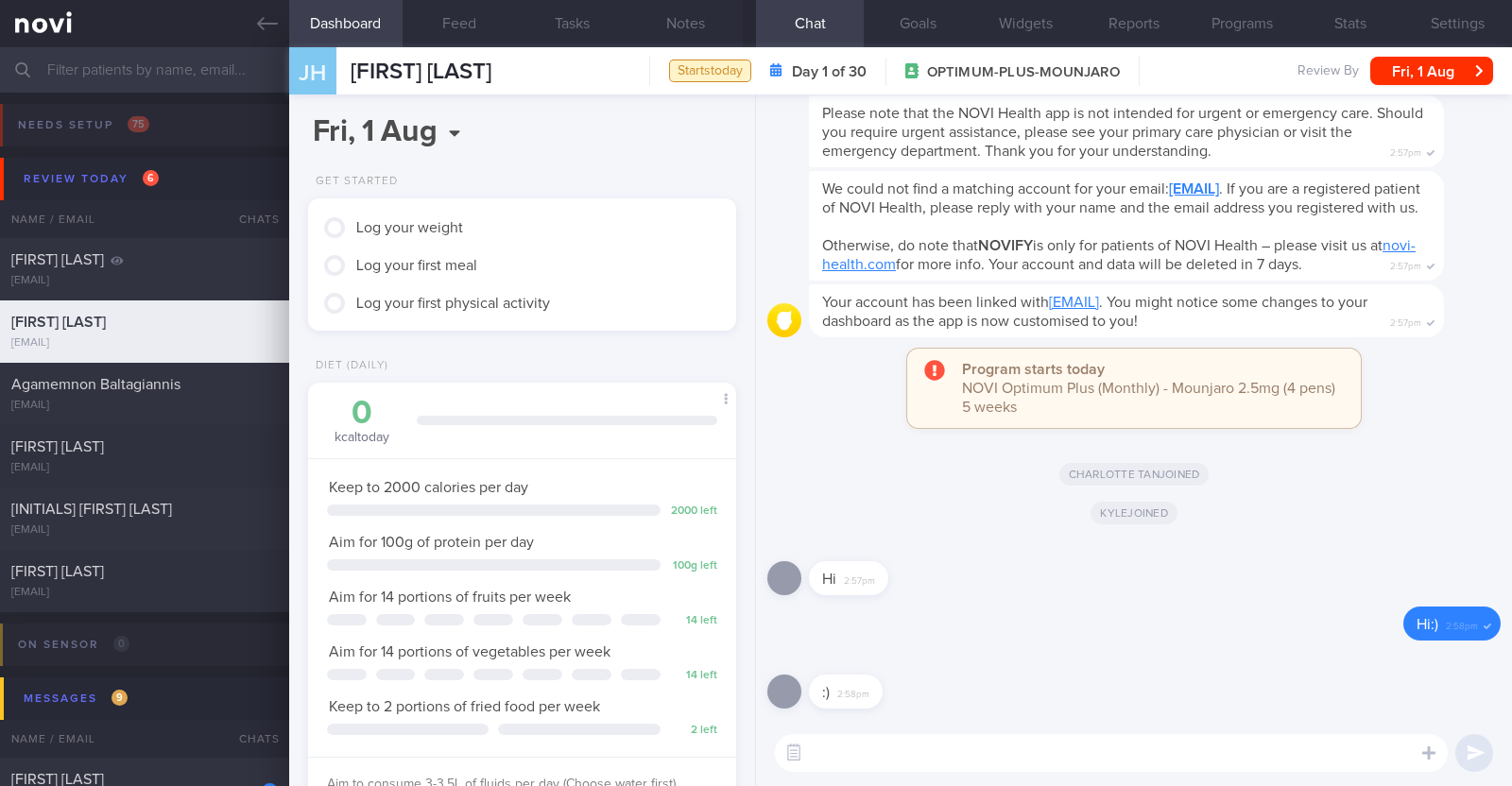 click at bounding box center (1111, 753) 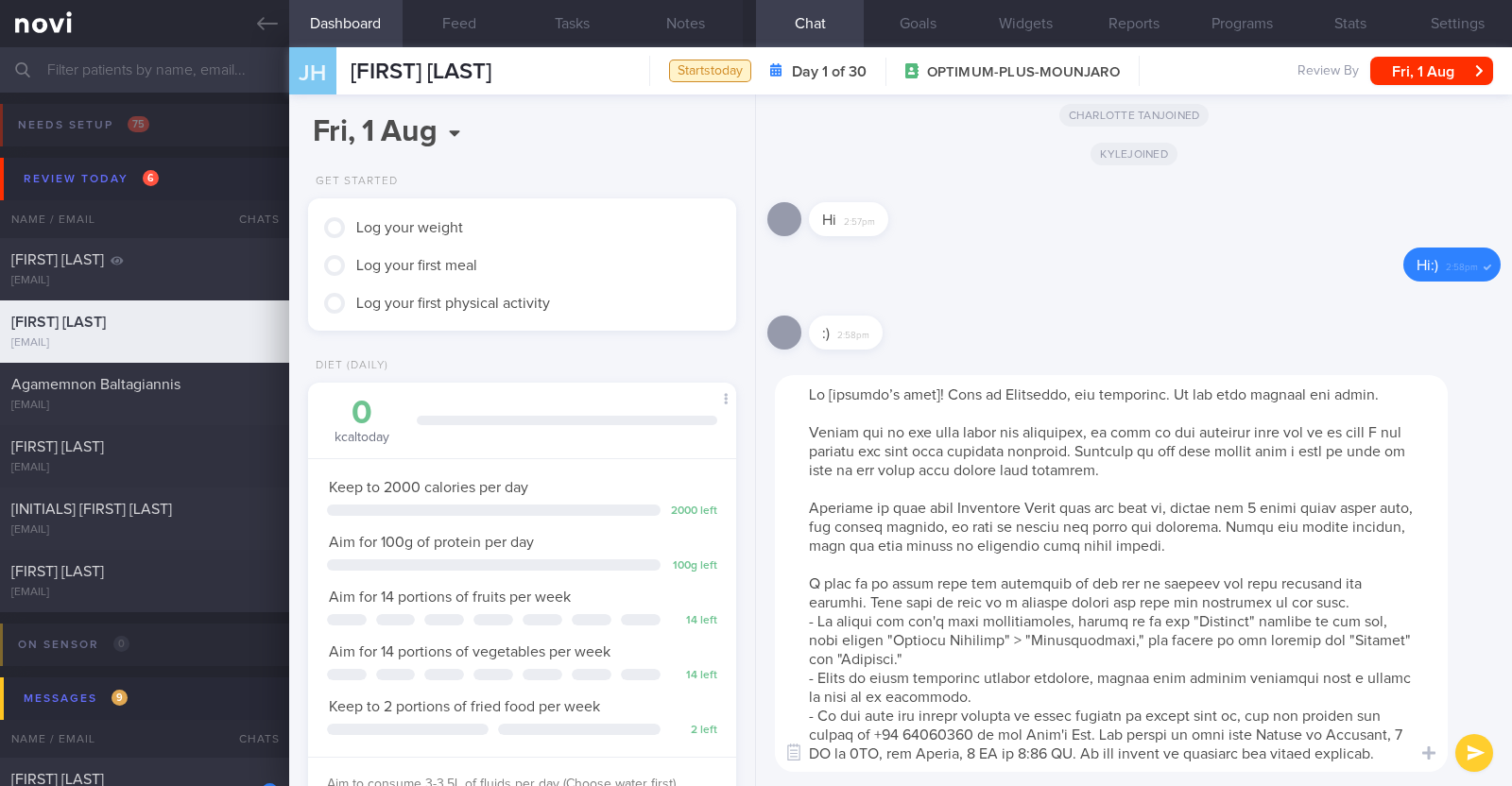 scroll, scrollTop: 94, scrollLeft: 0, axis: vertical 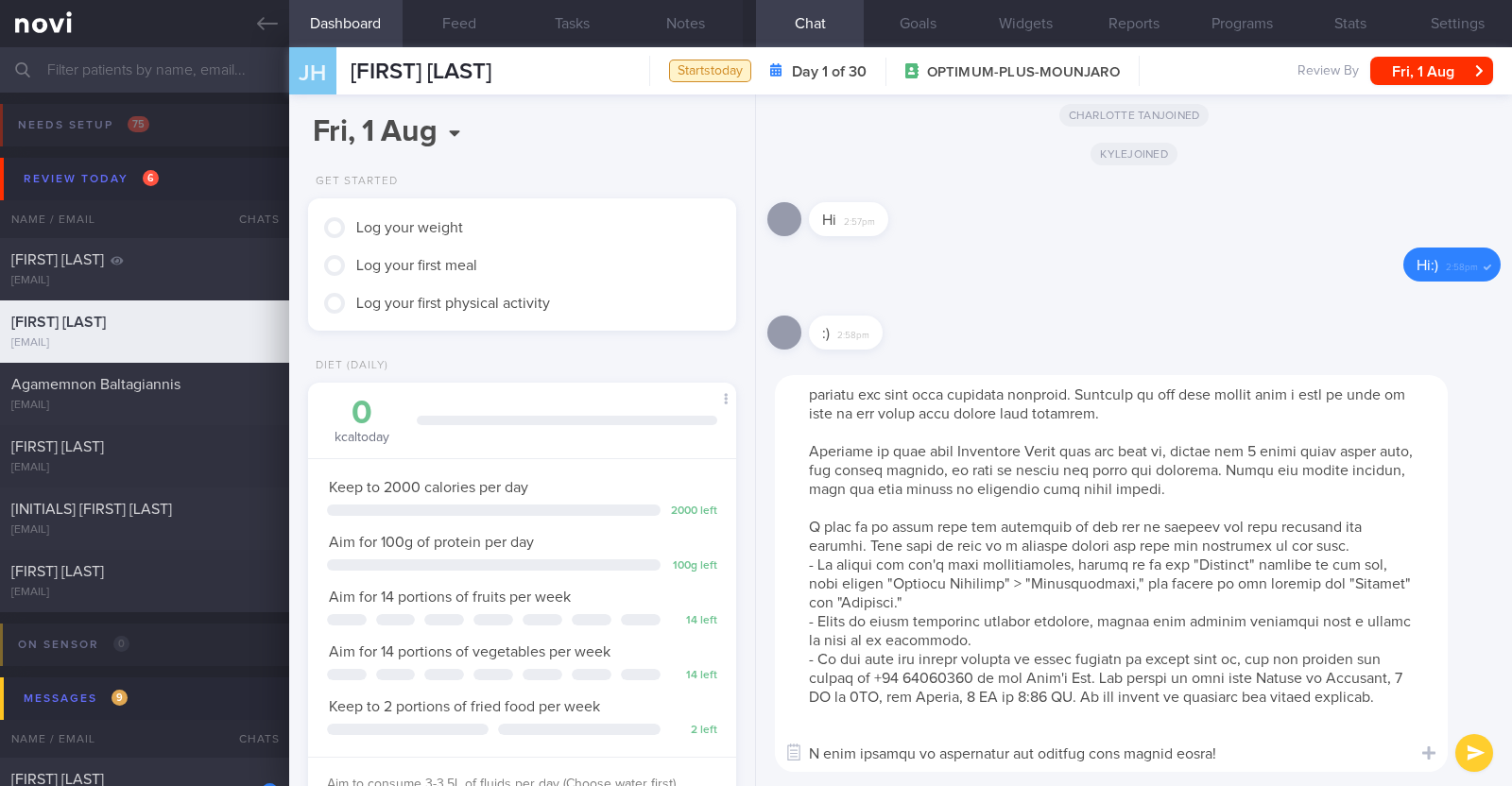 click at bounding box center (1111, 573) 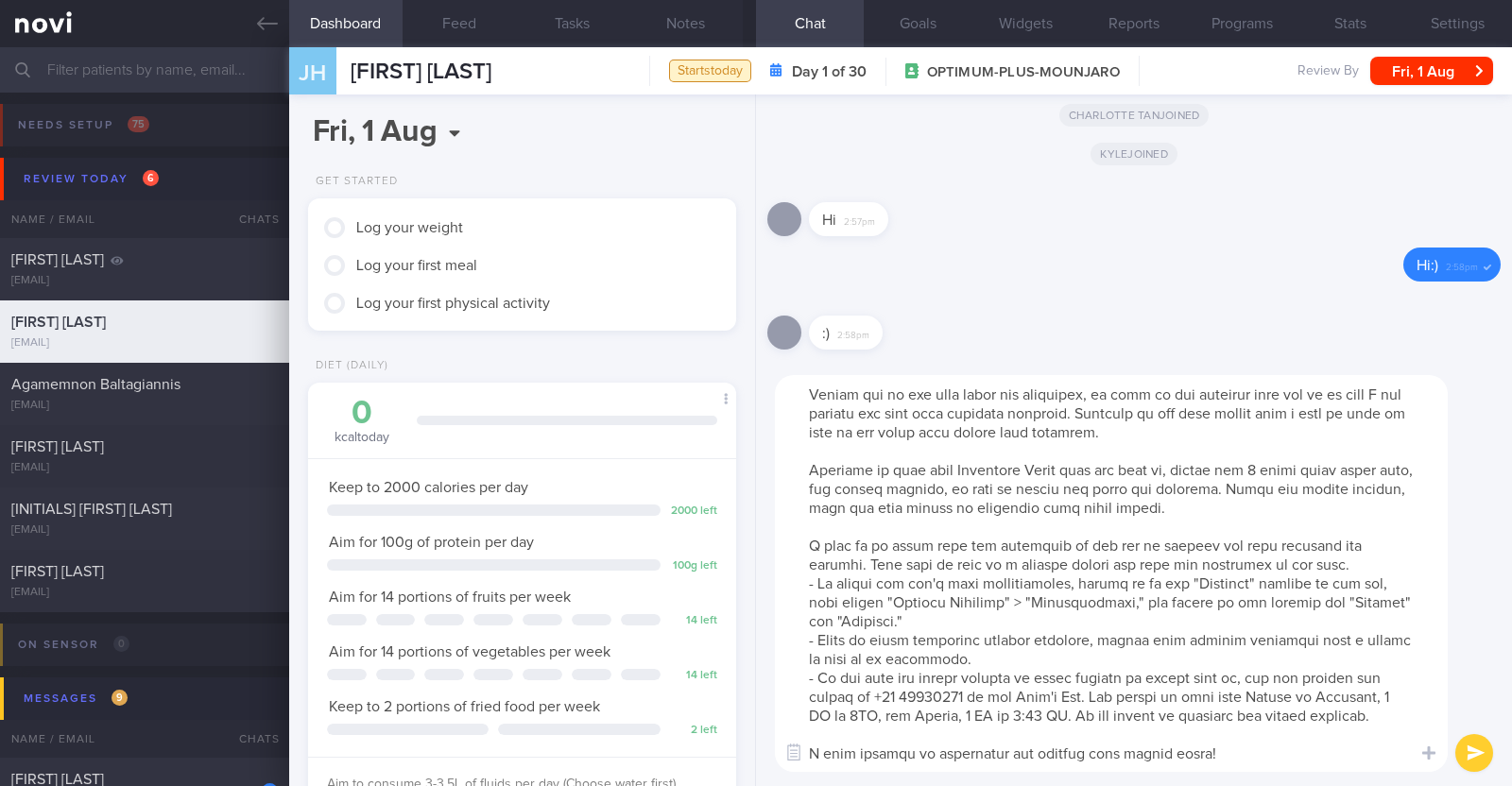 scroll, scrollTop: 56, scrollLeft: 0, axis: vertical 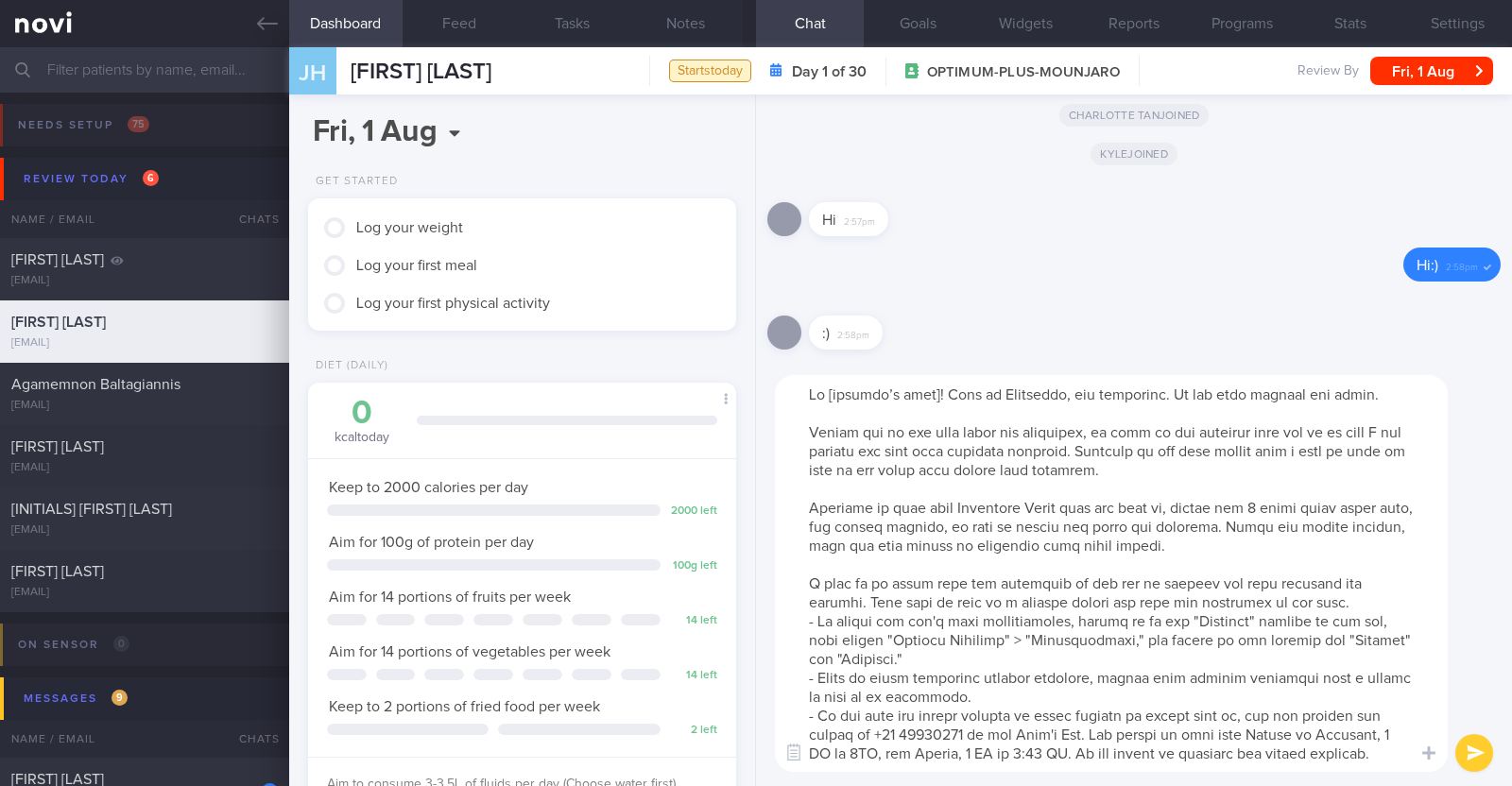 drag, startPoint x: 805, startPoint y: 495, endPoint x: 1246, endPoint y: 566, distance: 446.67886 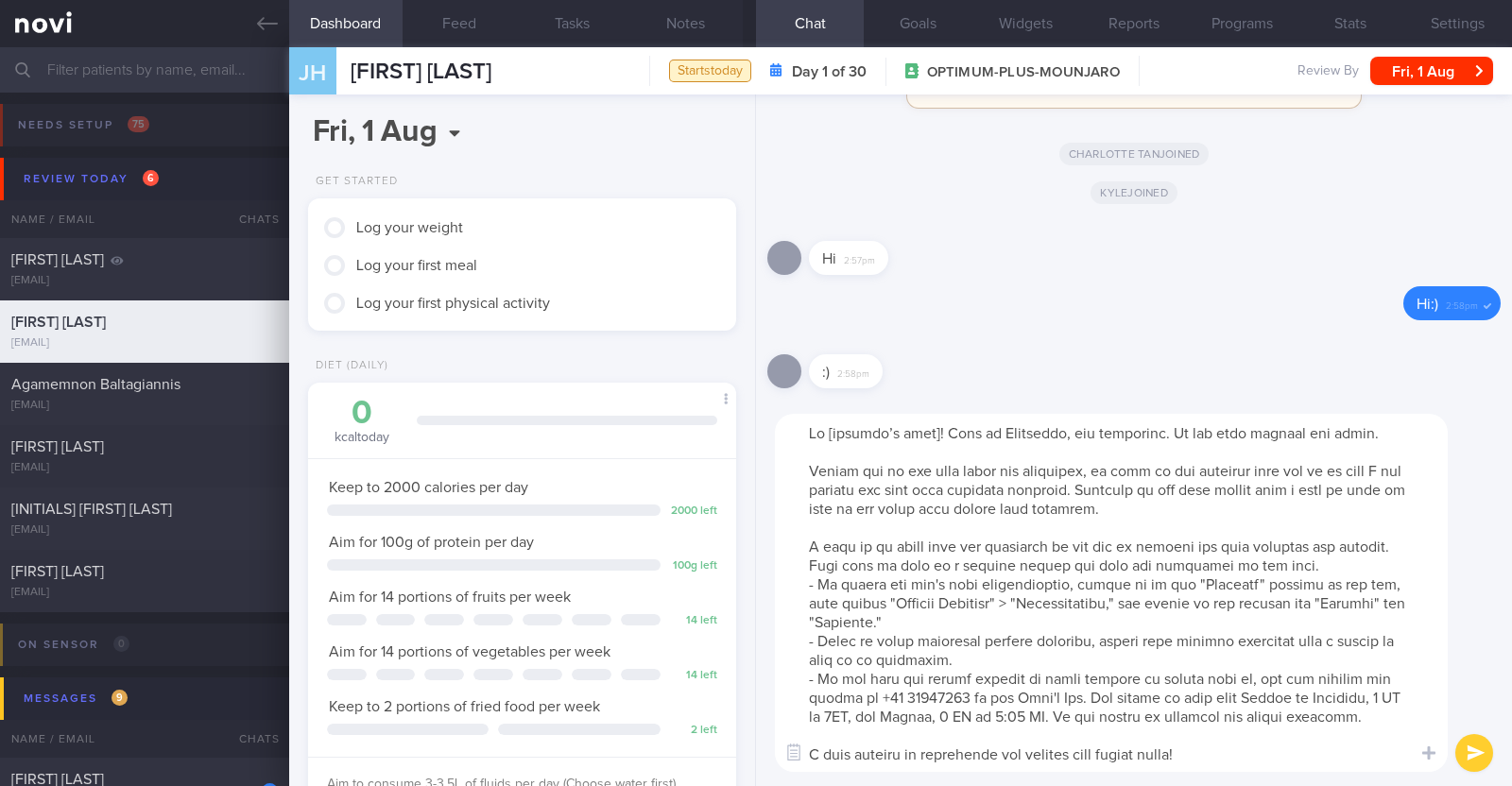 click at bounding box center (1111, 592) 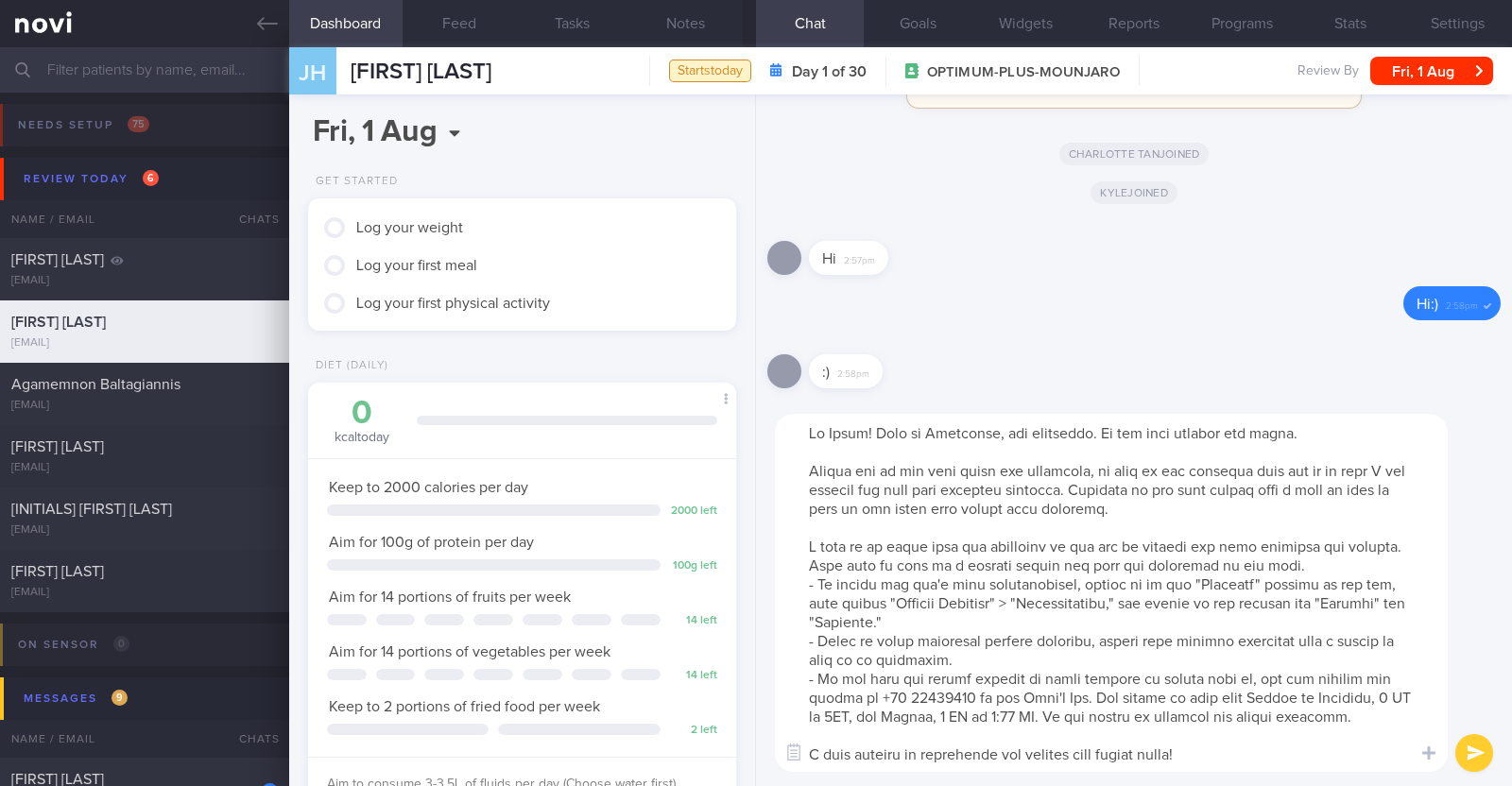 type on "Hi James! This is Charlotte, the dietitian. It was nice meeting you today.
Please log in all your meals and beverages, as well as the exercise that you do so that I can provide you with more specific feedback. Remember to log your weight once a week as well so that we can track your weight loss progress.
I will be in touch with you regularly on the app to provide you with guidance and support. Feel free to drop me a message should you have any questions at any time.
- To ensure you don't miss notifications, please go to the "Settings" section of the app, then select "Account Settings" > "Notifications," and toggle on all options for "General" and "Coaching."
- Since we offer lifestyle support services, please seek medical attention from a doctor in case of an emergency.
- If you have any urgent queries or admin matters to settle with us, you can contact our clinic at +65 86003628 or via What's App. The clinic is open from Monday to Thursday, 9 AM to 6PM, and Friday, 9 AM to 5:30 PM. We are closed on week..." 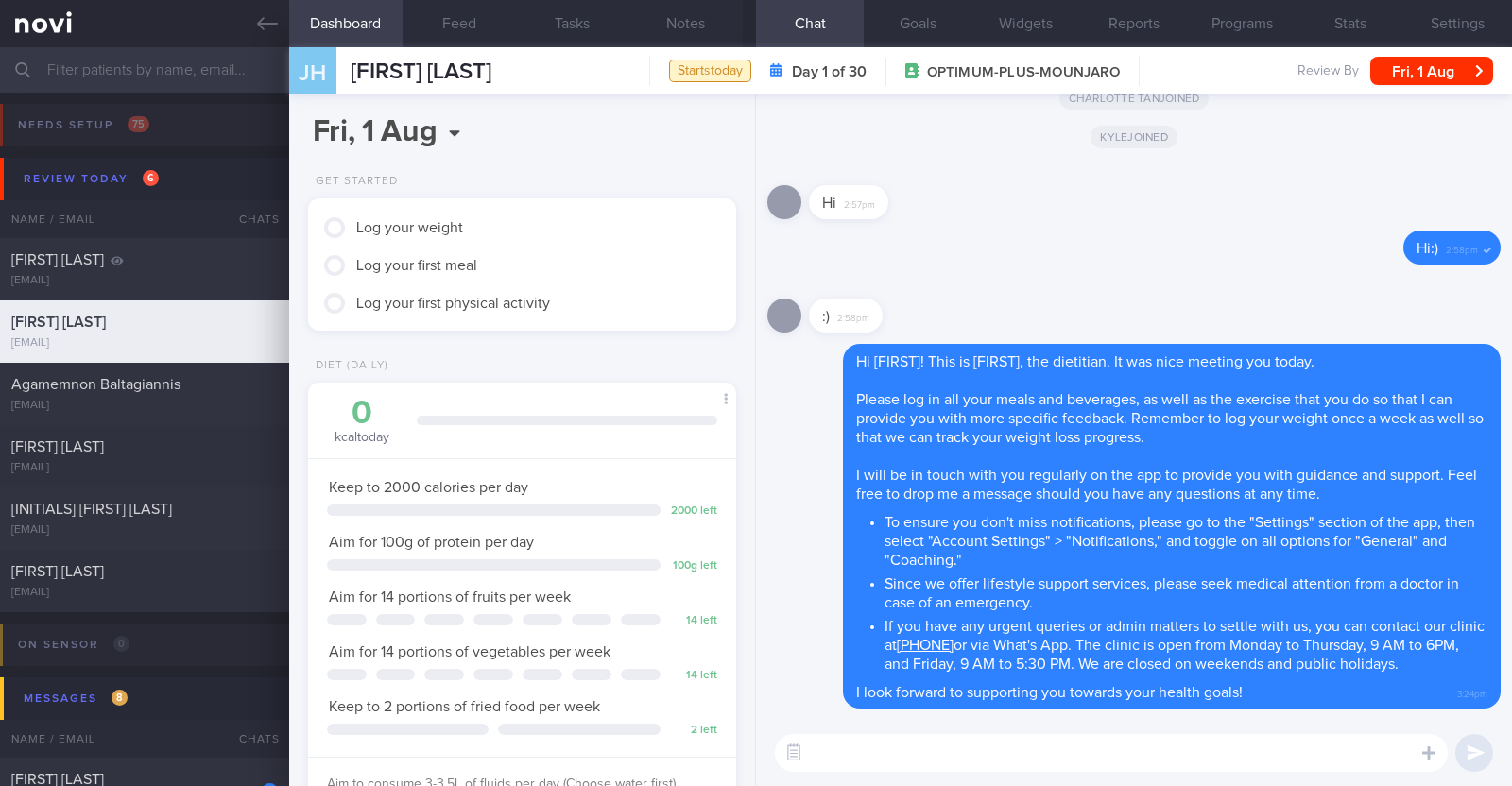 click at bounding box center [1111, 753] 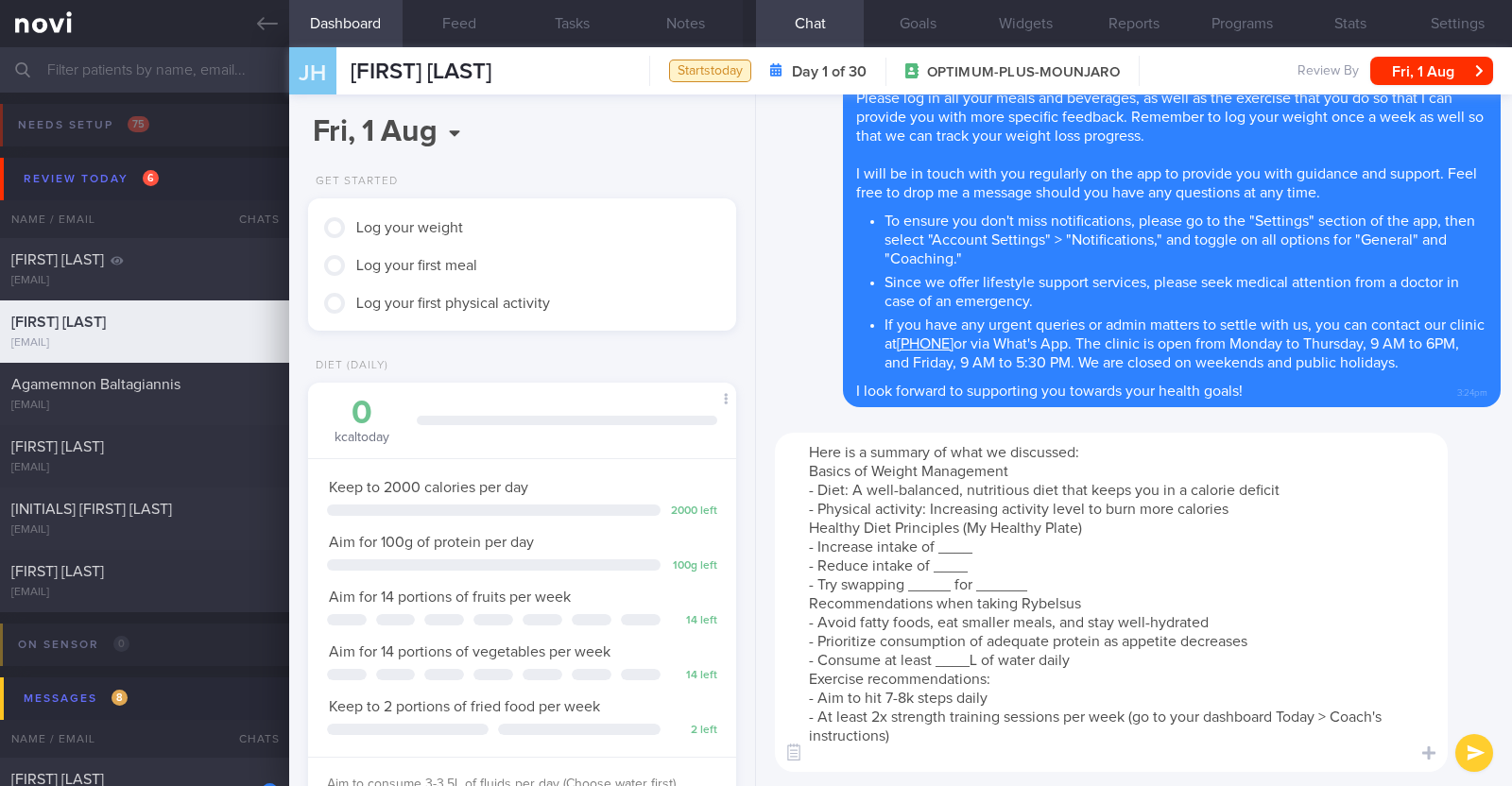 scroll, scrollTop: 0, scrollLeft: 0, axis: both 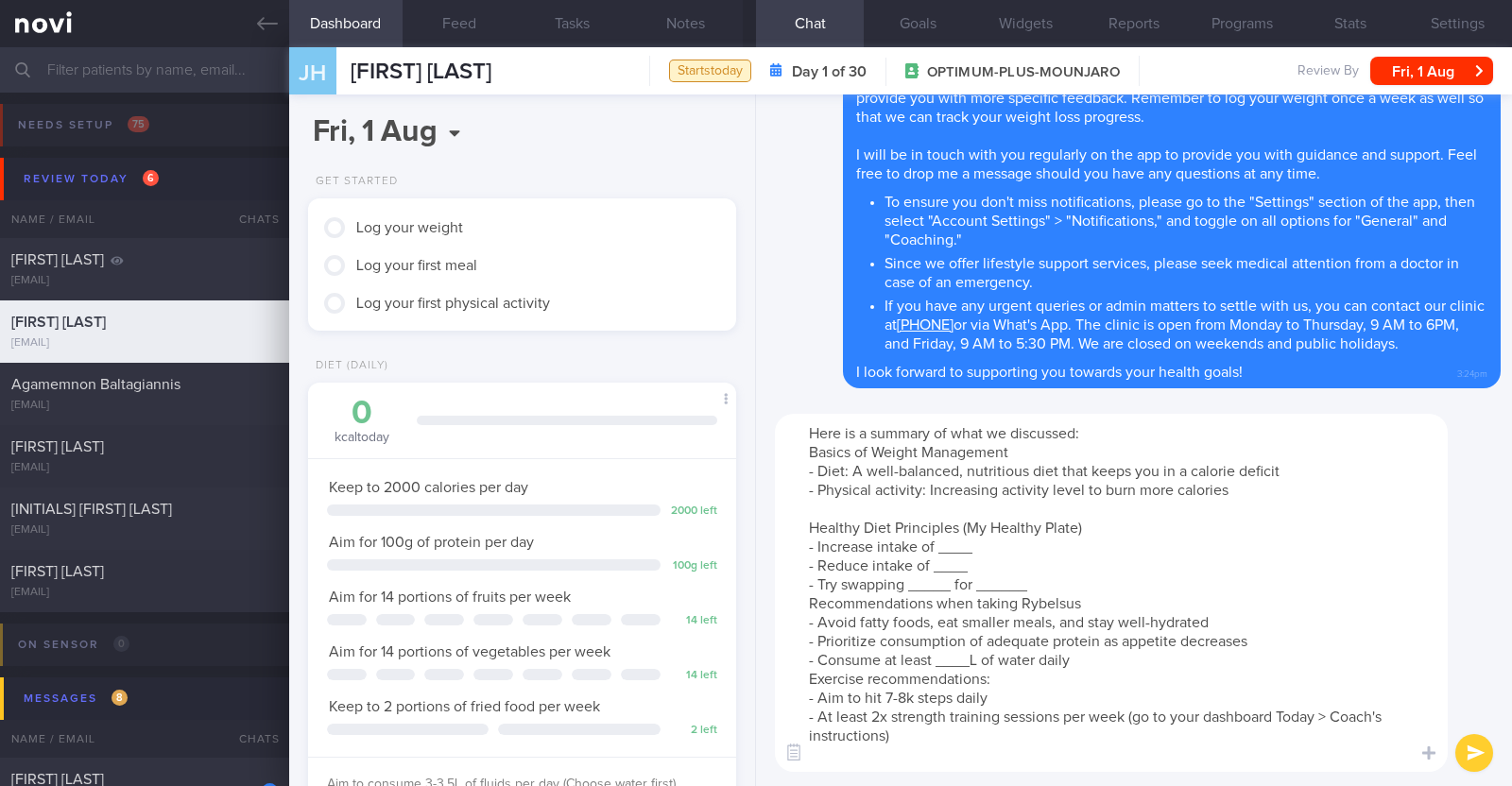 drag, startPoint x: 1113, startPoint y: 532, endPoint x: 959, endPoint y: 525, distance: 154.15901 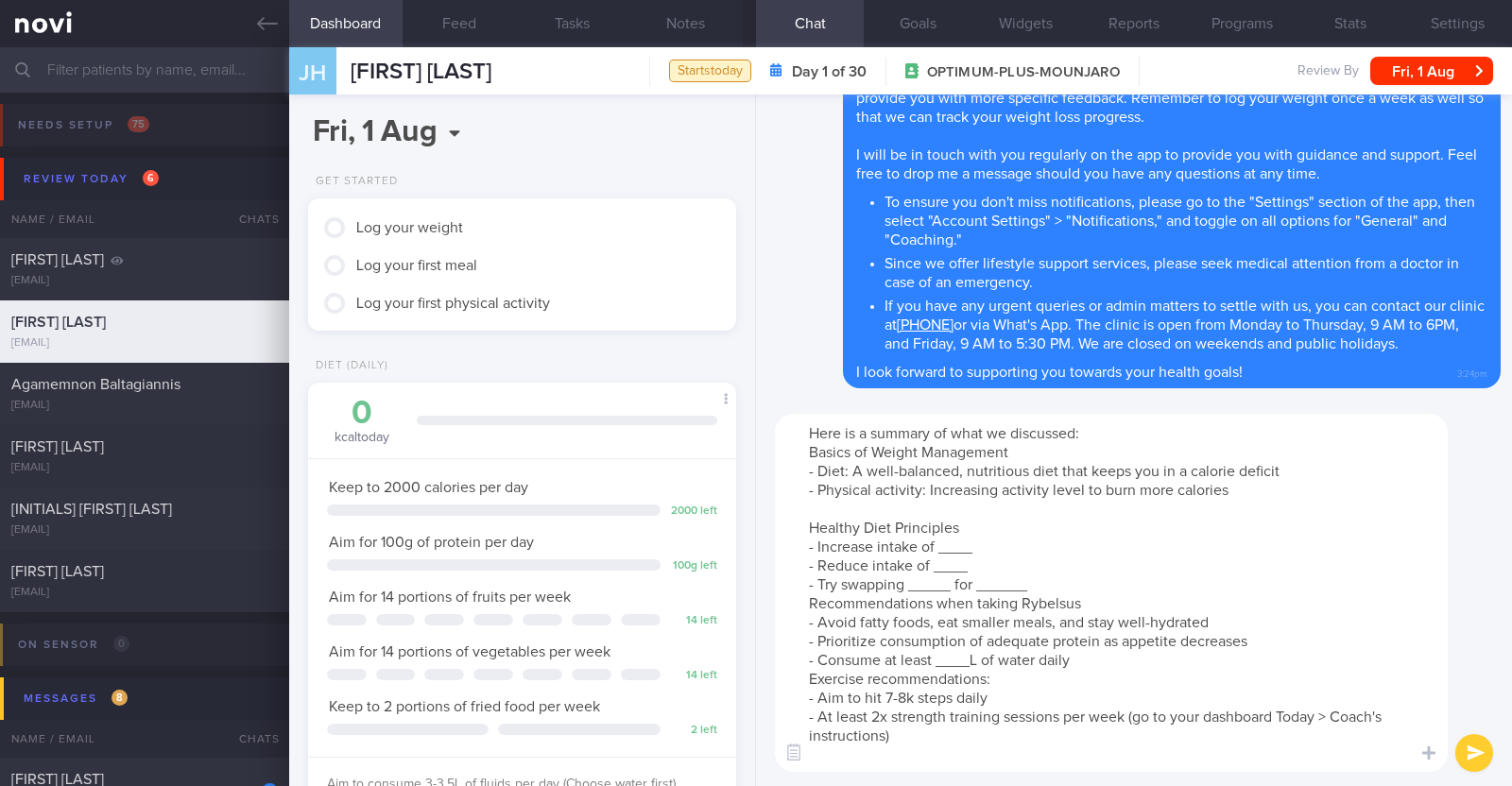 drag, startPoint x: 973, startPoint y: 550, endPoint x: 938, endPoint y: 545, distance: 35.355339 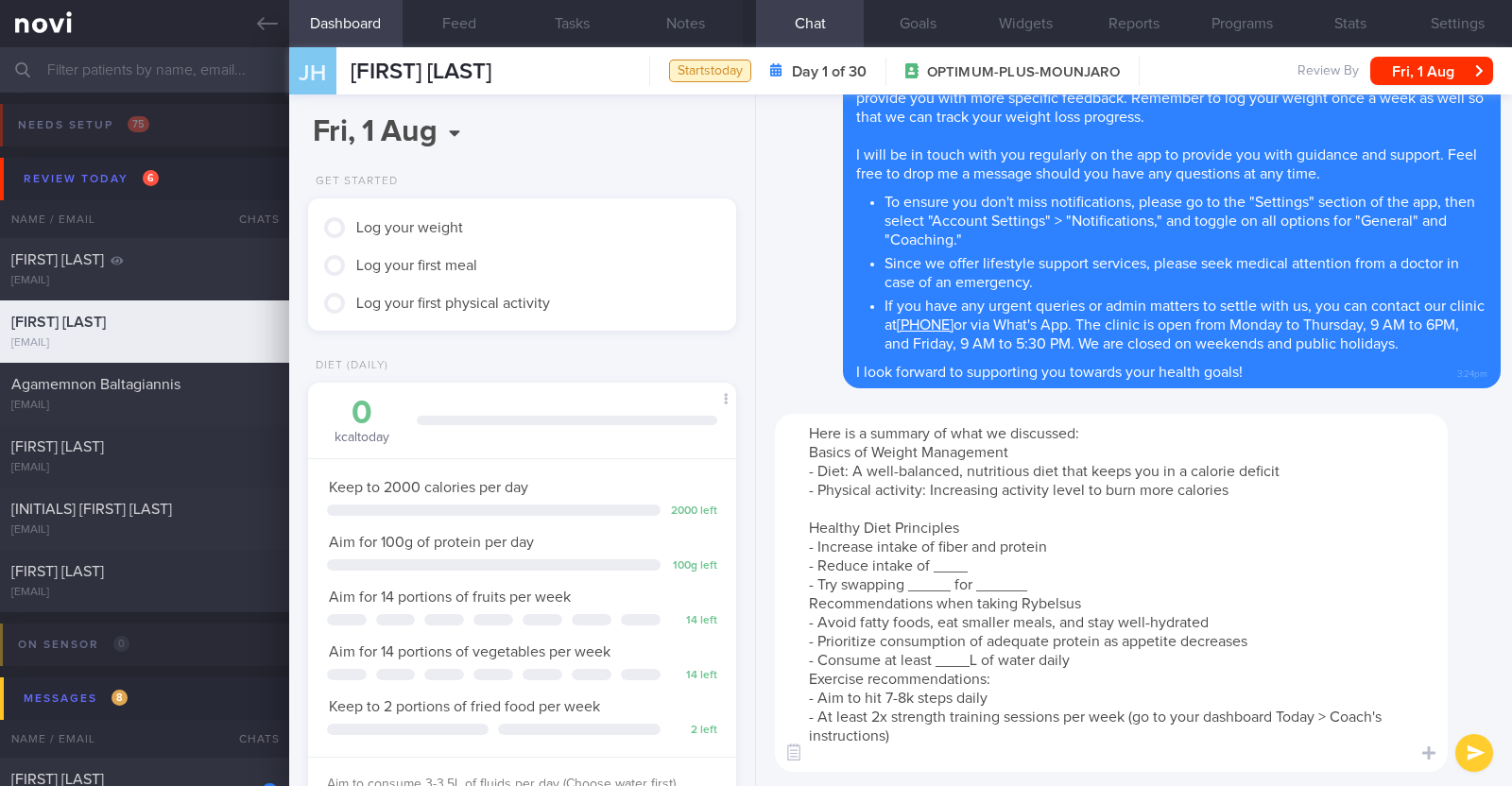 drag, startPoint x: 967, startPoint y: 569, endPoint x: 935, endPoint y: 567, distance: 32.062439 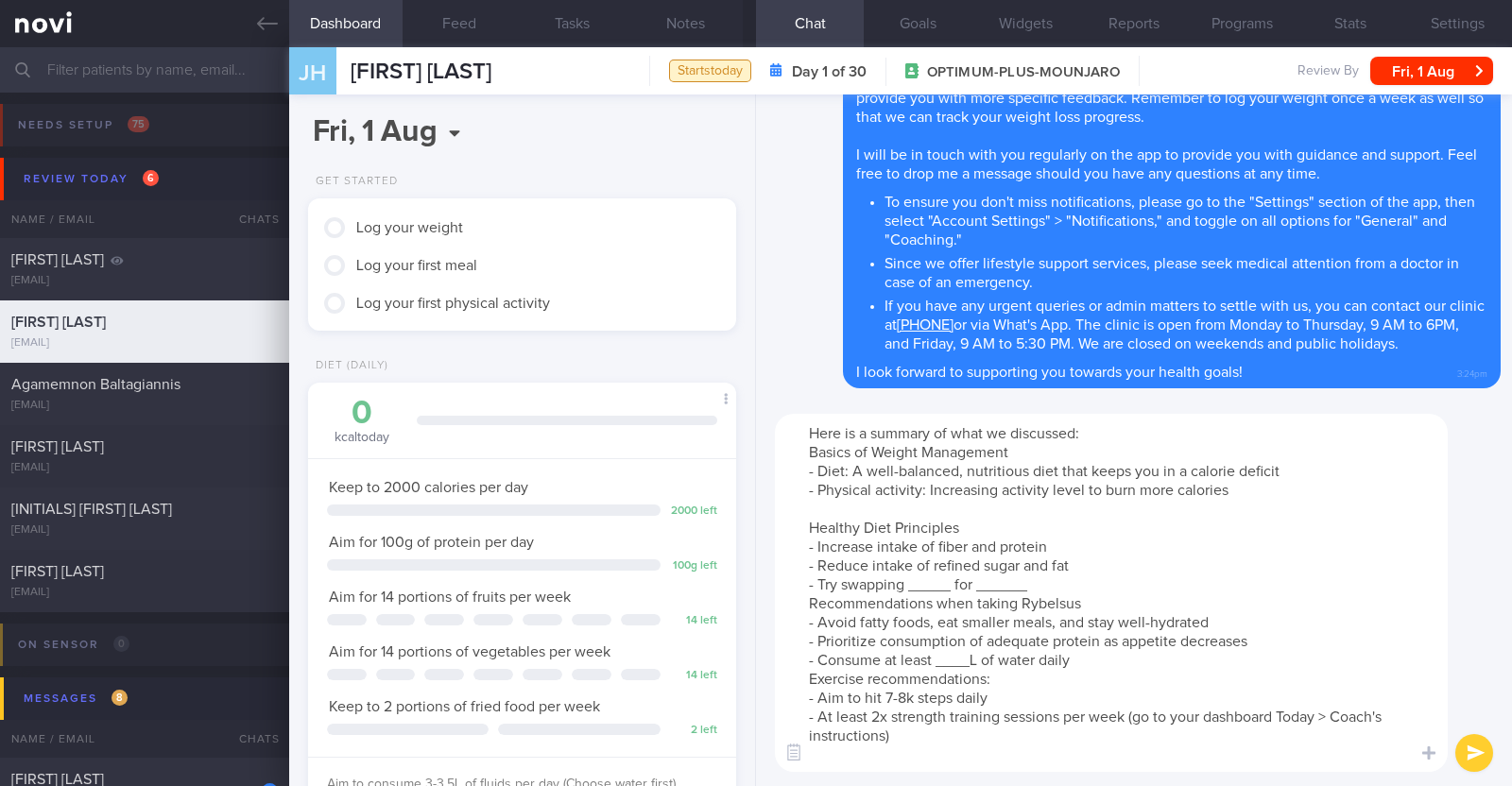 drag, startPoint x: 952, startPoint y: 582, endPoint x: 911, endPoint y: 583, distance: 41.012193 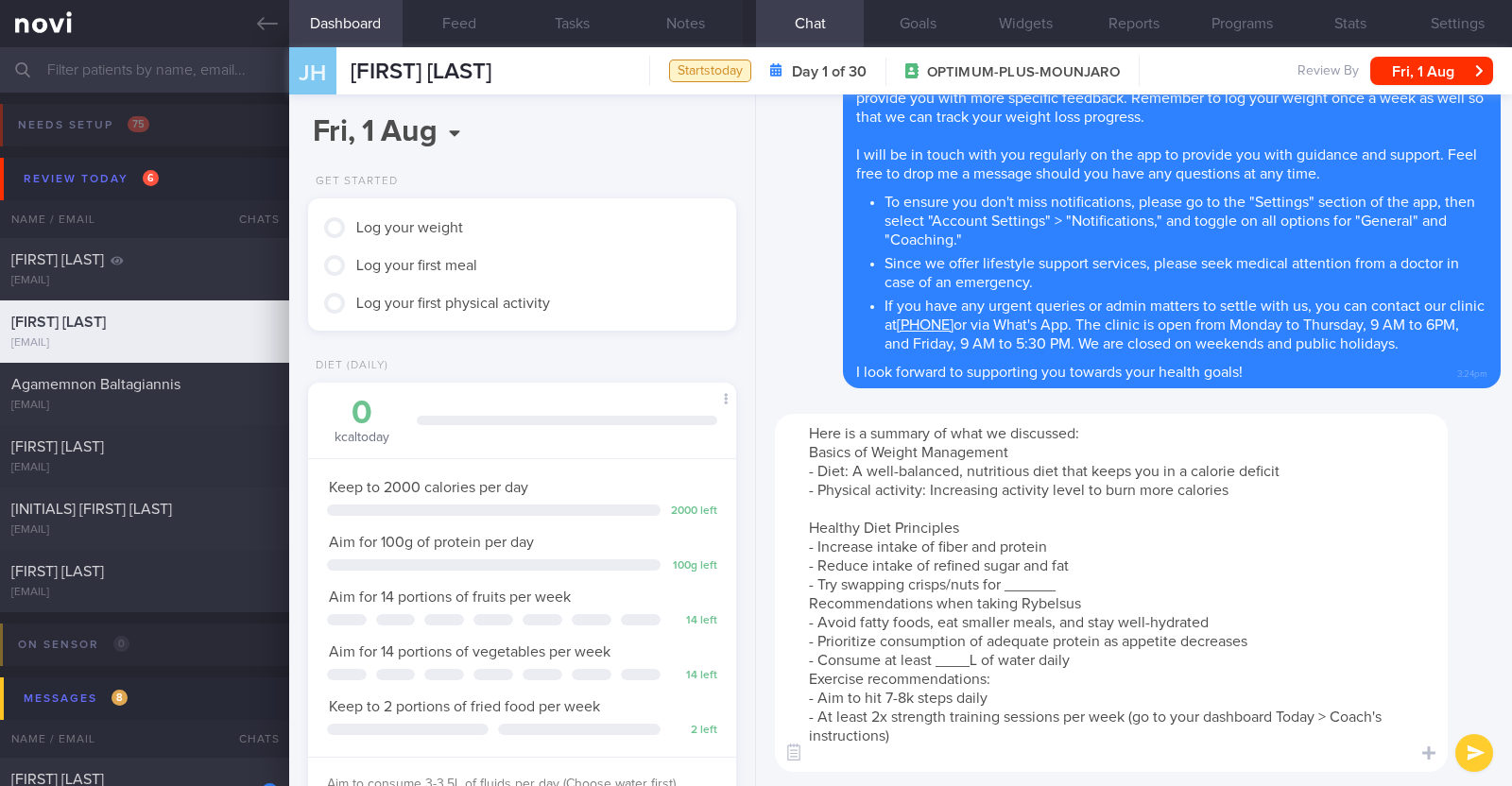 drag, startPoint x: 1060, startPoint y: 583, endPoint x: 1008, endPoint y: 582, distance: 52.00961 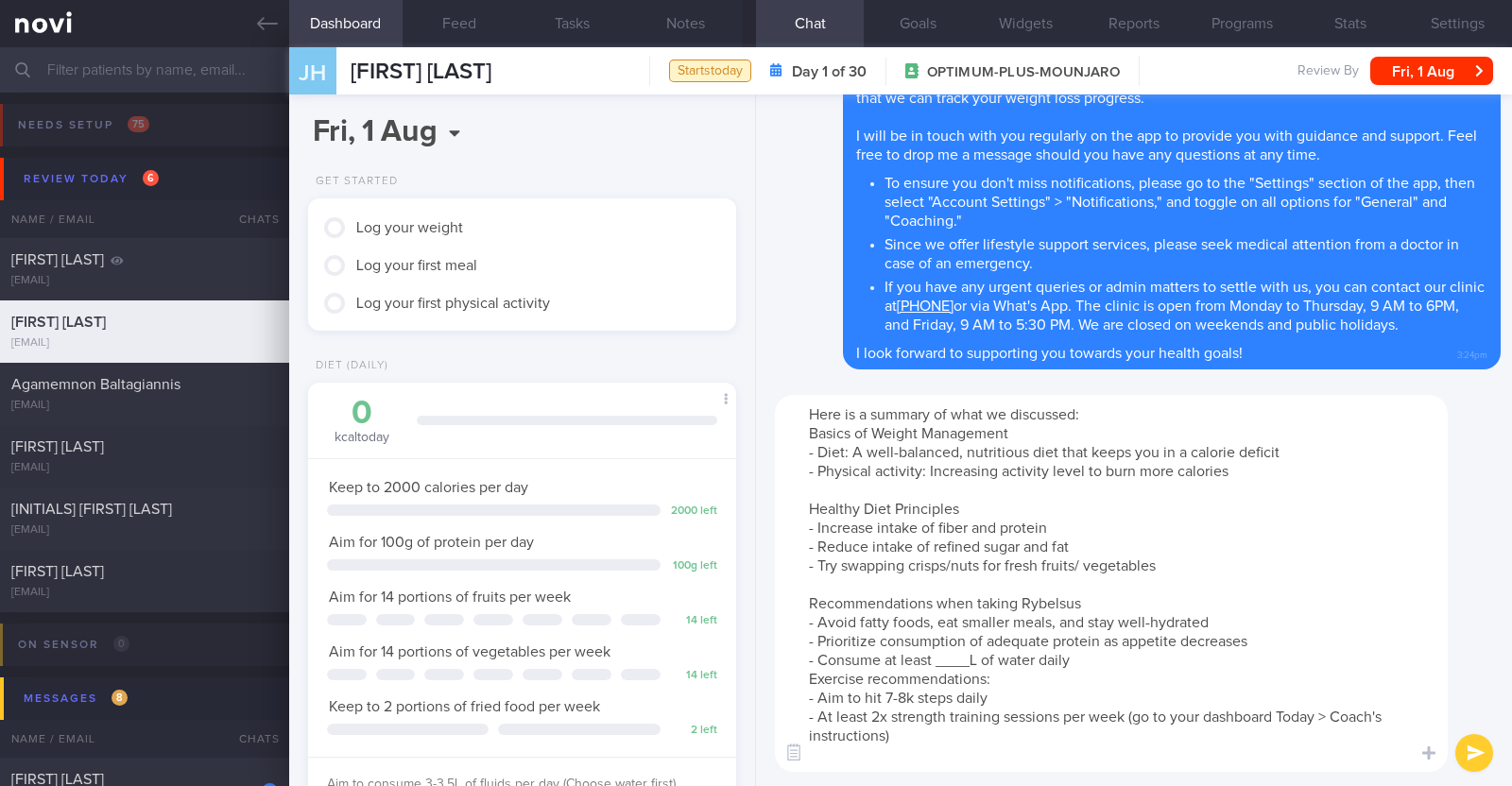 drag, startPoint x: 1089, startPoint y: 606, endPoint x: 975, endPoint y: 607, distance: 114.004386 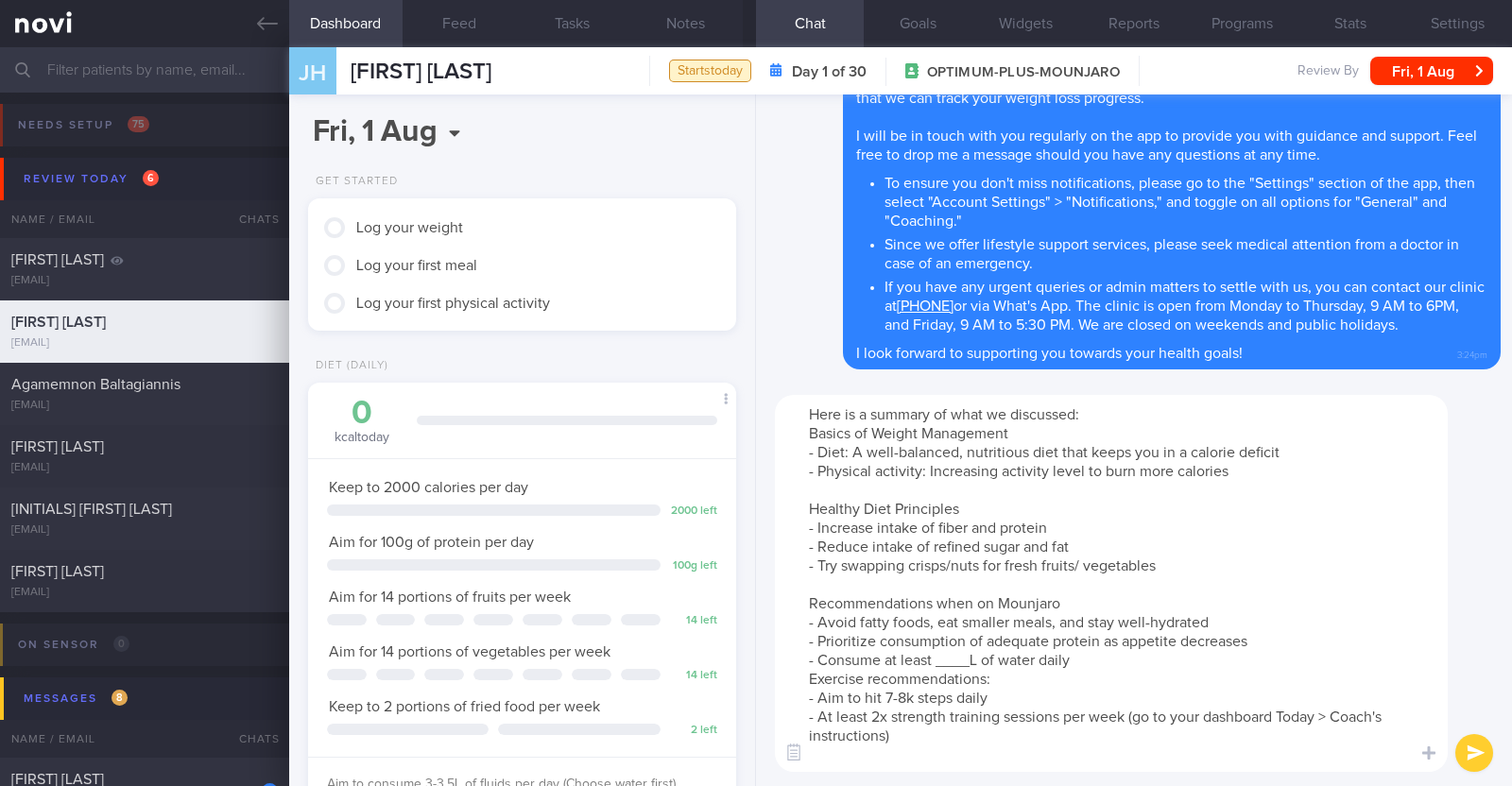 click on "Here is a summary of what we discussed:
Basics of Weight Management
- Diet: A well-balanced, nutritious diet that keeps you in a calorie deficit
- Physical activity: Increasing activity level to burn more calories
Healthy Diet Principles
- Increase intake of fiber and protein
- Reduce intake of refined sugar and fat
- Try swapping crisps/nuts for fresh fruits/ vegetables
Recommendations when on Mounjaro
- Avoid fatty foods, eat smaller meals, and stay well-hydrated
- Prioritize consumption of adequate protein as appetite decreases
- Consume at least ____L of water daily
Exercise recommendations:
- Aim to hit 7-8k steps daily
- At least 2x strength training sessions per week (go to your dashboard Today > Coach's instructions)" at bounding box center [1111, 583] 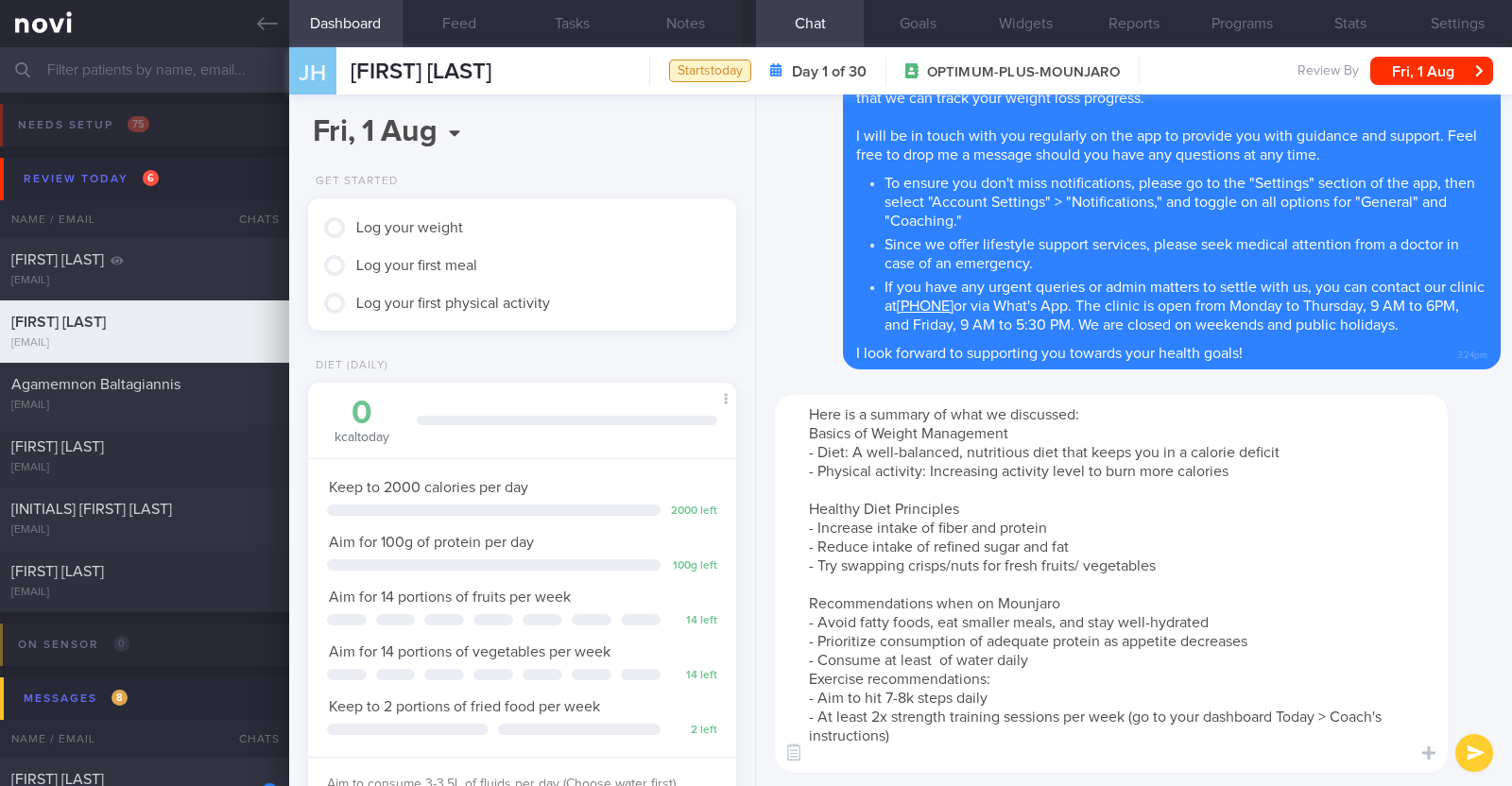 paste on "3-3.5L" 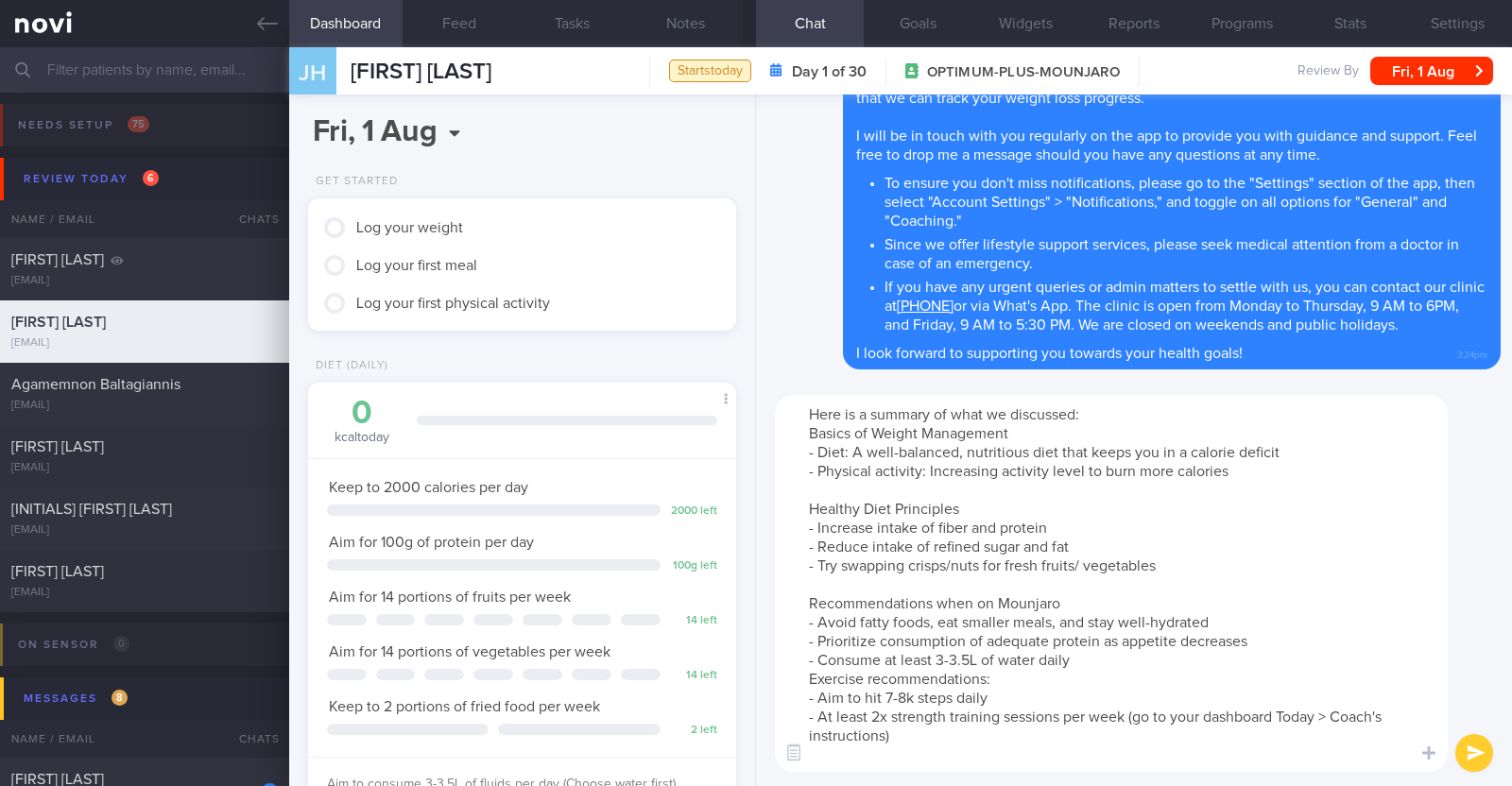 click on "Here is a summary of what we discussed:
Basics of Weight Management
- Diet: A well-balanced, nutritious diet that keeps you in a calorie deficit
- Physical activity: Increasing activity level to burn more calories
Healthy Diet Principles
- Increase intake of fiber and protein
- Reduce intake of refined sugar and fat
- Try swapping crisps/nuts for fresh fruits/ vegetables
Recommendations when on Mounjaro
- Avoid fatty foods, eat smaller meals, and stay well-hydrated
- Prioritize consumption of adequate protein as appetite decreases
- Consume at least 3-3.5L of water daily
Exercise recommendations:
- Aim to hit 7-8k steps daily
- At least 2x strength training sessions per week (go to your dashboard Today > Coach's instructions)" at bounding box center (1111, 583) 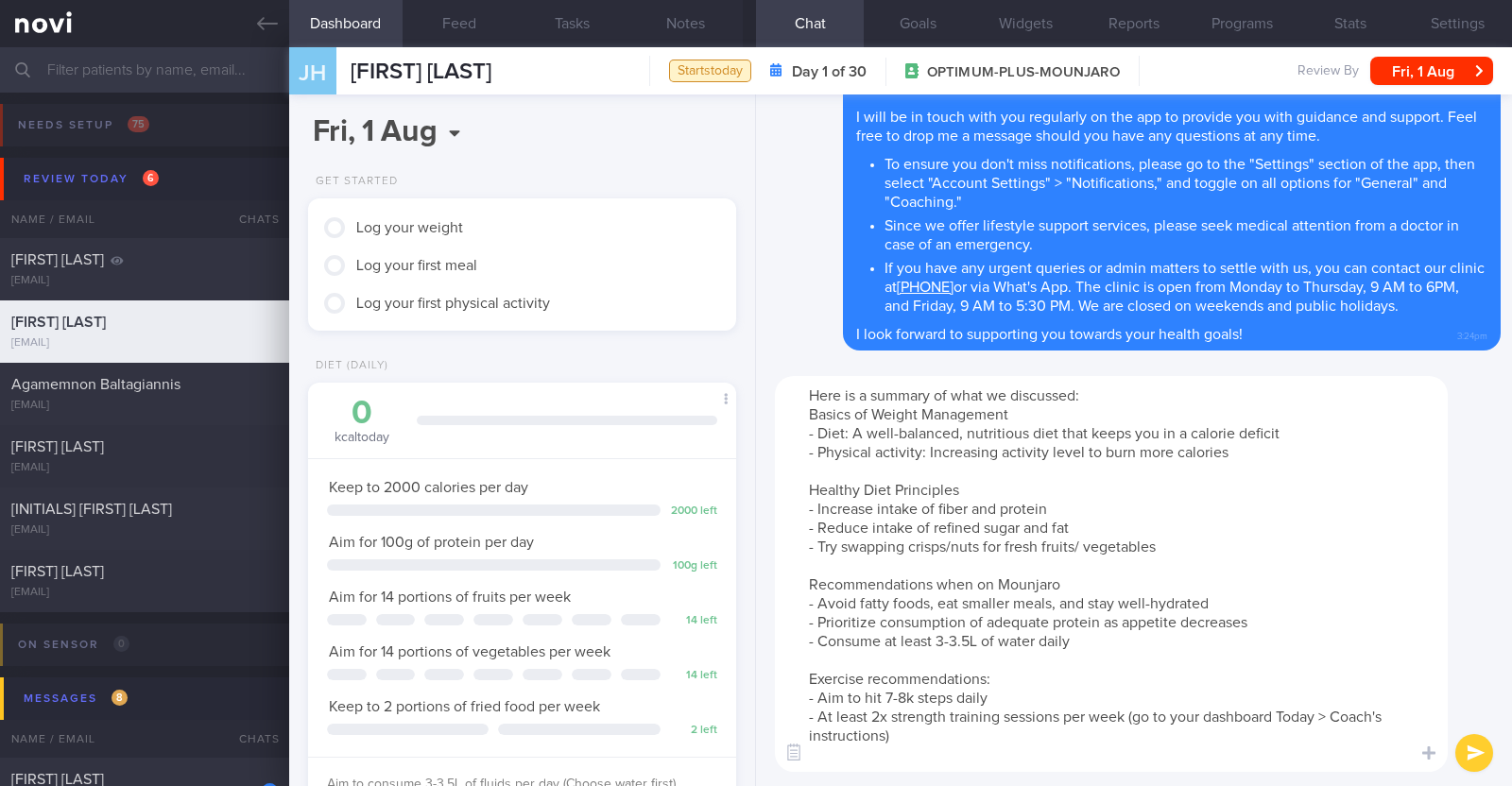 drag, startPoint x: 993, startPoint y: 696, endPoint x: 798, endPoint y: 695, distance: 195.00256 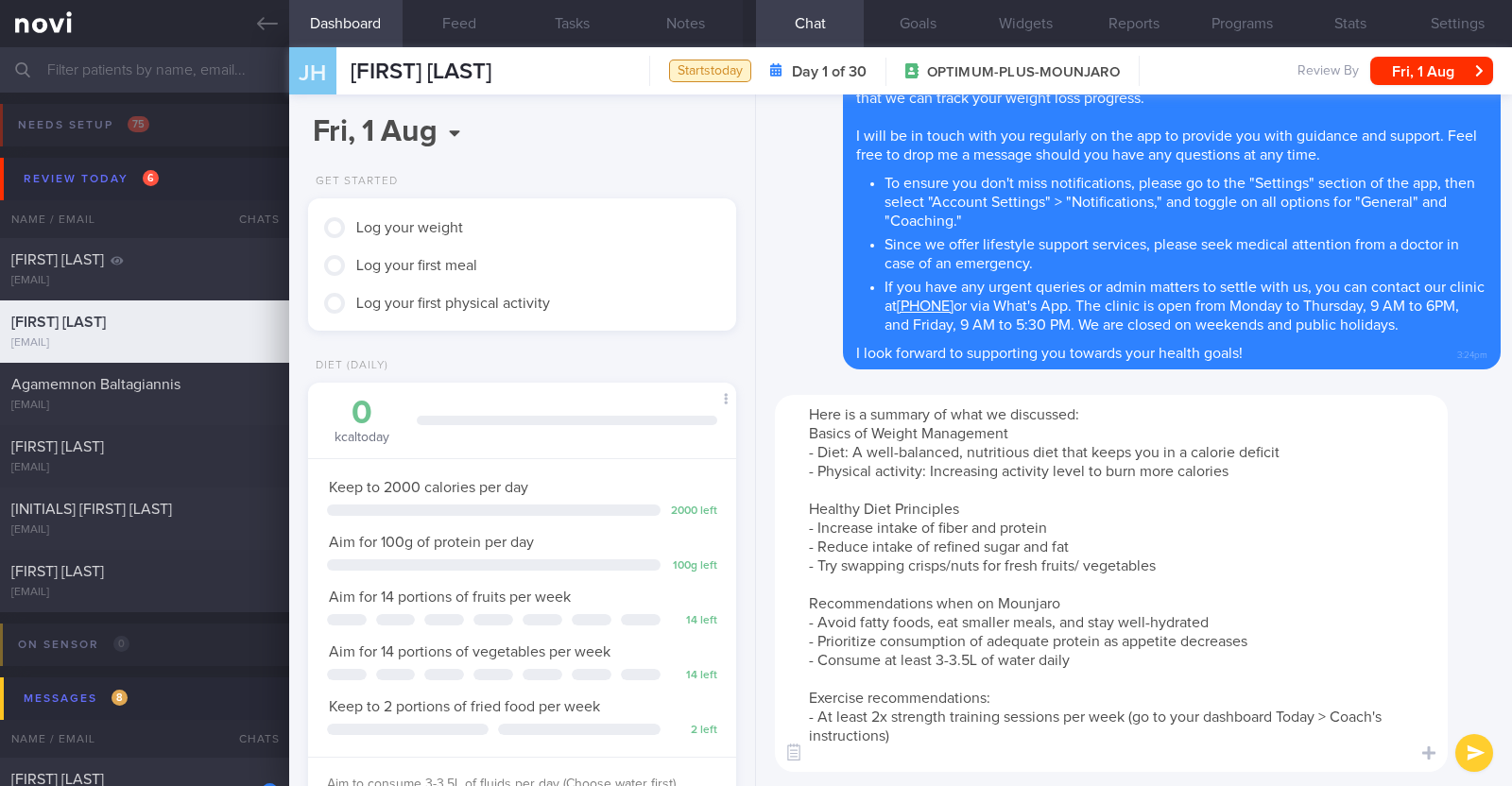 type on "Here is a summary of what we discussed:
Basics of Weight Management
- Diet: A well-balanced, nutritious diet that keeps you in a calorie deficit
- Physical activity: Increasing activity level to burn more calories
Healthy Diet Principles
- Increase intake of fiber and protein
- Reduce intake of refined sugar and fat
- Try swapping crisps/nuts for fresh fruits/ vegetables
Recommendations when on Mounjaro
- Avoid fatty foods, eat smaller meals, and stay well-hydrated
- Prioritize consumption of adequate protein as appetite decreases
- Consume at least 3-3.5L of water daily
Exercise recommendations:
- At least 2x strength training sessions per week (go to your dashboard Today > Coach's instructions)" 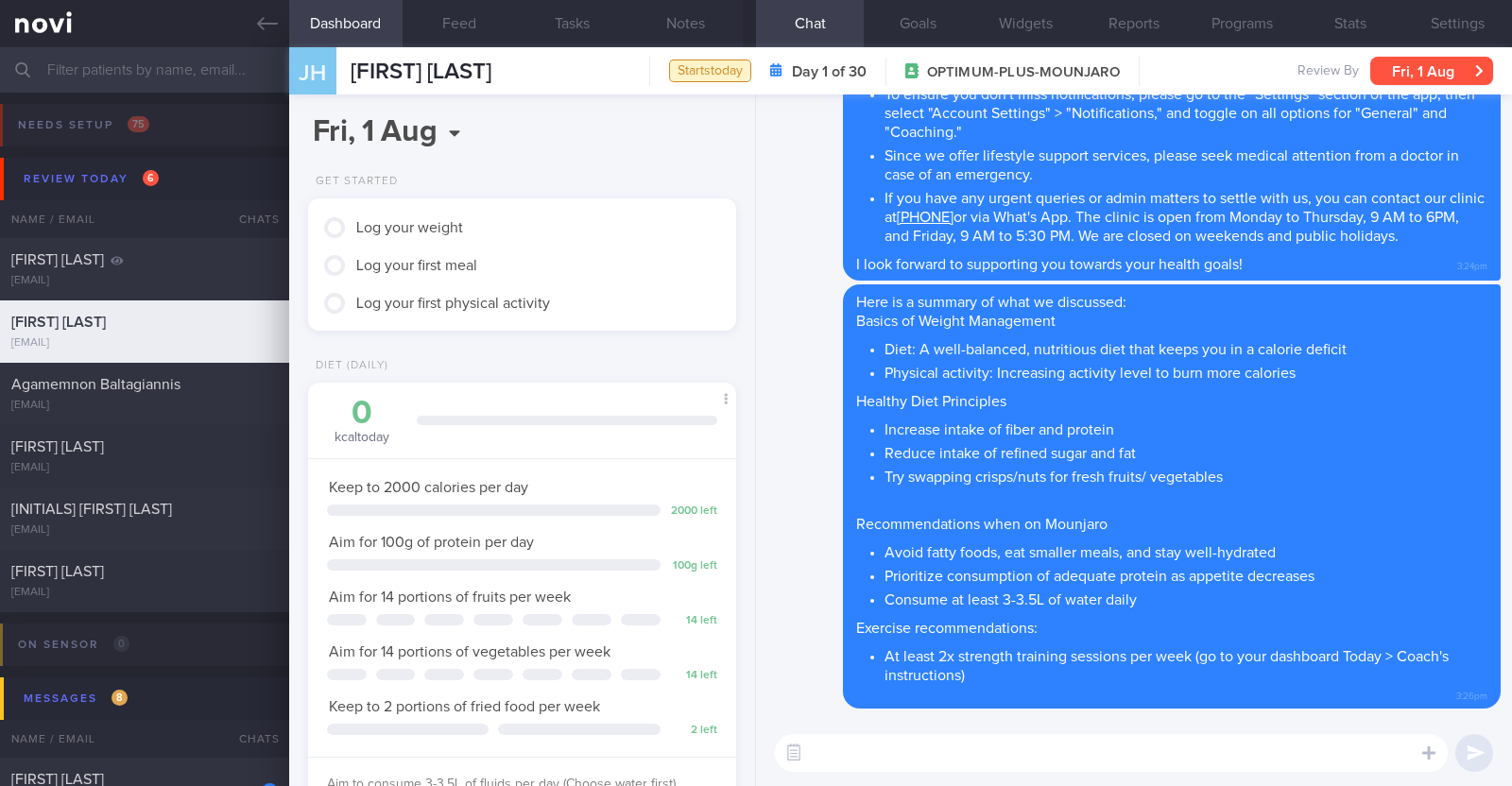 click on "Fri, 1 Aug" at bounding box center [1432, 71] 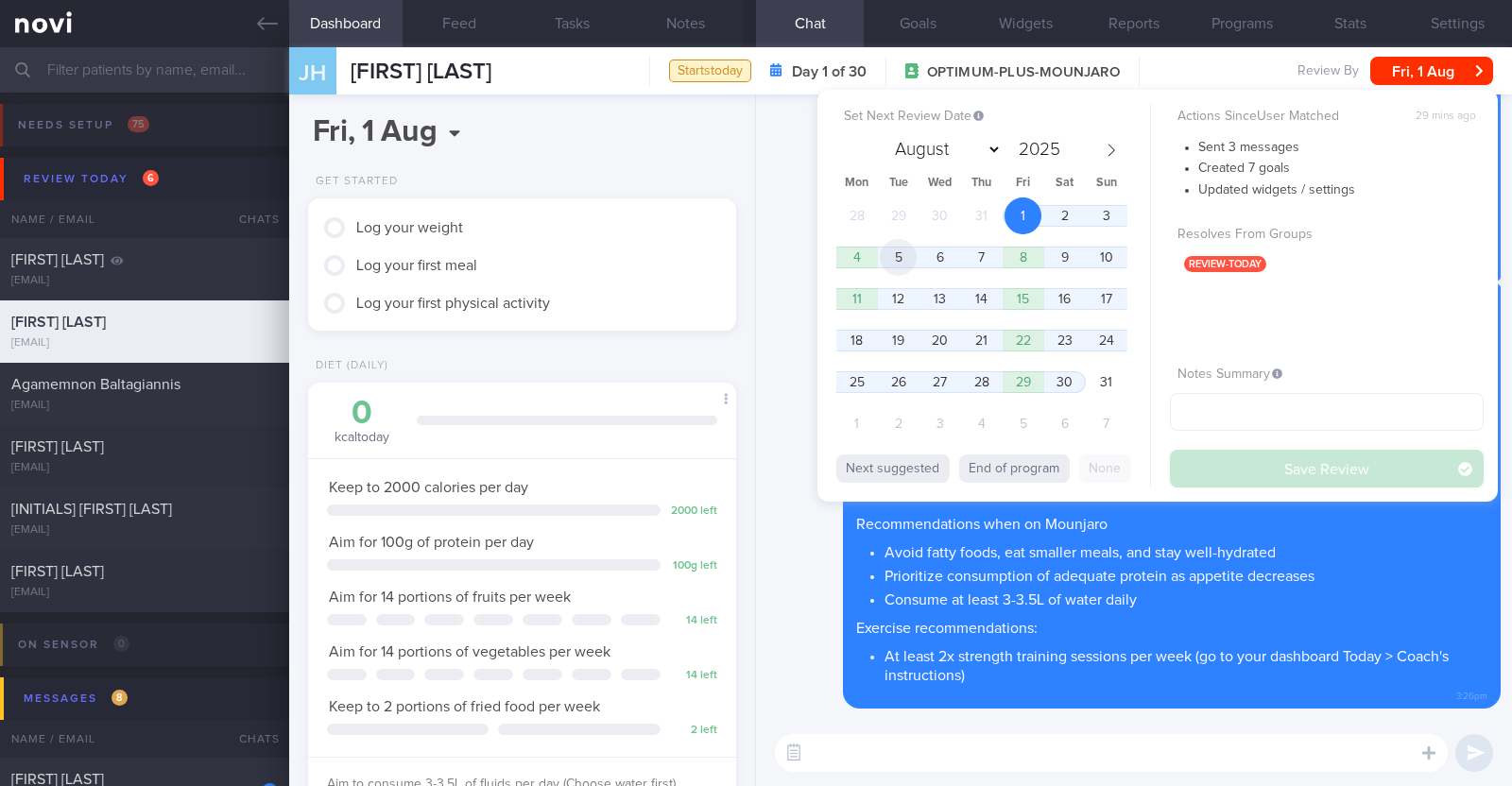 click on "5" at bounding box center (898, 257) 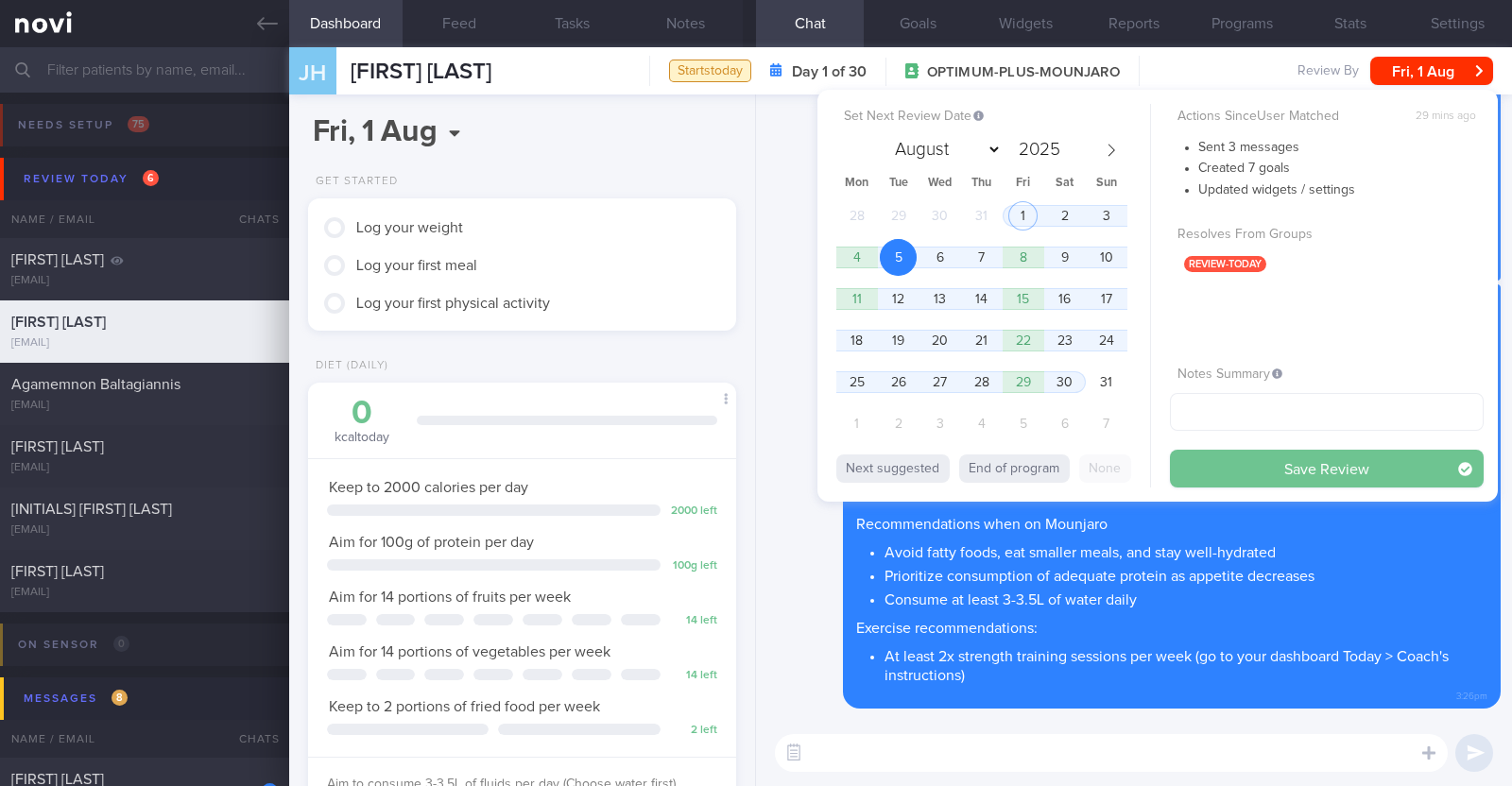 click on "Save Review" at bounding box center [1327, 469] 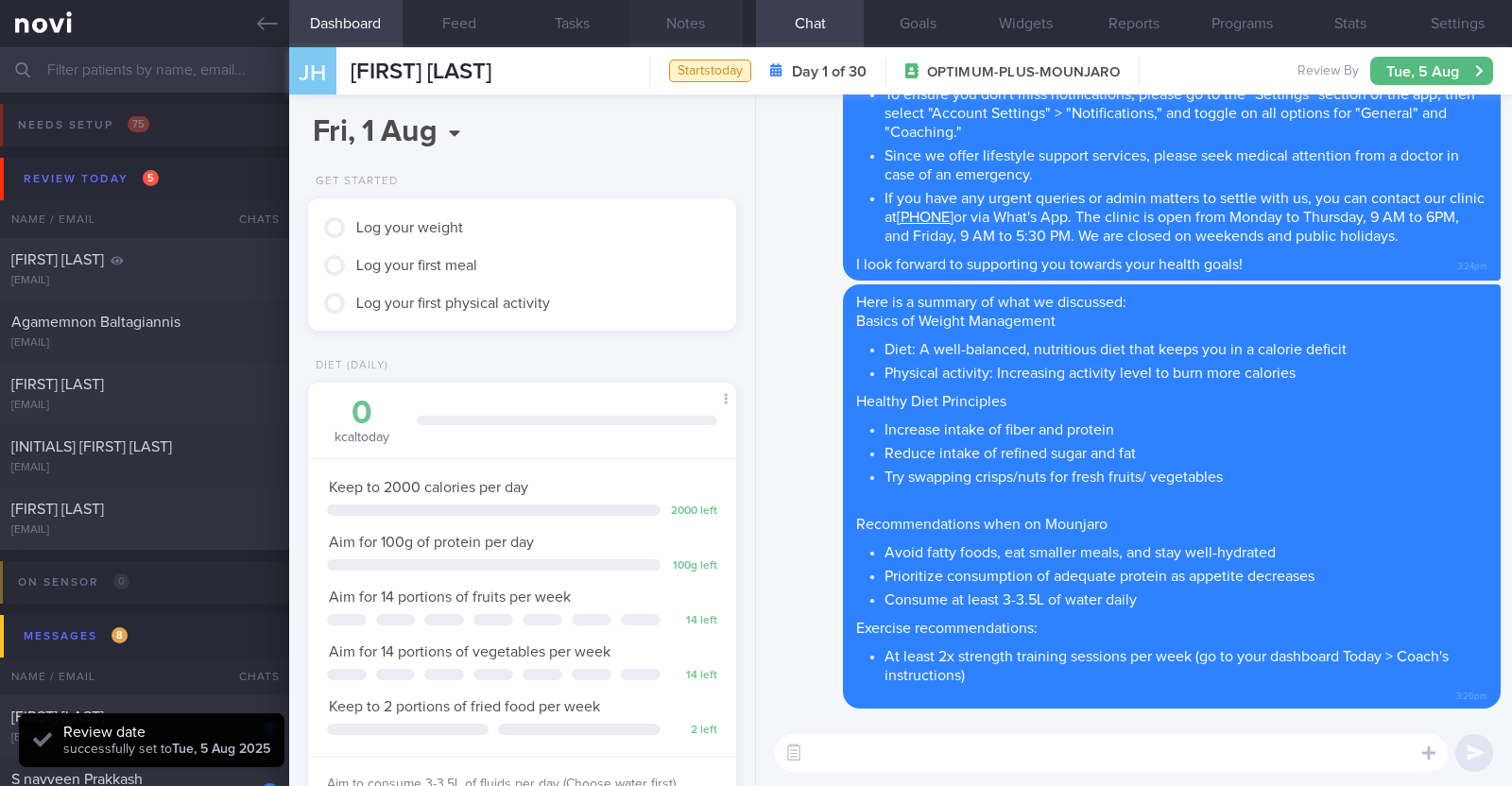 click on "Notes" at bounding box center (686, 24) 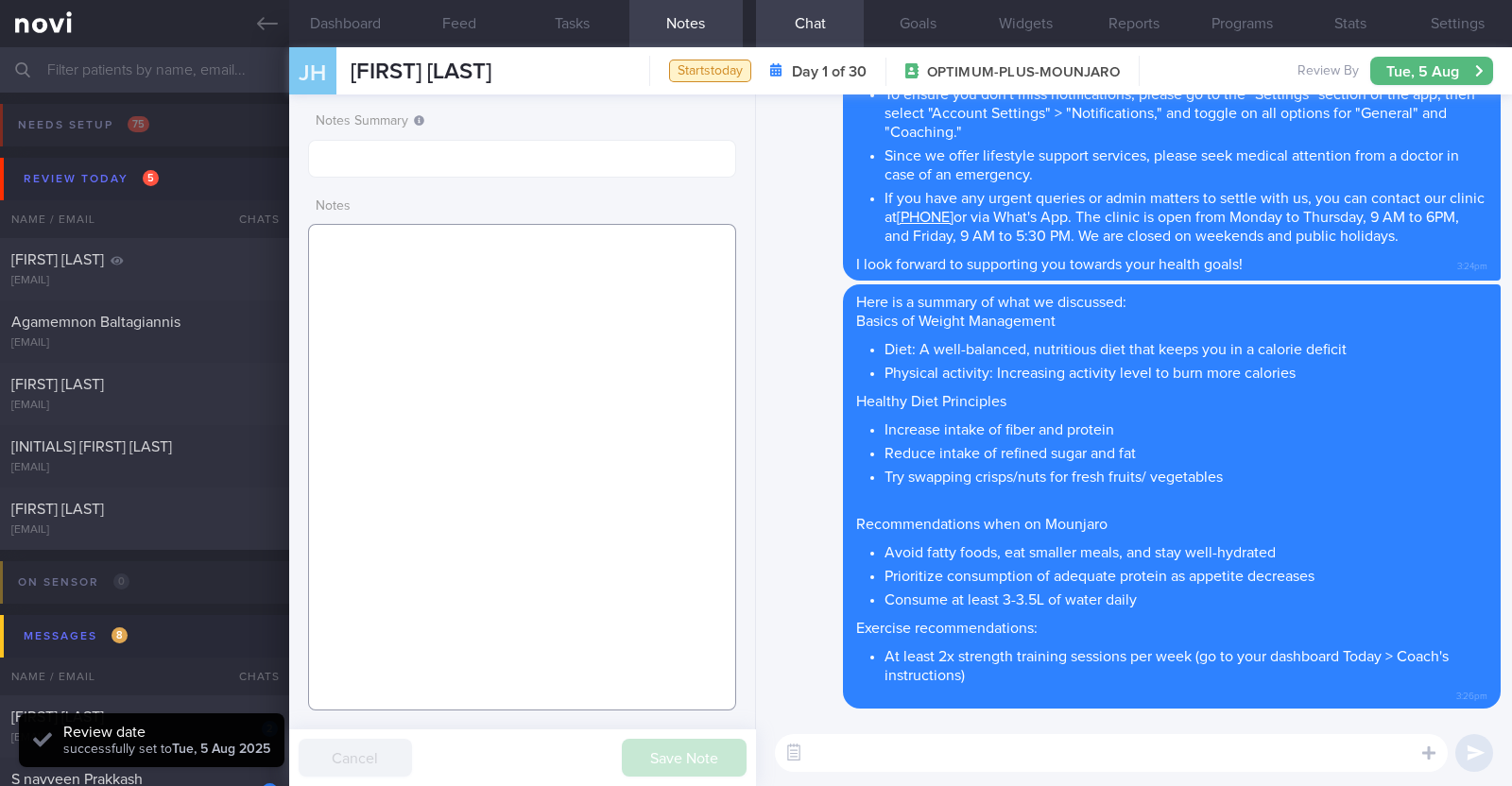 click at bounding box center [522, 467] 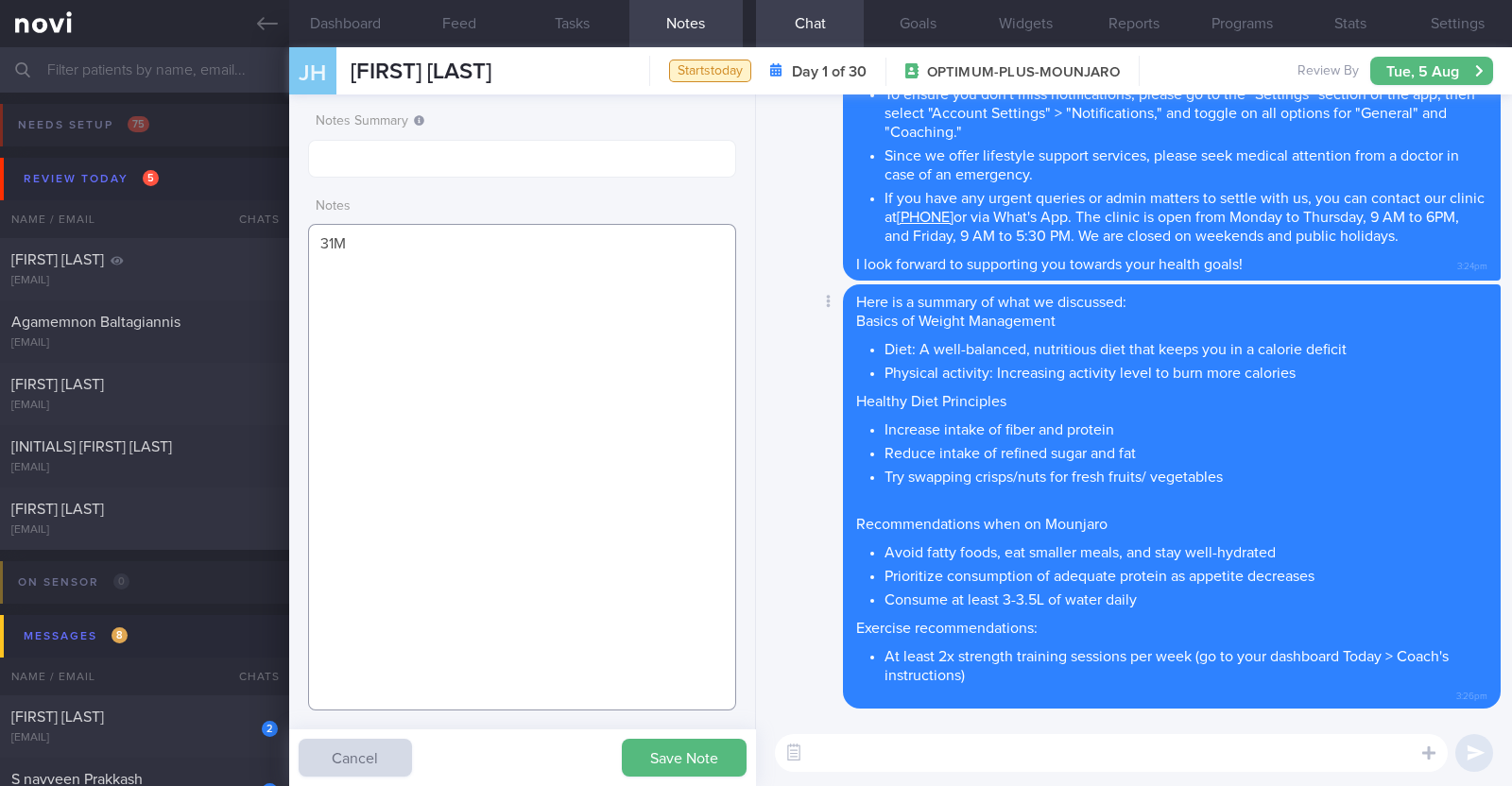 paste on "Comorbidities
OSA (not officially diagnosed)" 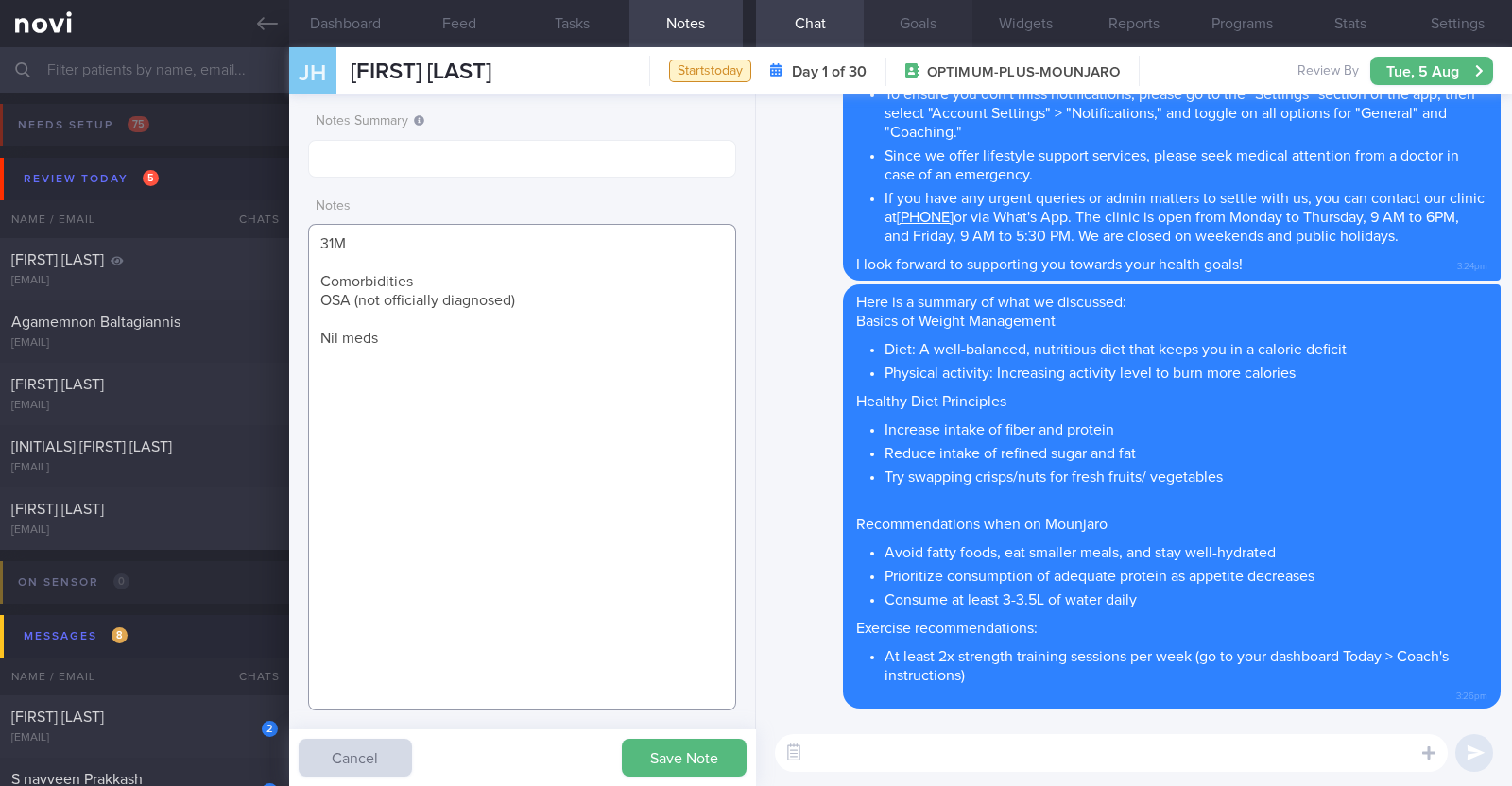 paste on "Mounjaro 2.5mg" 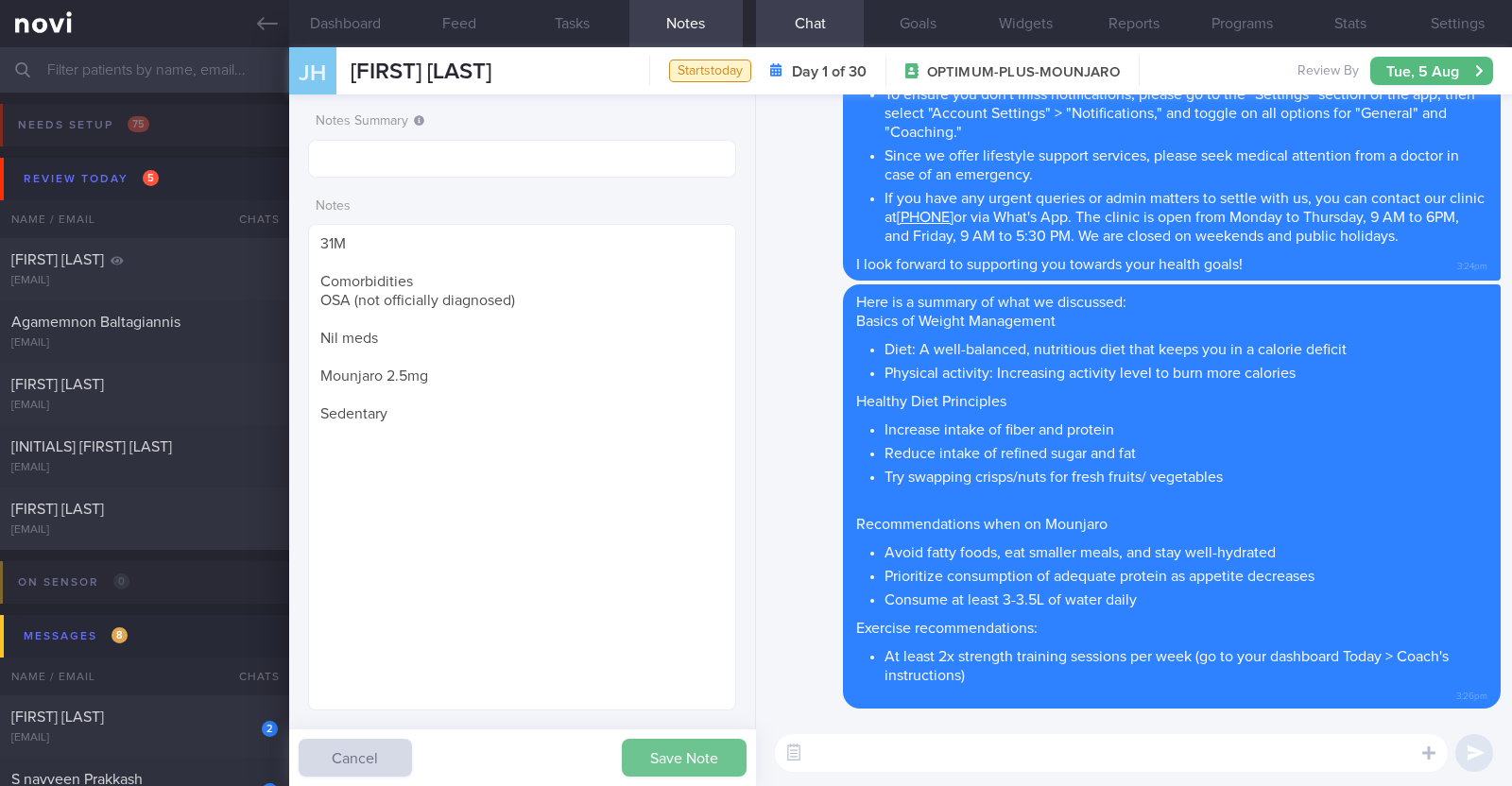 click on "Save Note" at bounding box center (684, 758) 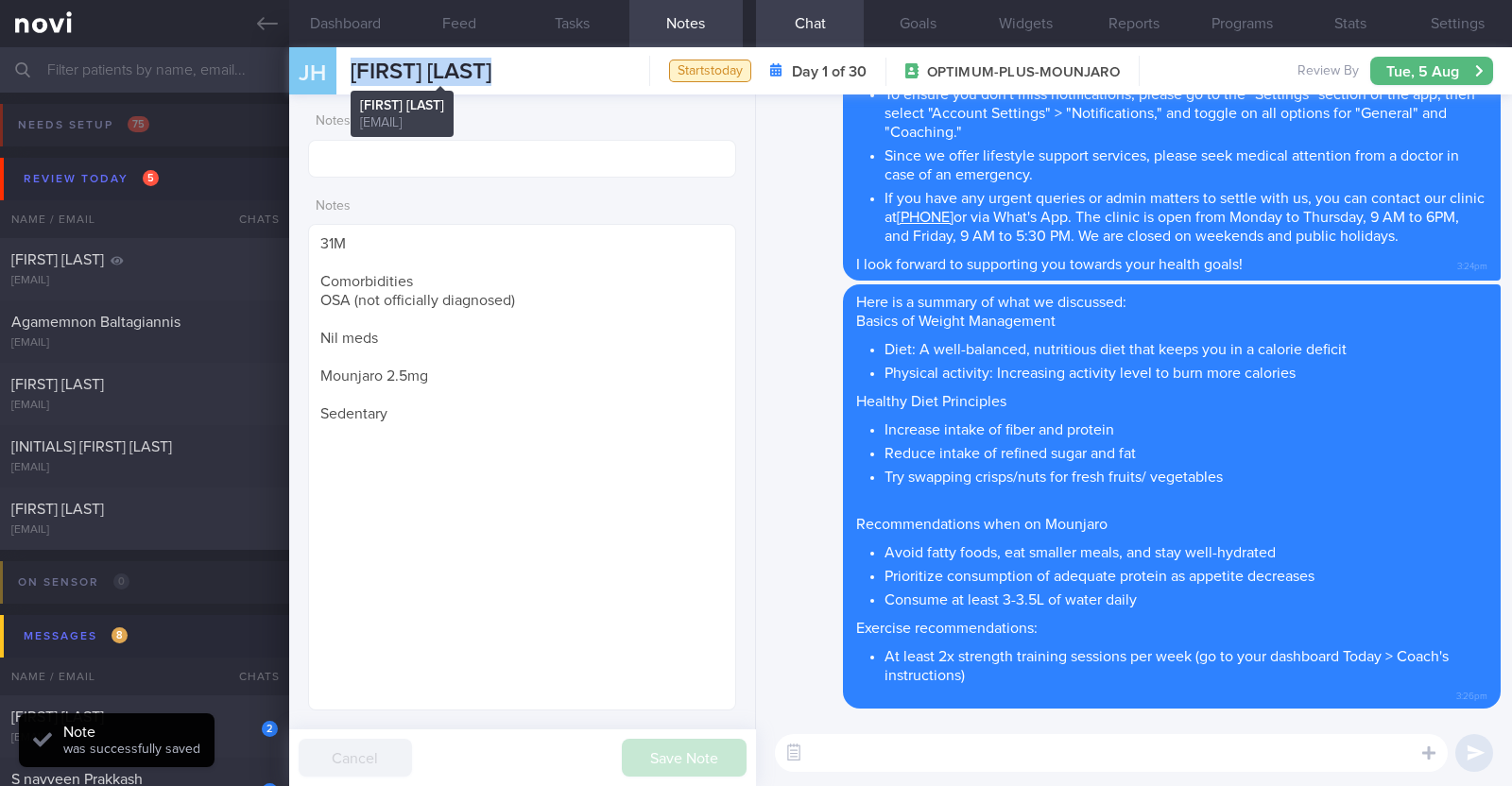 drag, startPoint x: 541, startPoint y: 62, endPoint x: 353, endPoint y: 68, distance: 188.09572 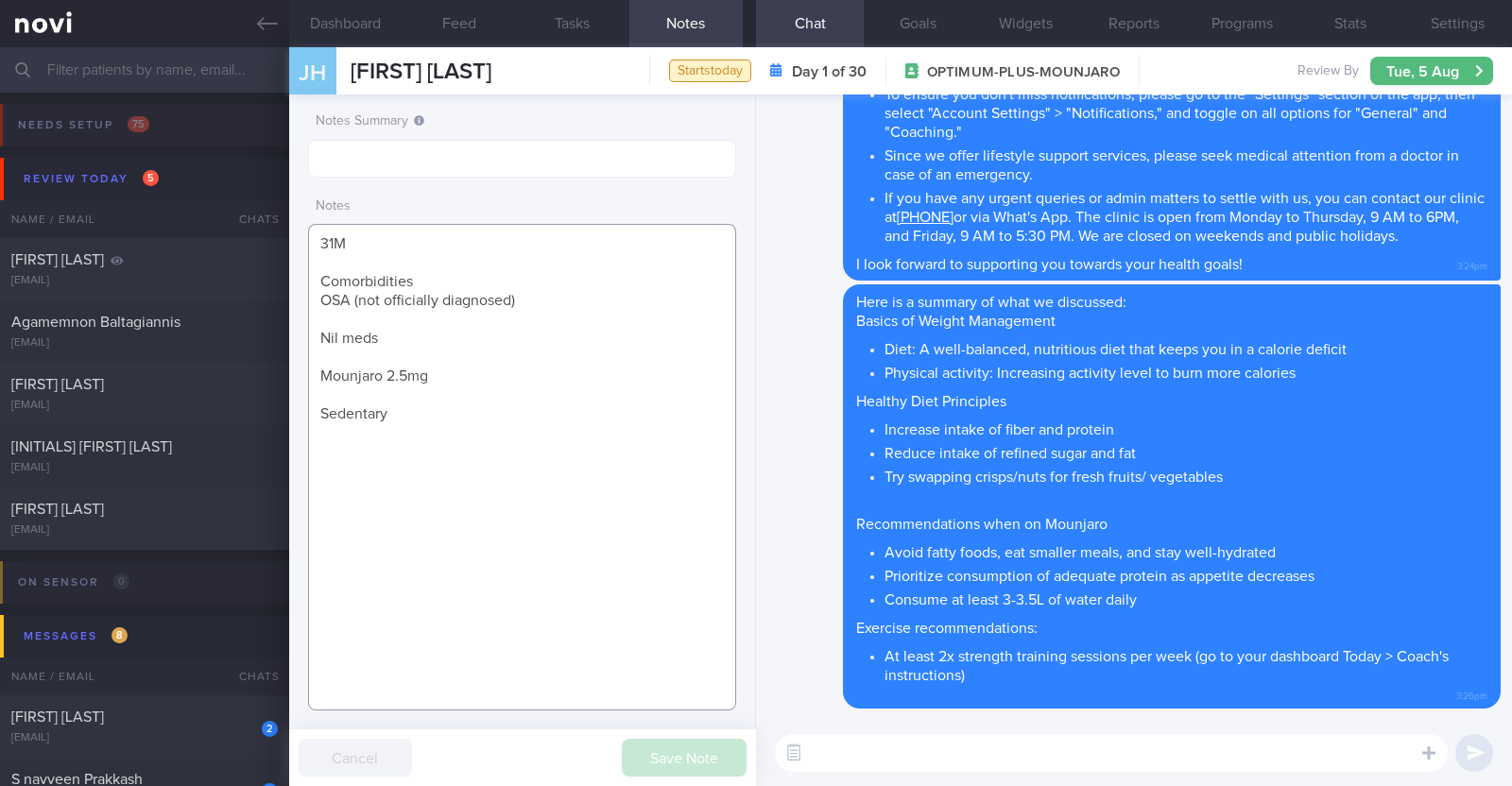 drag, startPoint x: 411, startPoint y: 419, endPoint x: 305, endPoint y: 238, distance: 209.7546 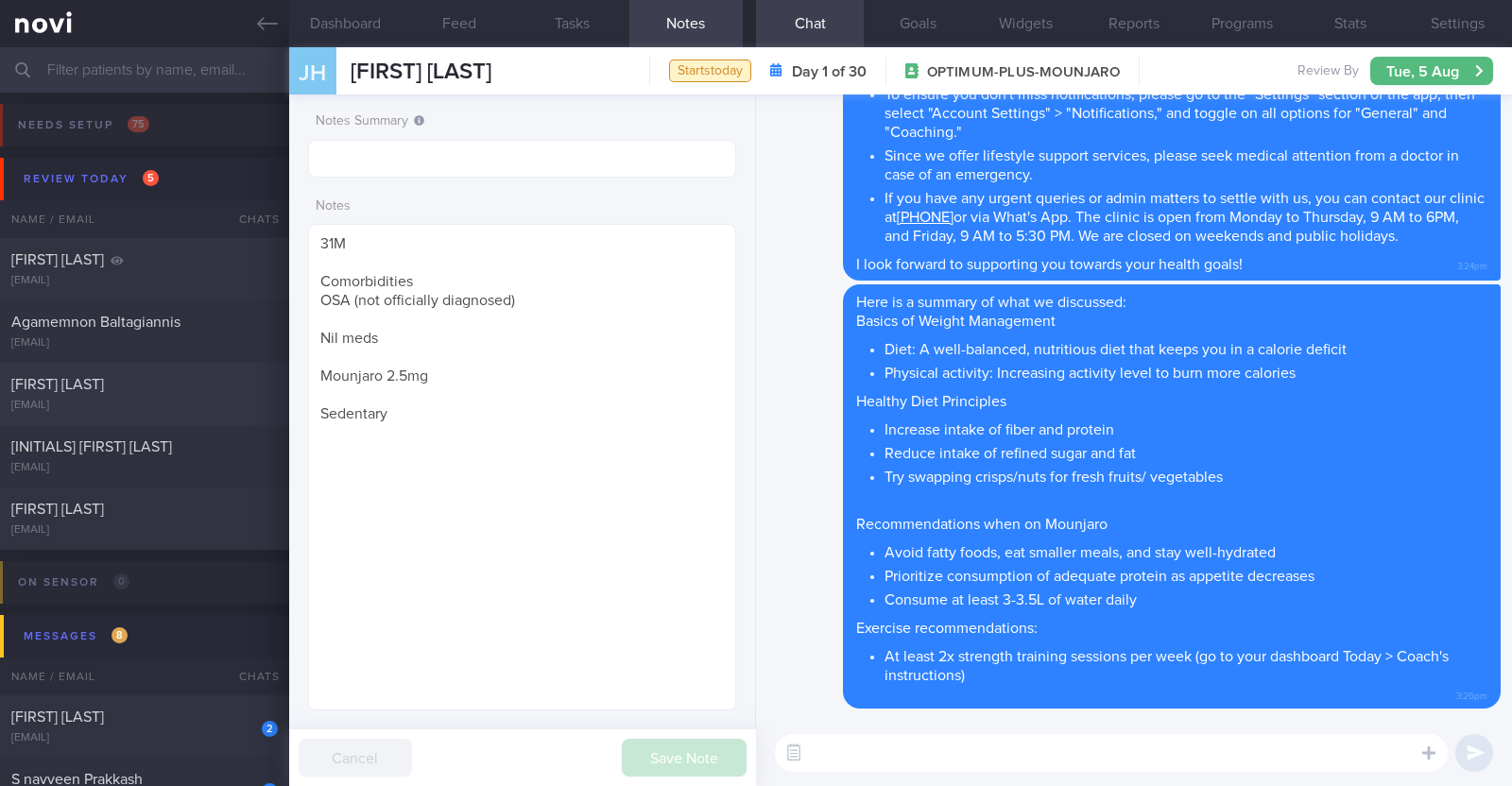 click on "jsudrajat@gmail.com" at bounding box center [145, 405] 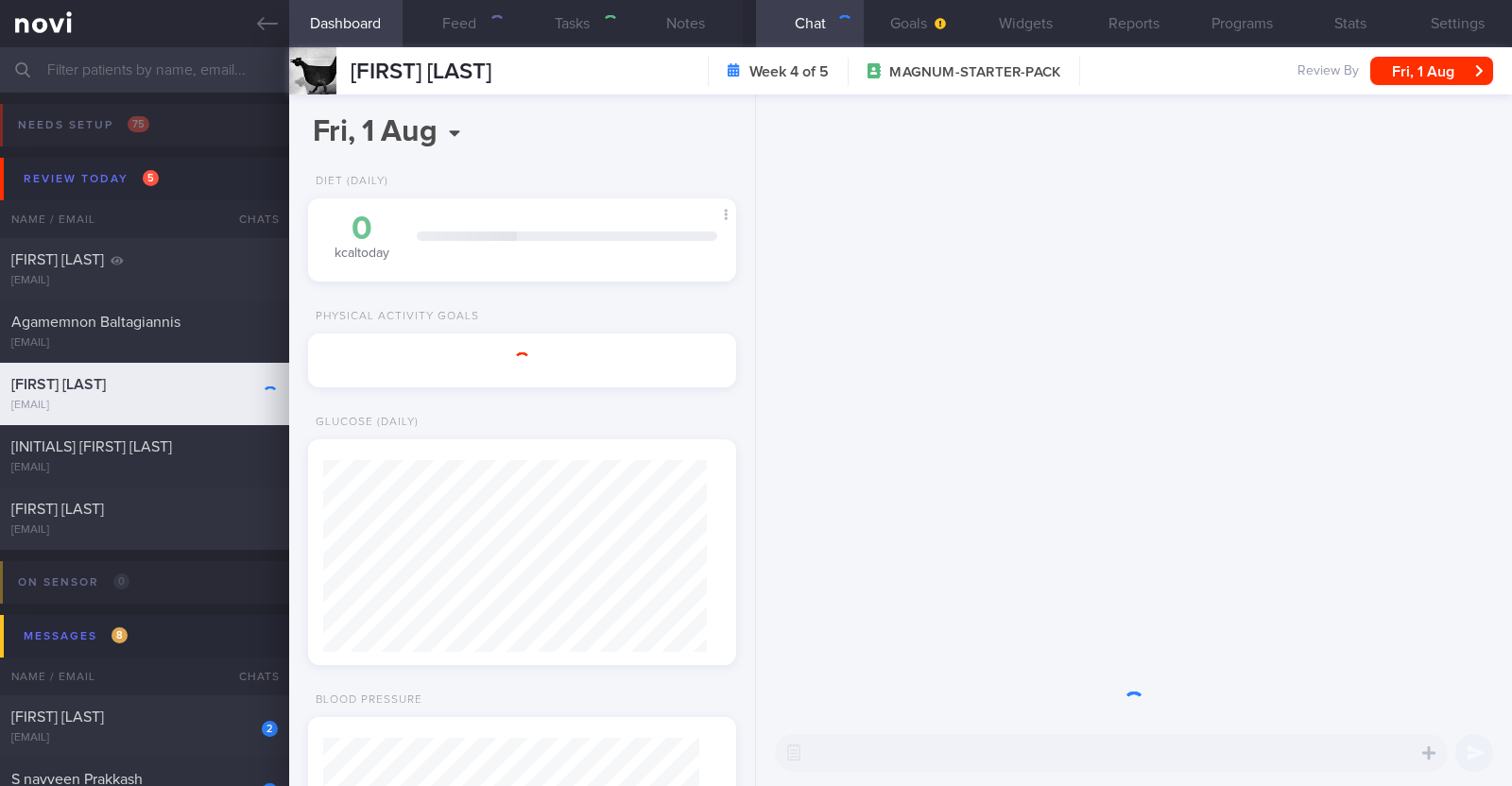 scroll, scrollTop: 0, scrollLeft: 0, axis: both 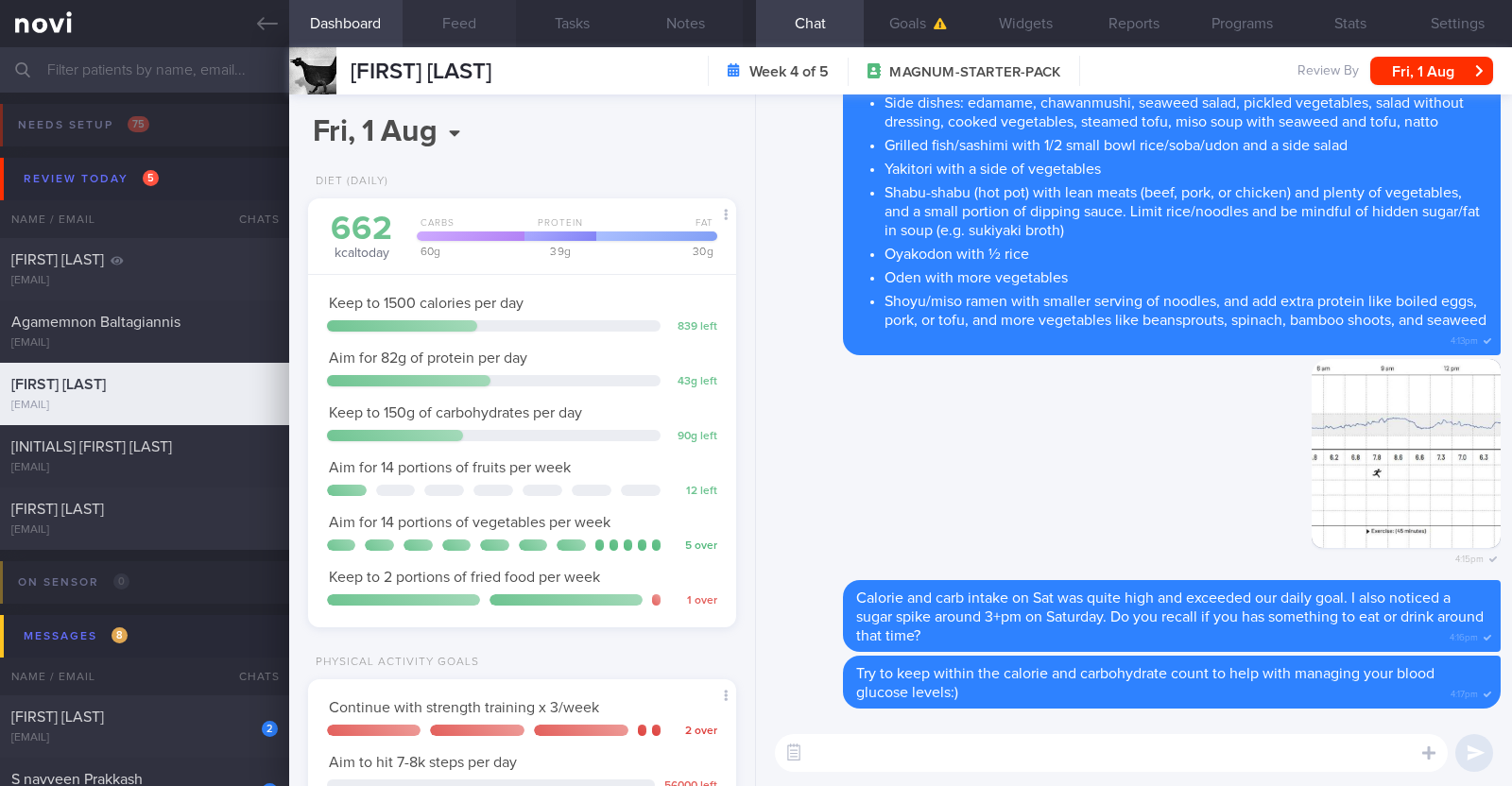 click on "Feed" at bounding box center [459, 24] 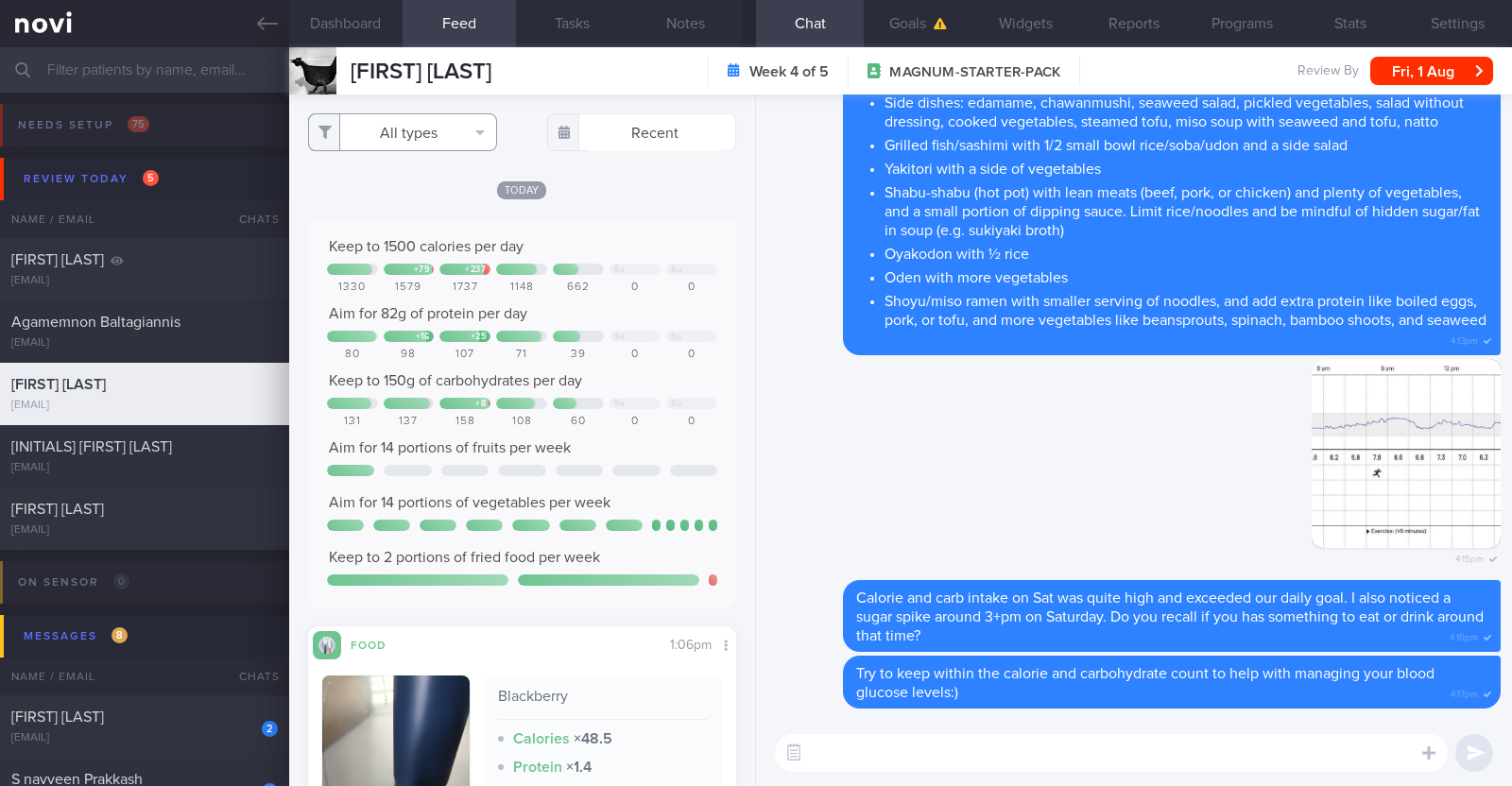click on "All types" at bounding box center [403, 132] 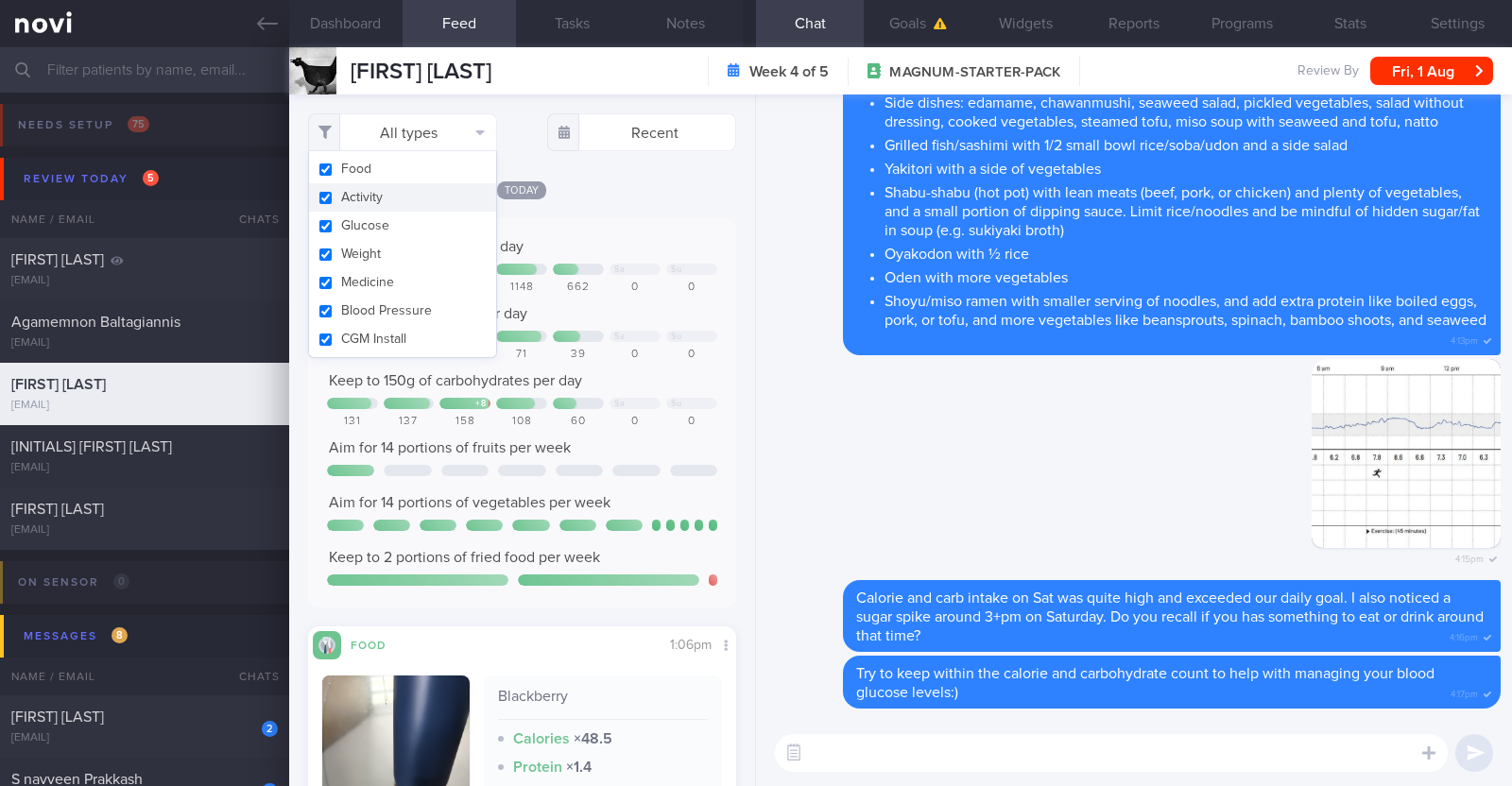 click on "Activity" at bounding box center [403, 197] 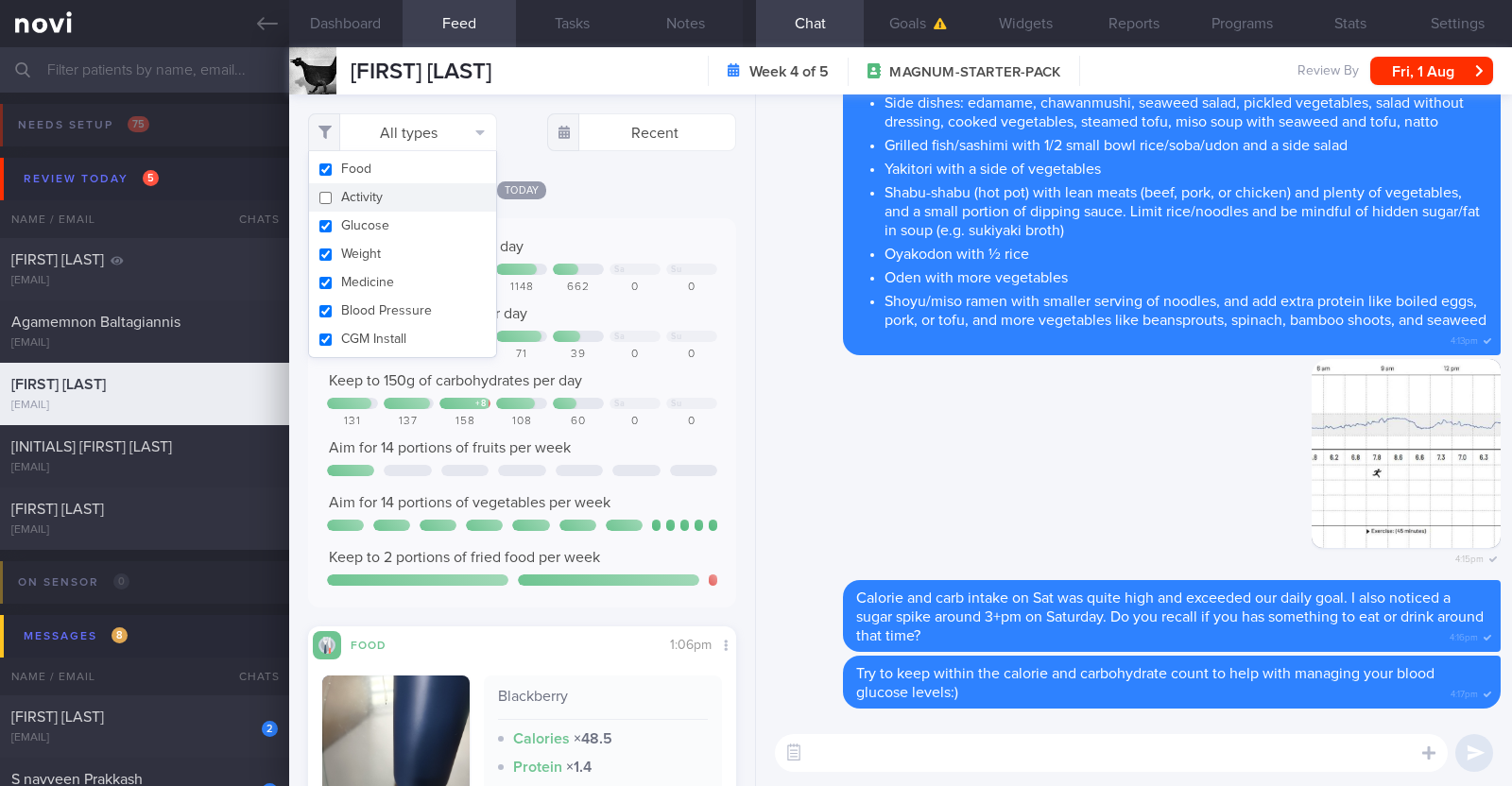checkbox on "false" 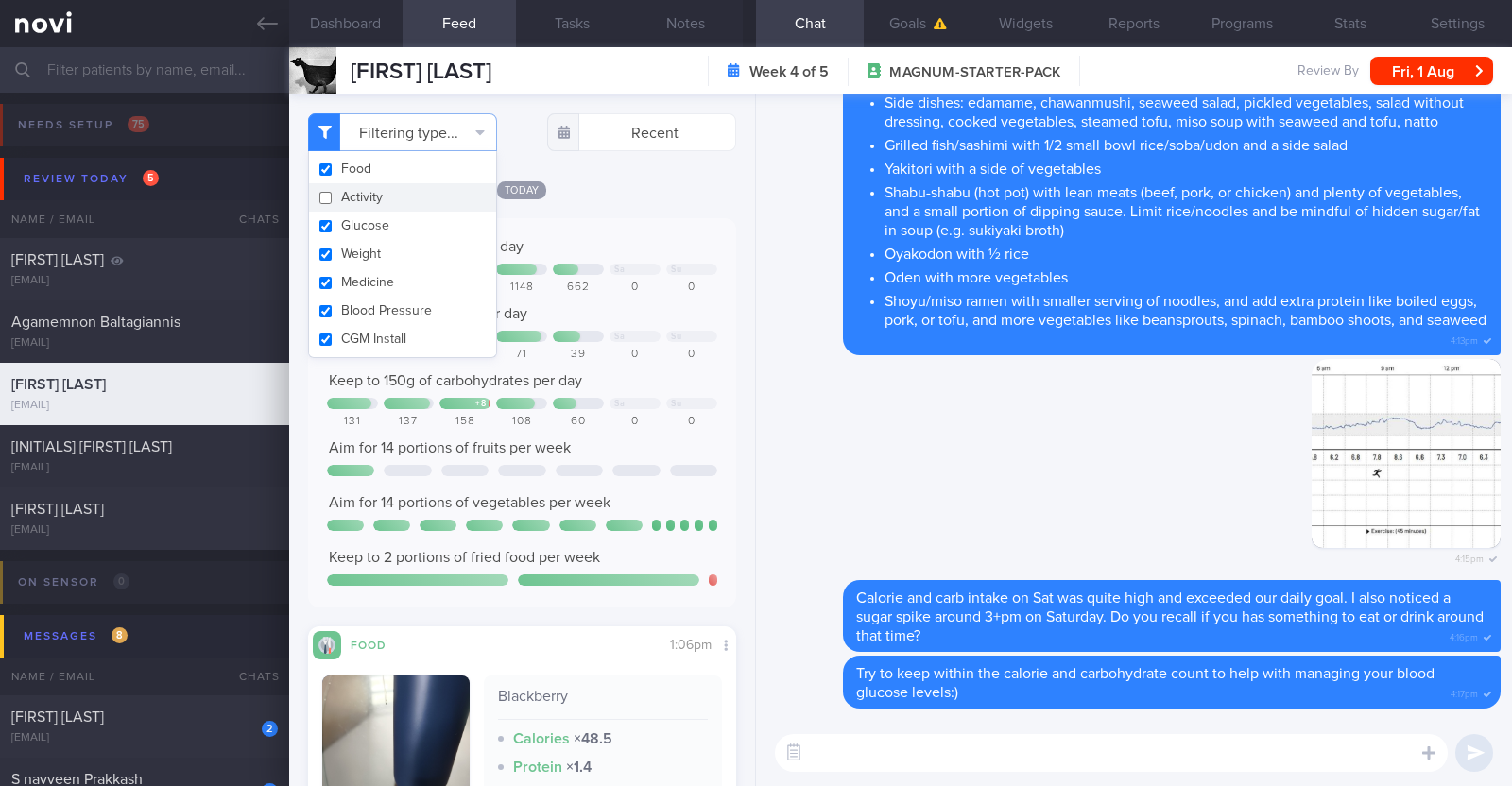 scroll, scrollTop: 944519, scrollLeft: 944615, axis: both 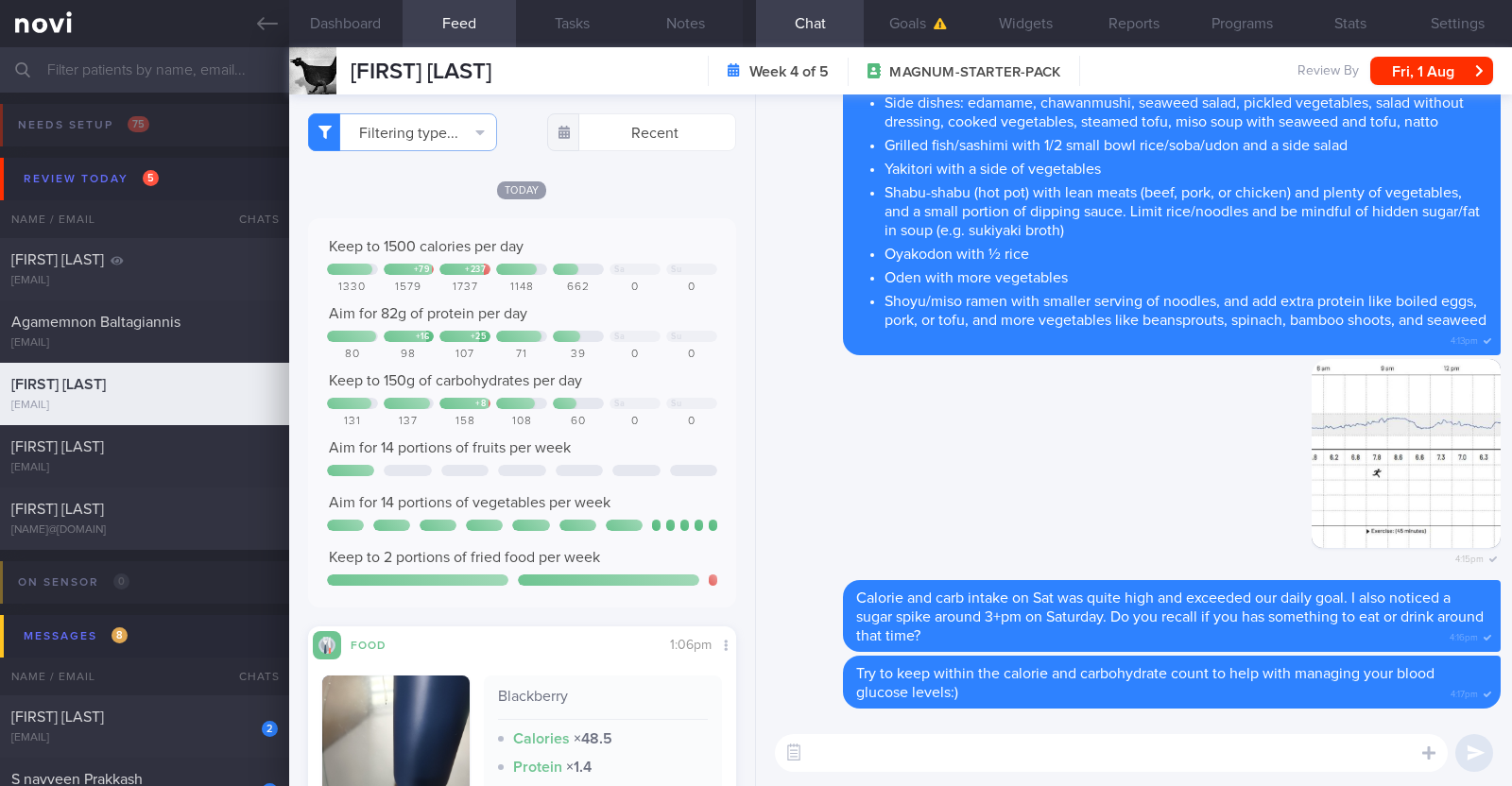 select on "7" 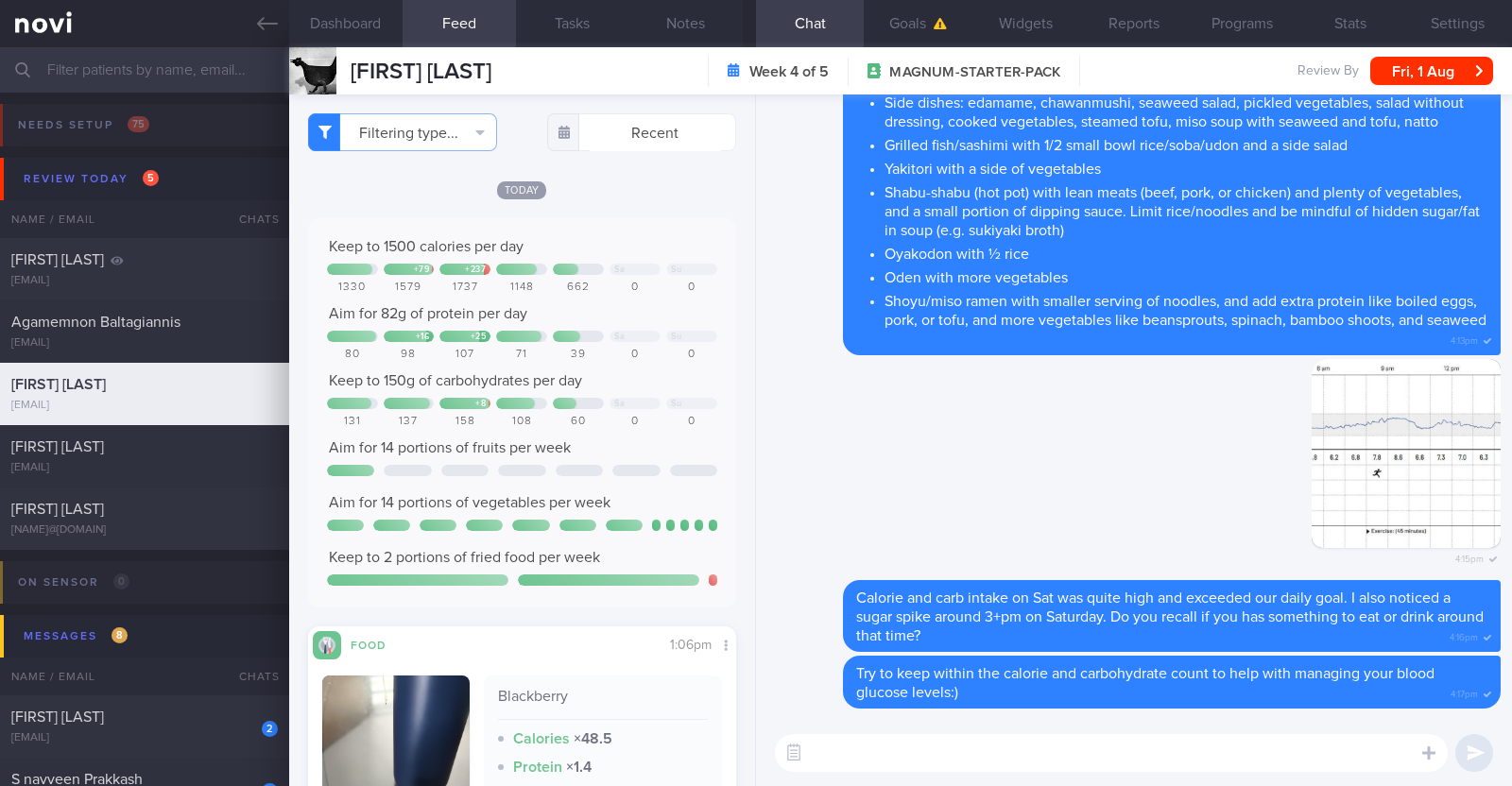 scroll, scrollTop: 944519, scrollLeft: 944615, axis: both 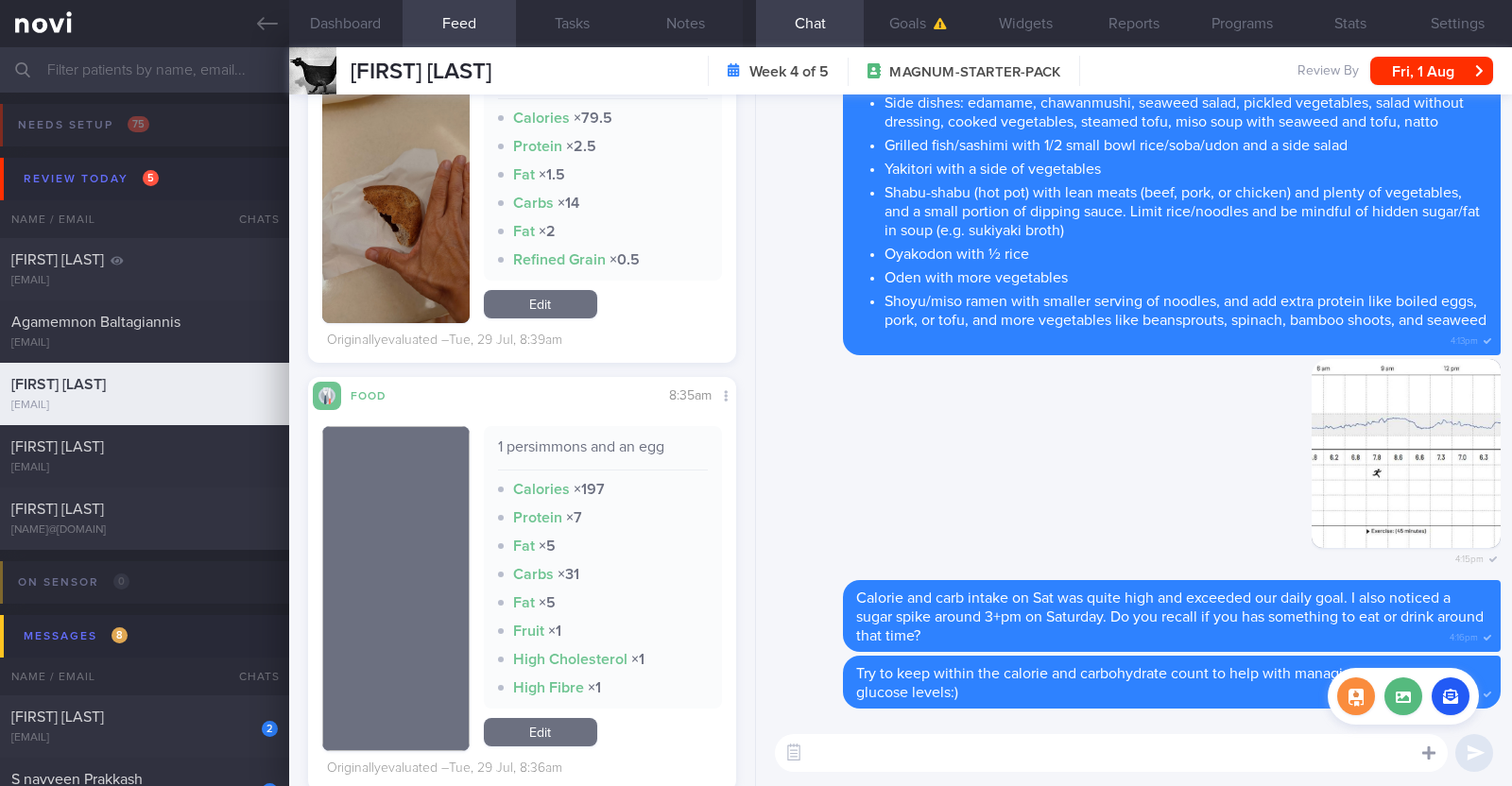 click 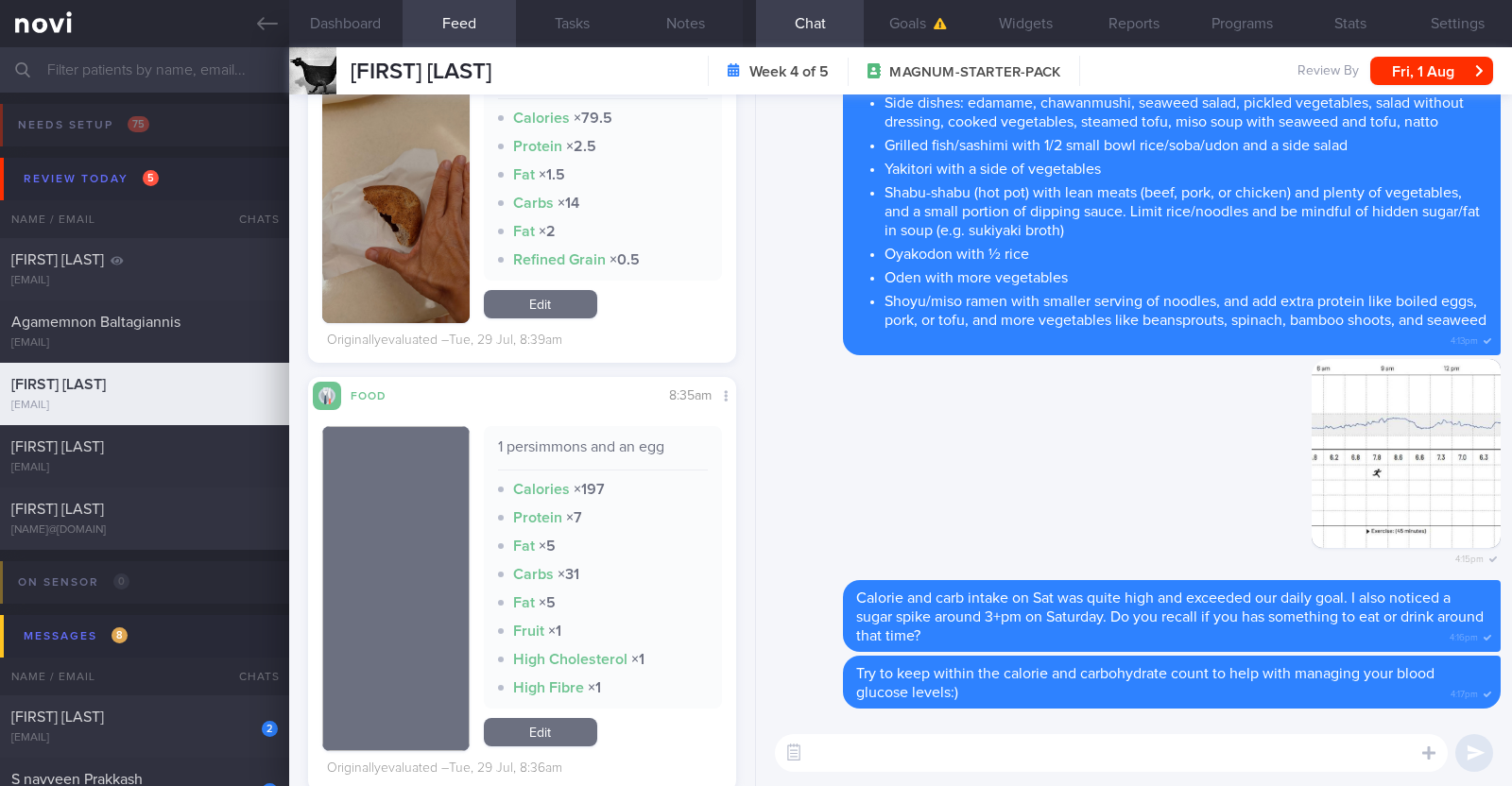 click at bounding box center [1111, 753] 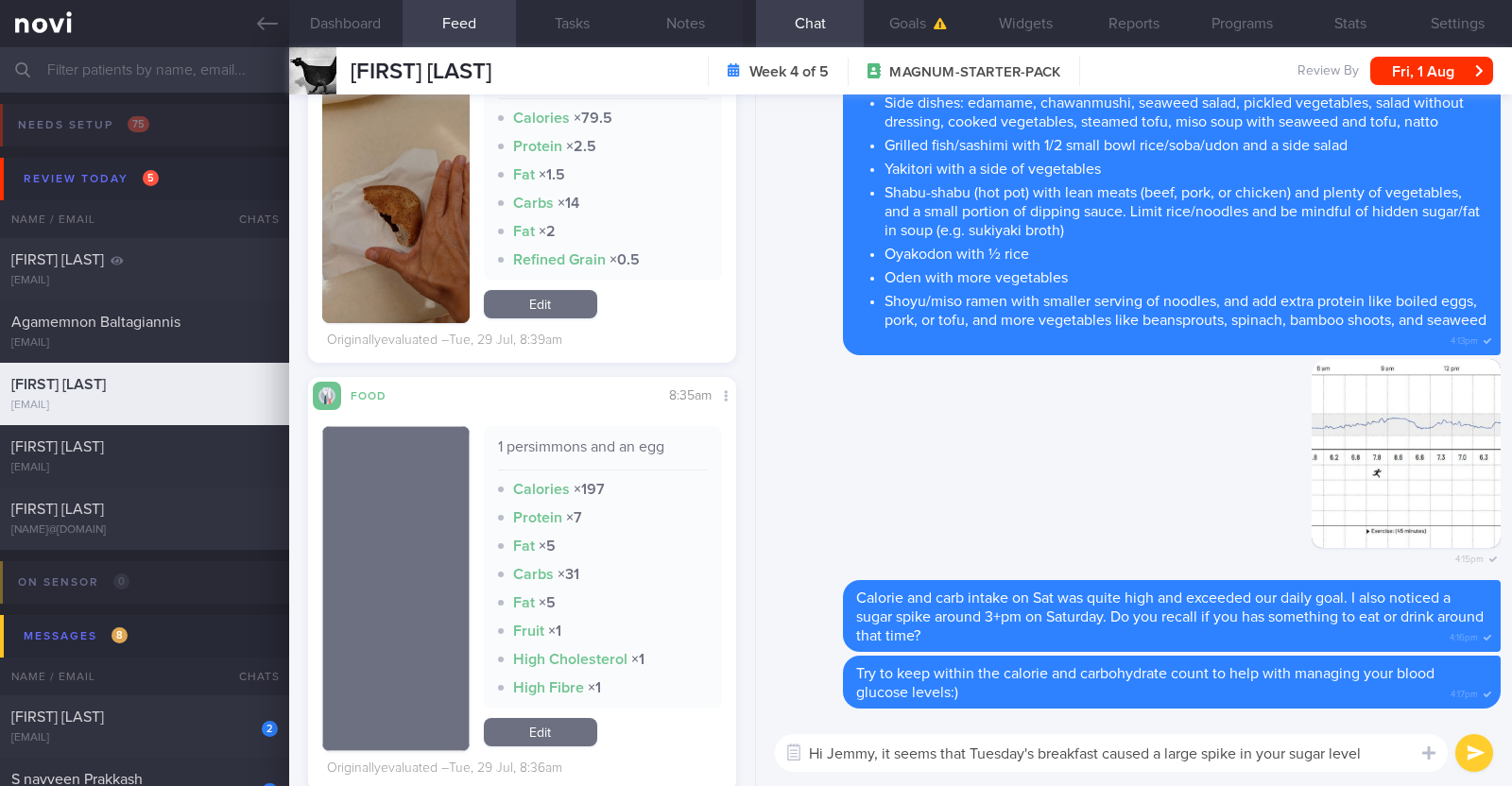 type on "Hi [NAME], it seems that Tuesday's breakfast caused a large spike in your sugar levels" 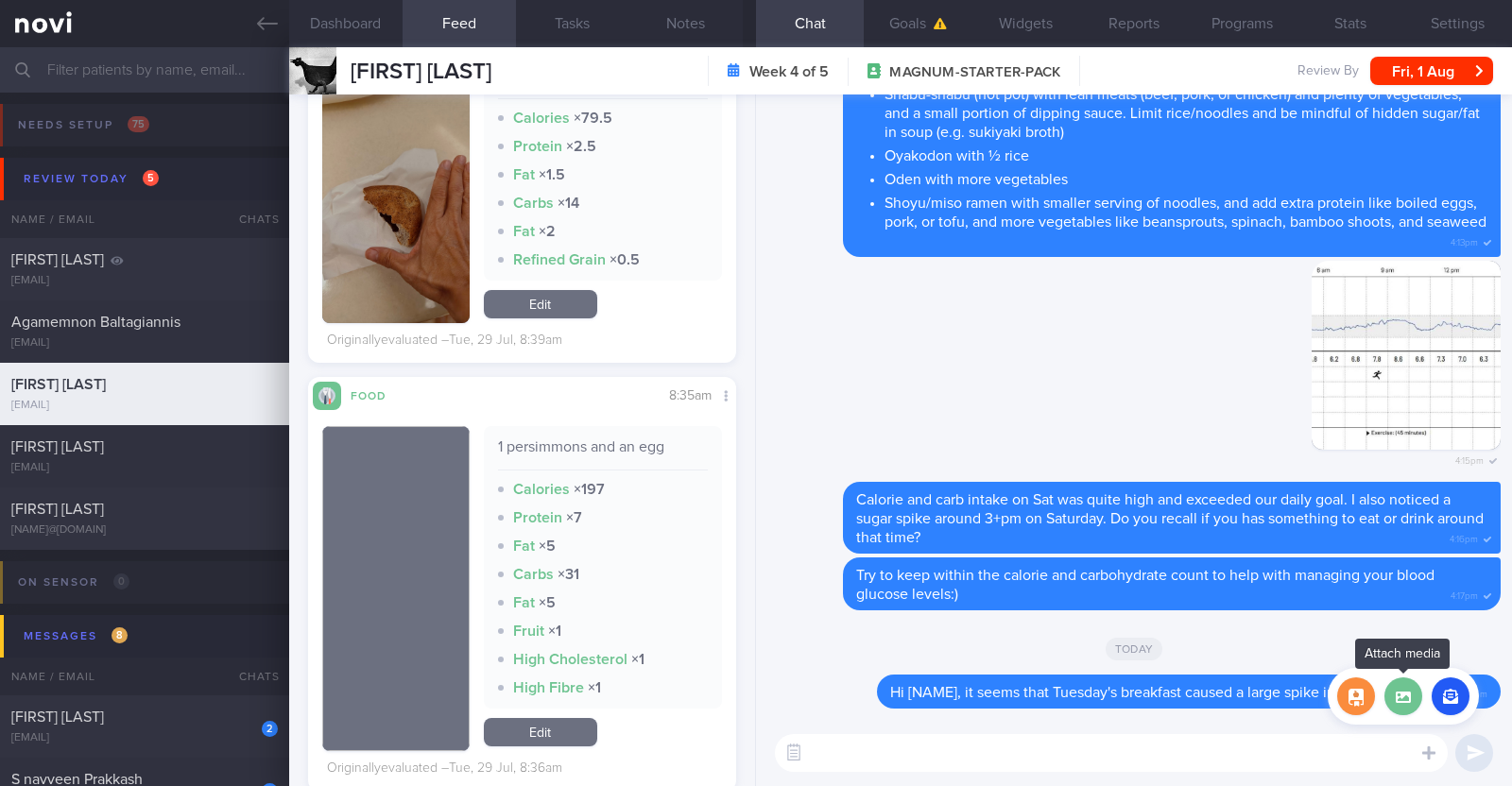 click at bounding box center (1403, 696) 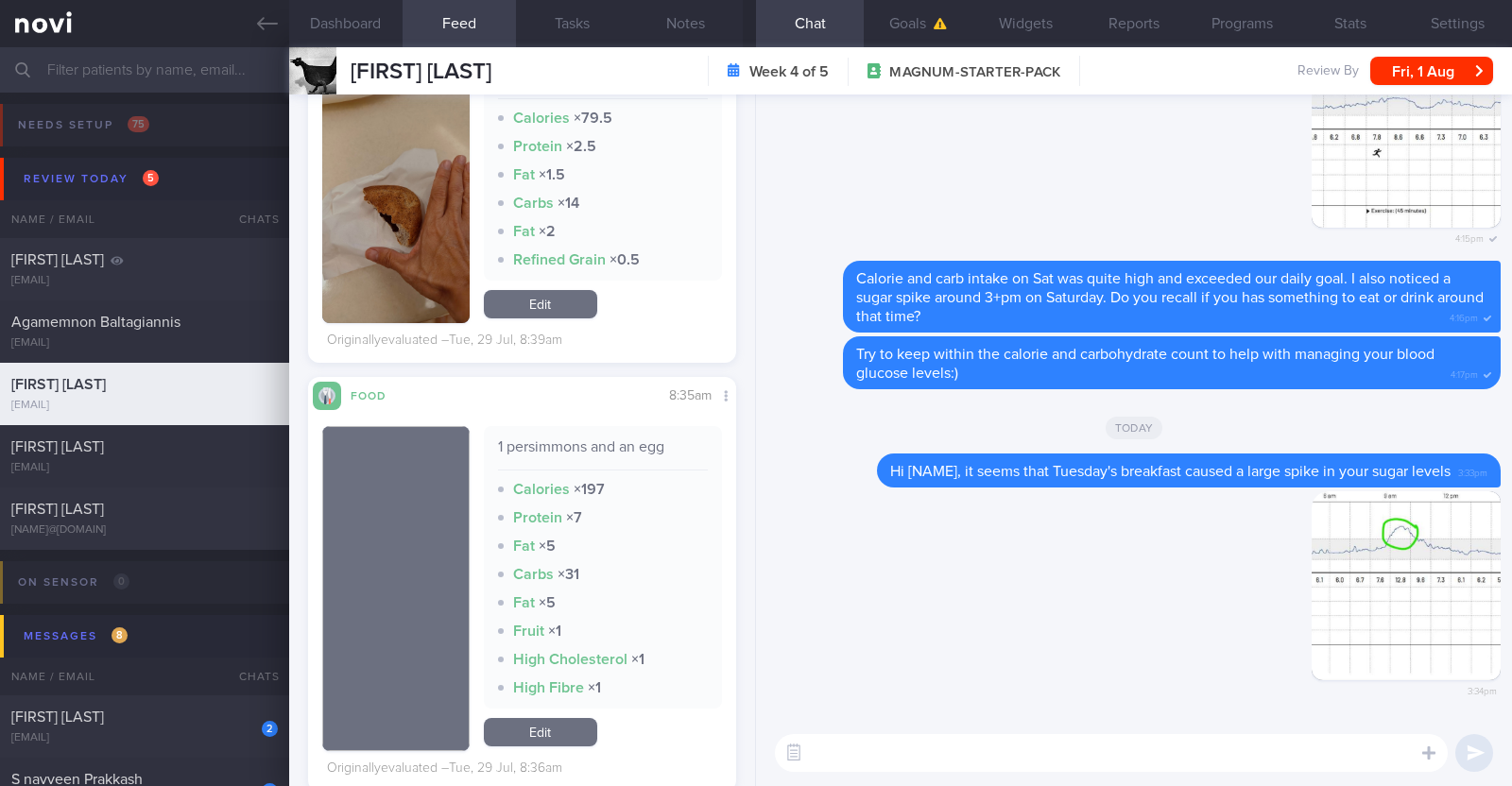 click at bounding box center (1111, 753) 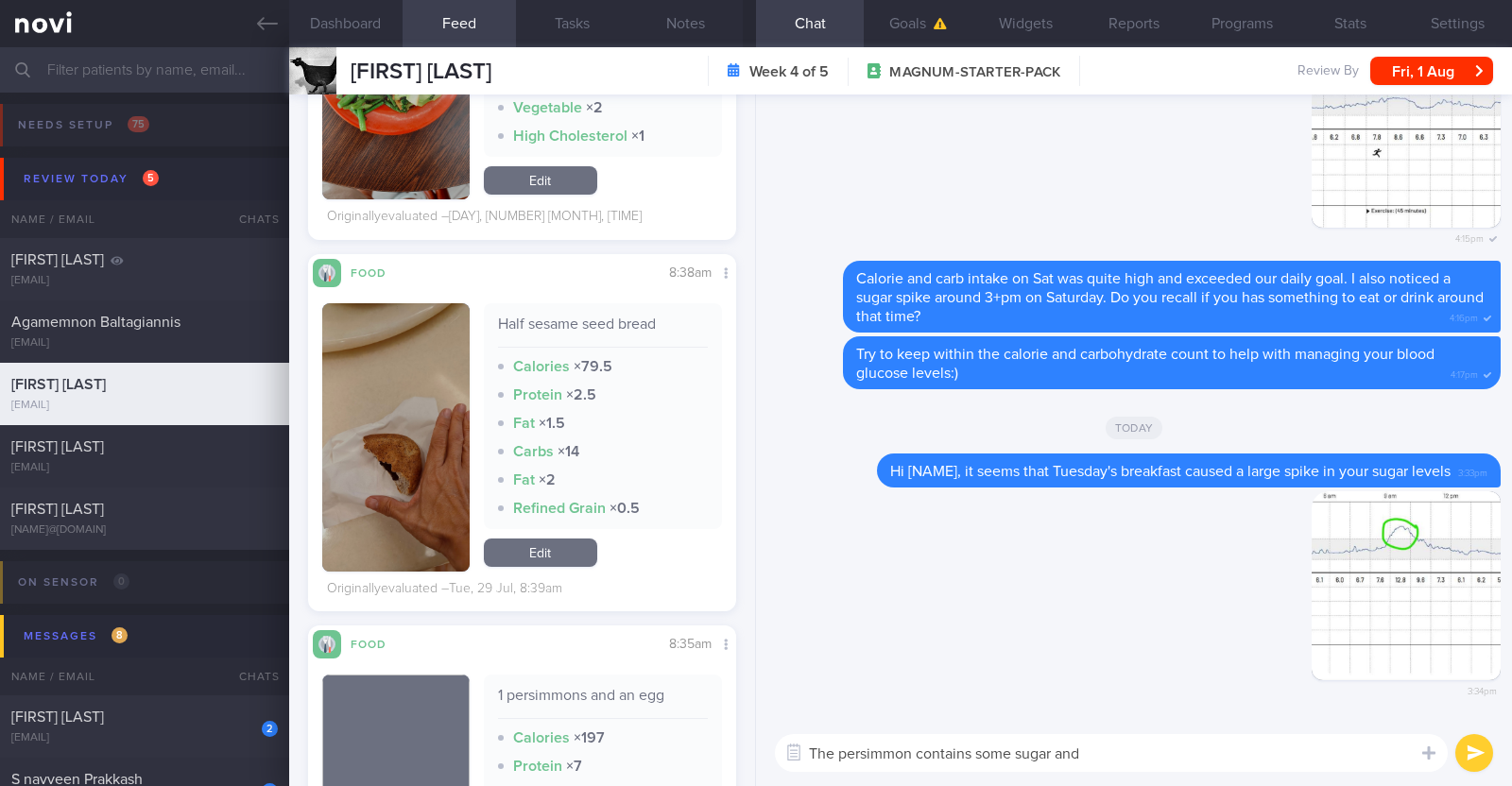 scroll, scrollTop: 6966, scrollLeft: 0, axis: vertical 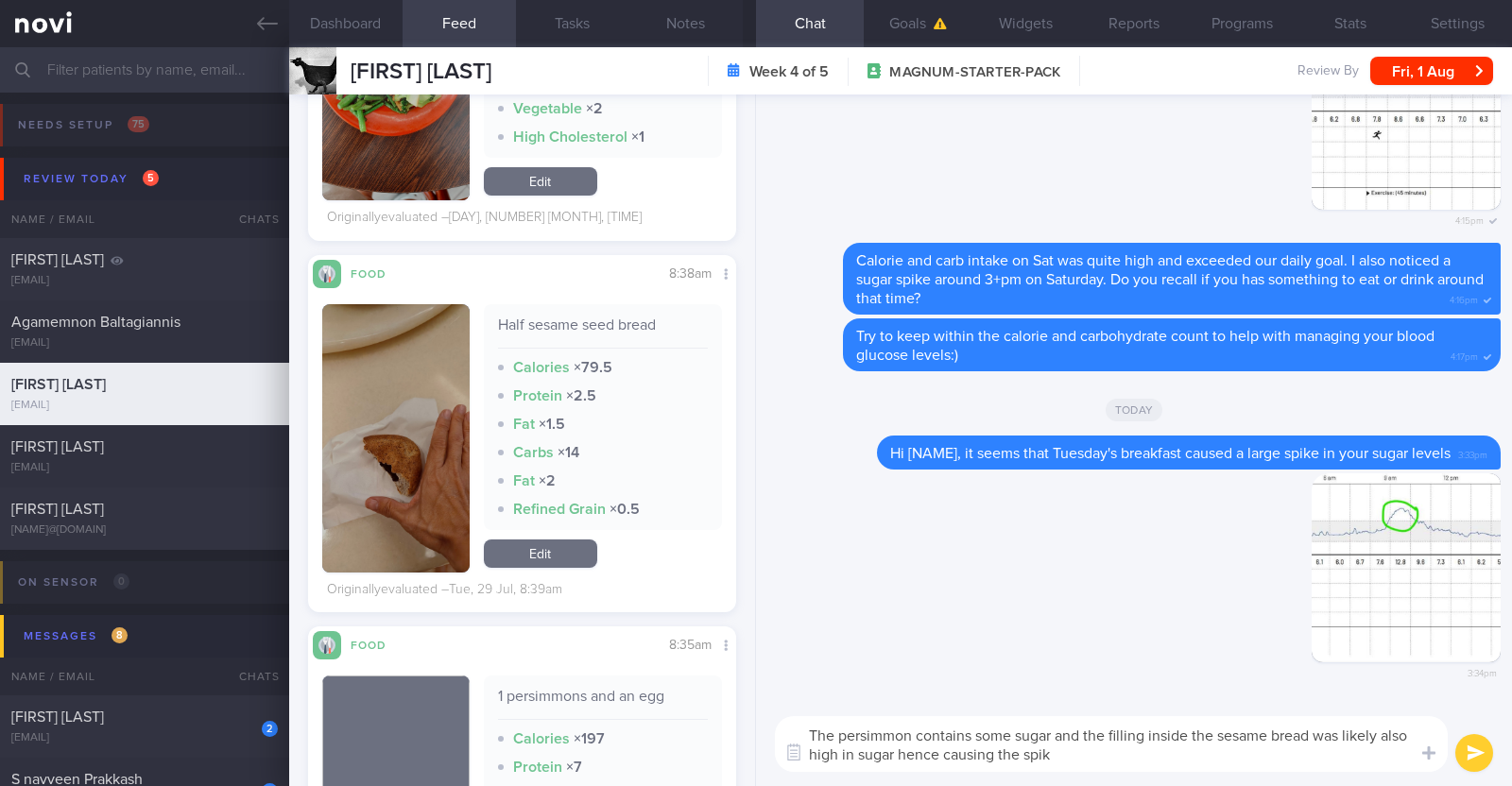 type on "The persimmon contains some sugar and the filling inside the sesame bread was likely also high in sugar hence causing the spike" 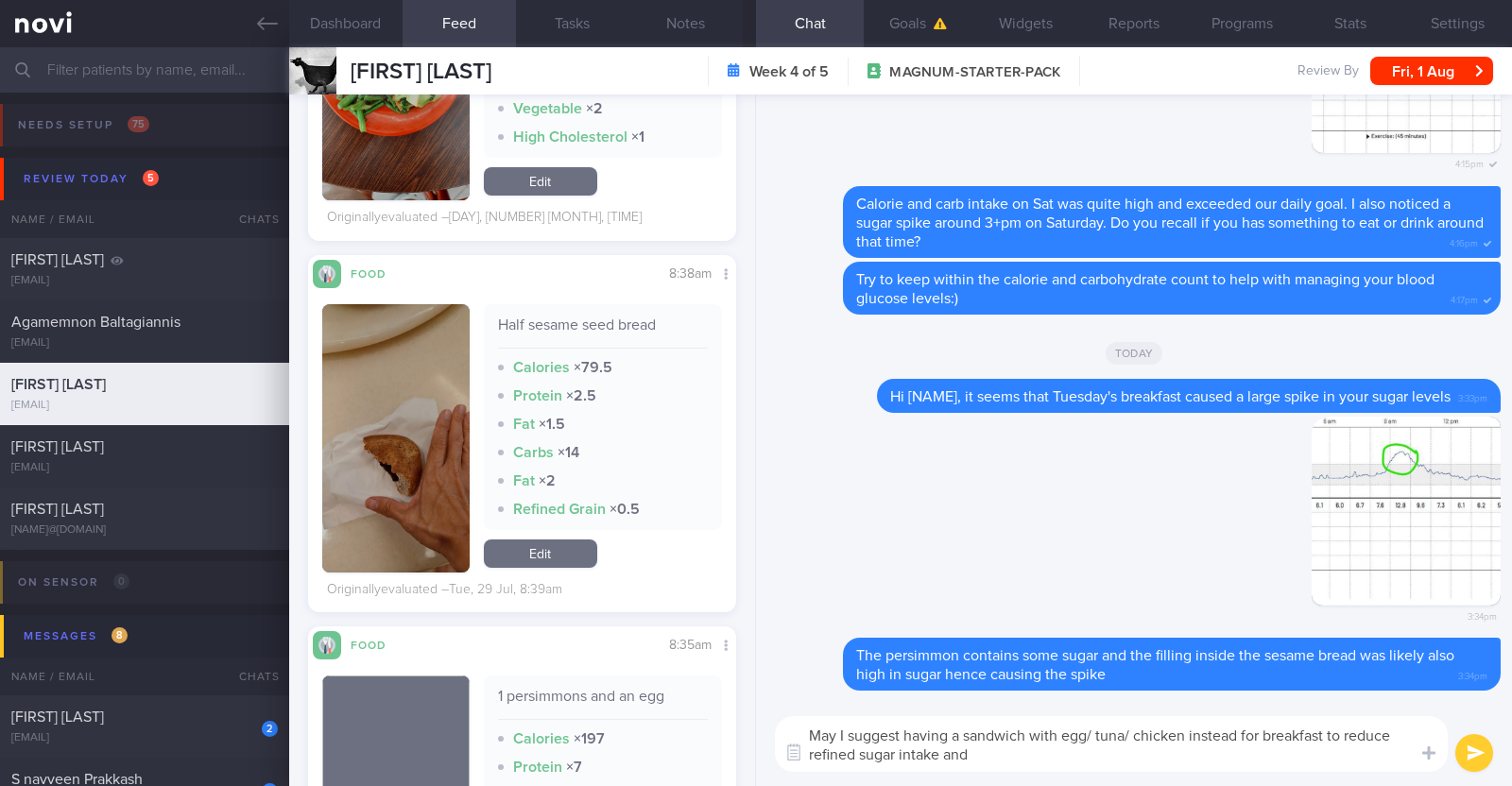 click on "May I suggest having a sandwich with egg/ tuna/ chicken instead for breakfast to reduce refined sugar intake and" at bounding box center [1111, 743] 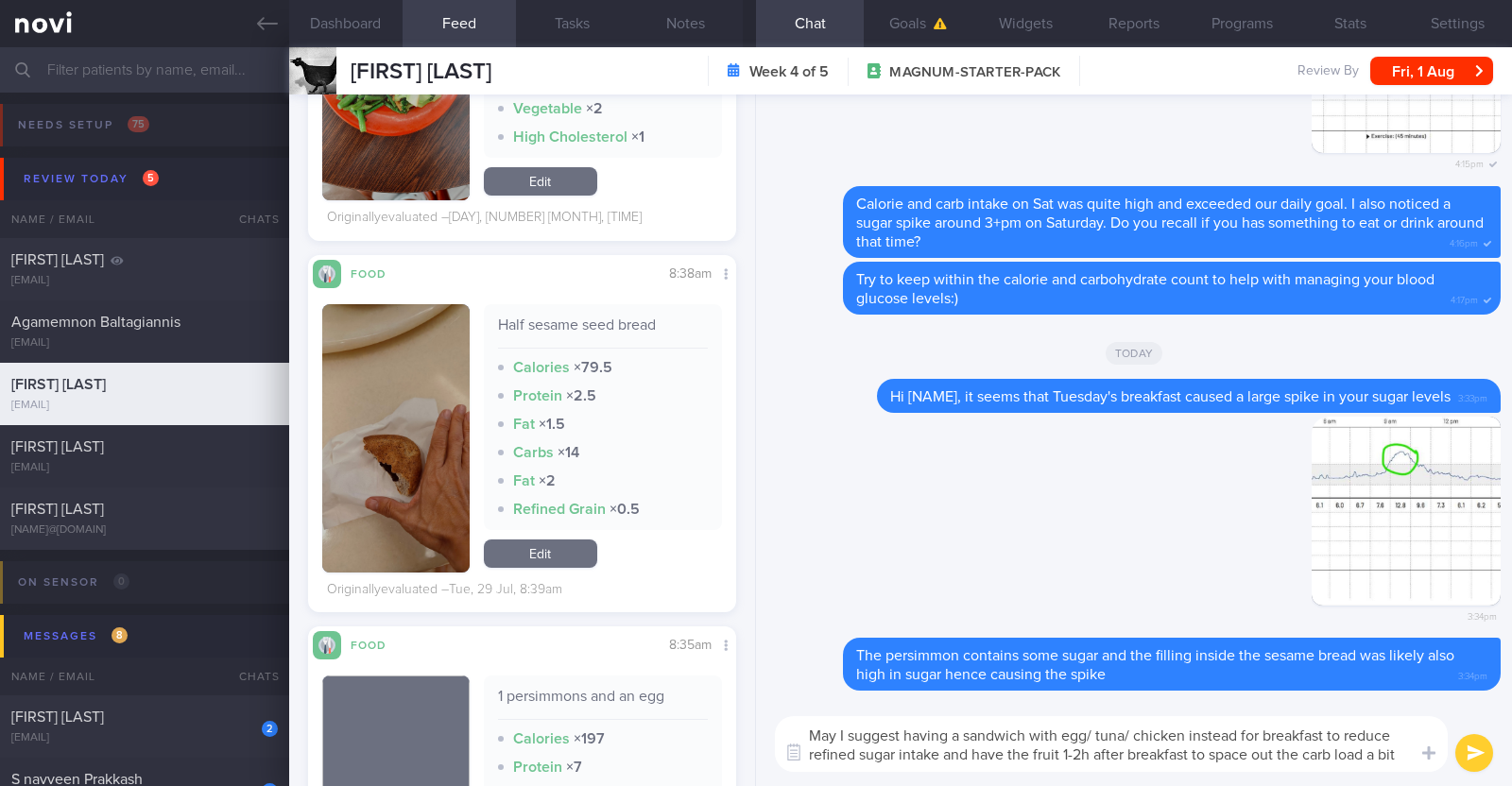 scroll, scrollTop: 0, scrollLeft: 0, axis: both 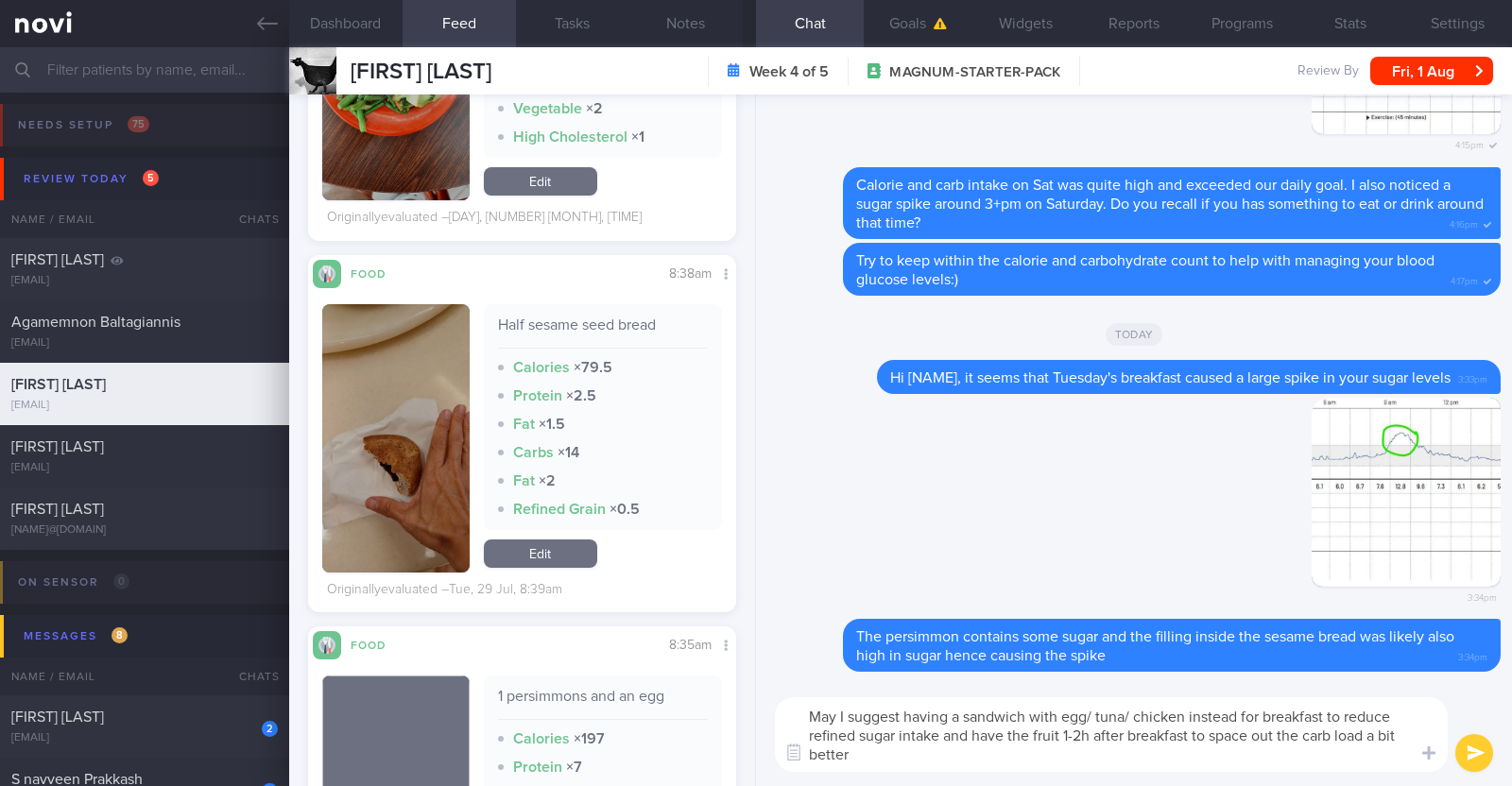 type on "May I suggest having a sandwich with egg/ tuna/ chicken instead for breakfast to reduce refined sugar intake and have the fruit 1-2h after breakfast to space out the carb load a bit better?" 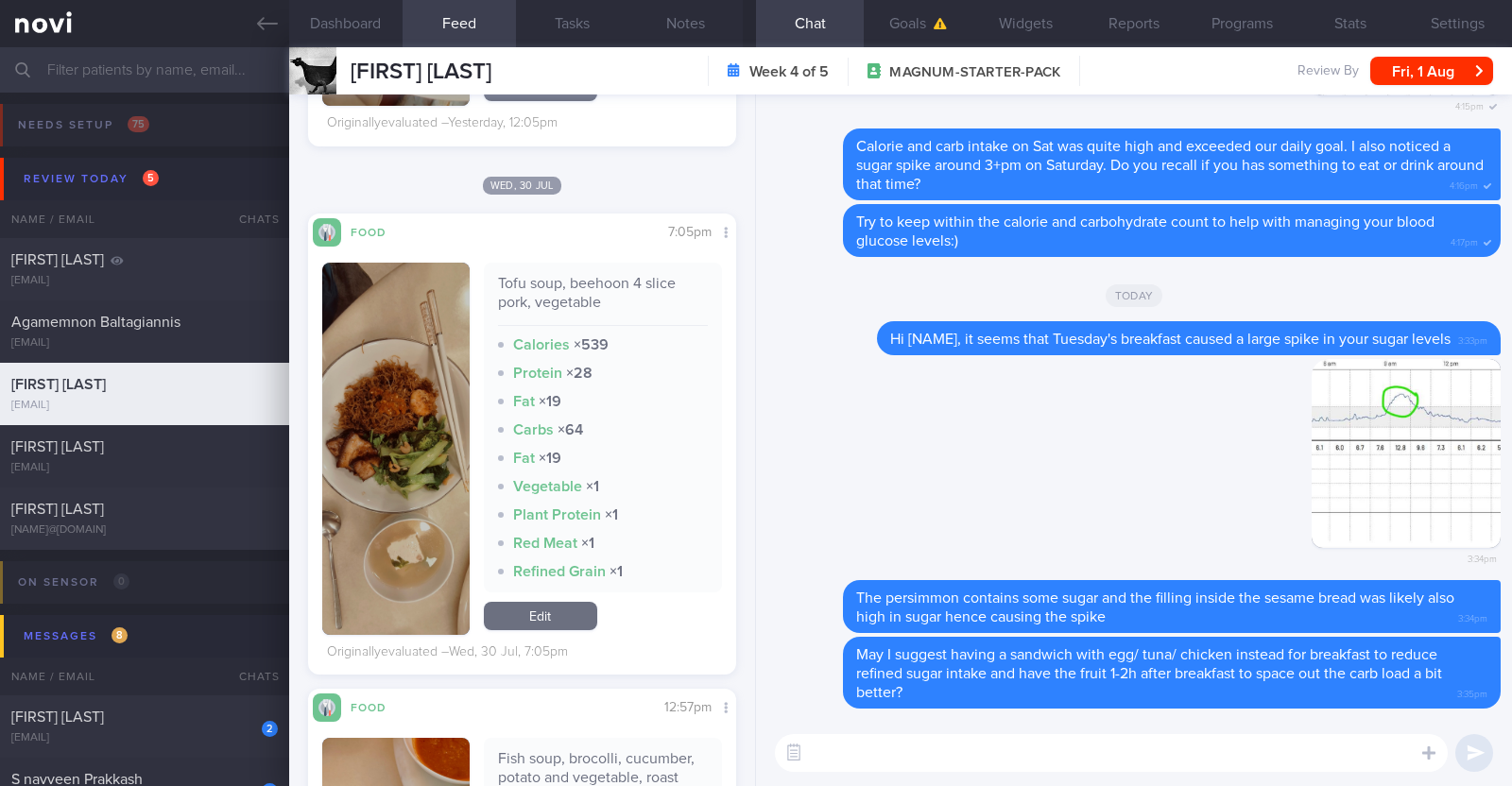scroll, scrollTop: 2834, scrollLeft: 0, axis: vertical 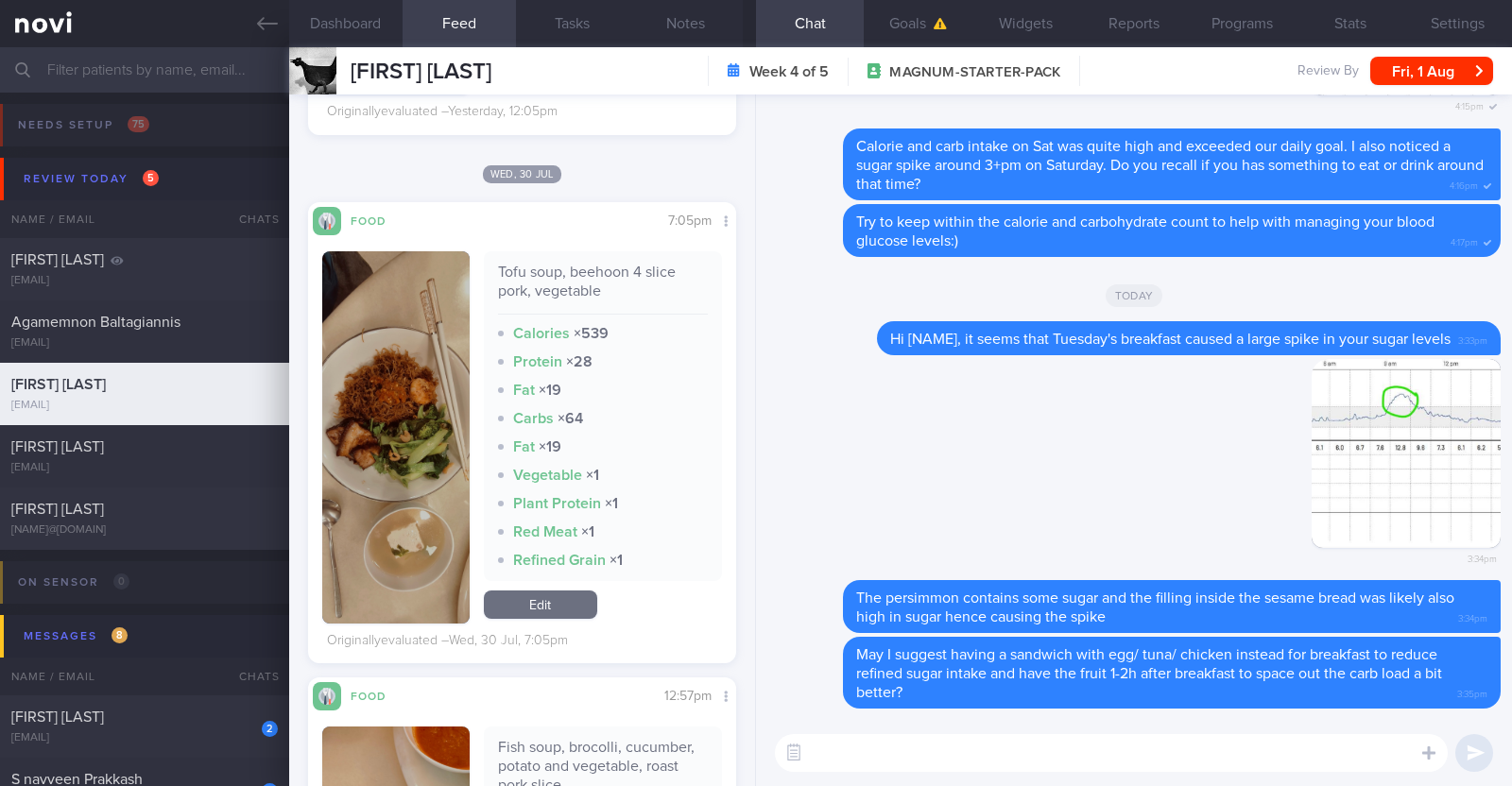 click at bounding box center (396, 437) 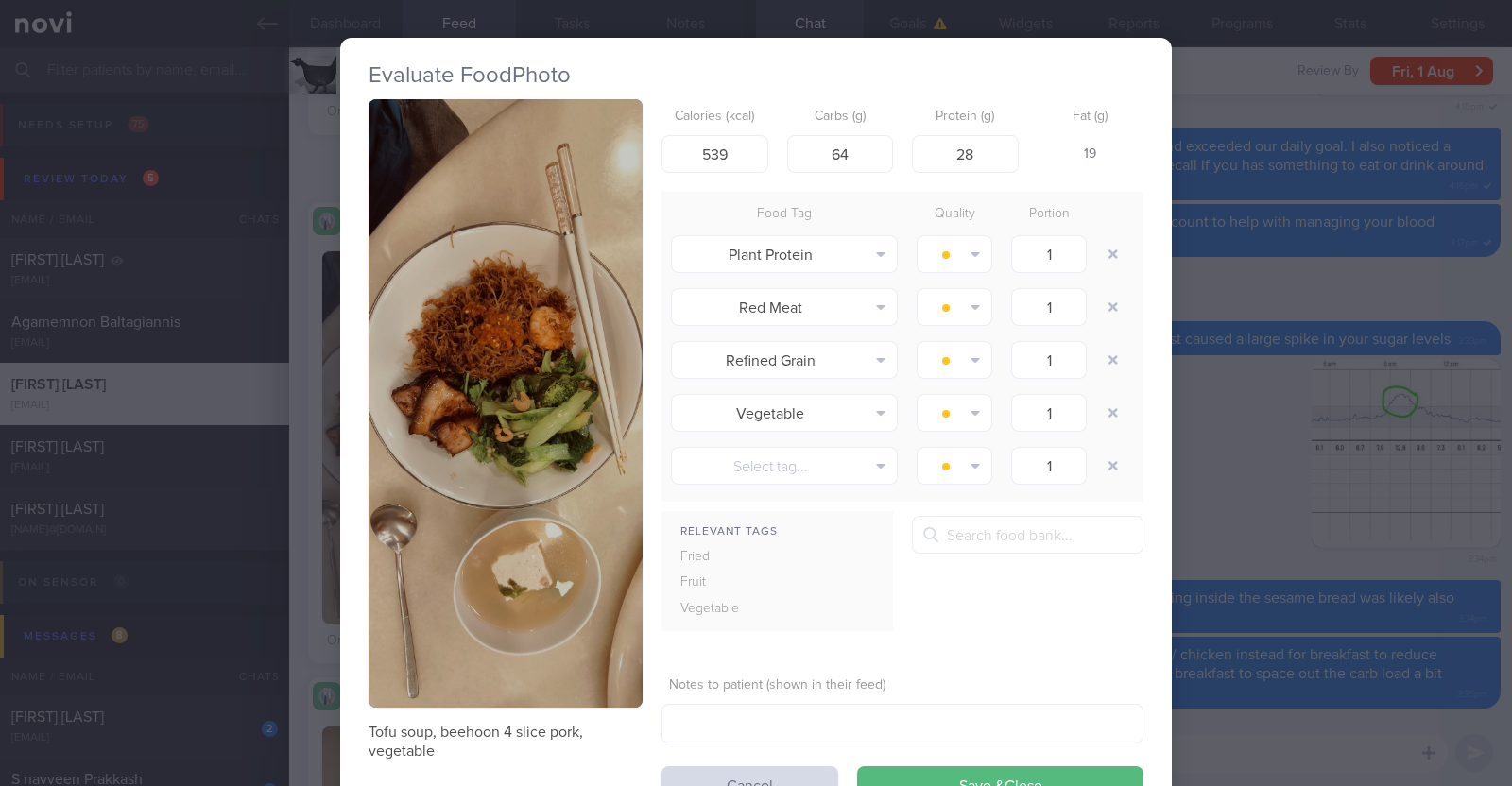 click on "Evaluate Food  Photo
Tofu soup, beehoon 4 slice pork, vegetable
Calories (kcal)
539
Carbs (g)
64
Protein (g)
28
Fat (g)
19
Food Tag
Quality
Portion
Plant Protein
Alcohol
Fried
Fruit
Healthy Fats
High Calcium
High Cholesterol" at bounding box center [756, 393] 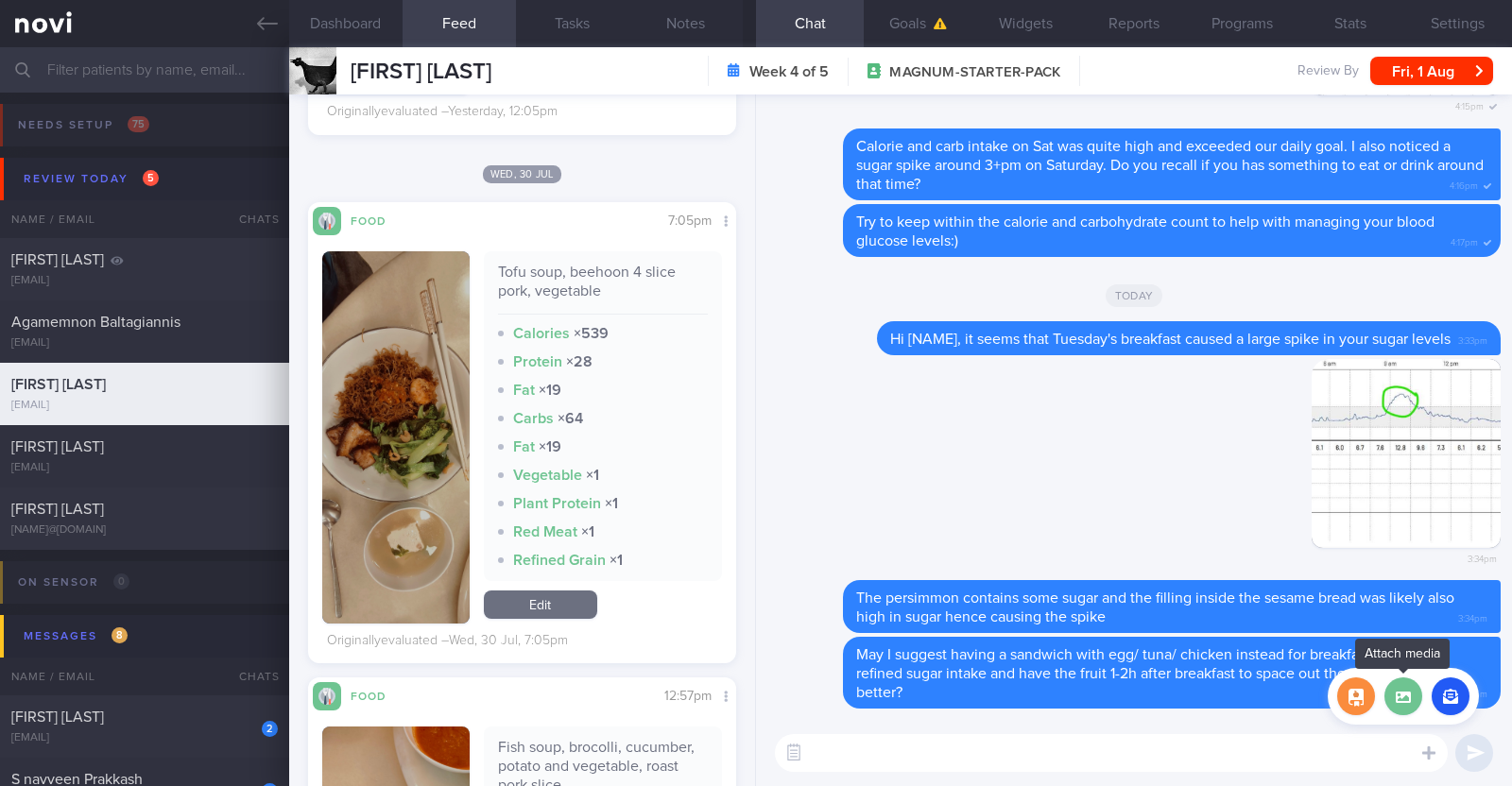 click at bounding box center [1403, 696] 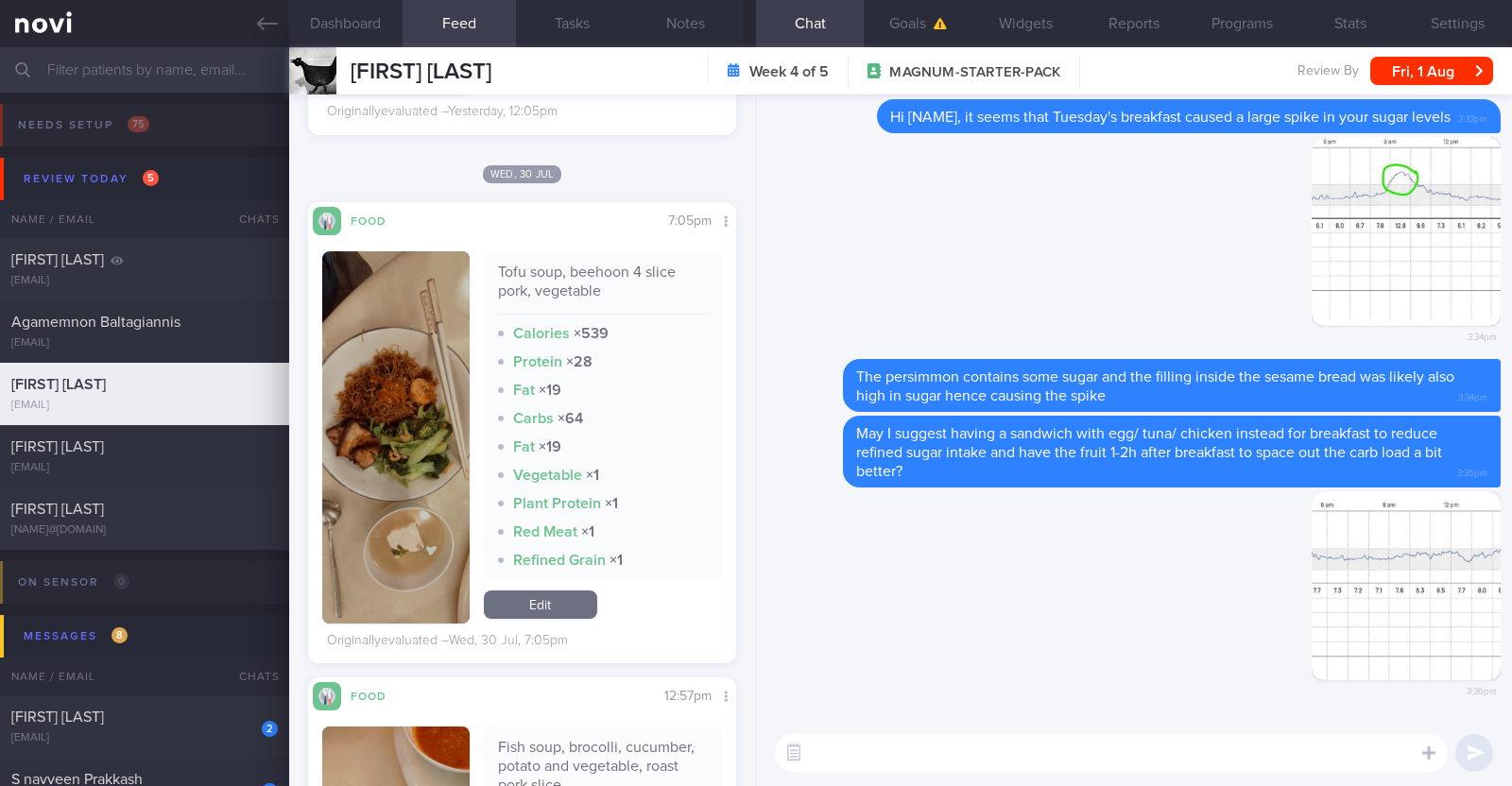 click at bounding box center (1111, 753) 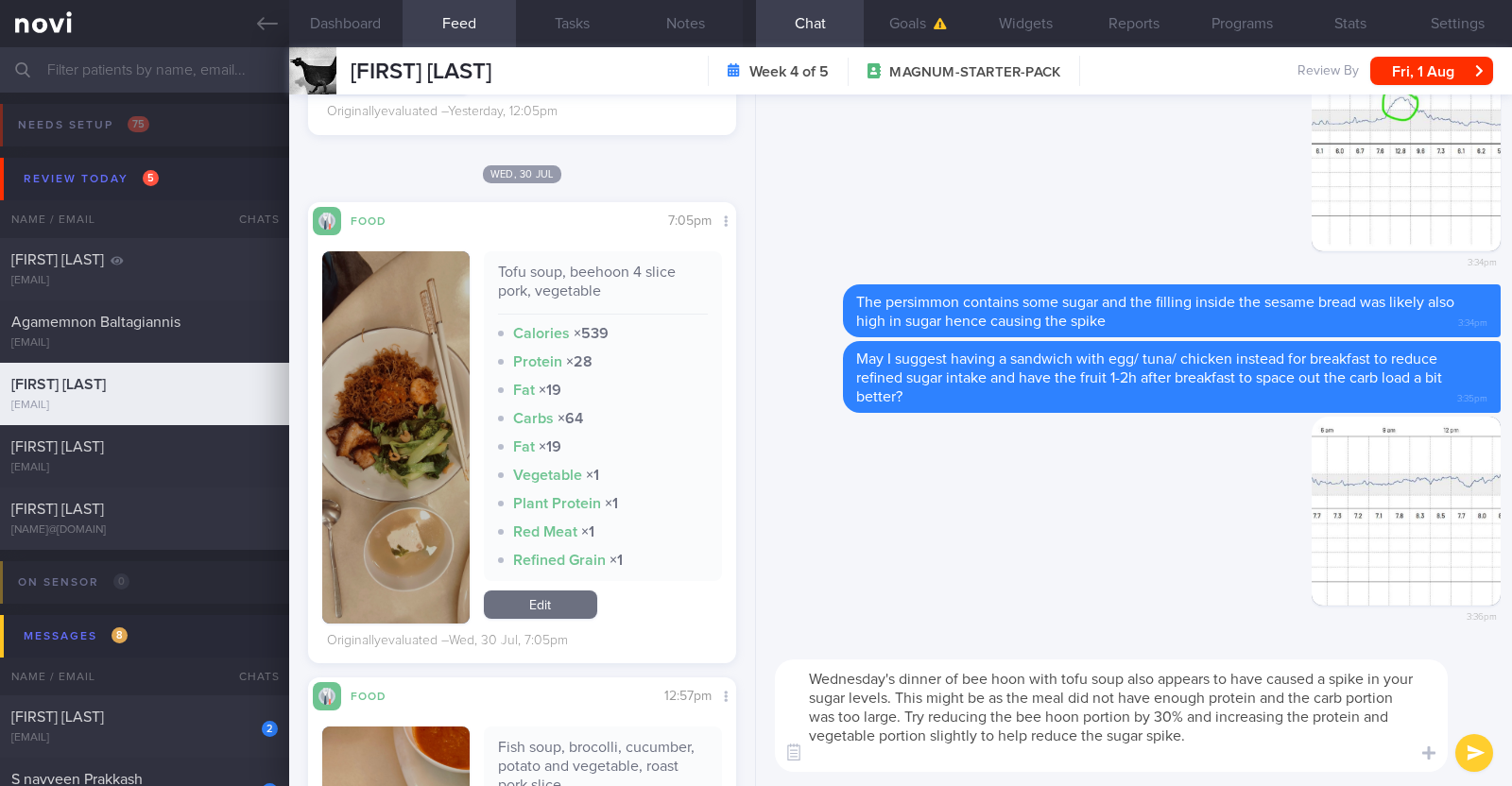 scroll, scrollTop: 0, scrollLeft: 0, axis: both 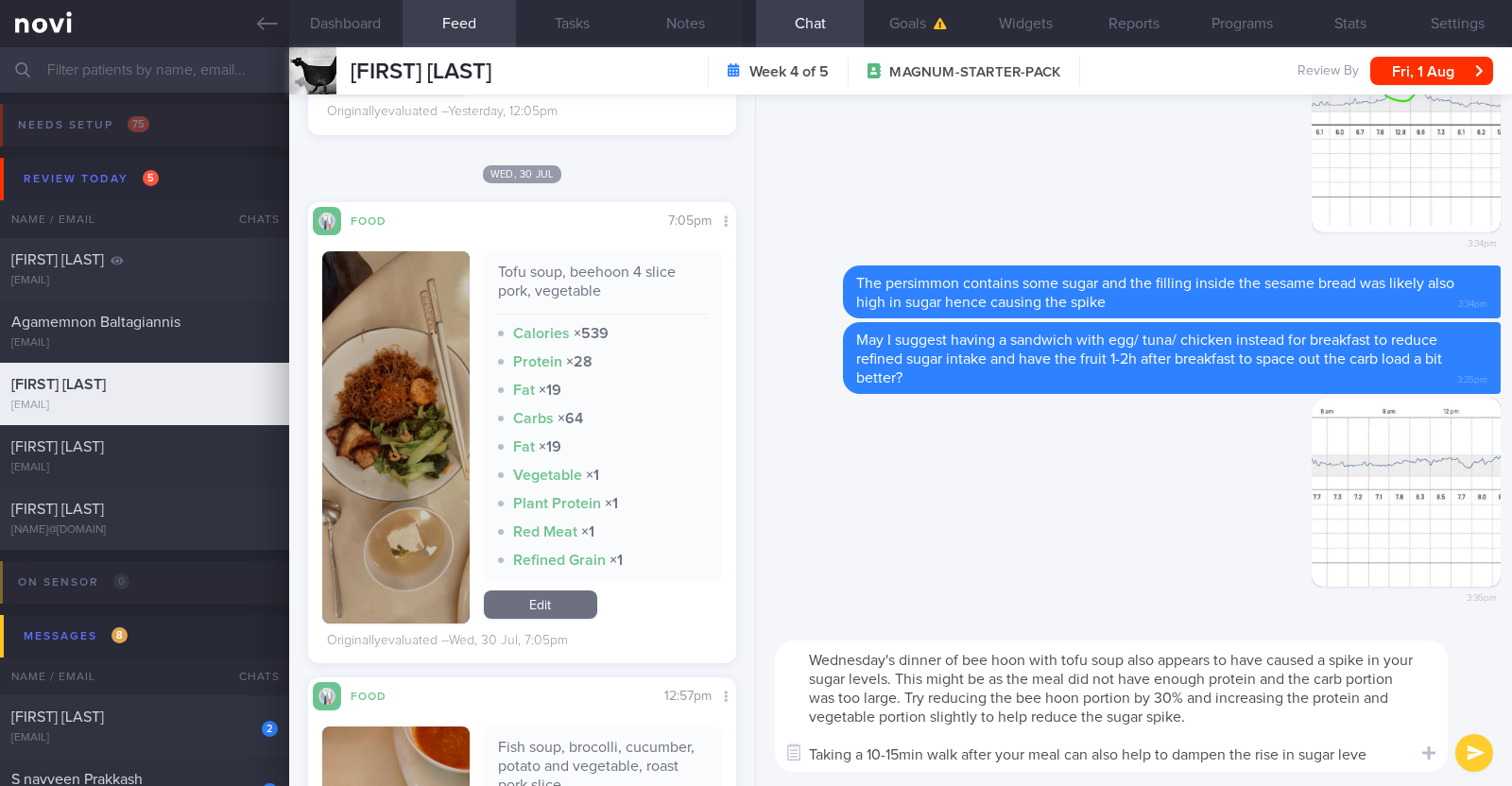 type on "Wednesday's dinner of bee hoon with tofu soup also appears to have caused a spike in your sugar levels. This might be as the meal did not have enough protein and the carb portion was too large. Try reducing the bee hoon portion by 30% and increasing the protein and vegetable portion slightly to help reduce the sugar spike.
Taking a 10-15min walk after your meal can also help to dampen the rise in sugar level" 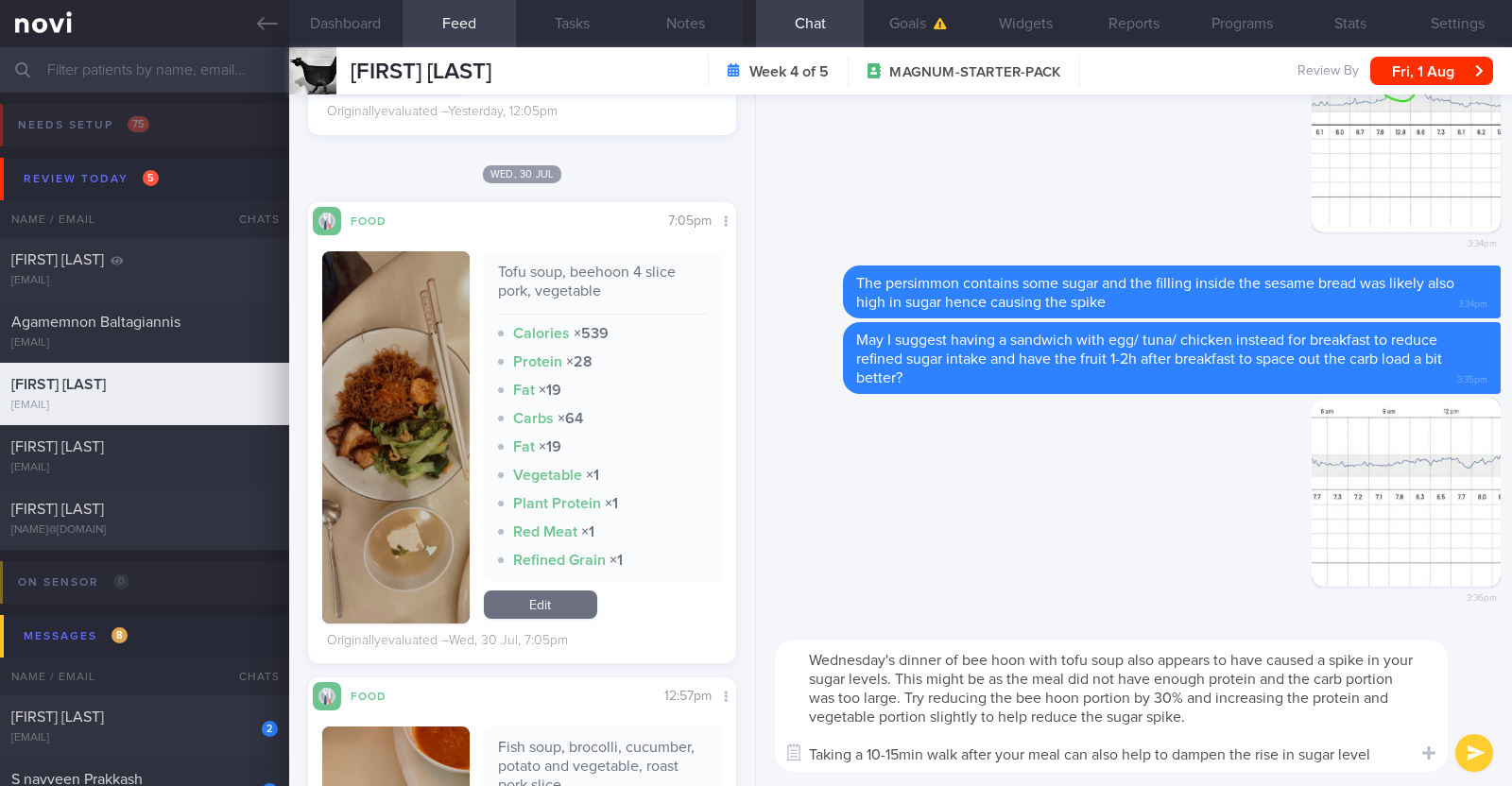 type 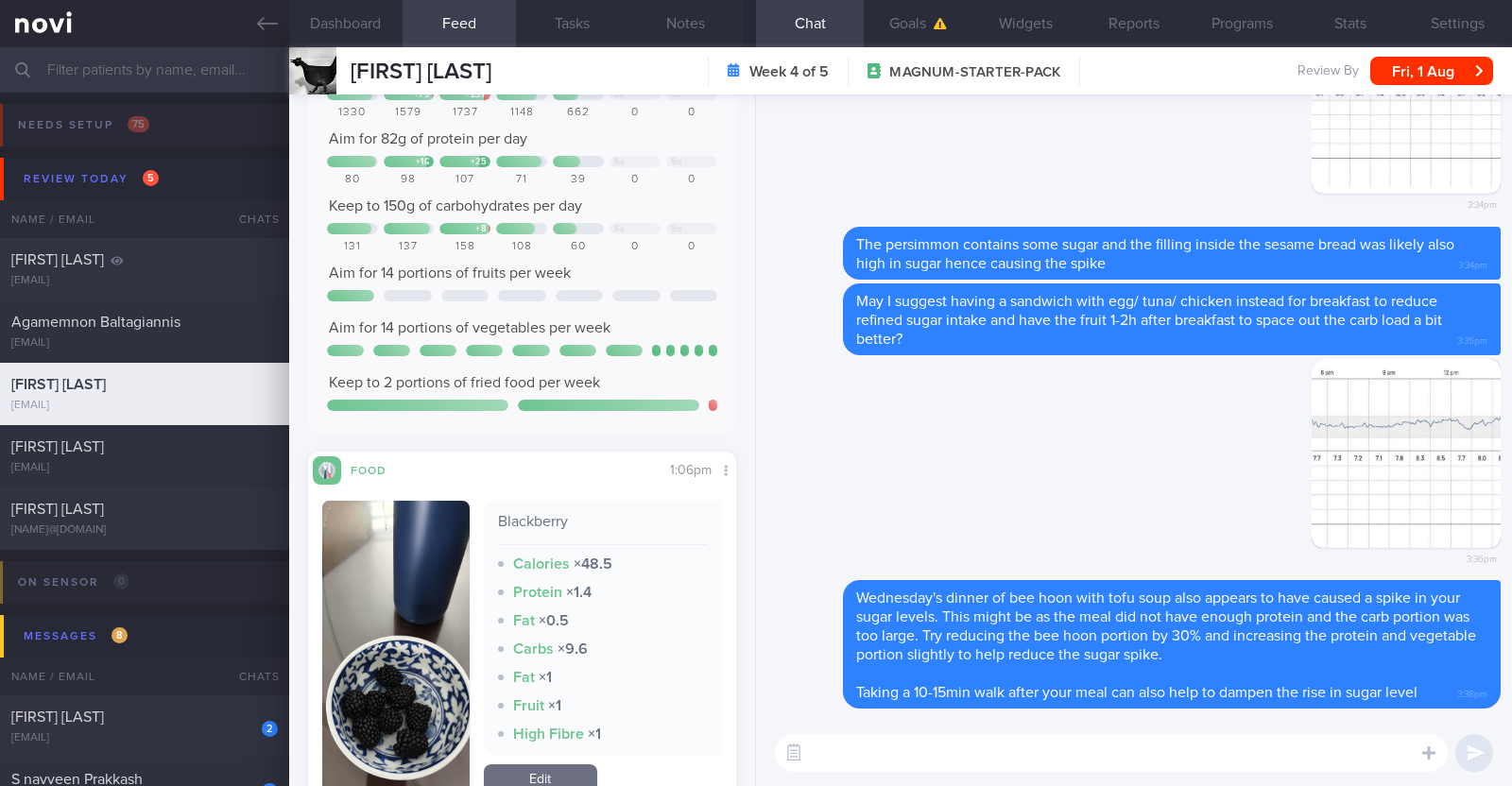 scroll, scrollTop: 0, scrollLeft: 0, axis: both 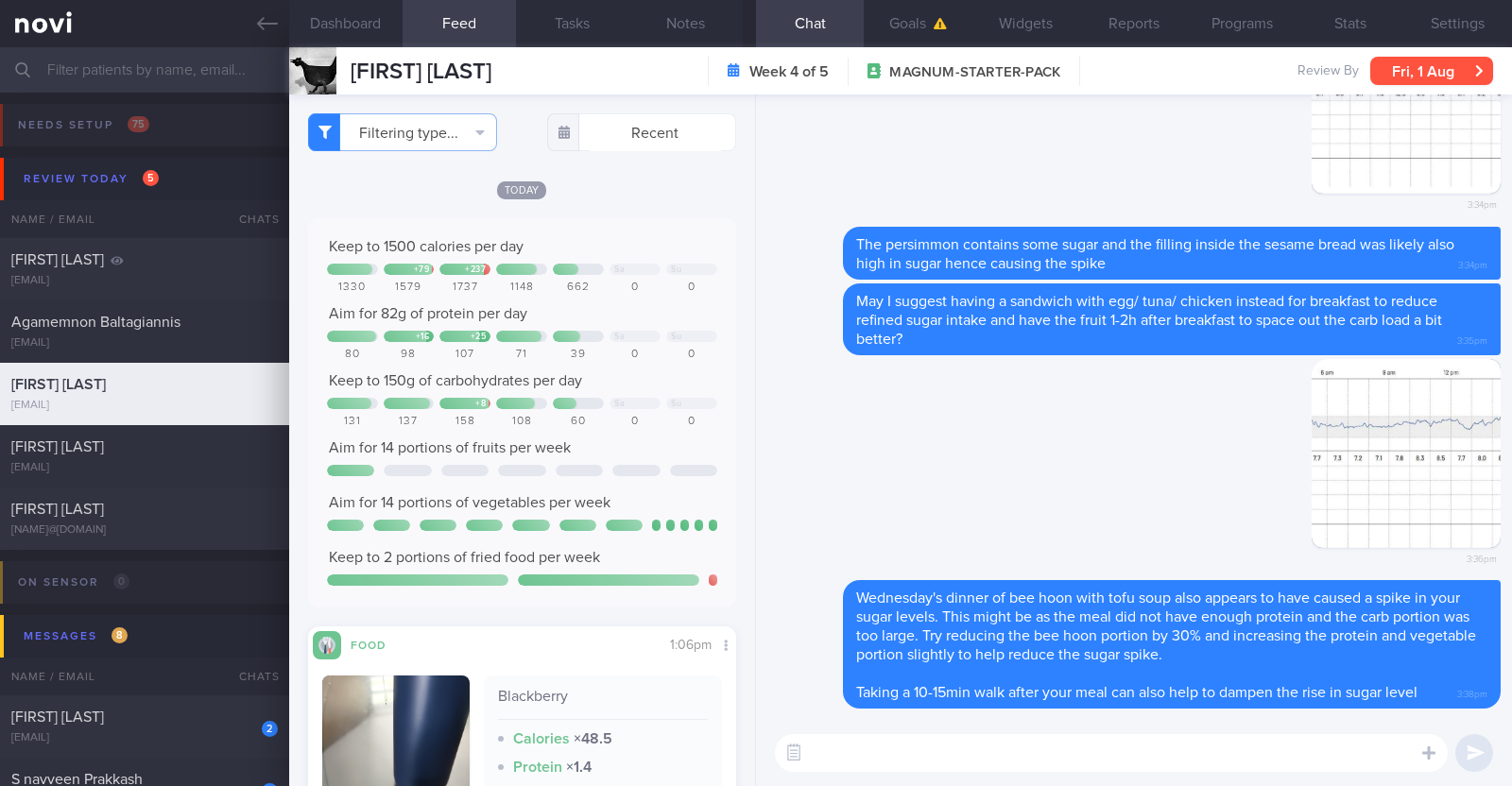 click on "Fri, 1 Aug" at bounding box center (1432, 71) 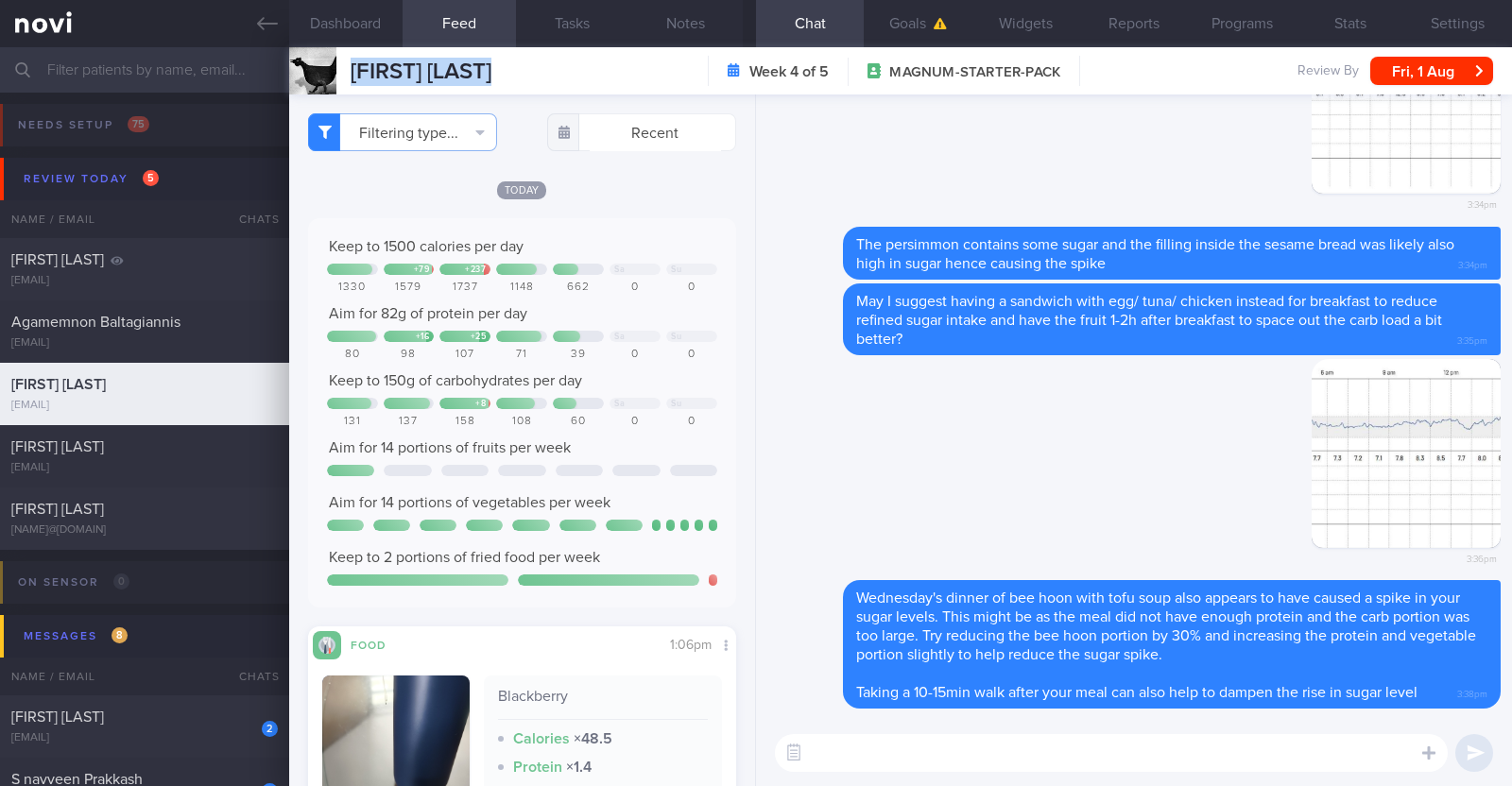 drag, startPoint x: 548, startPoint y: 81, endPoint x: 324, endPoint y: 91, distance: 224.2231 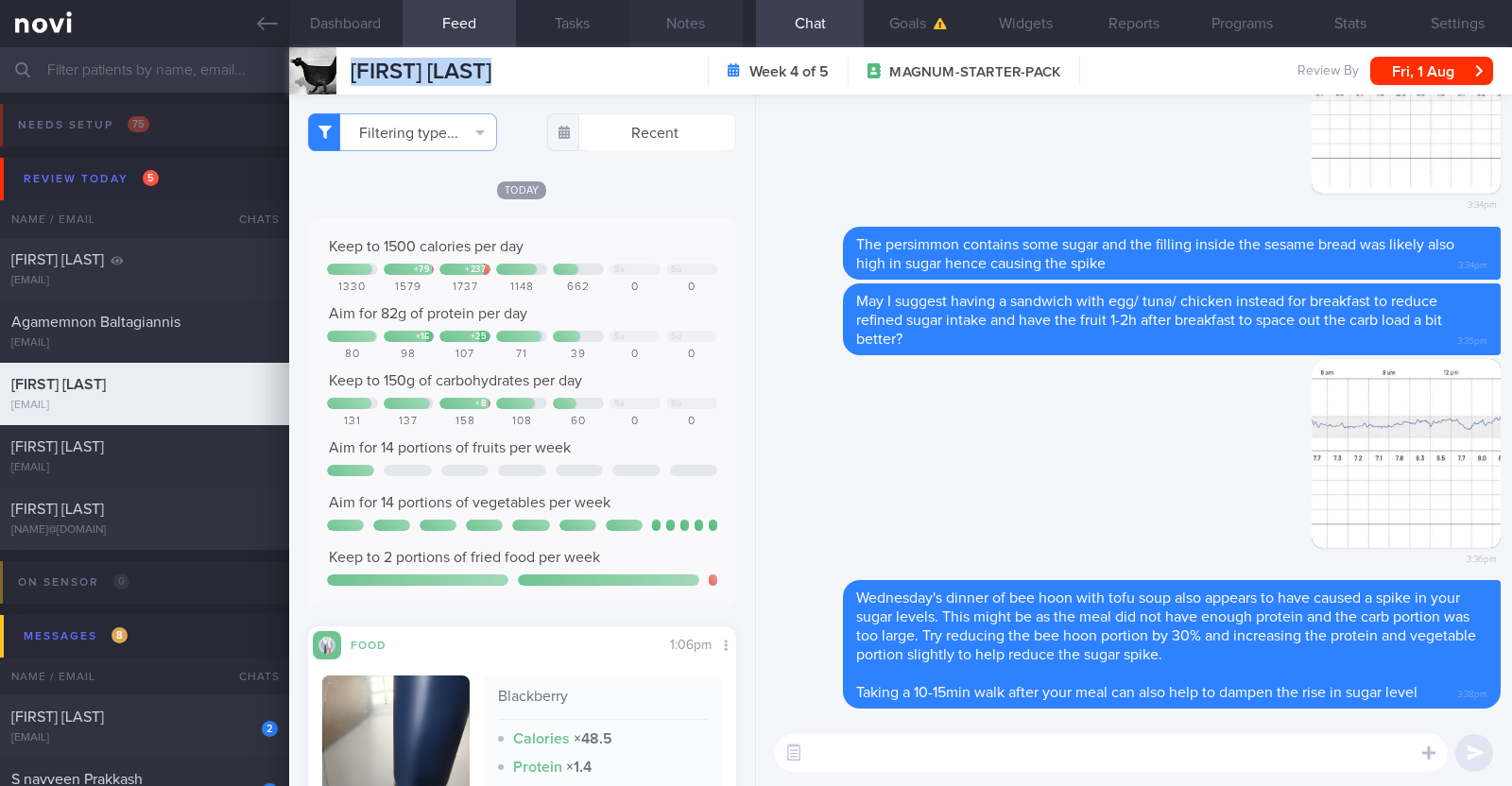 click on "Notes" at bounding box center (686, 24) 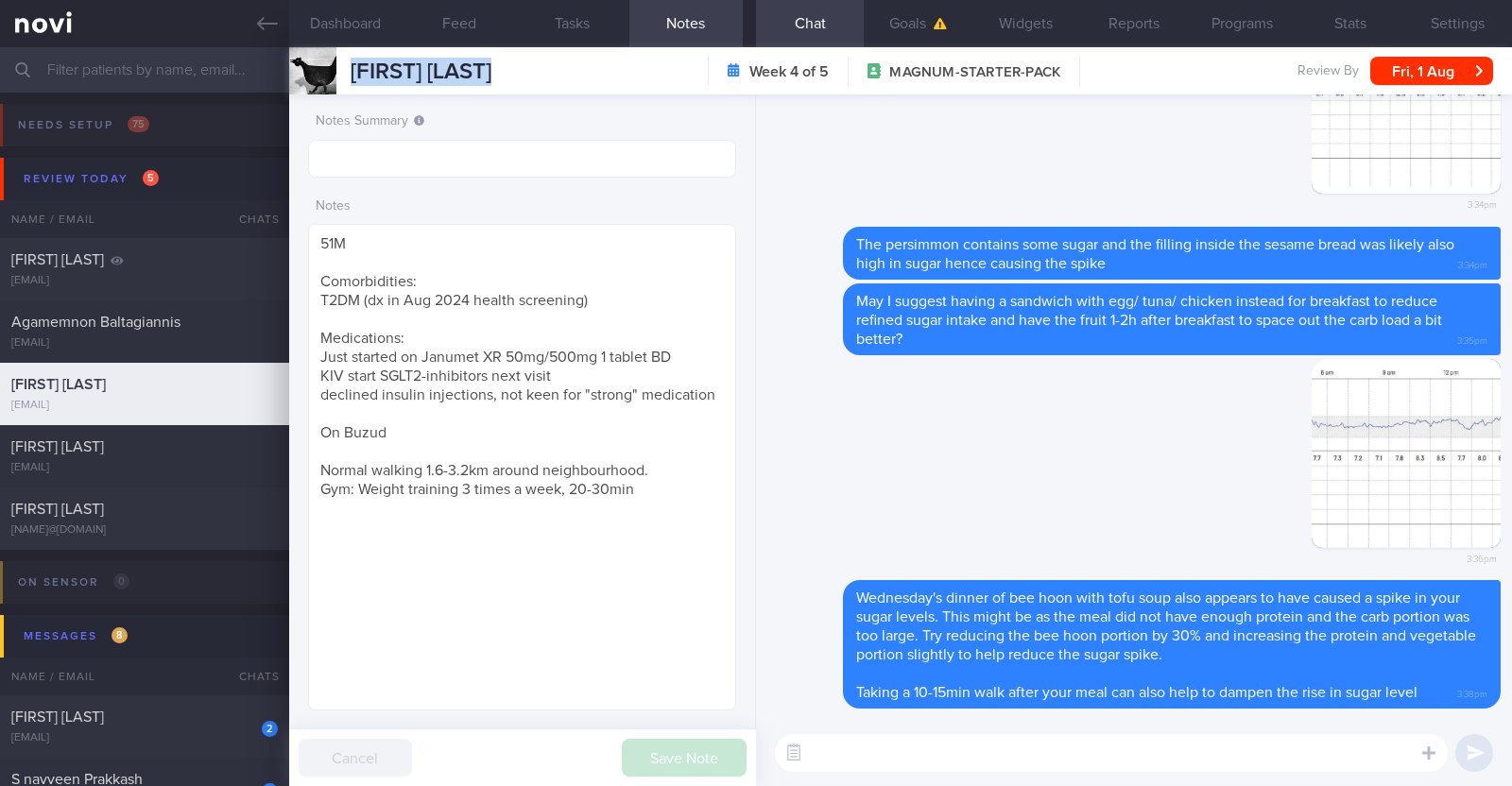 type 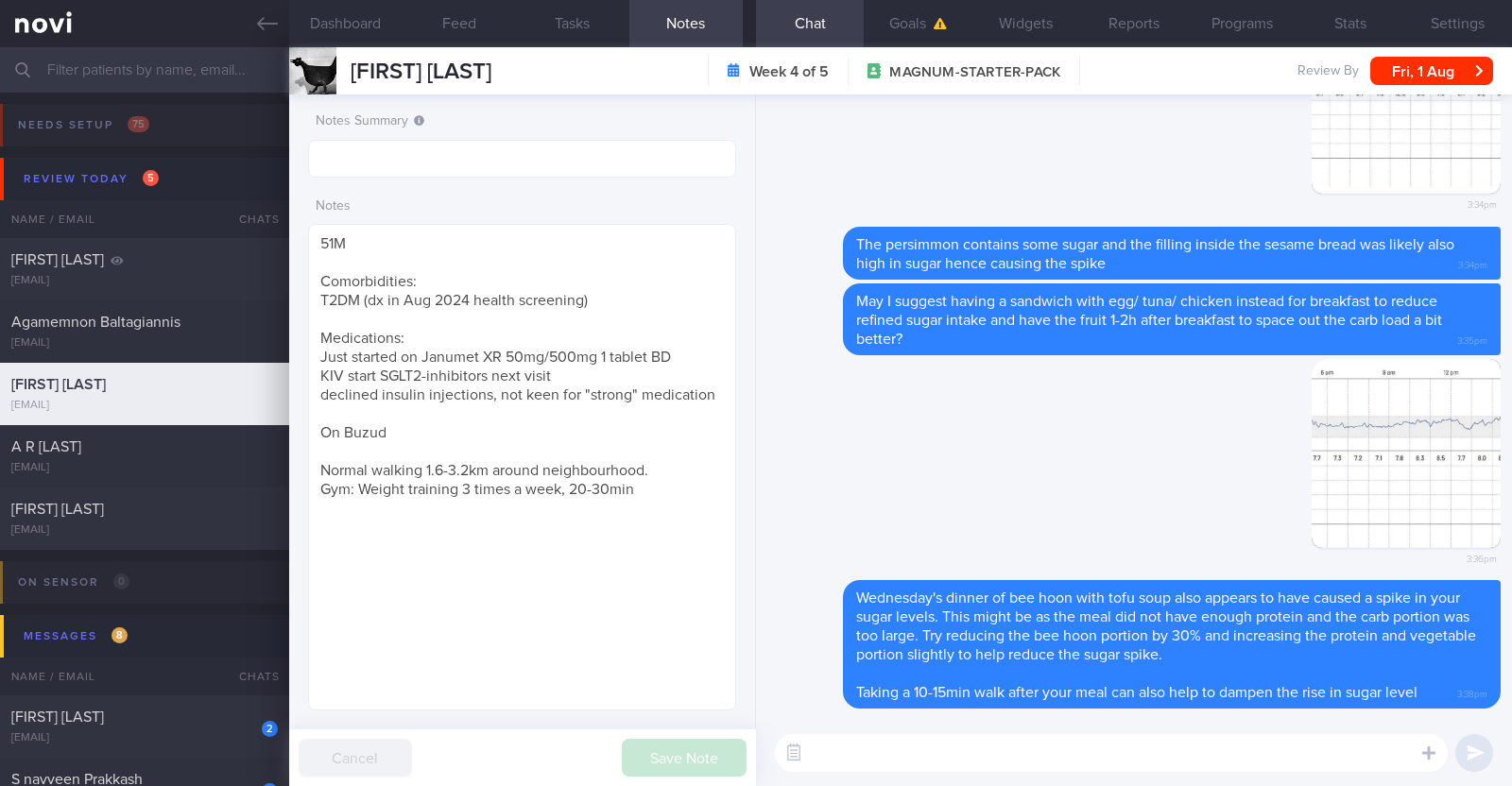 select on "7" 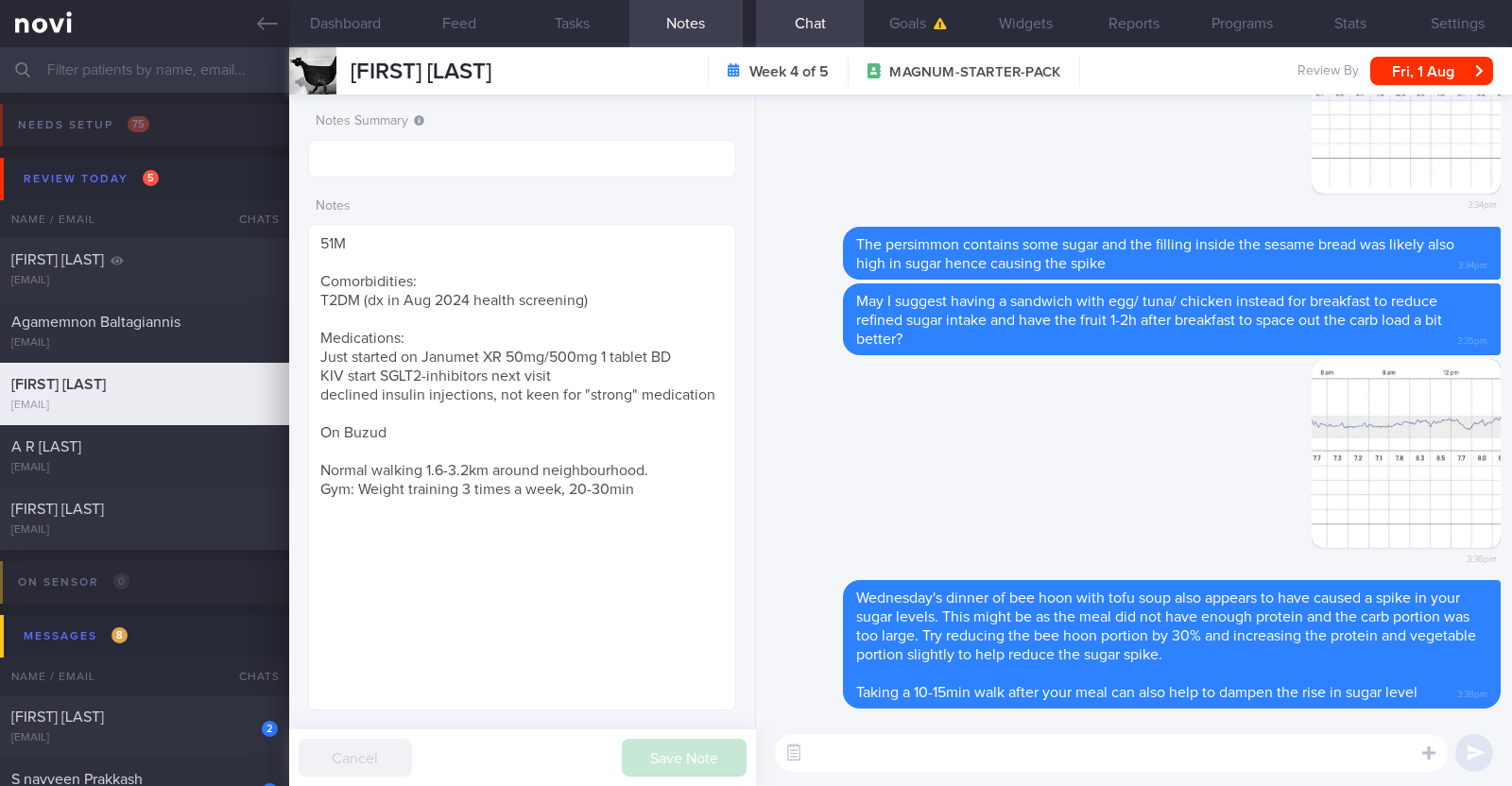 scroll, scrollTop: 0, scrollLeft: 0, axis: both 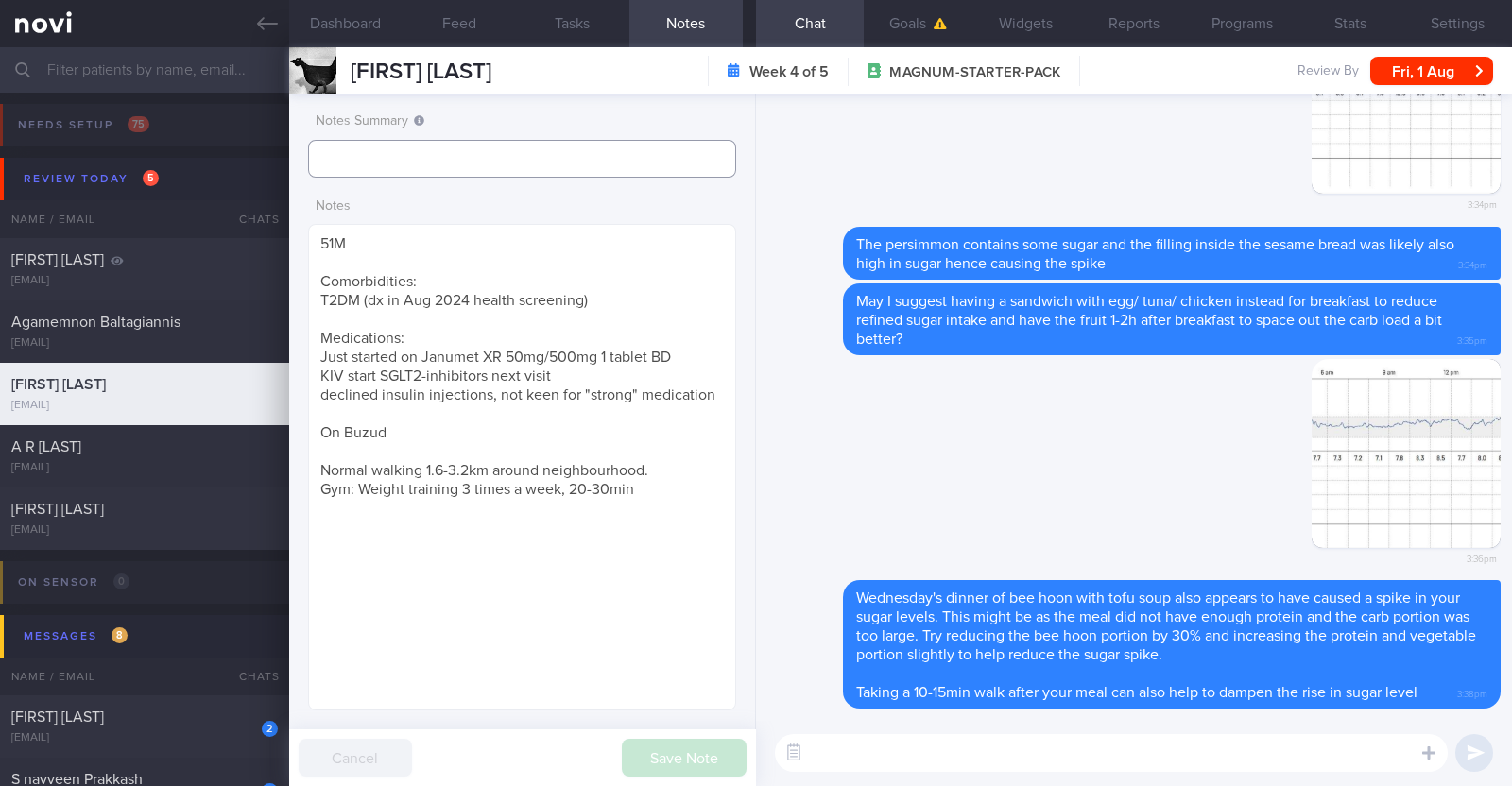 click at bounding box center (522, 159) 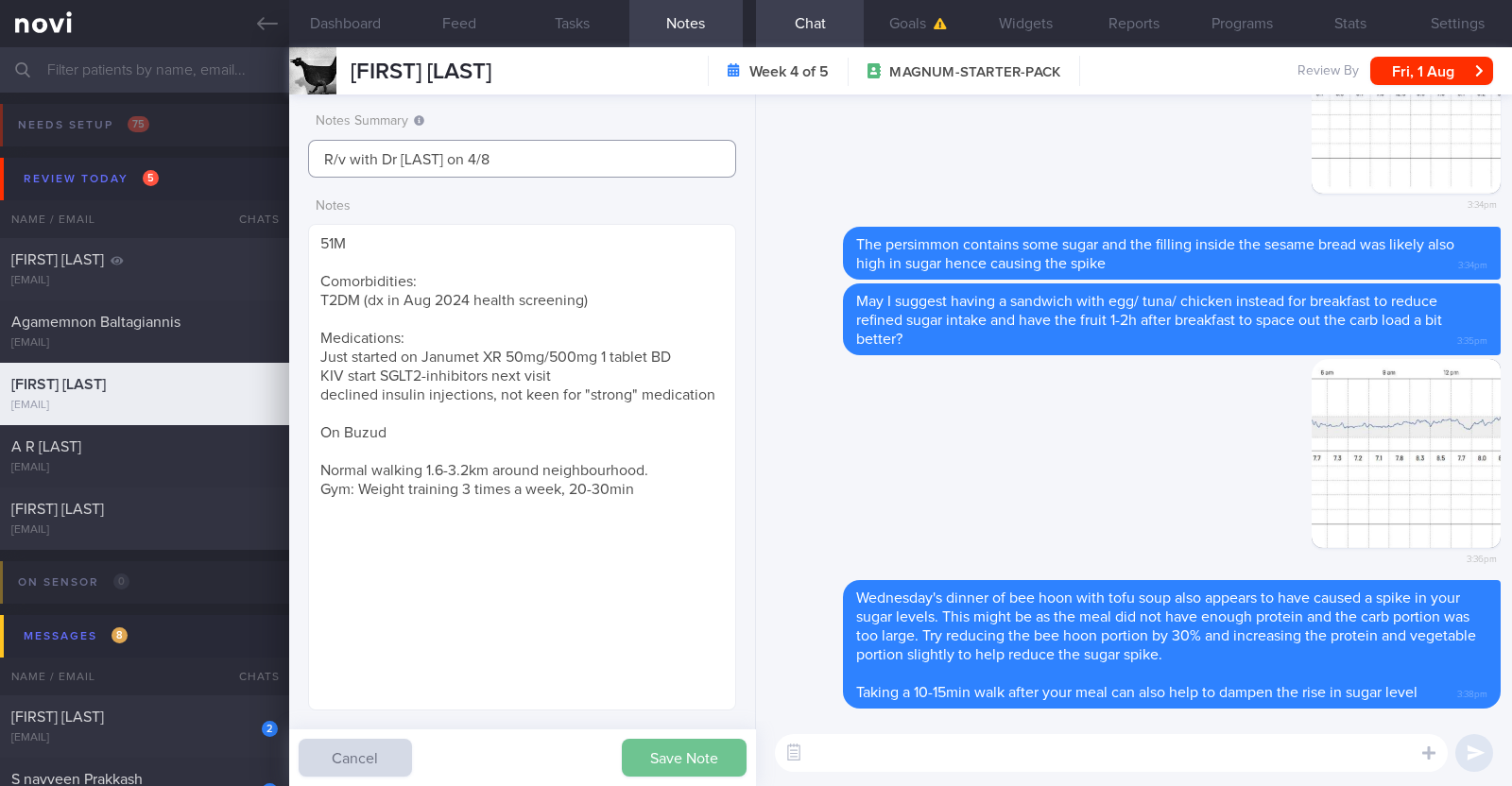 type on "R/v with Dr [LAST] on 4/8" 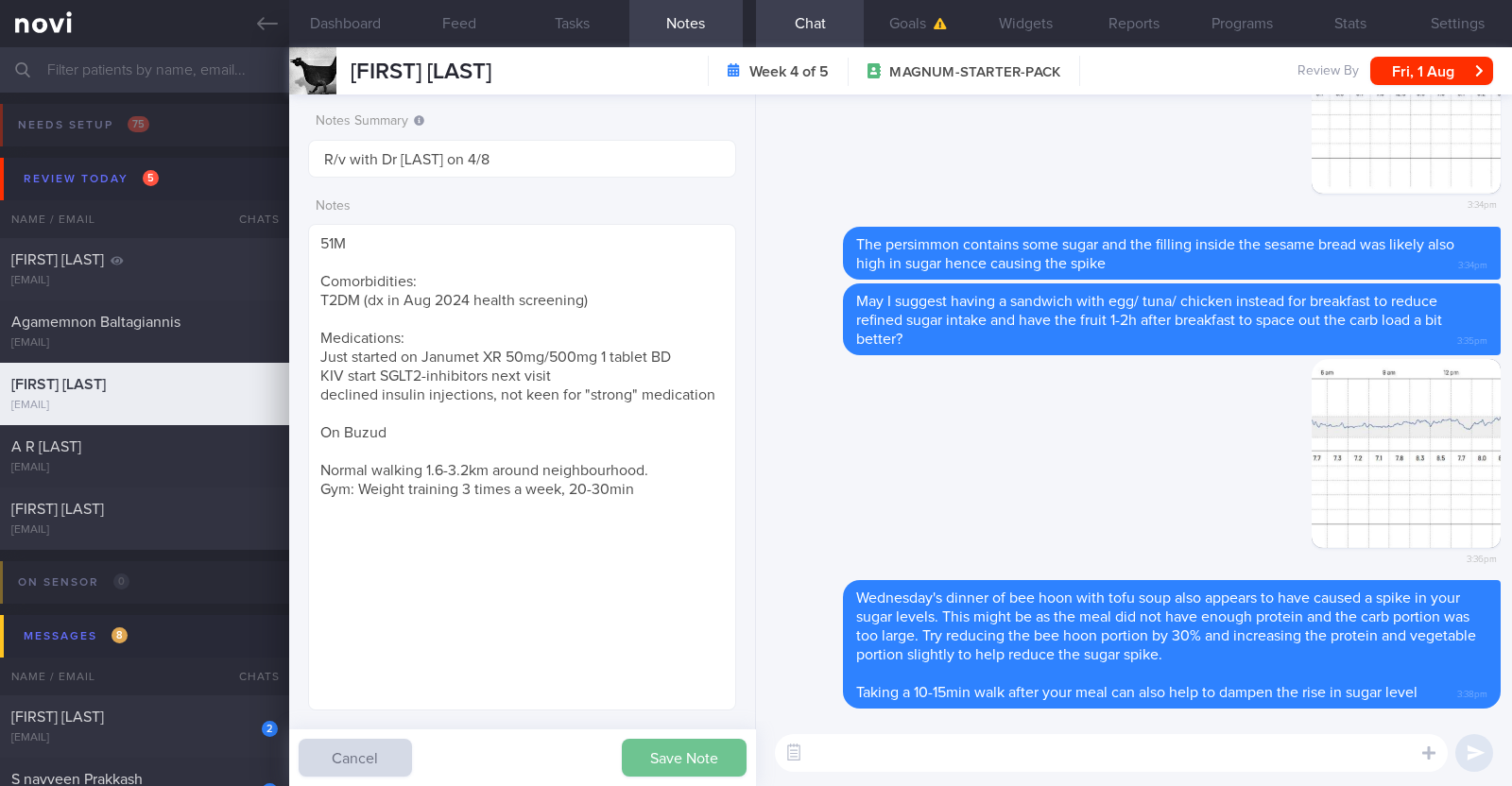 click on "Save Note" at bounding box center (684, 758) 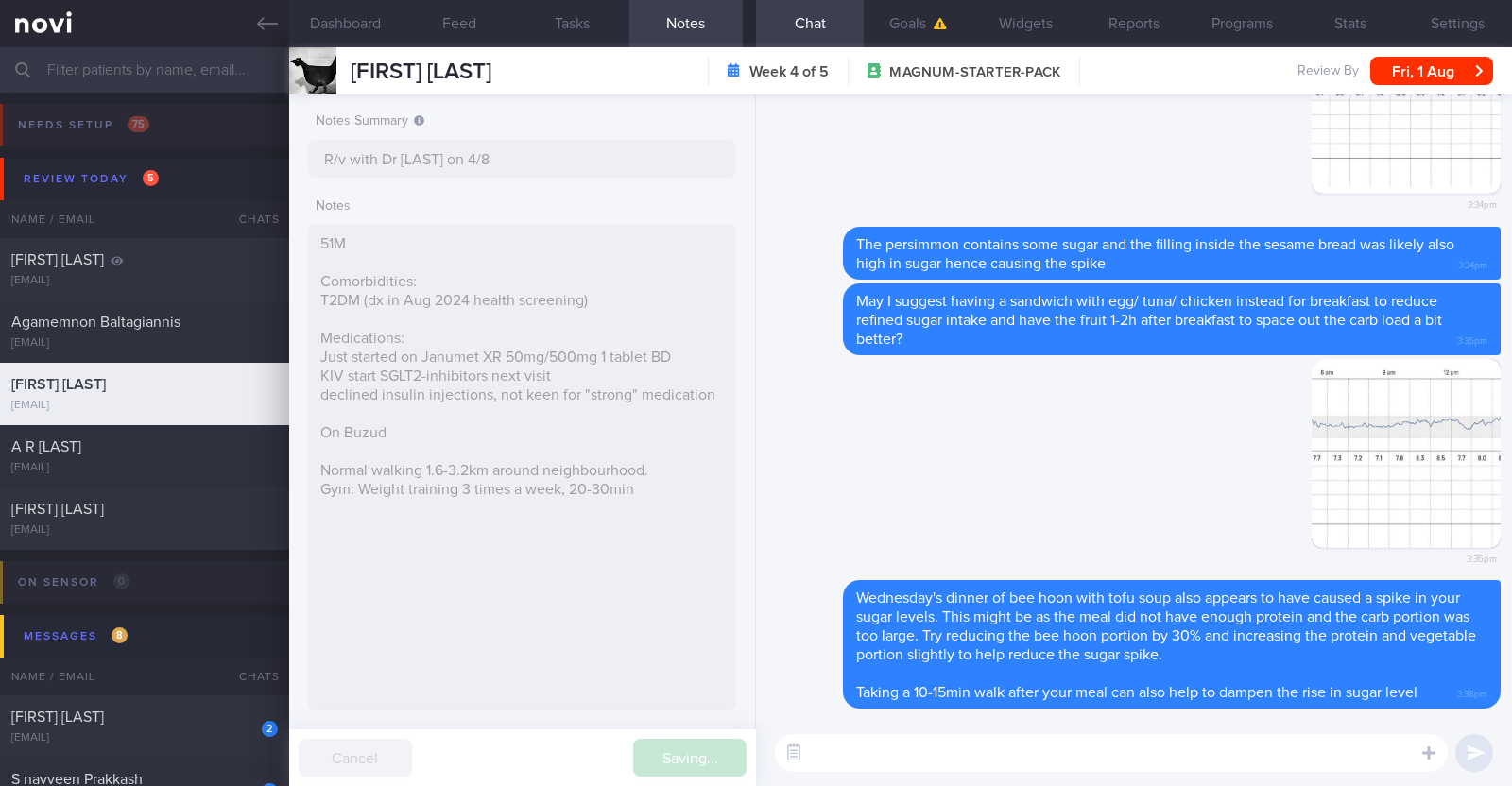 type on "R/v with Dr [LAST] on 4/8" 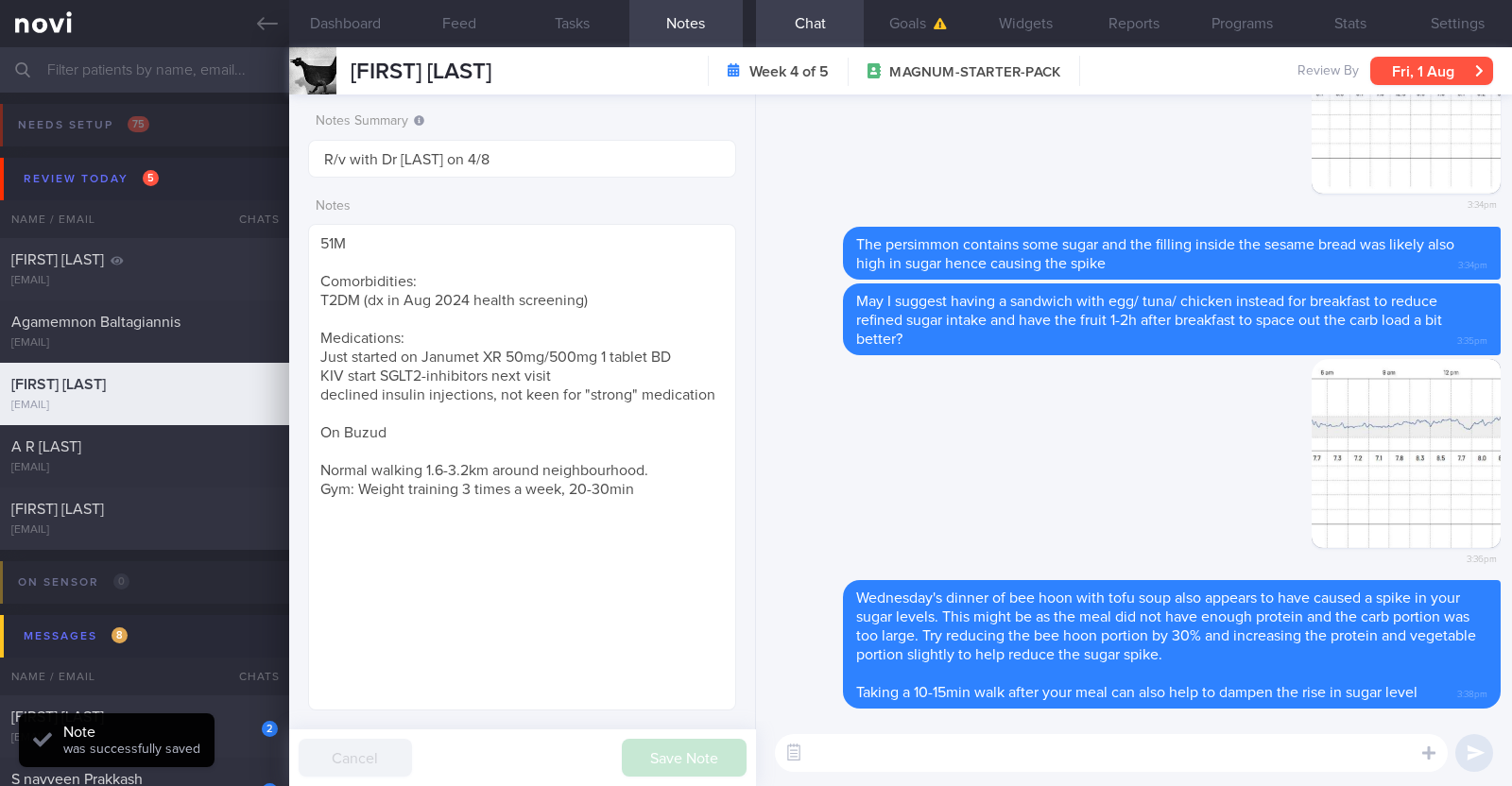 click on "Fri, 1 Aug" at bounding box center (1432, 71) 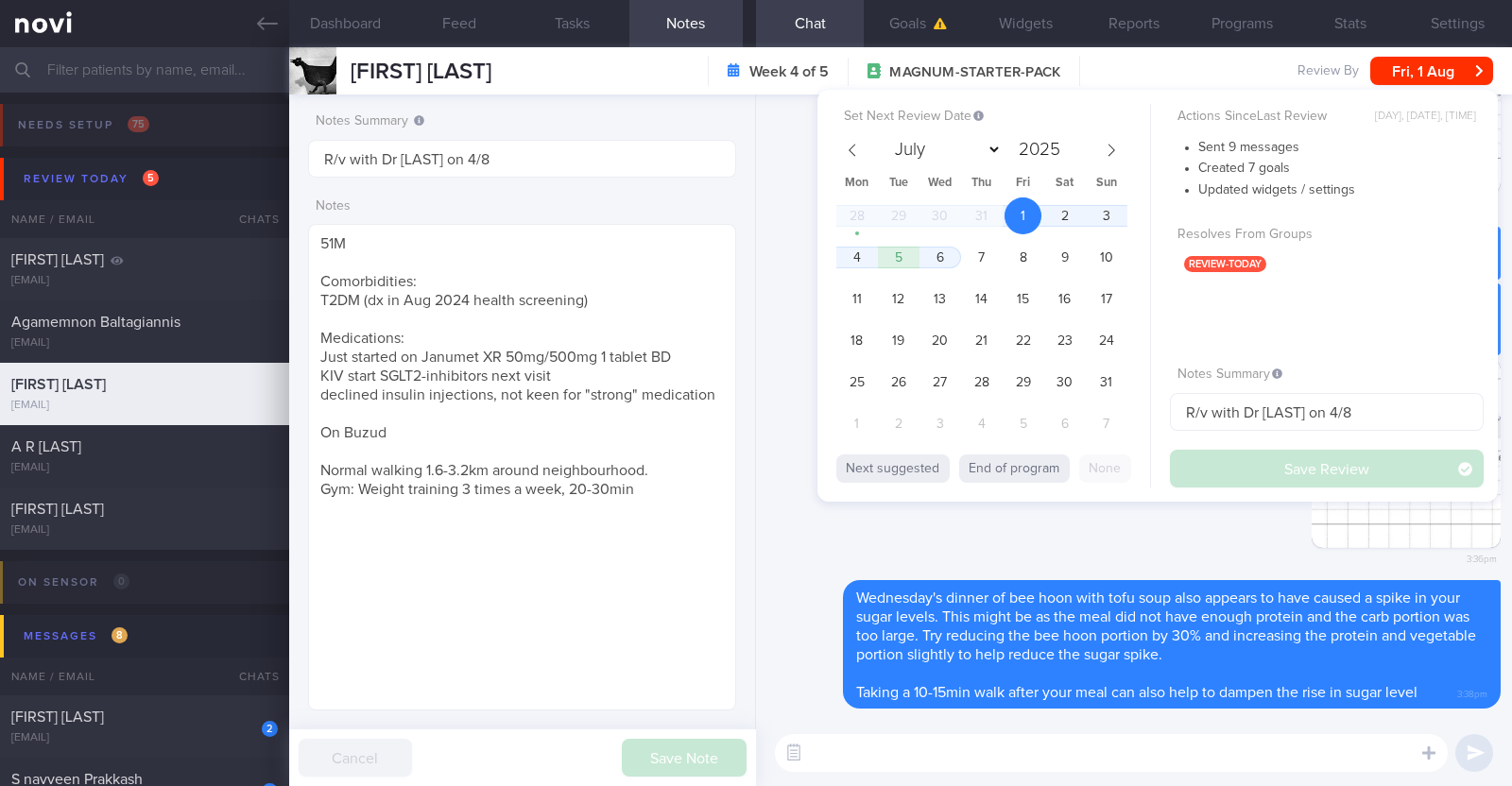 type 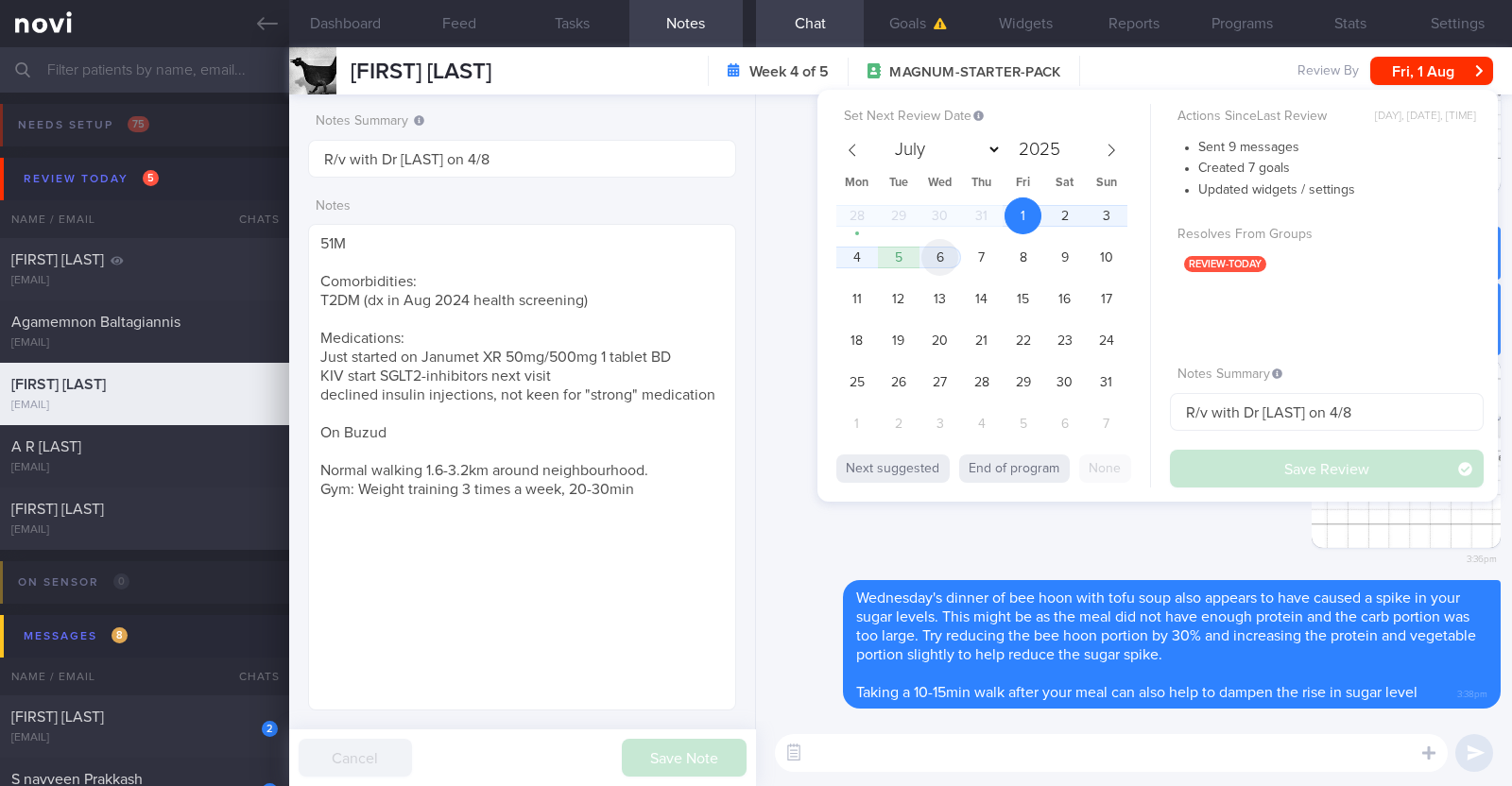 click on "6" at bounding box center [939, 257] 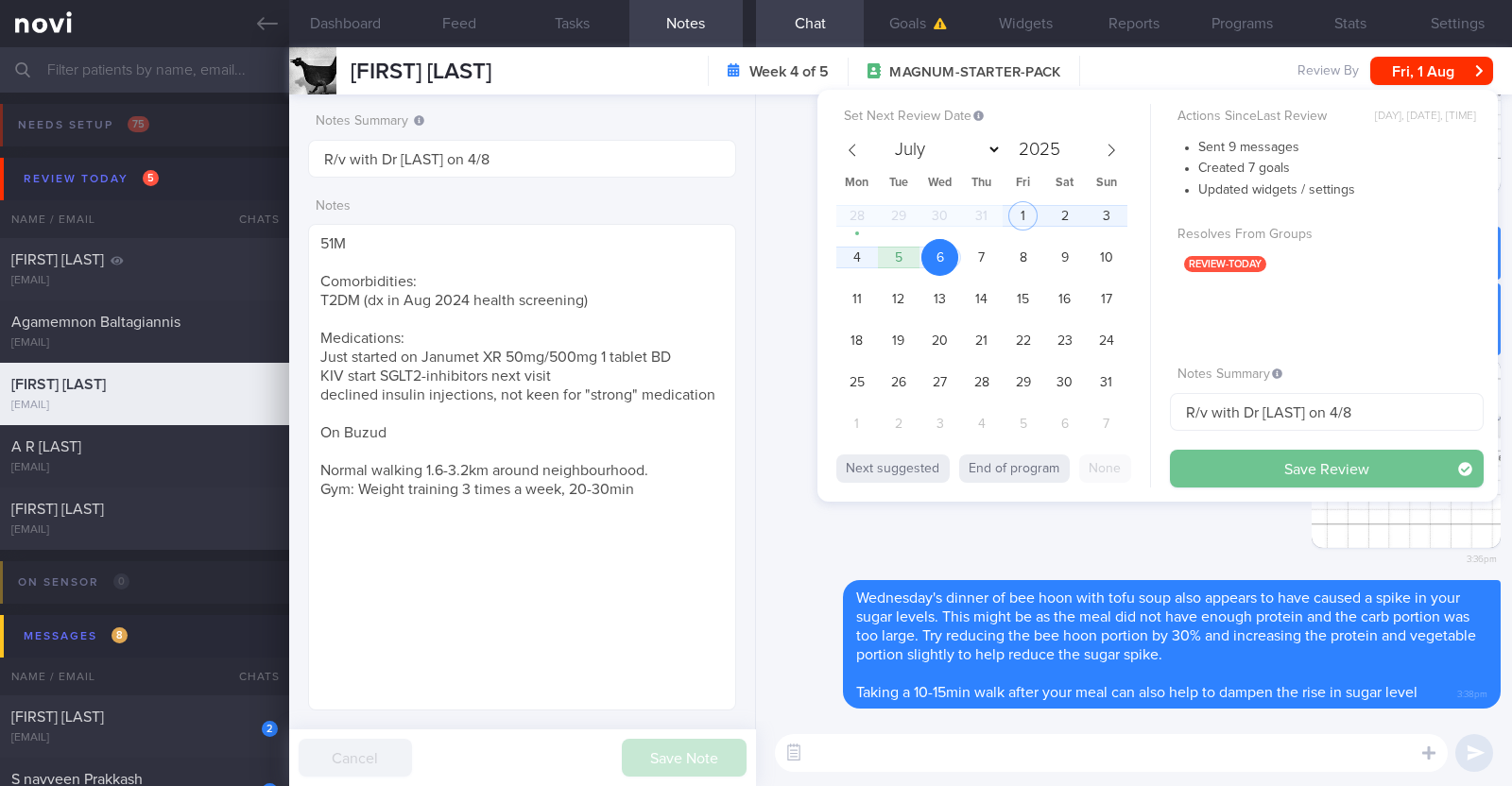 click on "Save Review" at bounding box center (1327, 469) 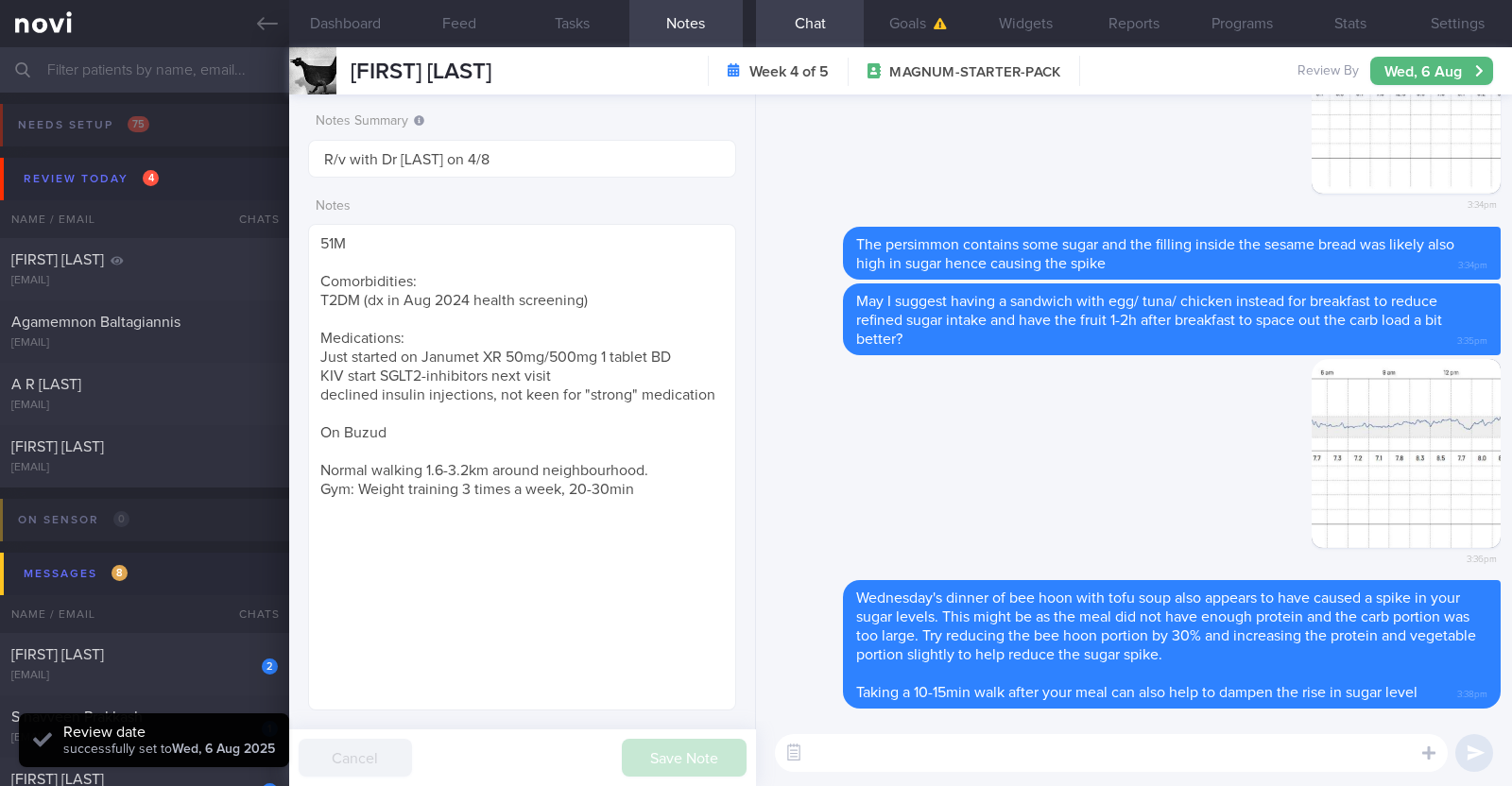 scroll, scrollTop: 944519, scrollLeft: 944615, axis: both 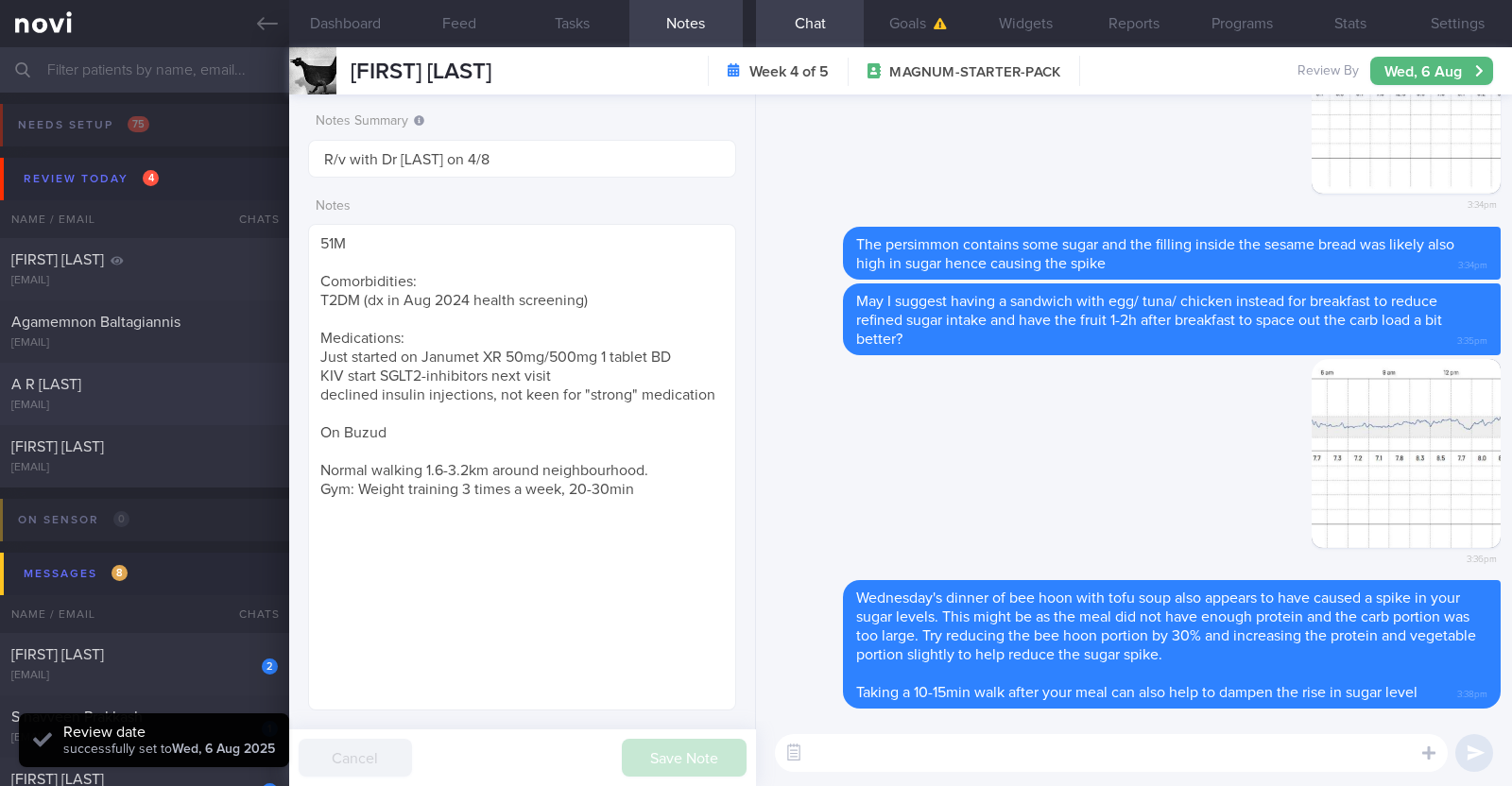 click on "A R ARTHI PRIYANKA" at bounding box center [142, 384] 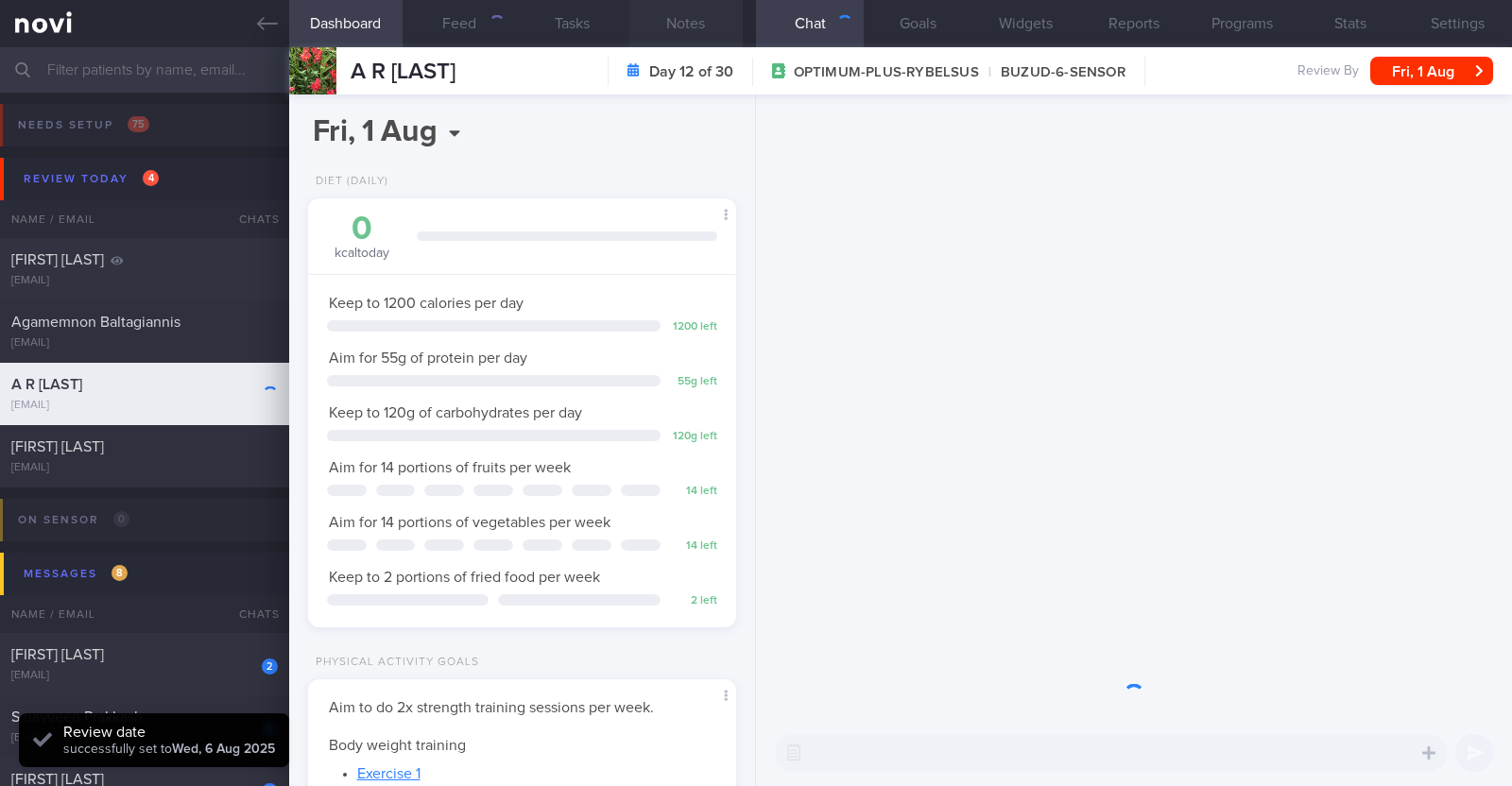scroll, scrollTop: 944519, scrollLeft: 944615, axis: both 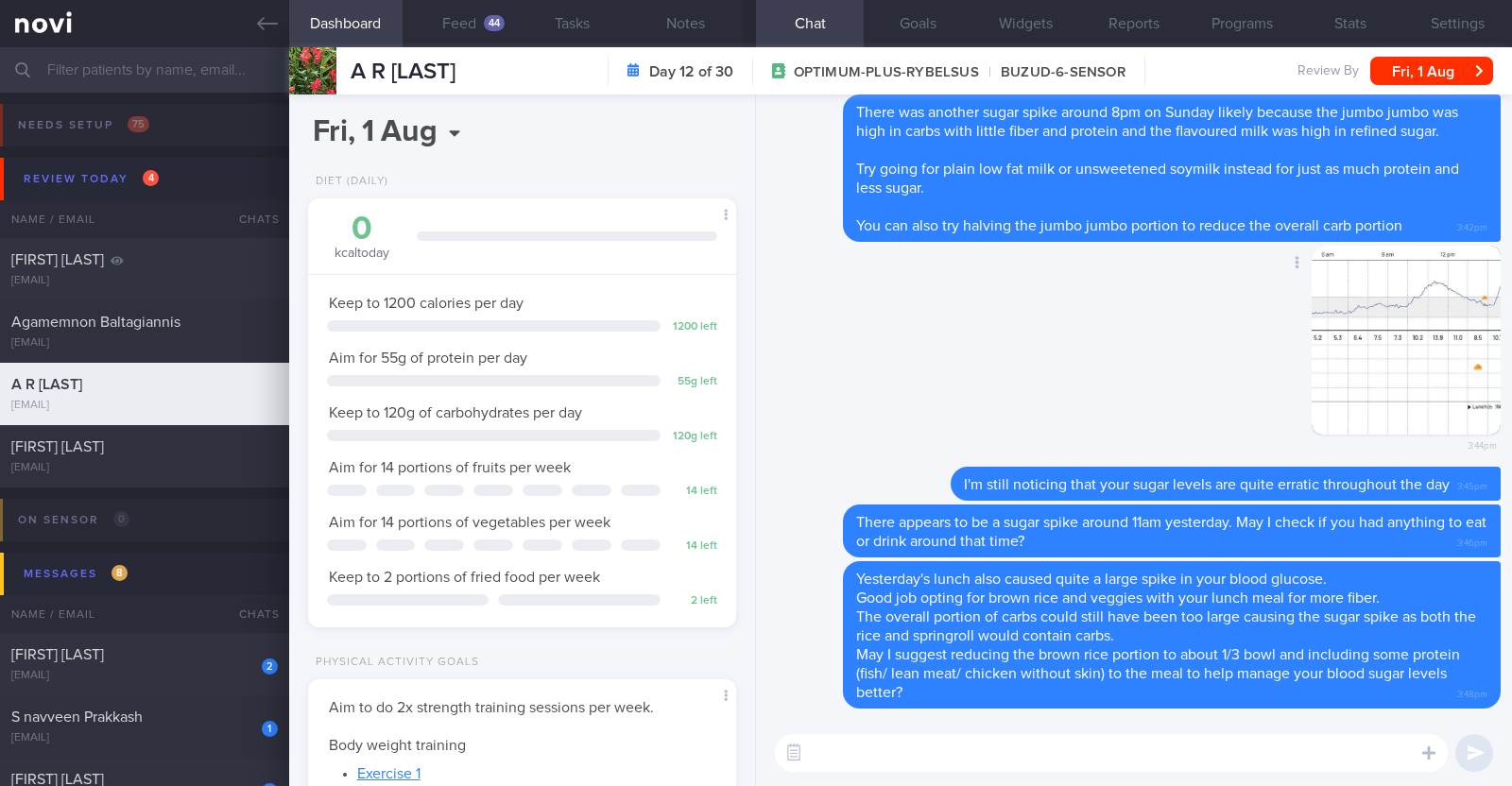 click on "Delete
3:44pm" at bounding box center [1134, 356] 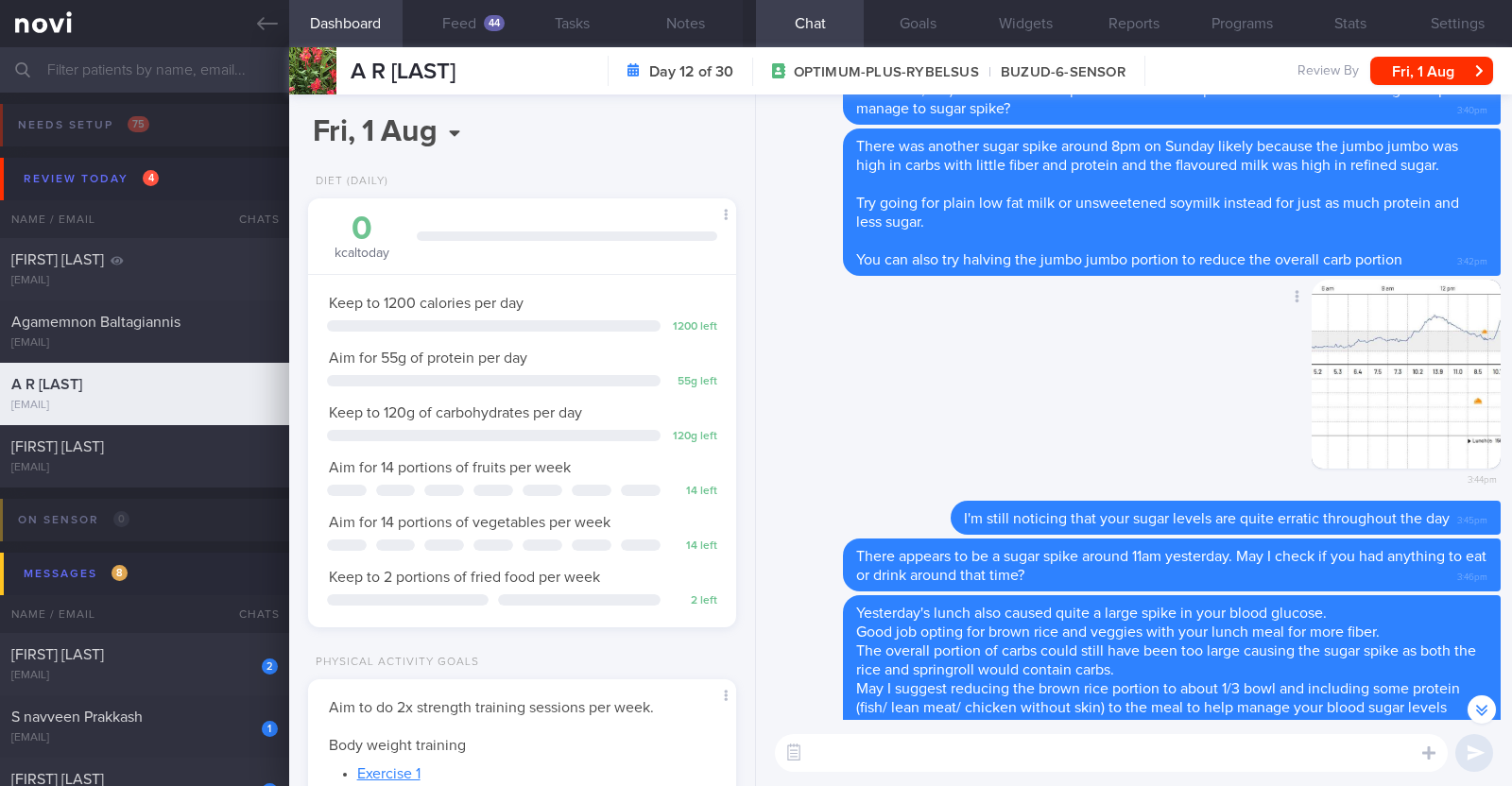 scroll, scrollTop: 0, scrollLeft: 0, axis: both 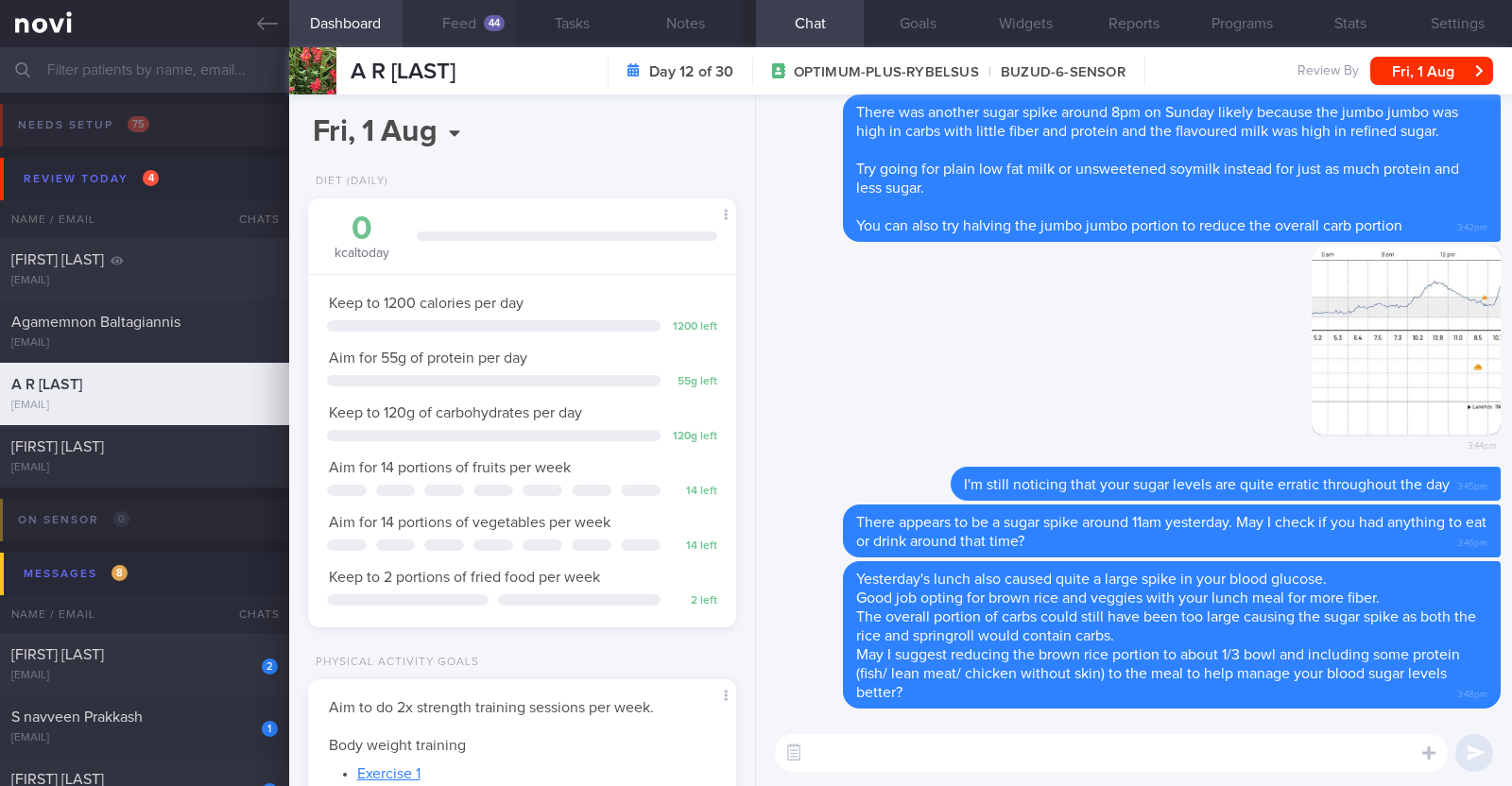 click on "Feed
44" at bounding box center [459, 24] 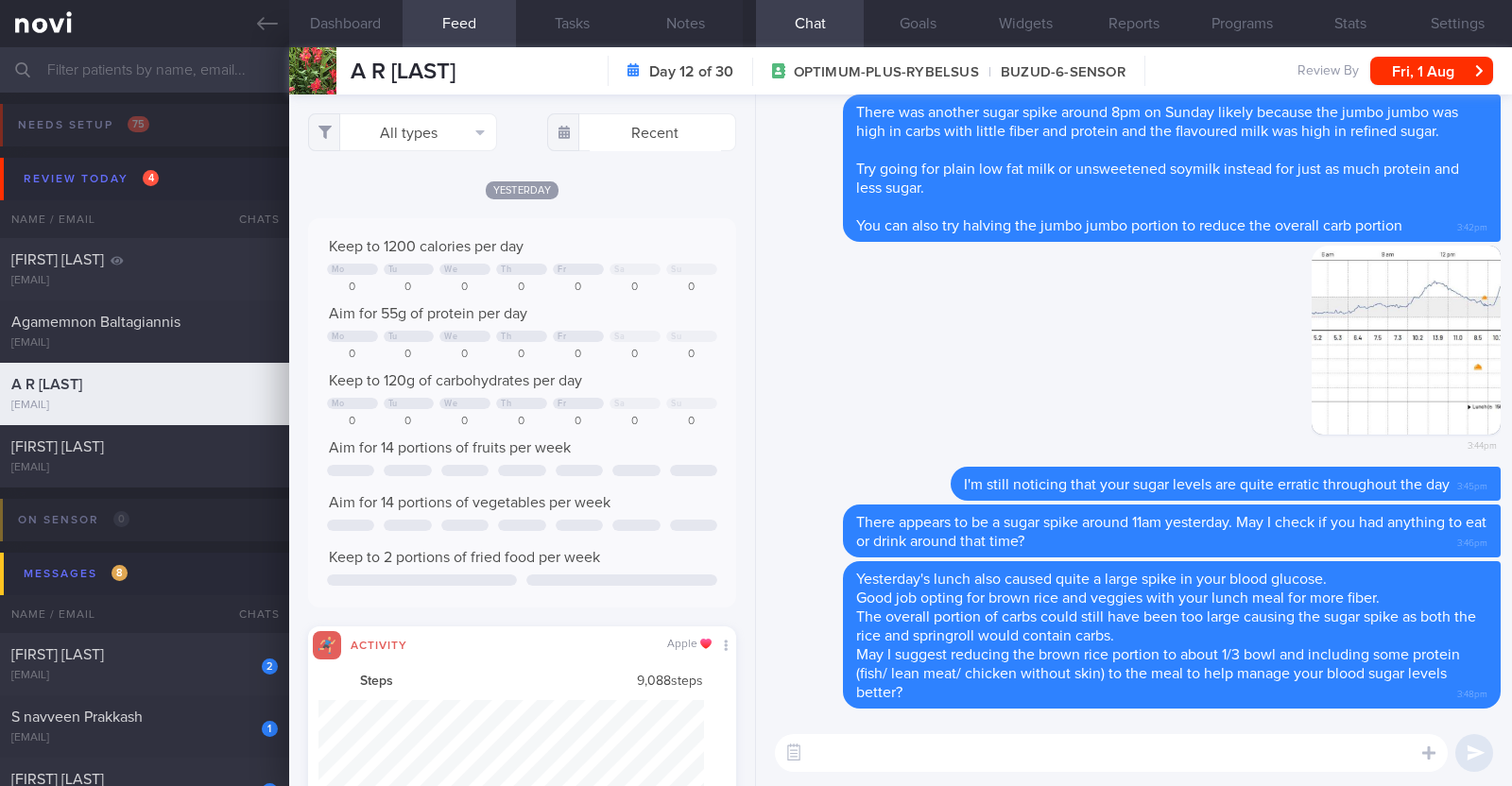 scroll, scrollTop: 944615, scrollLeft: 944613, axis: both 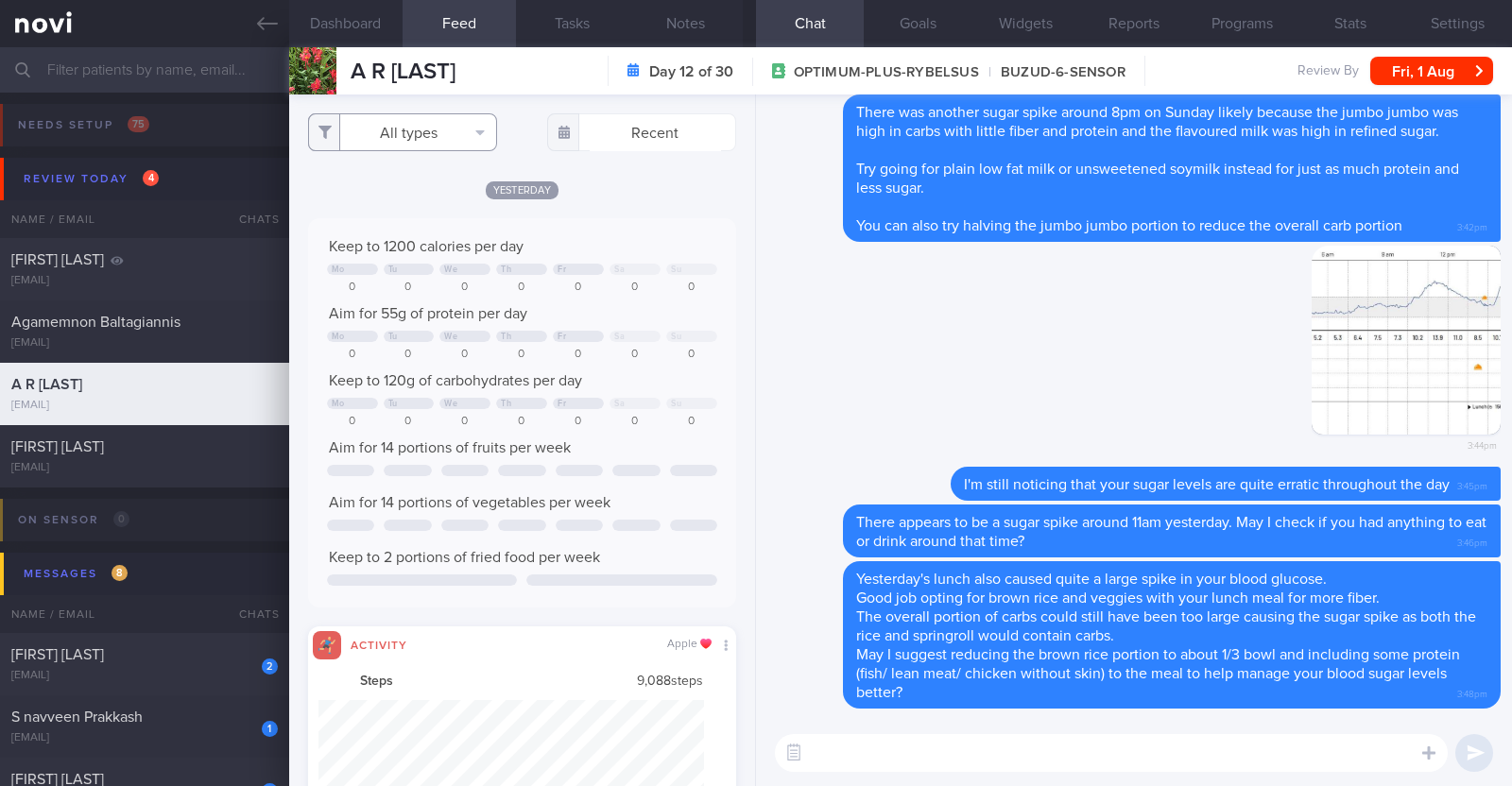 click on "All types" at bounding box center (403, 132) 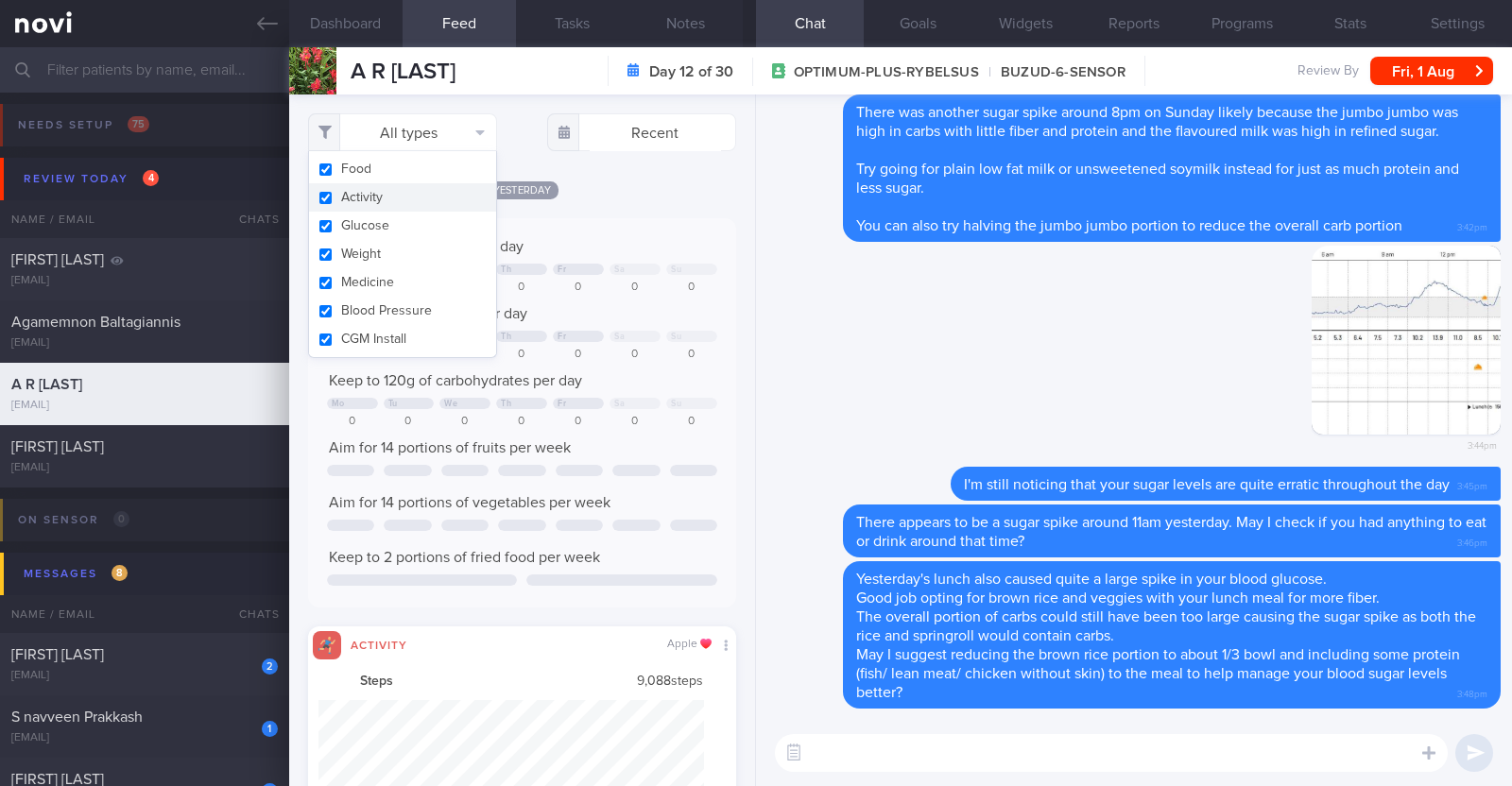 click on "Activity" at bounding box center [403, 197] 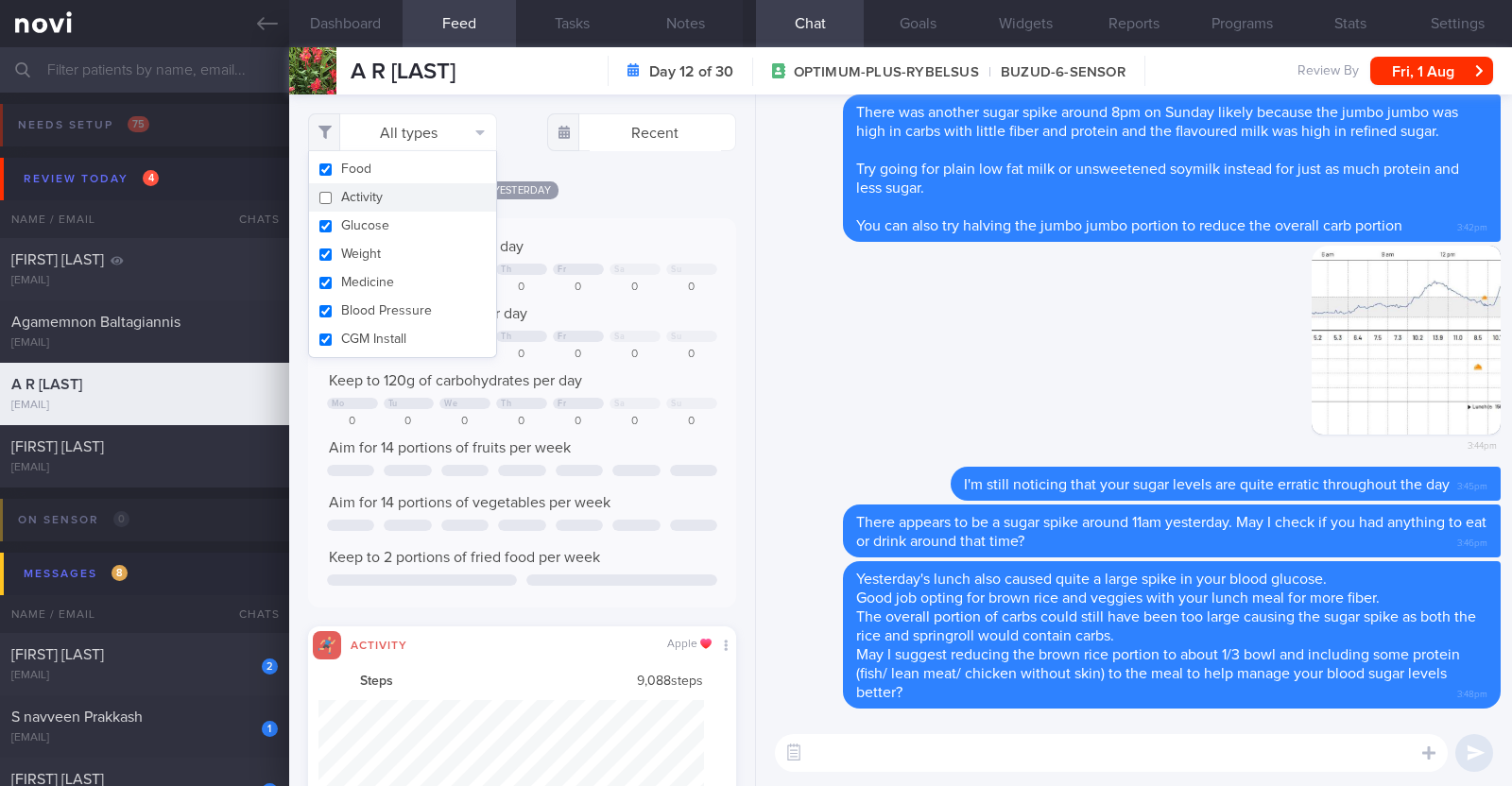 checkbox on "false" 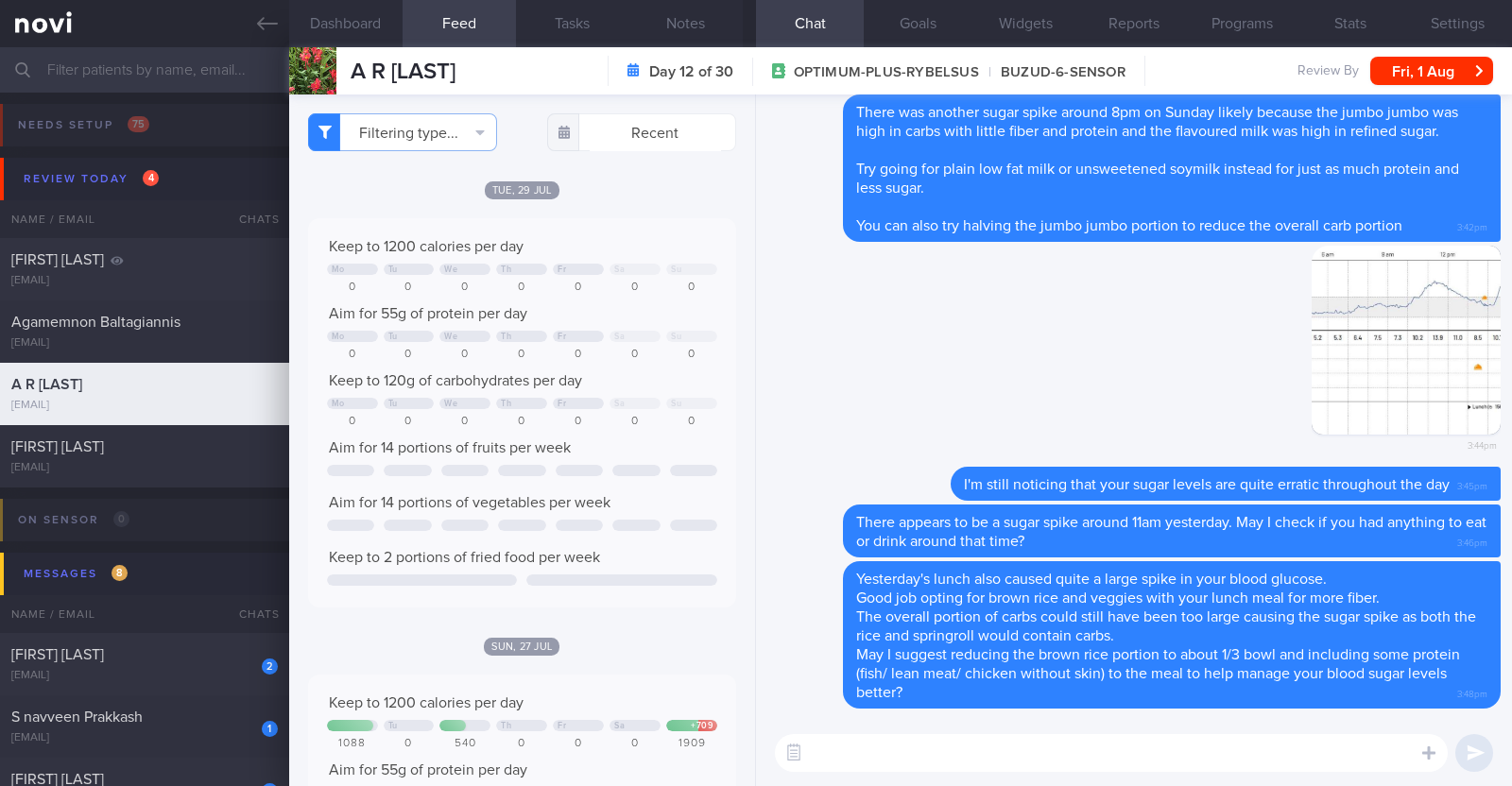 click on "Tue, 29 Jul
Keep to 1200 calories per day
Mo
Tu
We
Th
Fr
Sa
Su
0
0
0
0
0
0
0
Aim for 55g of protein per day
Mo
Tu
We" 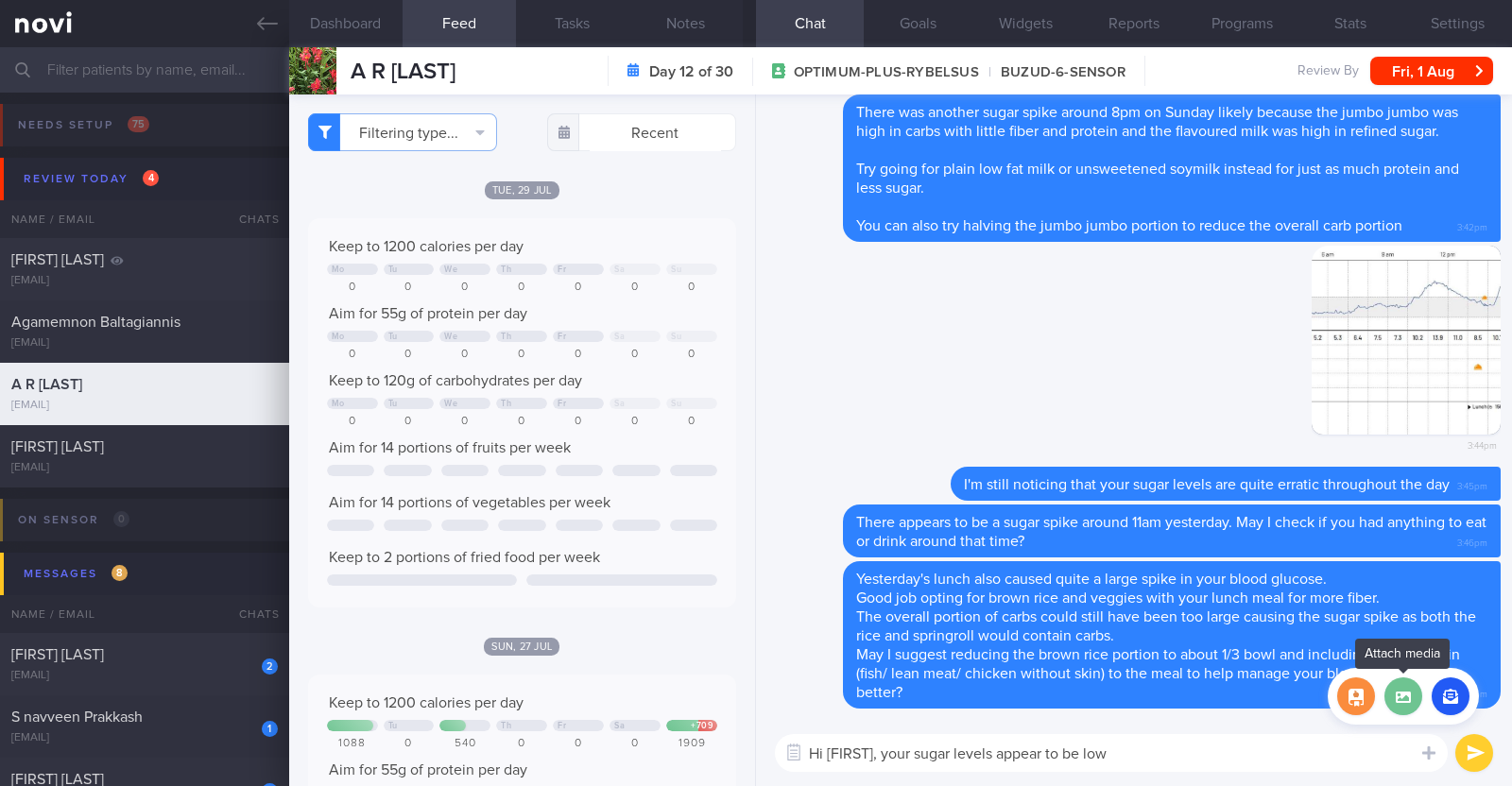 click at bounding box center [1403, 696] 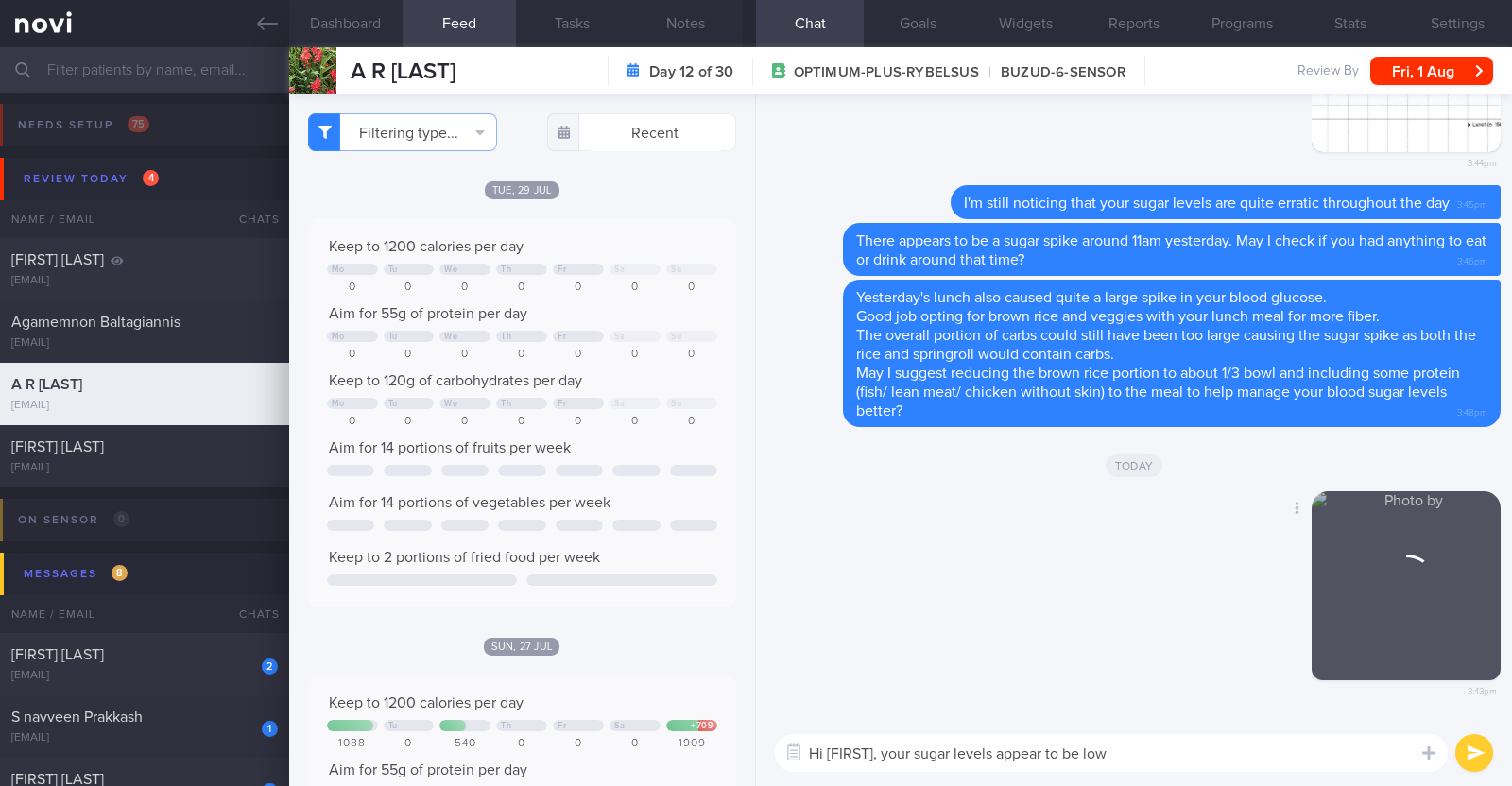scroll, scrollTop: 0, scrollLeft: 0, axis: both 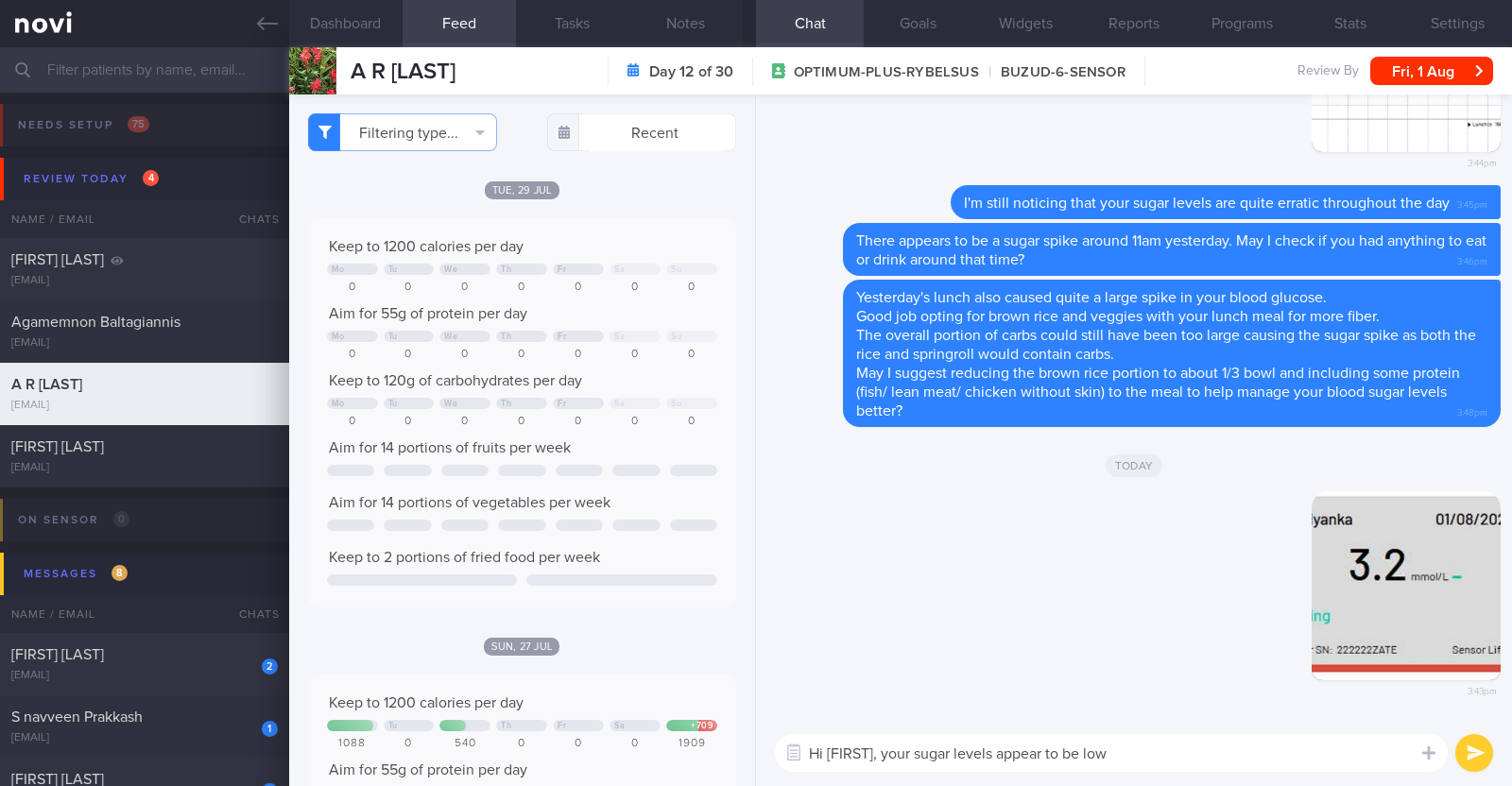 click on "Hi Arthi, your sugar levels appear to be low" at bounding box center (1111, 753) 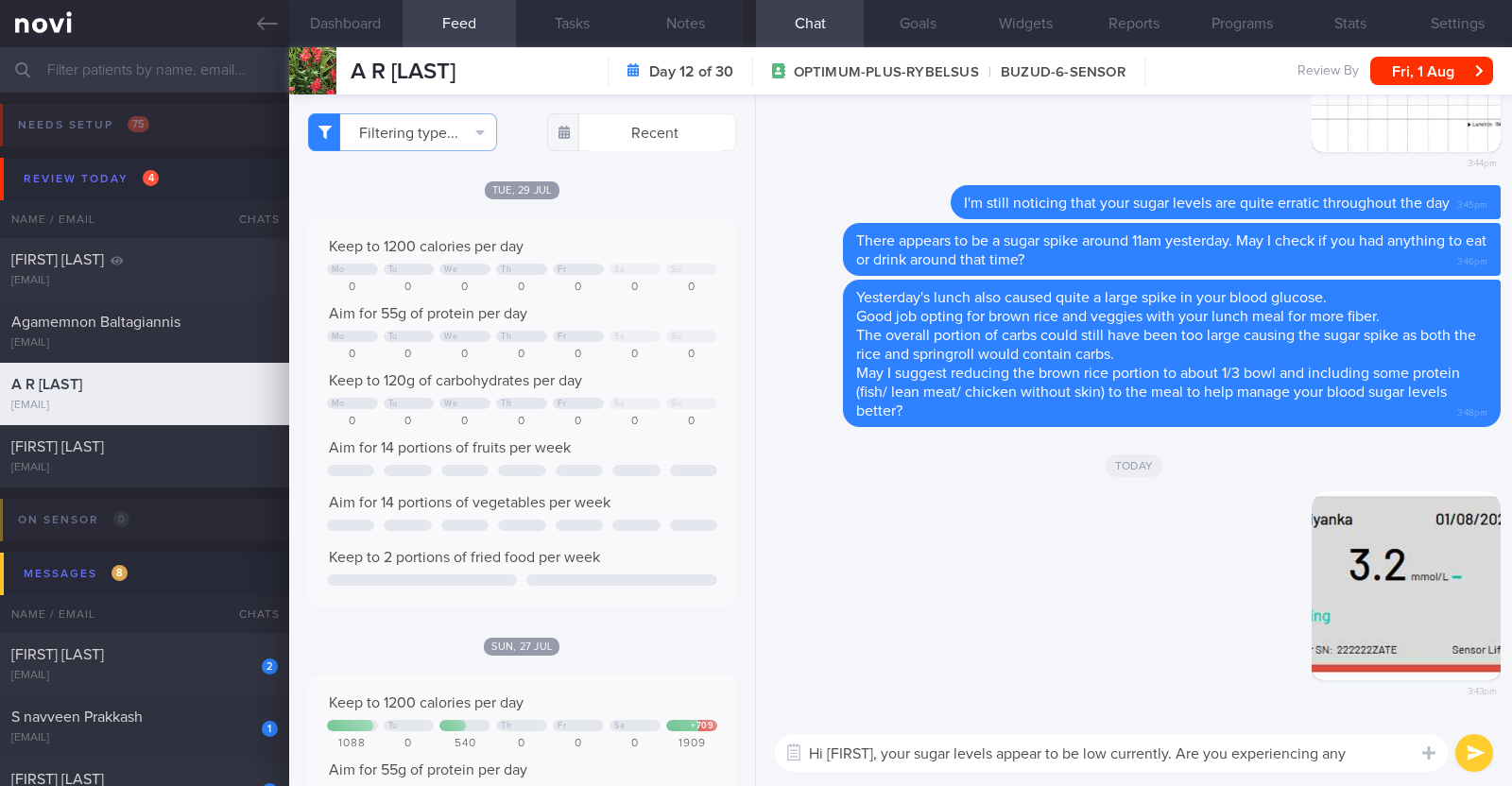 scroll, scrollTop: 0, scrollLeft: 0, axis: both 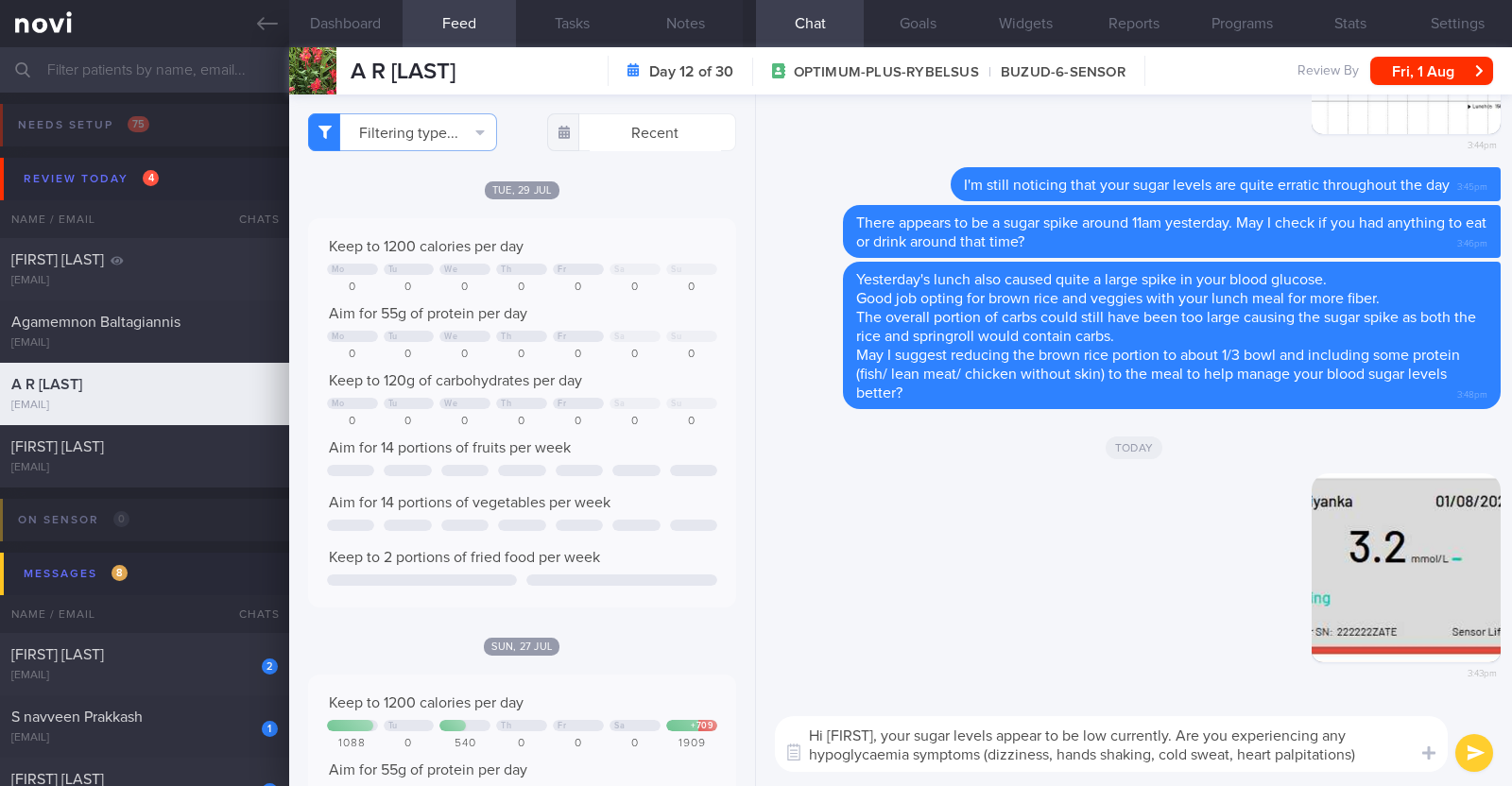 type on "Hi Arthi, your sugar levels appear to be low currently. Are you experiencing any hypoglycaemia symptoms (dizziness, hands shaking, cold sweat, heart palpitations)?" 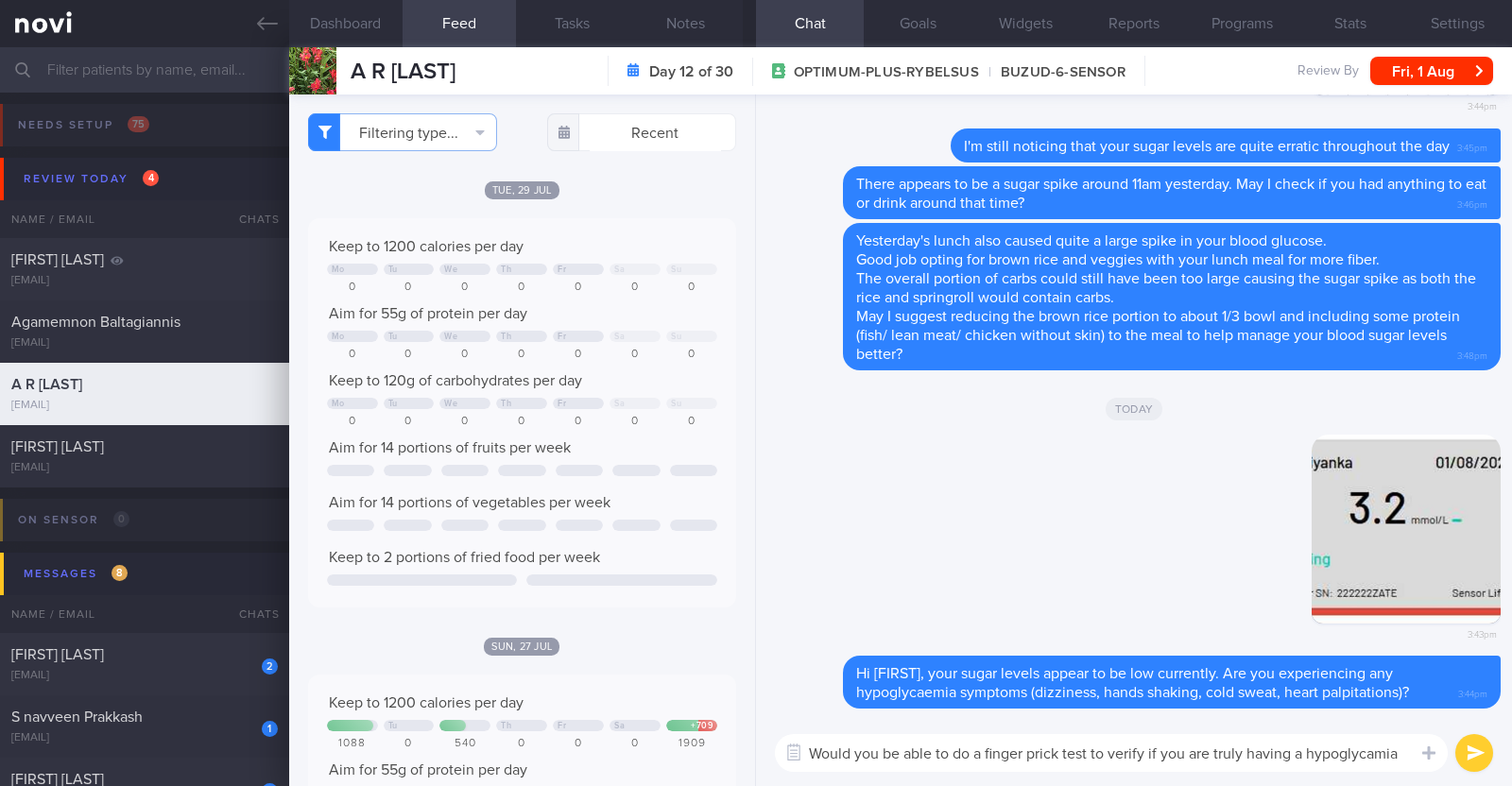 scroll, scrollTop: 0, scrollLeft: 0, axis: both 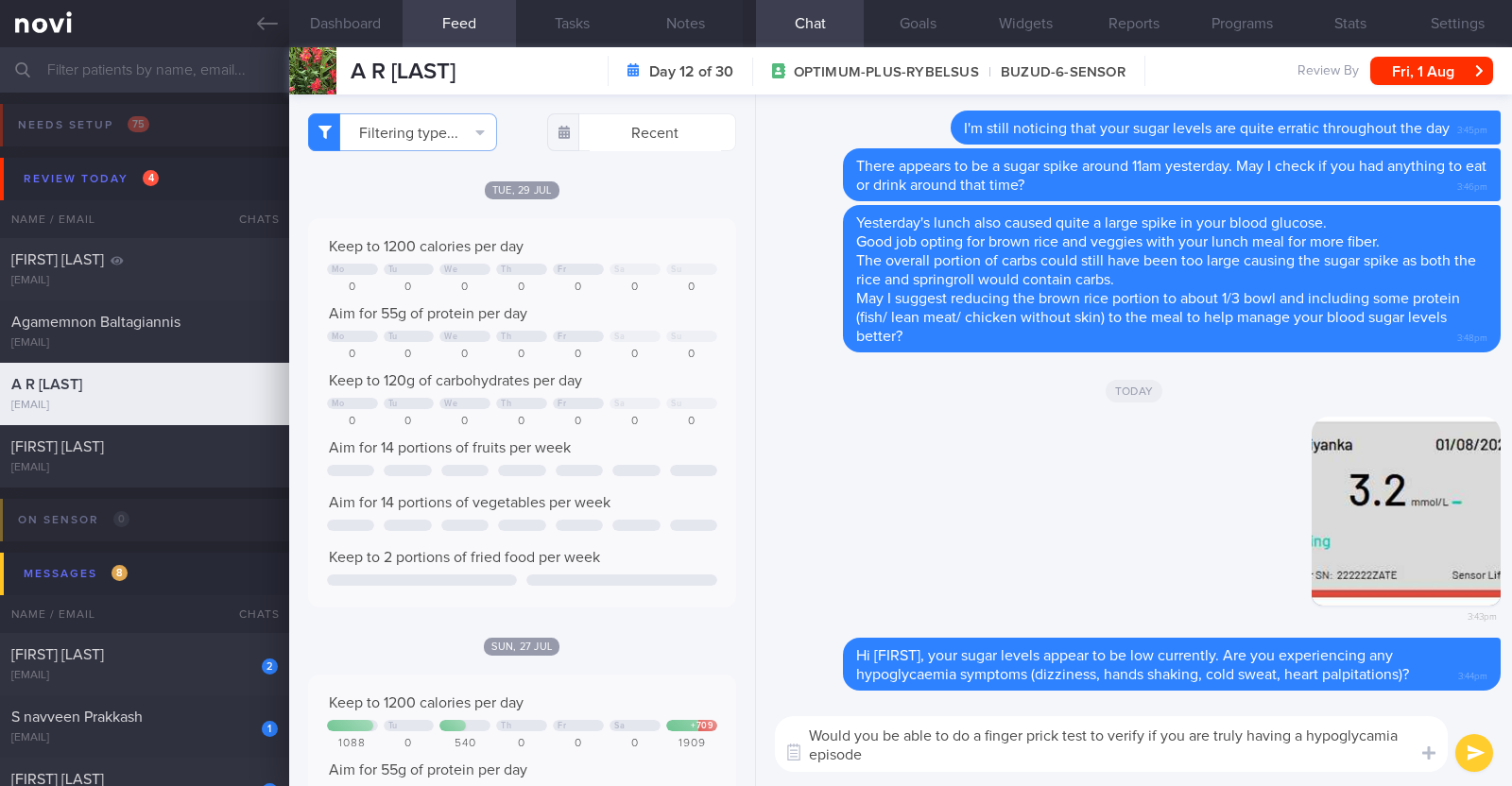 type on "Would you be able to do a finger prick test to verify if you are truly having a hypoglycamia episode?" 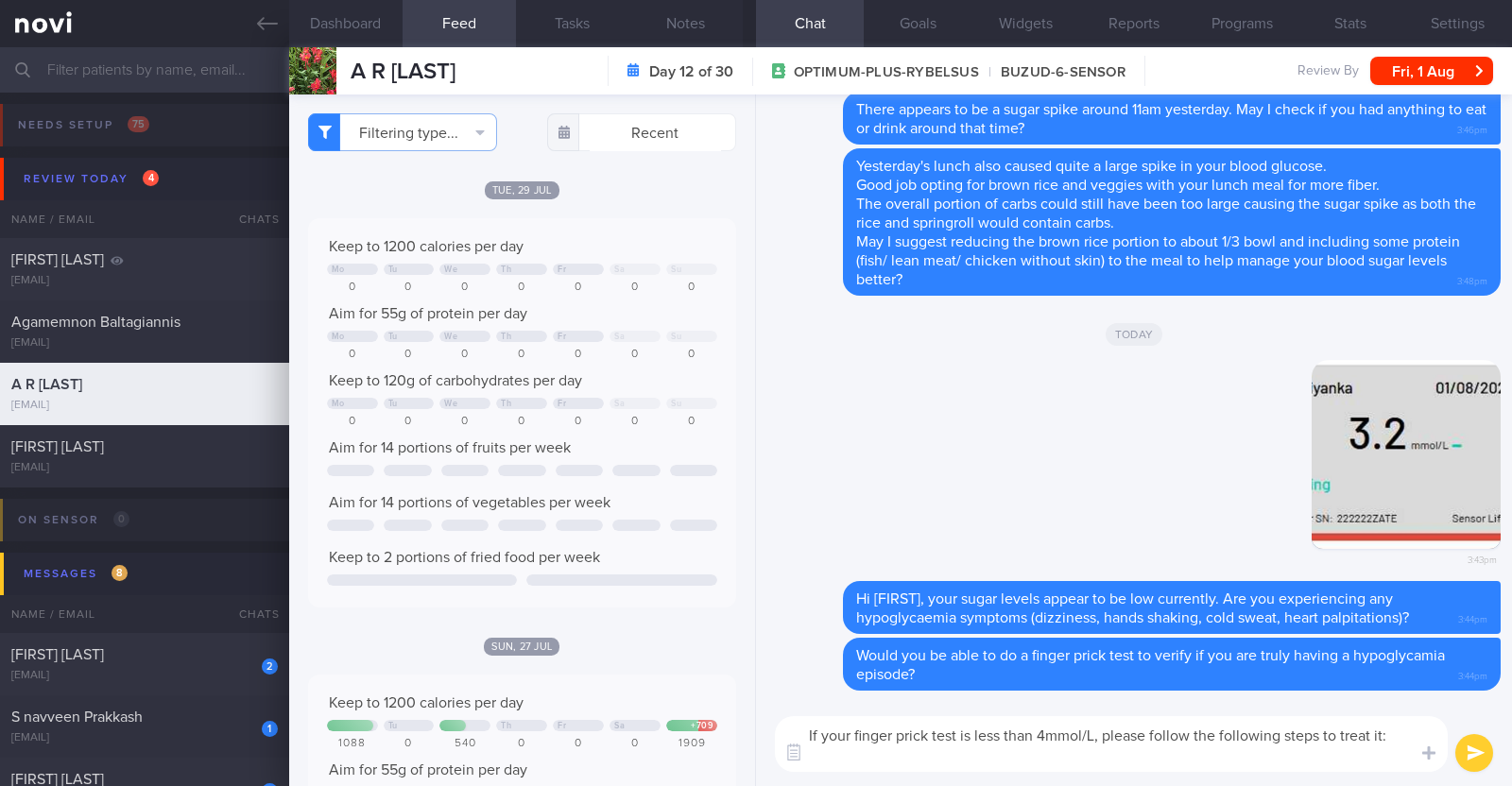 paste on "Consume 15g of refined sugar, such as 3 teaspoons of sugar or honey or 3 soft candies. The goal is to raise your glucose level quickly.
Recheck your glucose level after 15 minutes.
If the glucose level is still below 4 mmol/L, repeat step 1.
If it rises above 4 mmol/L and it is mealtime, proceed with your meal. If it is not mealtime, have a complex carbohydrate (e.g a slice of wholemeal bread or a fist-sized/handful of fruit) to stabilize your glucose level." 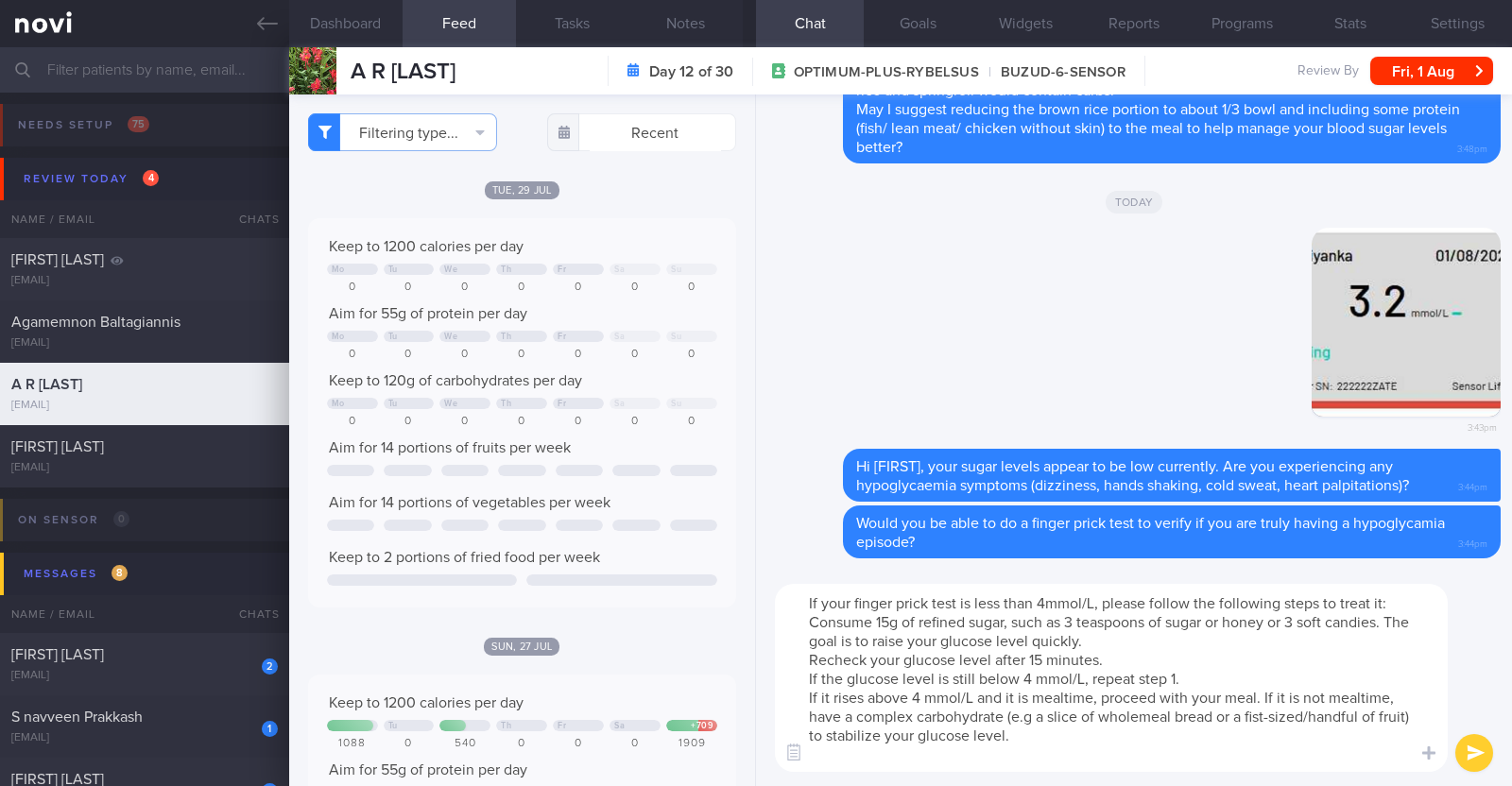 scroll, scrollTop: 0, scrollLeft: 0, axis: both 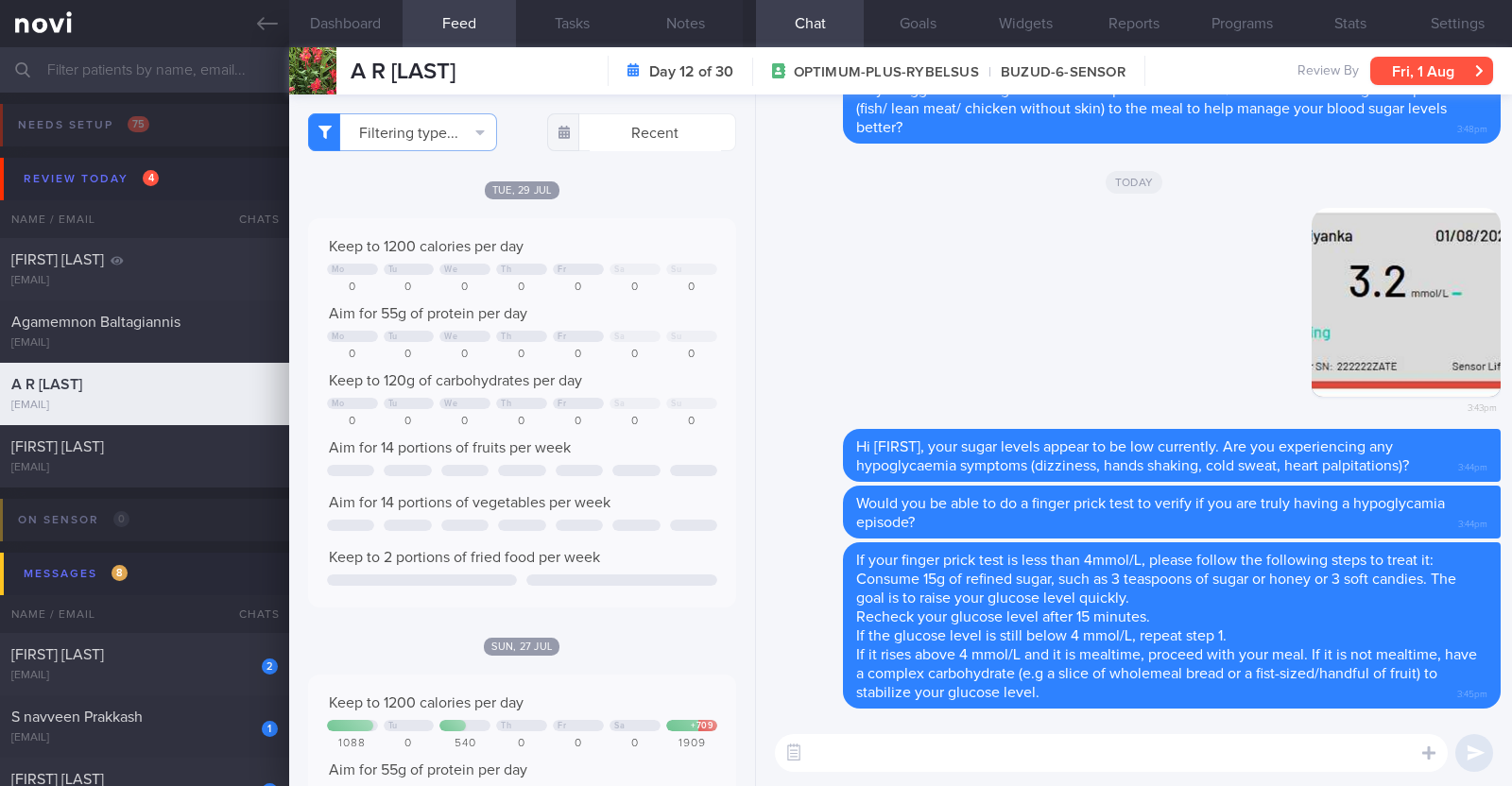 type 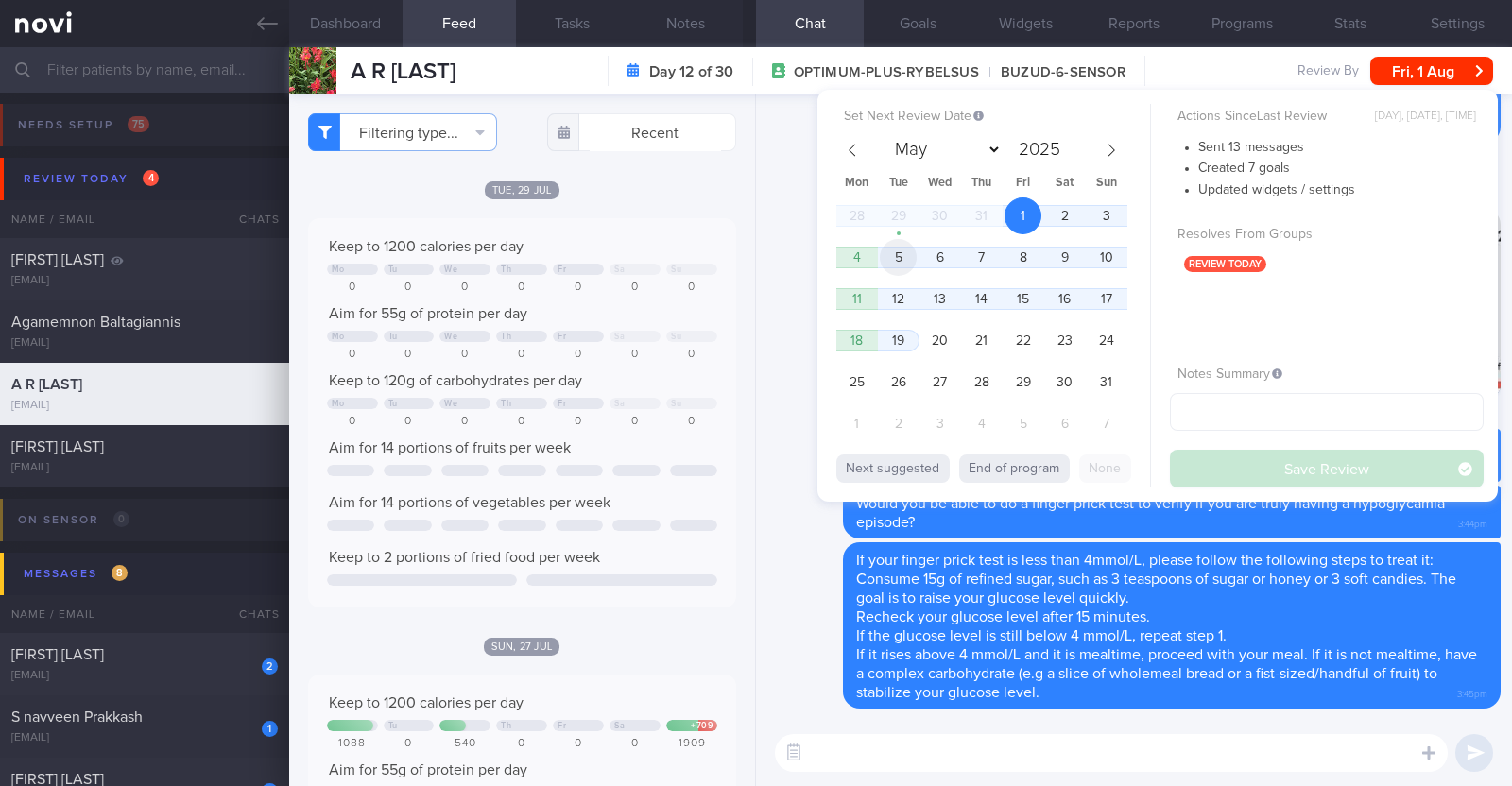 click on "5" at bounding box center (898, 257) 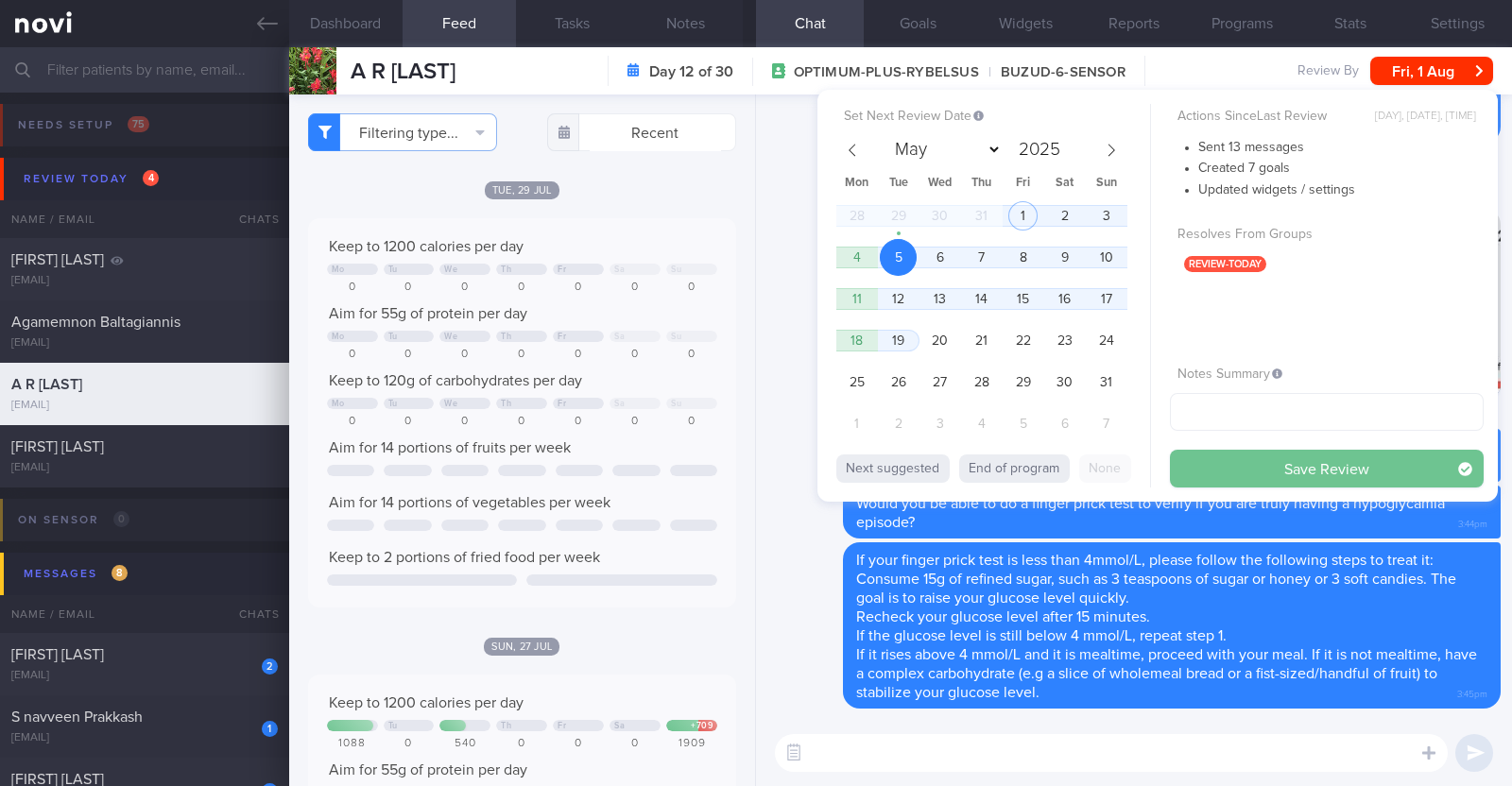 click on "Save Review" at bounding box center (1327, 469) 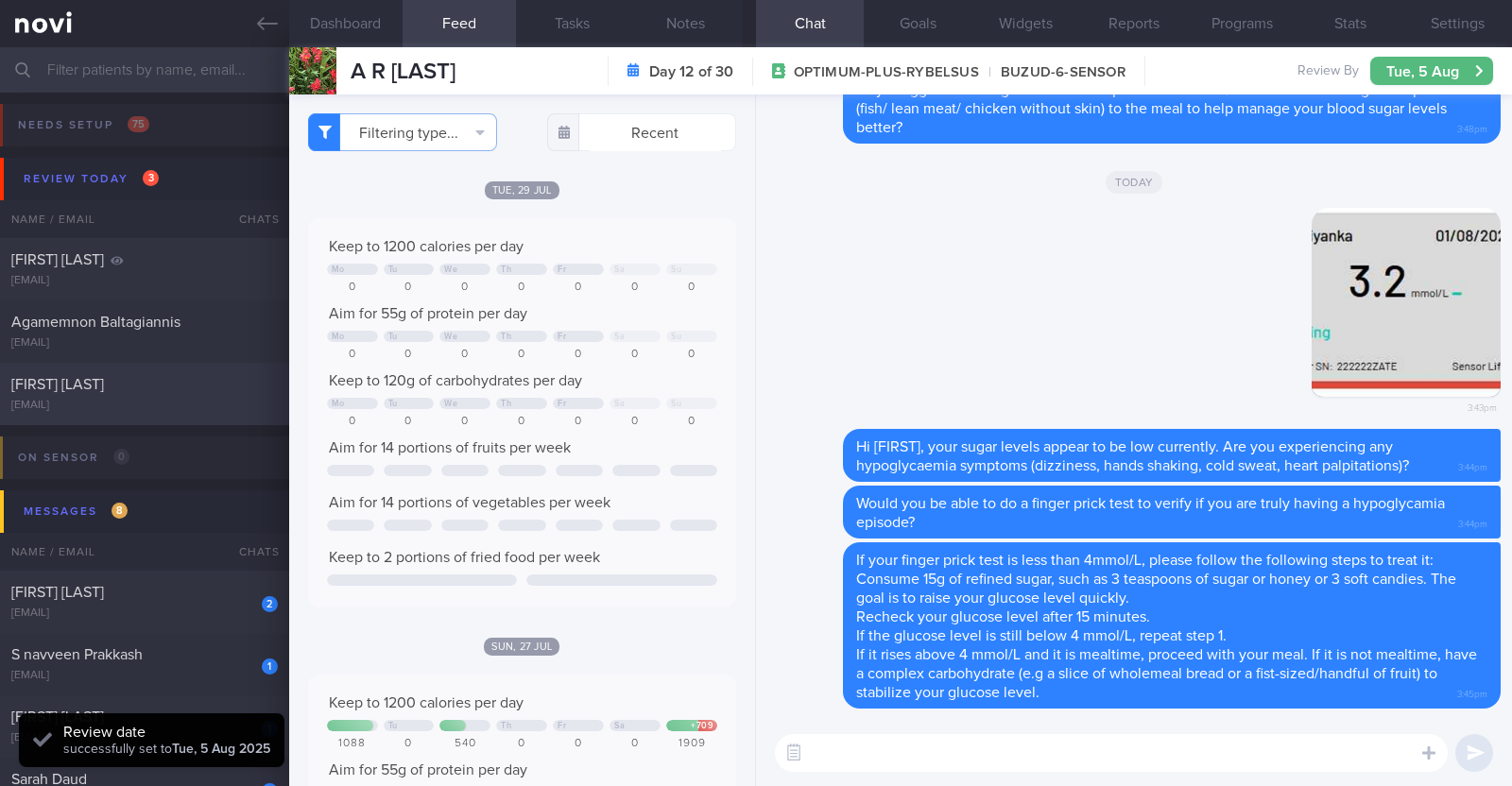 scroll, scrollTop: 944519, scrollLeft: 944615, axis: both 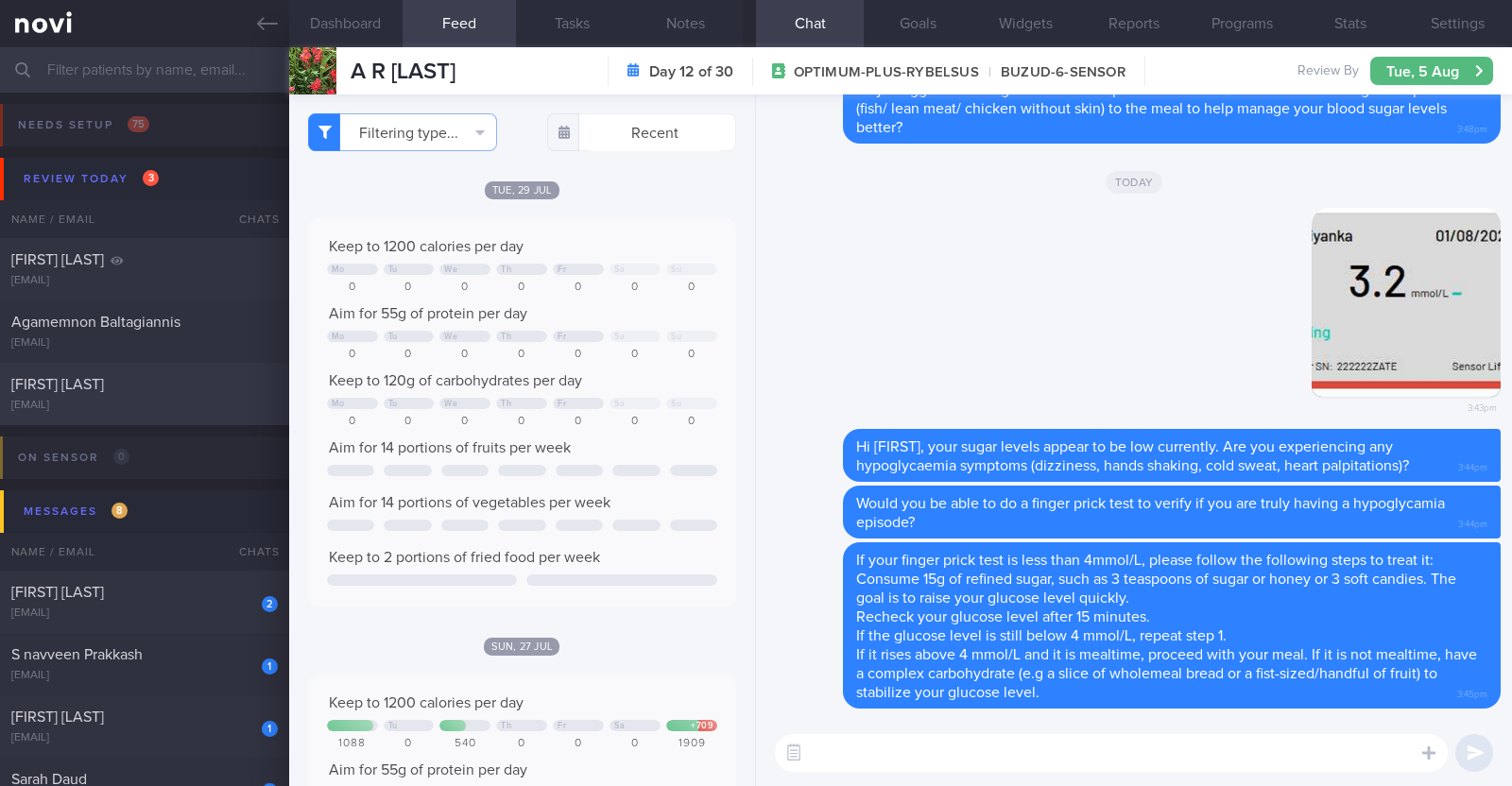 click on "[EMAIL]" at bounding box center (145, 405) 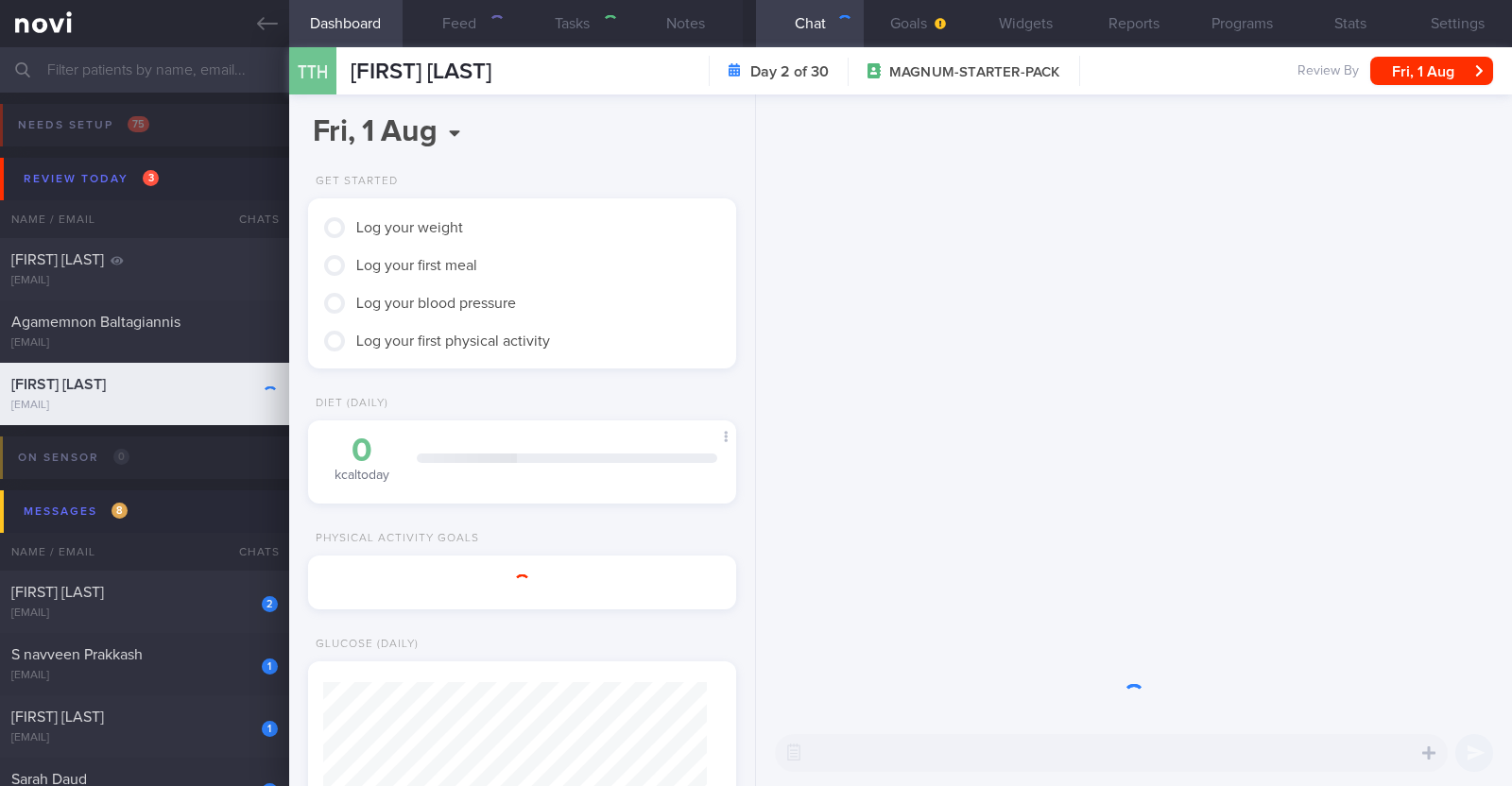 scroll, scrollTop: 0, scrollLeft: 0, axis: both 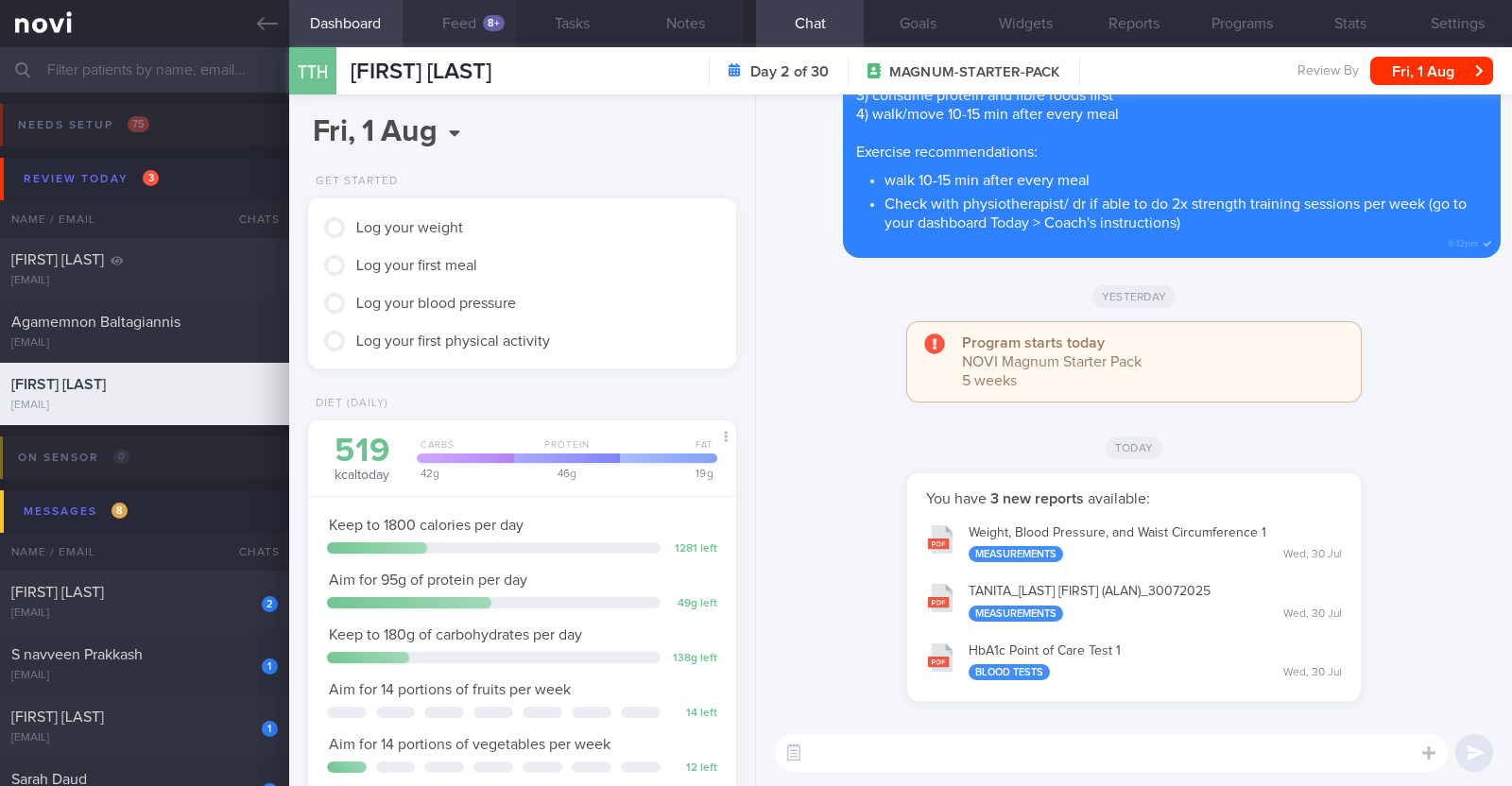 click on "Feed
8+" at bounding box center (459, 24) 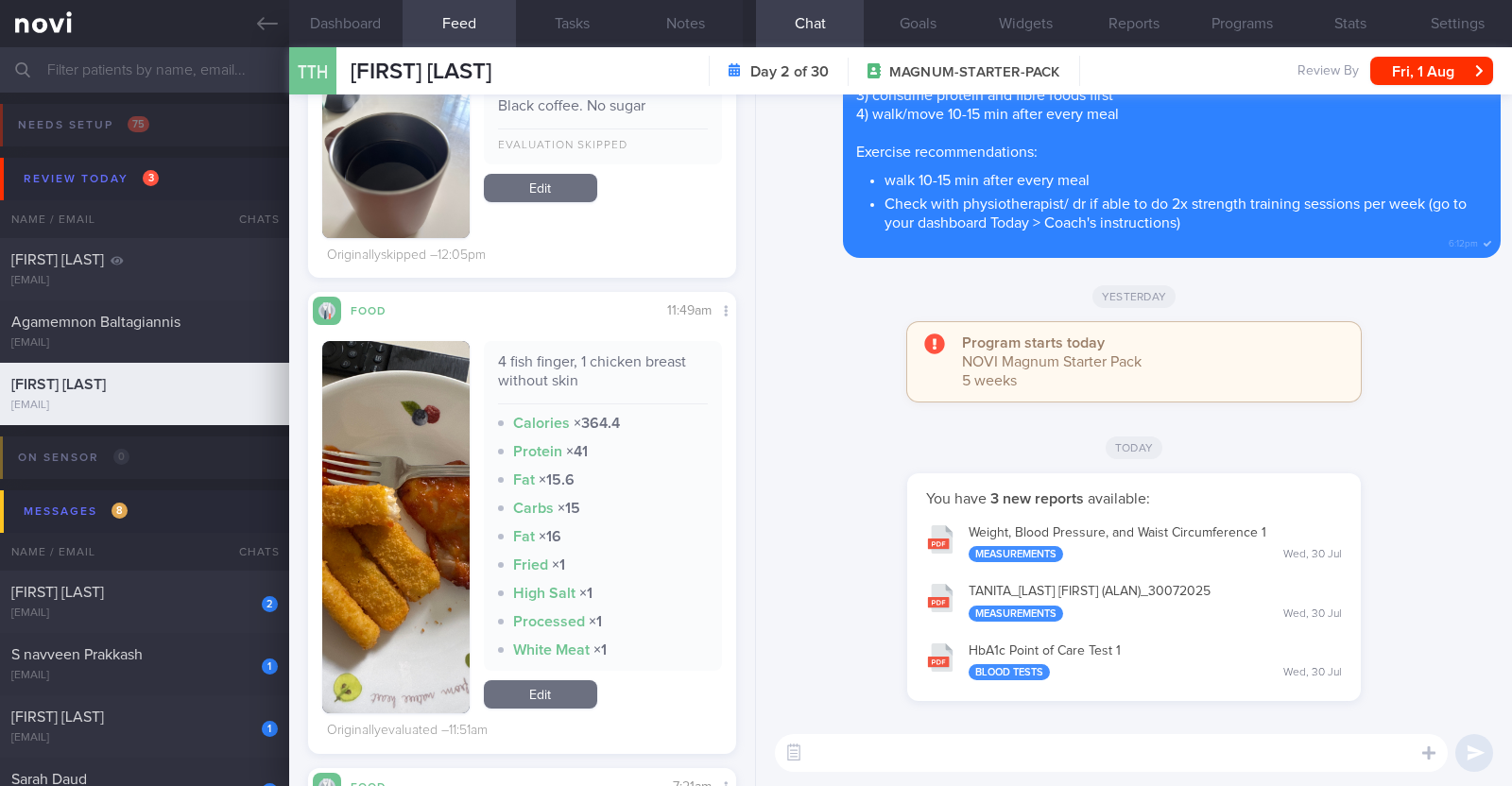 scroll, scrollTop: 709, scrollLeft: 0, axis: vertical 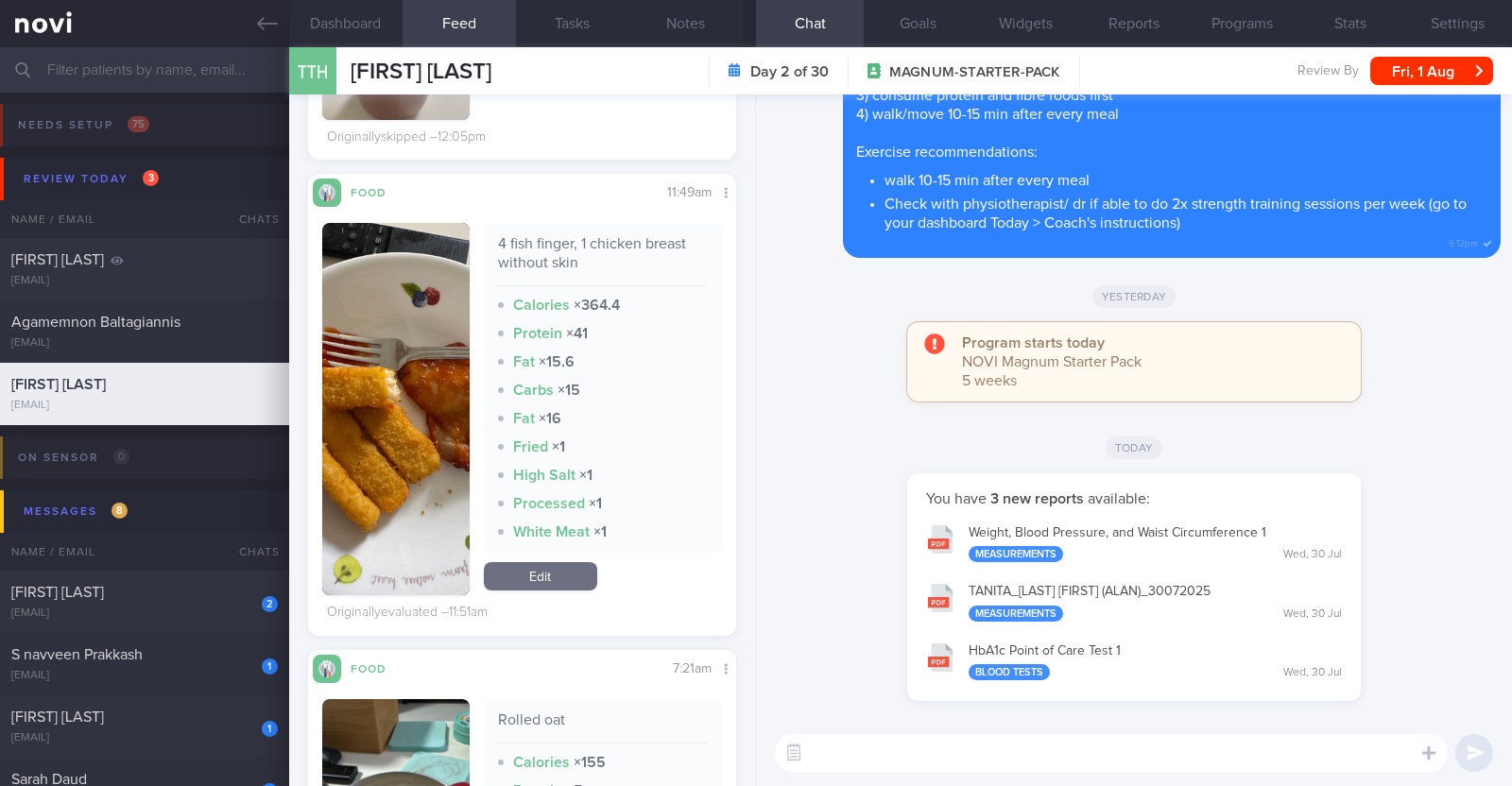 click at bounding box center (396, 409) 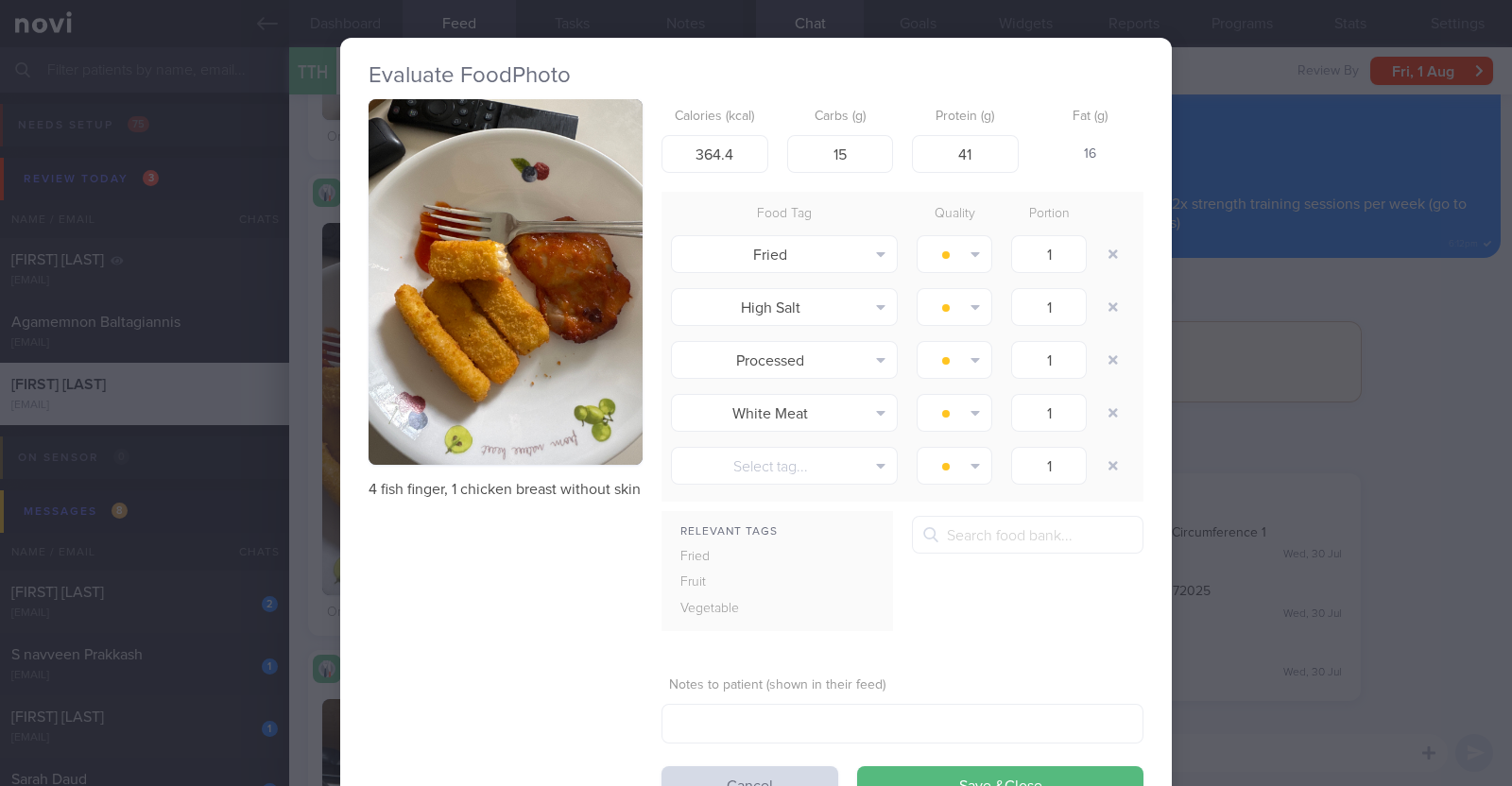 click on "Evaluate Food  Photo
4 fish finger, 1 chicken breast without skin
Calories (kcal)
364.4
Carbs (g)
15
Protein (g)
41
Fat (g)
16
Food Tag
Quality
Portion
Fried
Alcohol
Fried
Fruit
Healthy Fats
High Calcium
High Cholesterol" at bounding box center [756, 393] 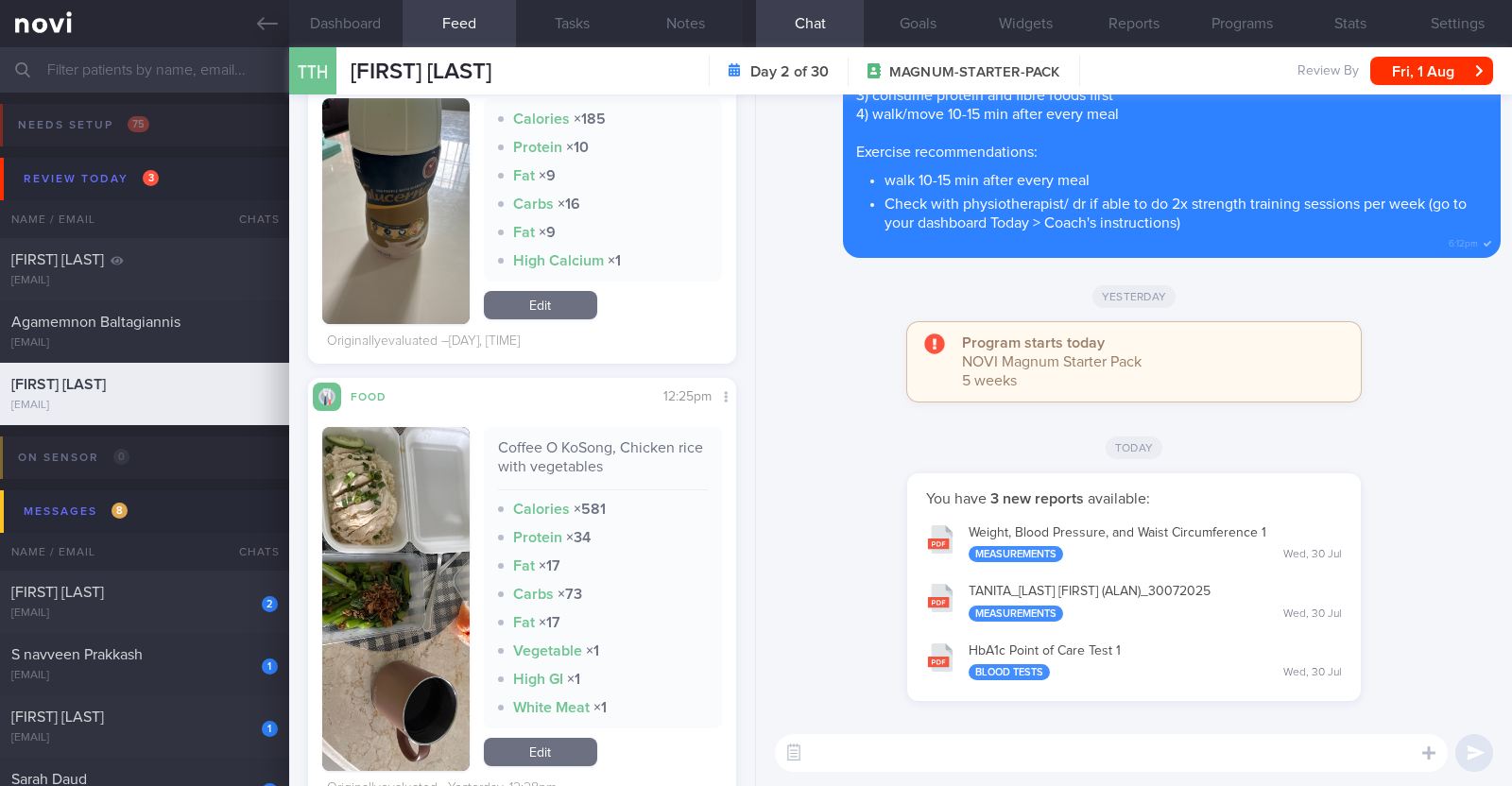 scroll, scrollTop: 2975, scrollLeft: 0, axis: vertical 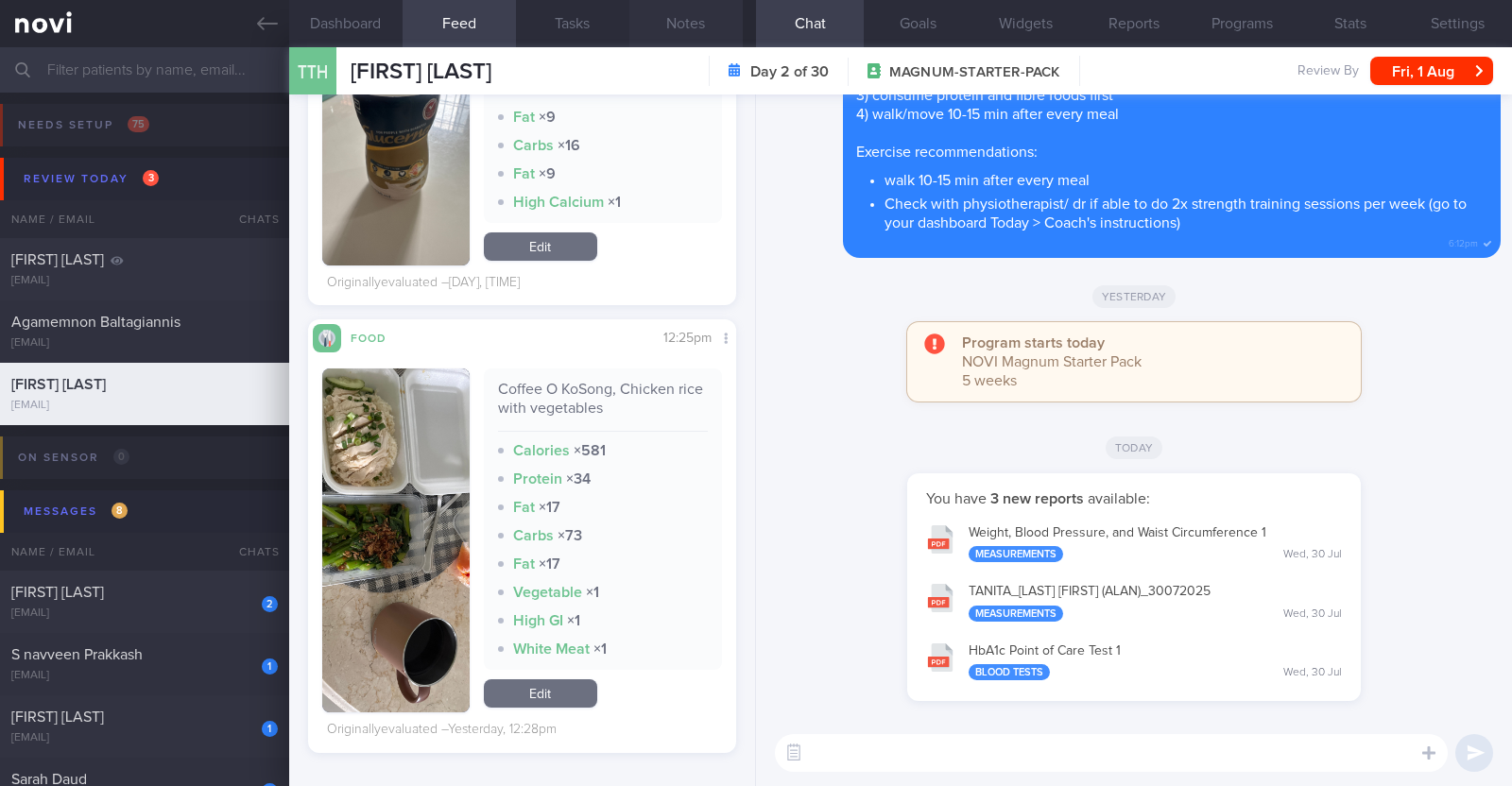 click on "Notes" at bounding box center [686, 24] 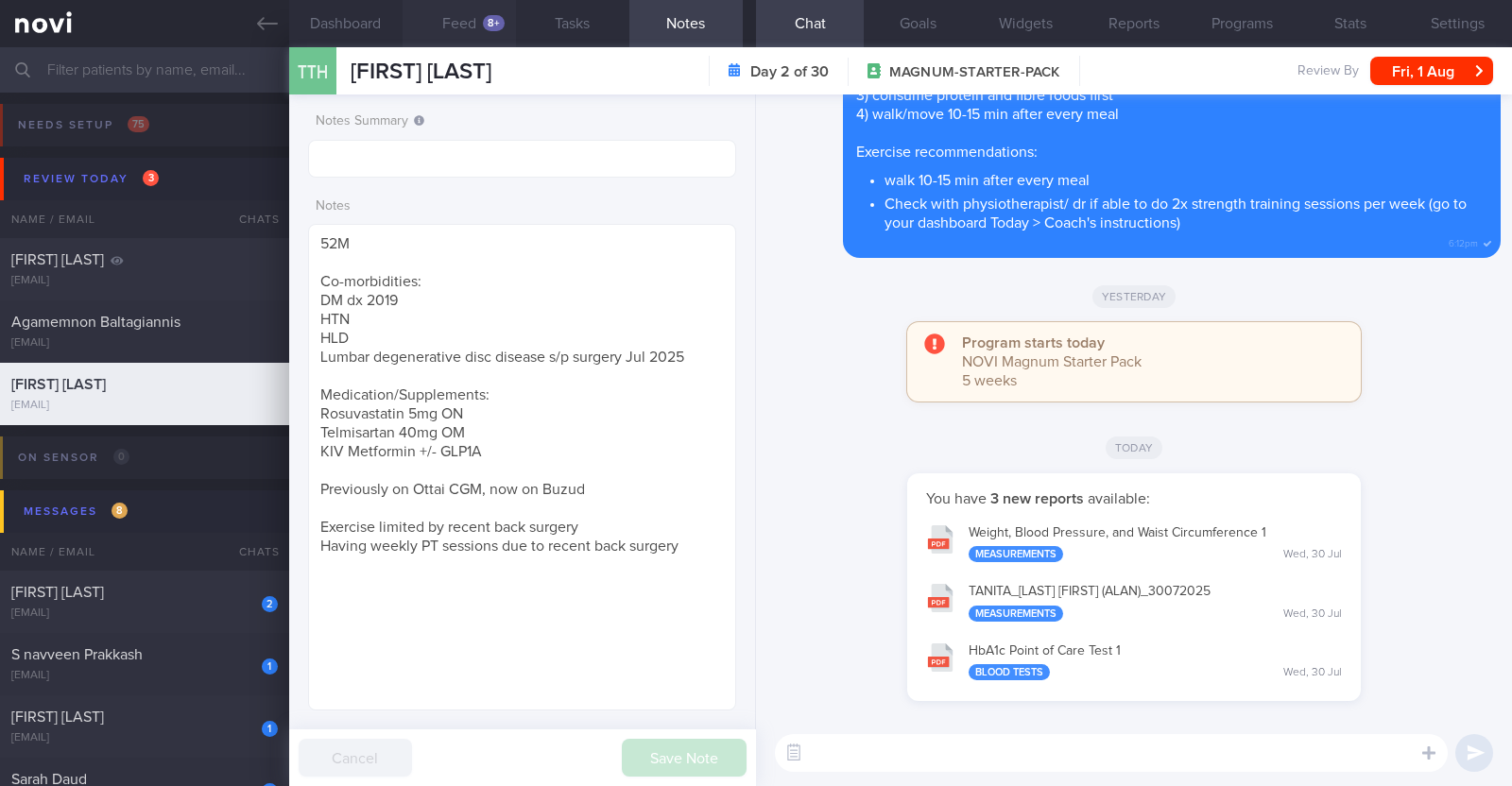 click on "Feed
8+" at bounding box center [459, 24] 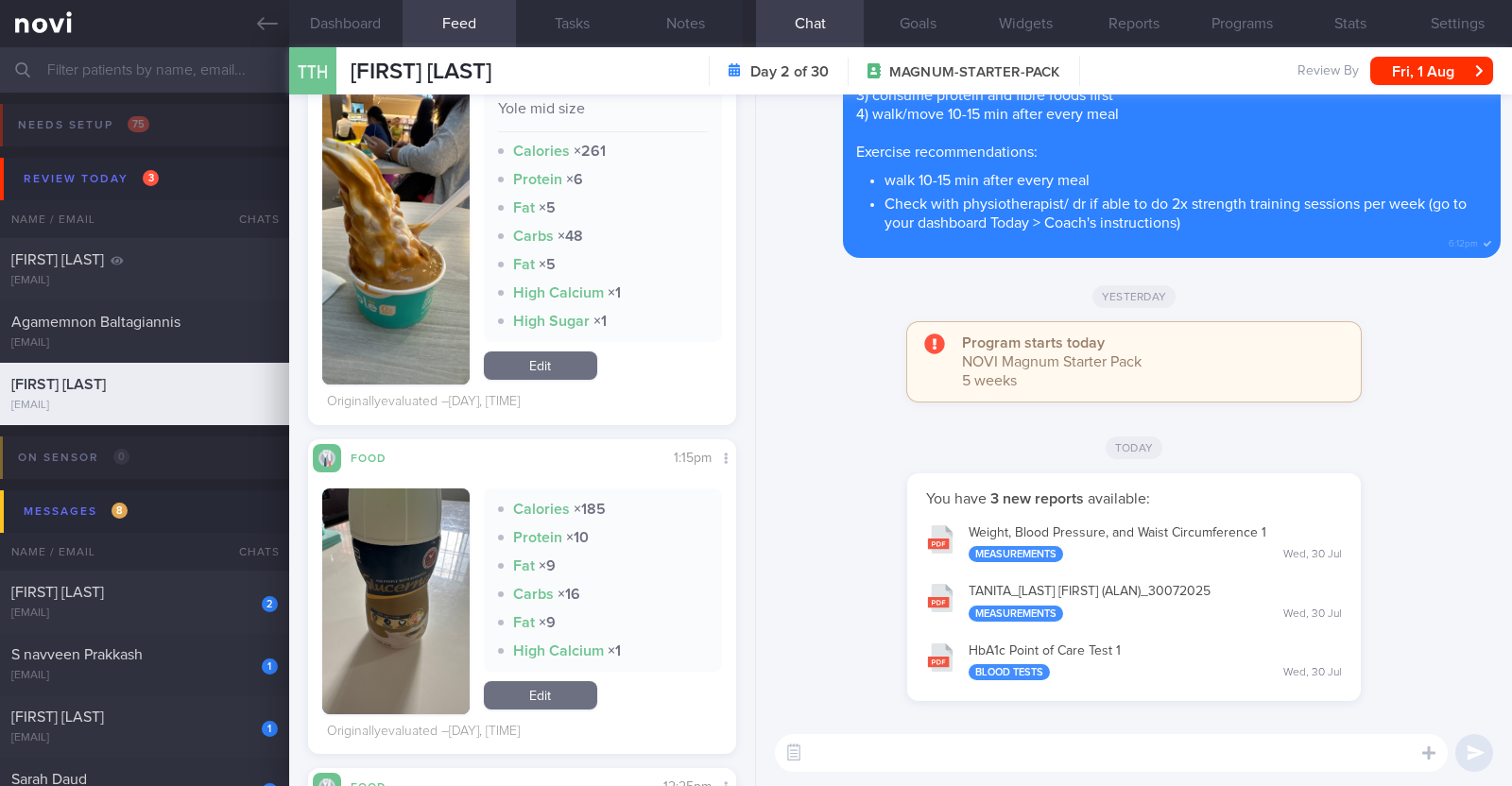 scroll, scrollTop: 2503, scrollLeft: 0, axis: vertical 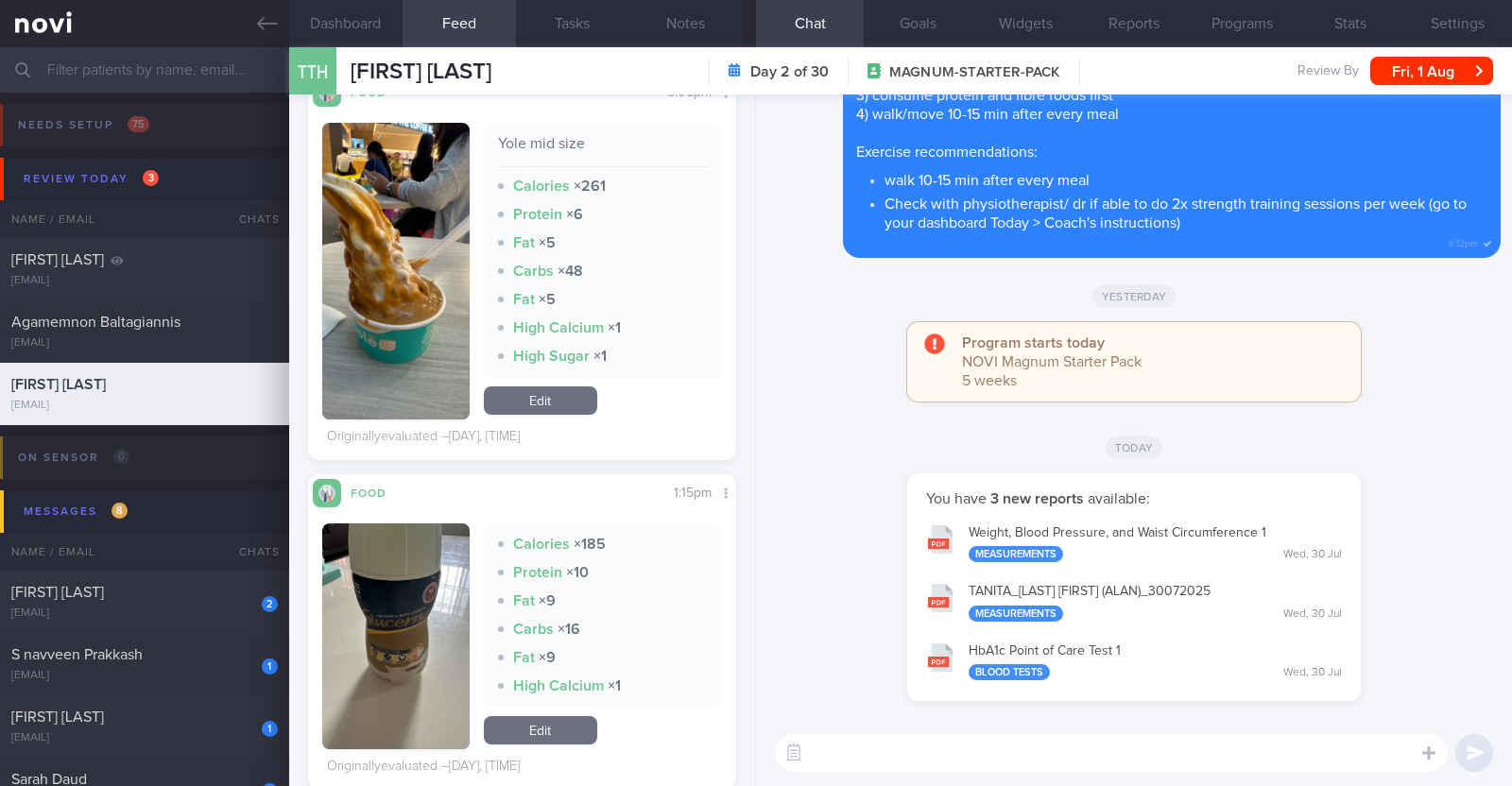 click at bounding box center [1111, 753] 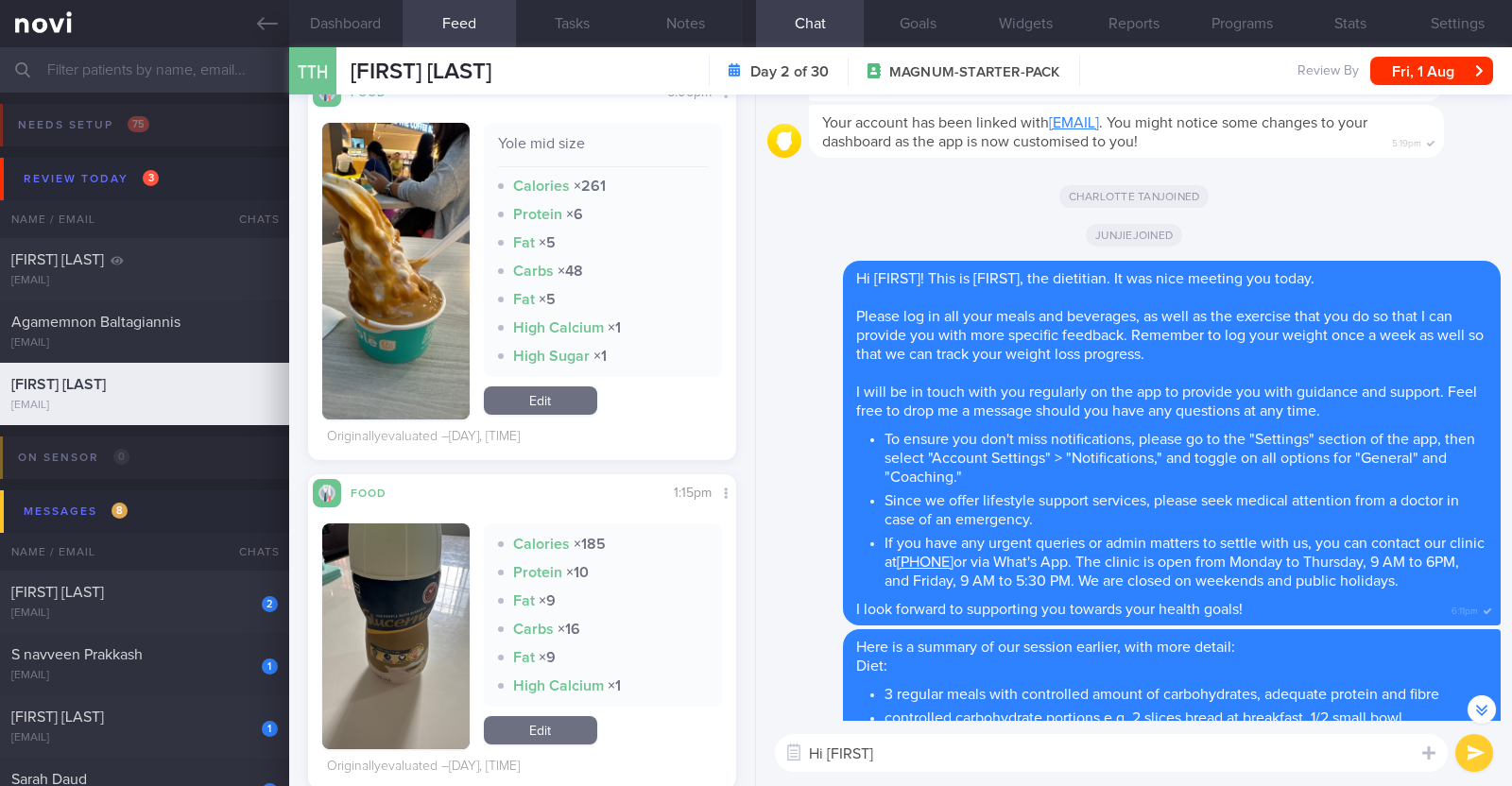 scroll, scrollTop: -944, scrollLeft: 0, axis: vertical 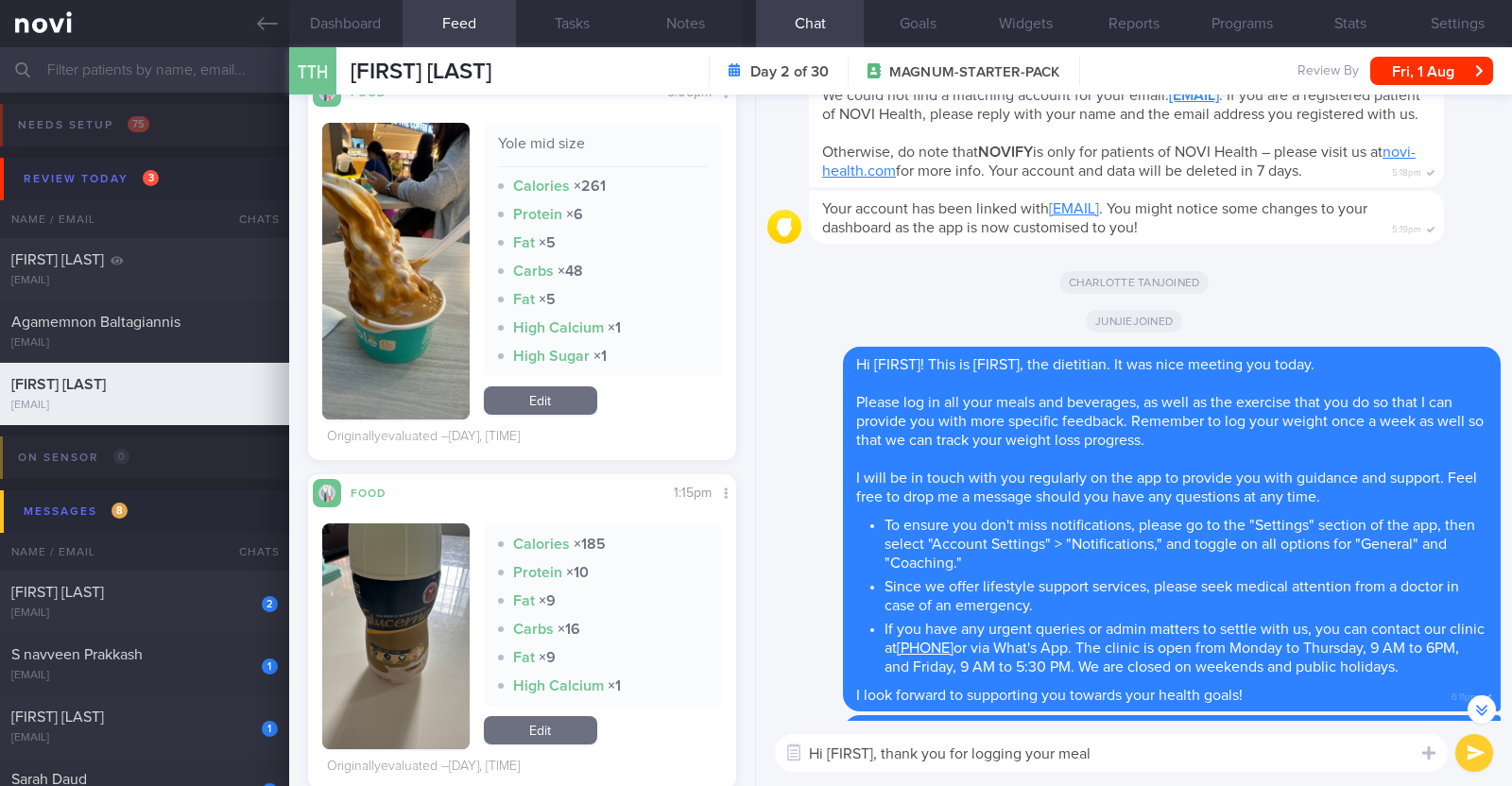 type on "Hi Alan, thank you for logging your meals" 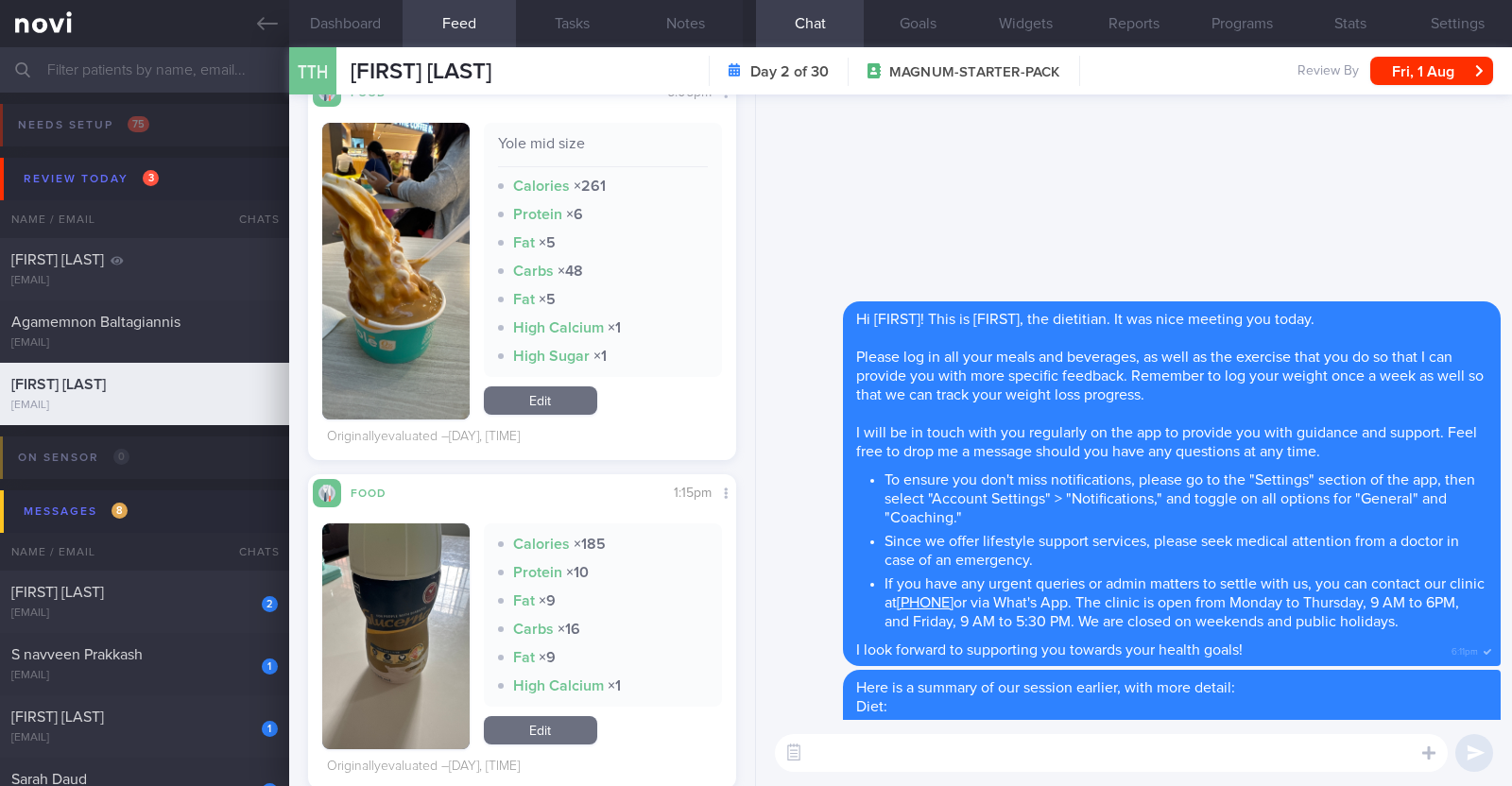 scroll, scrollTop: 0, scrollLeft: 0, axis: both 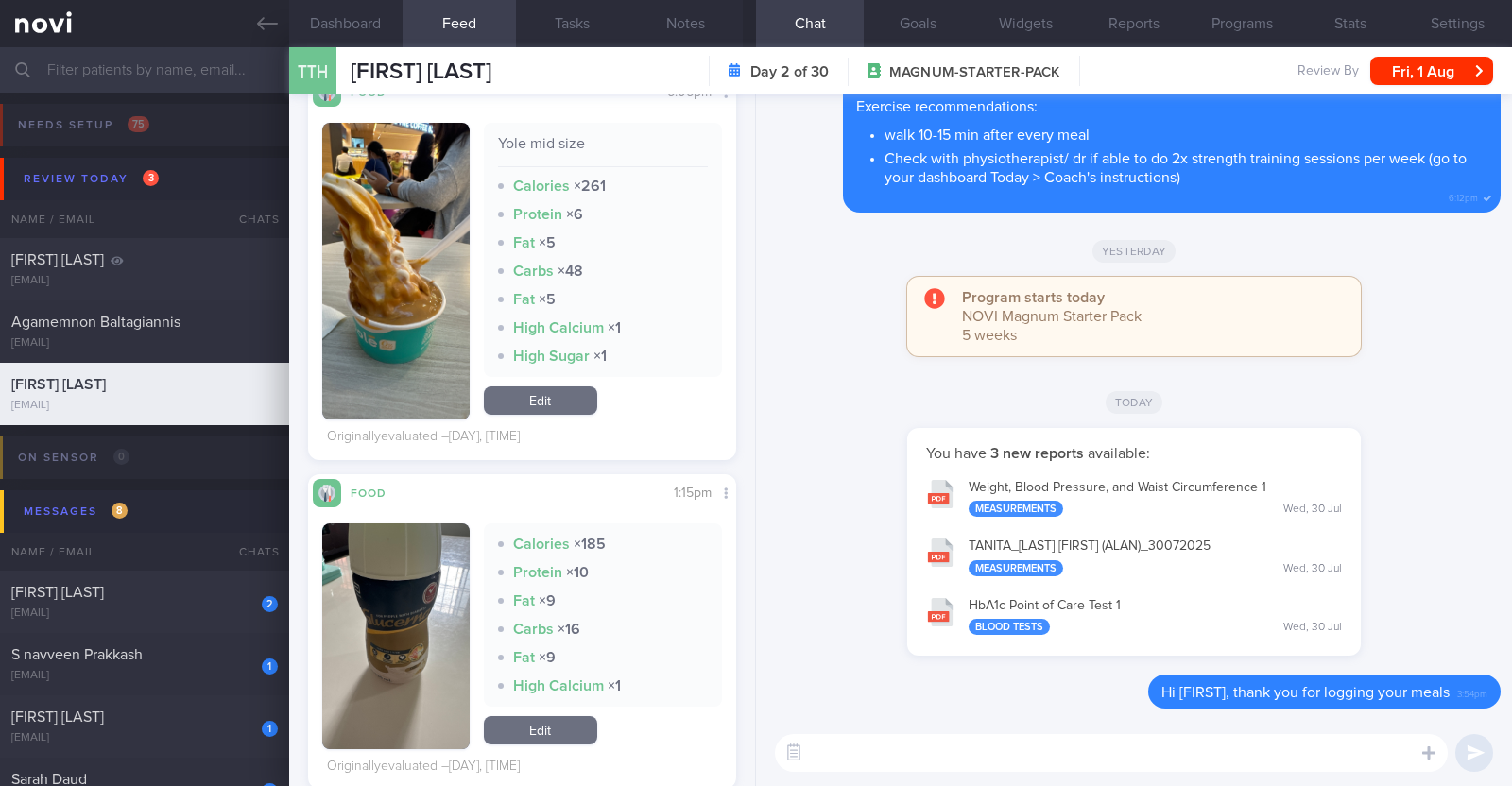 click at bounding box center [1111, 753] 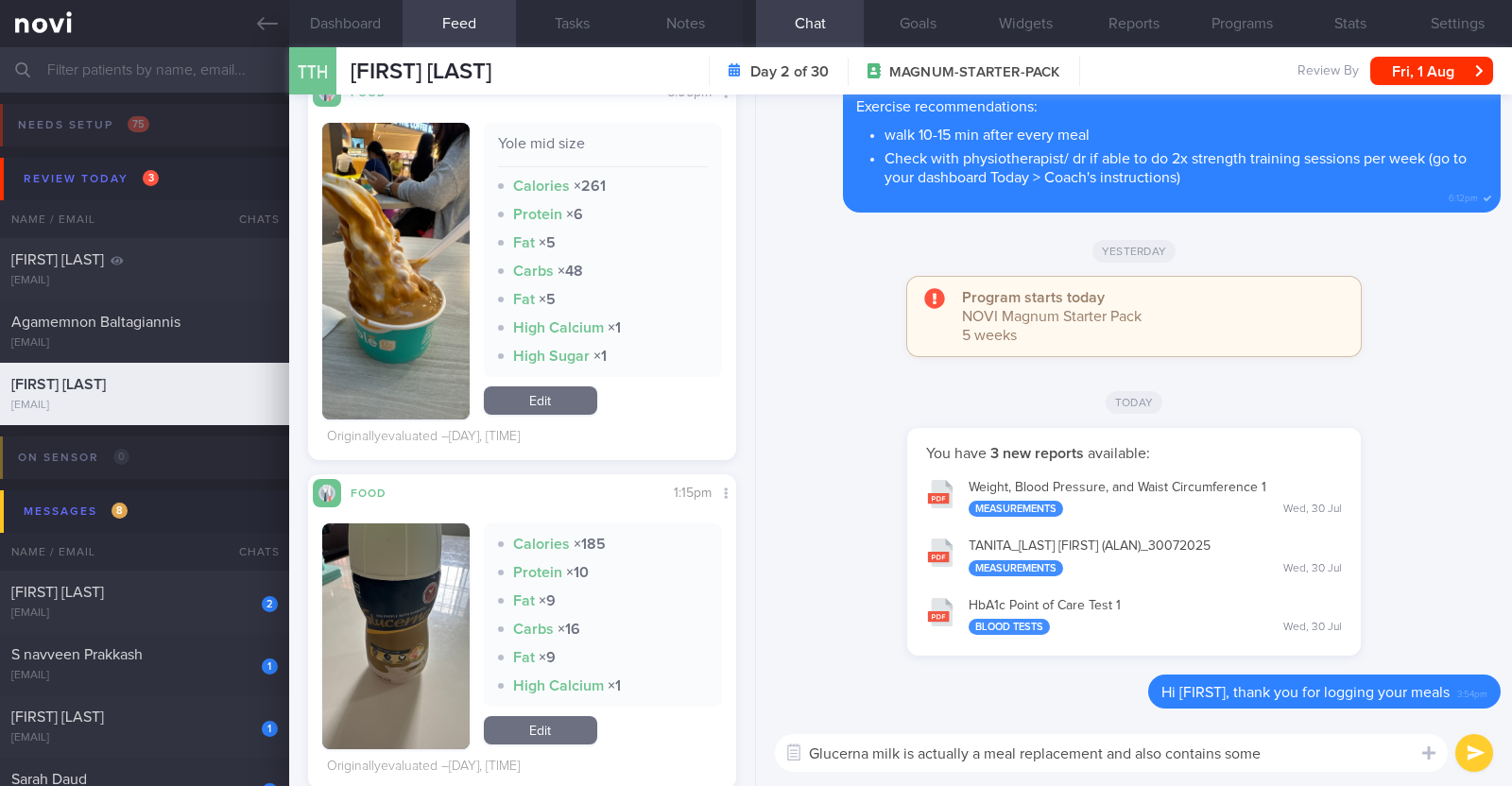 click on "Glucerna milk is actually a meal replacement and also contains some" at bounding box center (1111, 753) 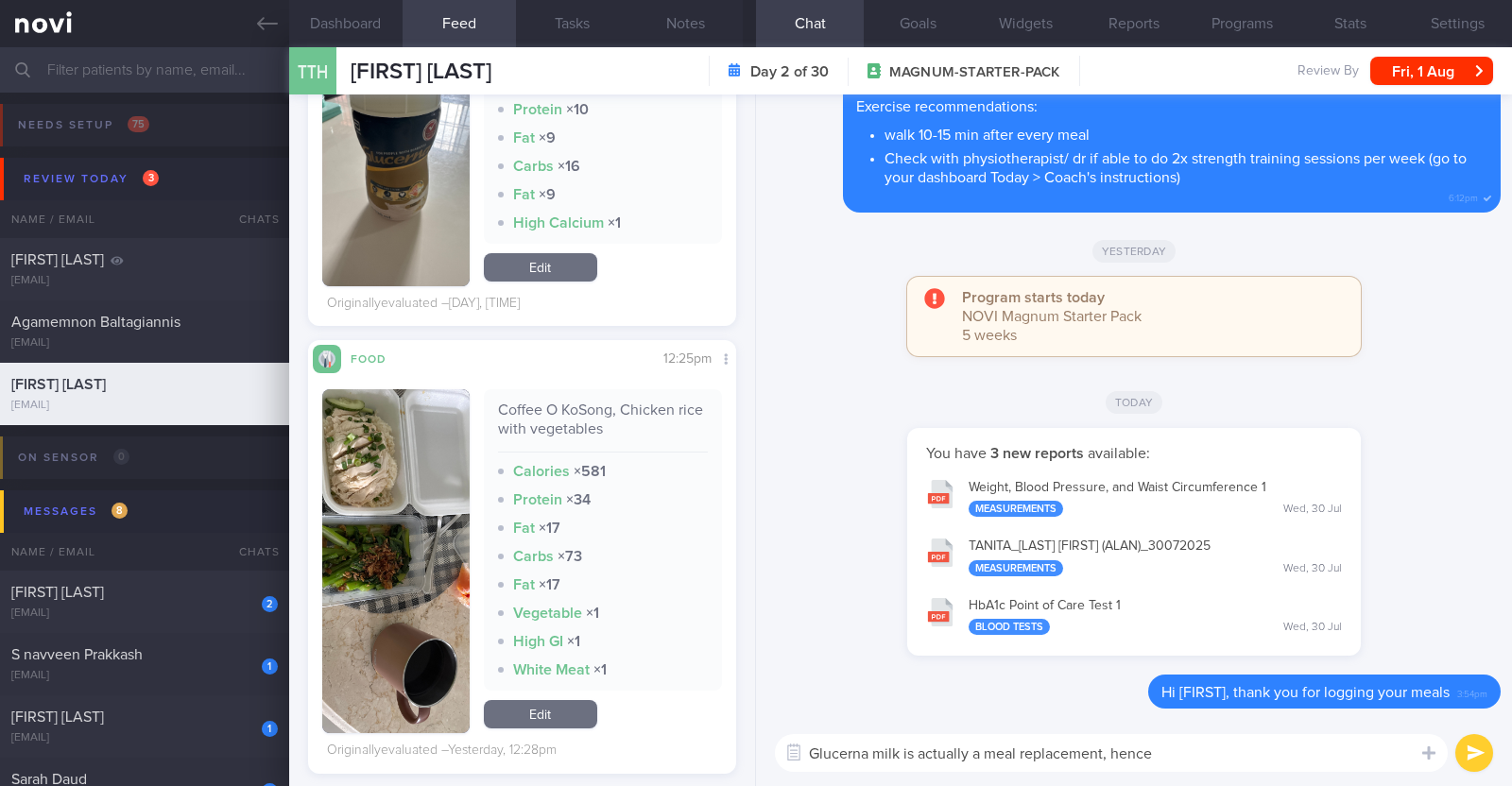 scroll, scrollTop: 2975, scrollLeft: 0, axis: vertical 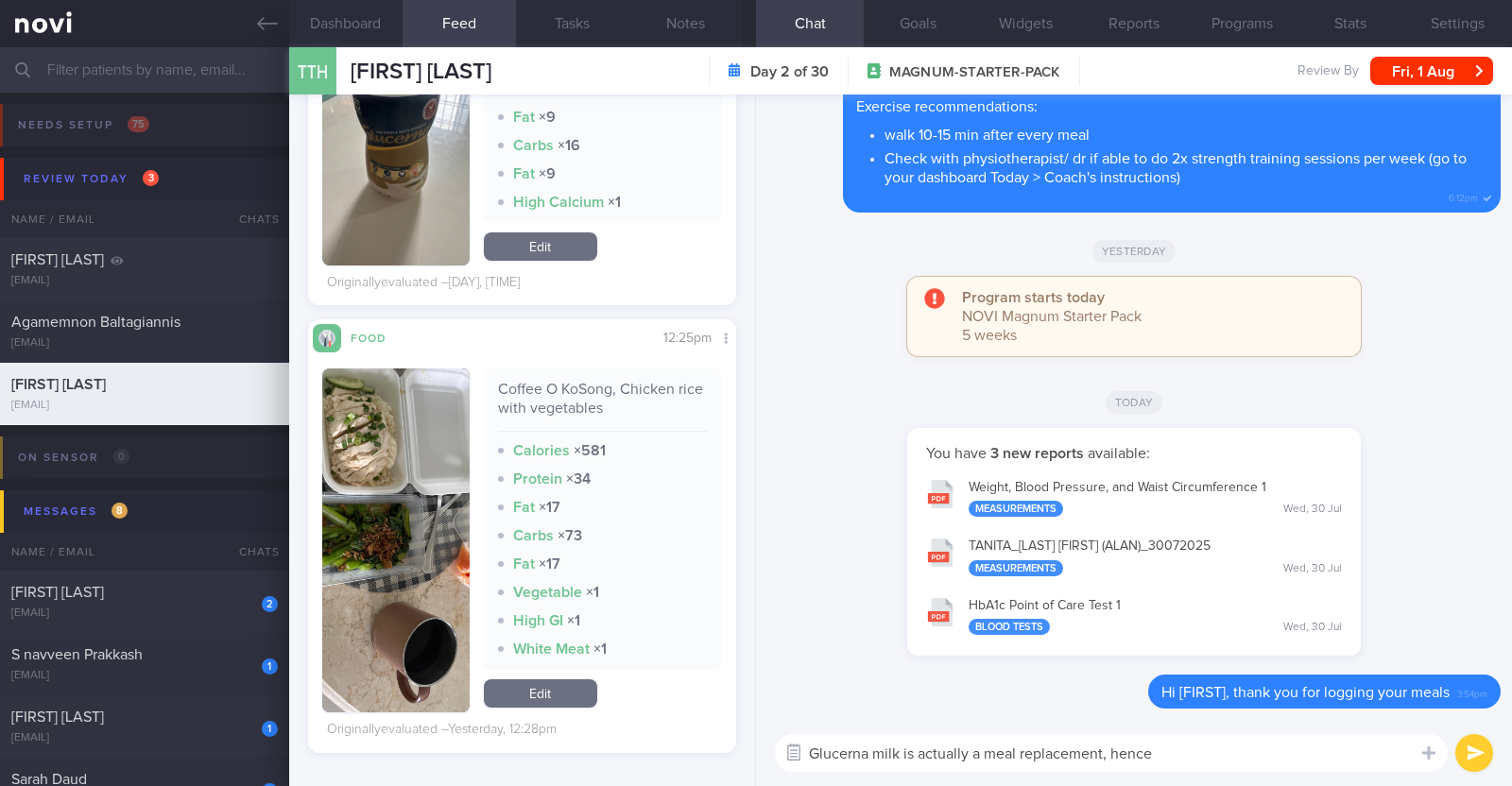 drag, startPoint x: 1165, startPoint y: 743, endPoint x: 784, endPoint y: 748, distance: 381.03281 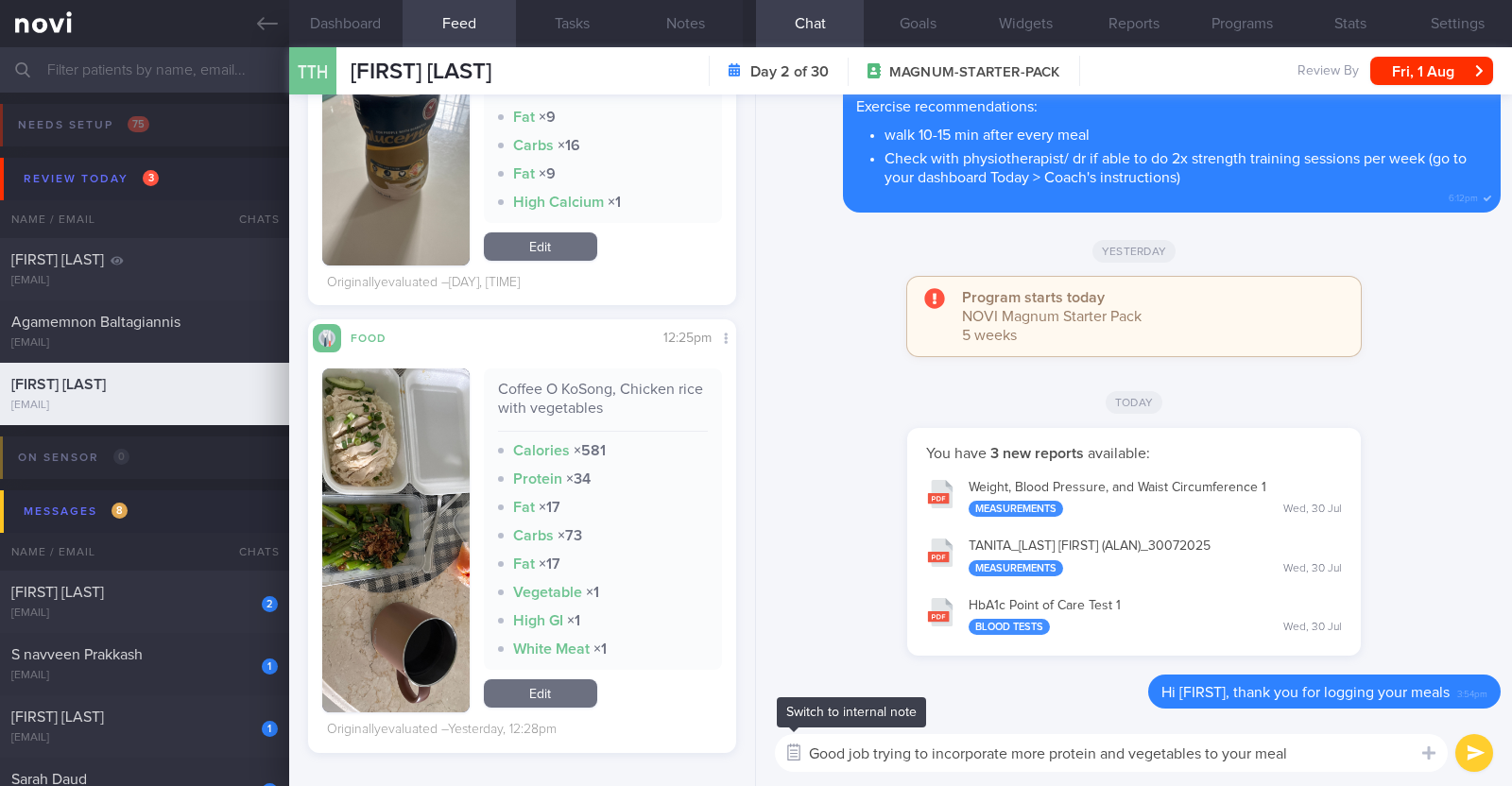 type on "Good job trying to incorporate more protein and vegetables to your meals" 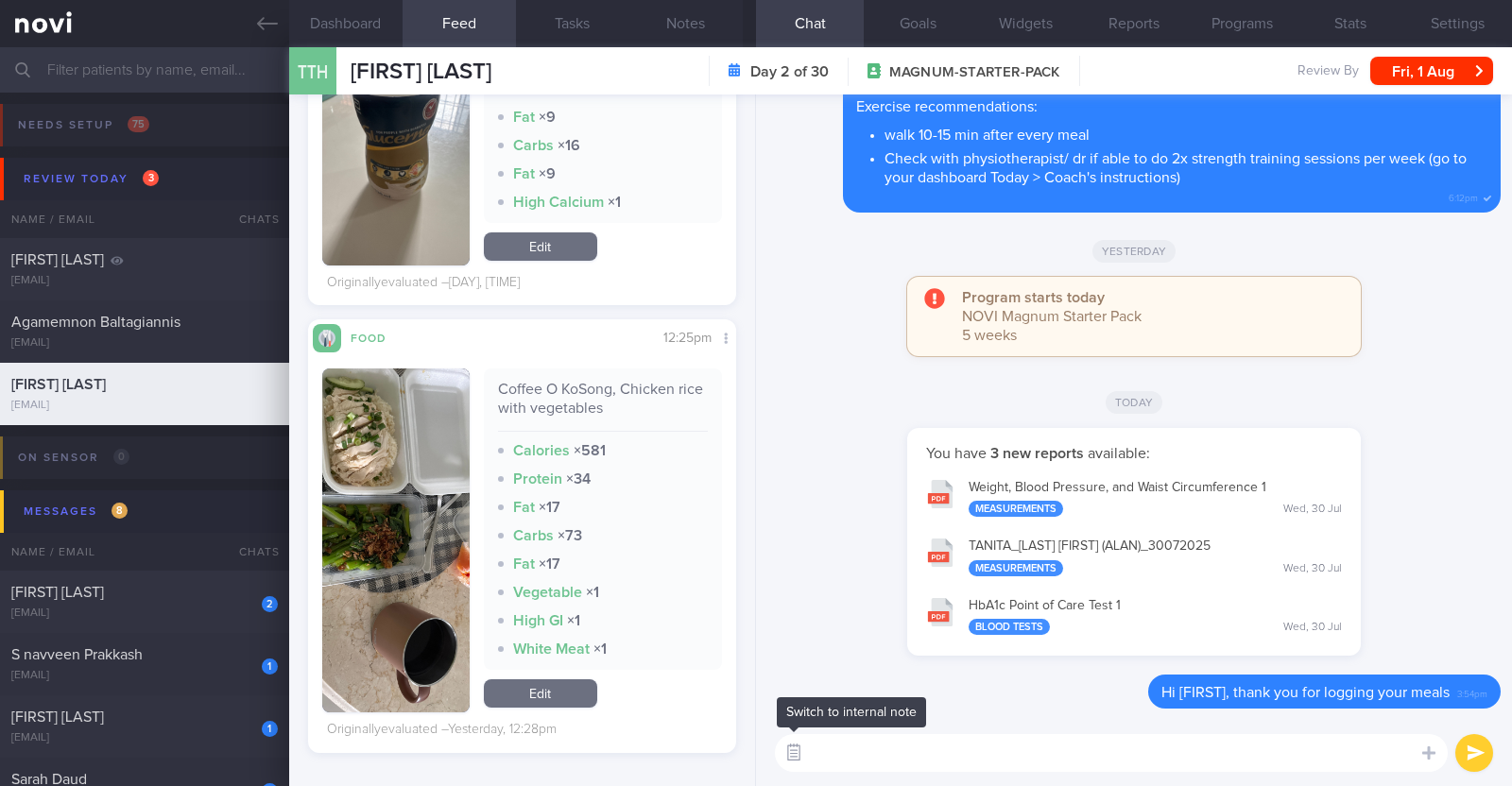 scroll, scrollTop: -37, scrollLeft: 0, axis: vertical 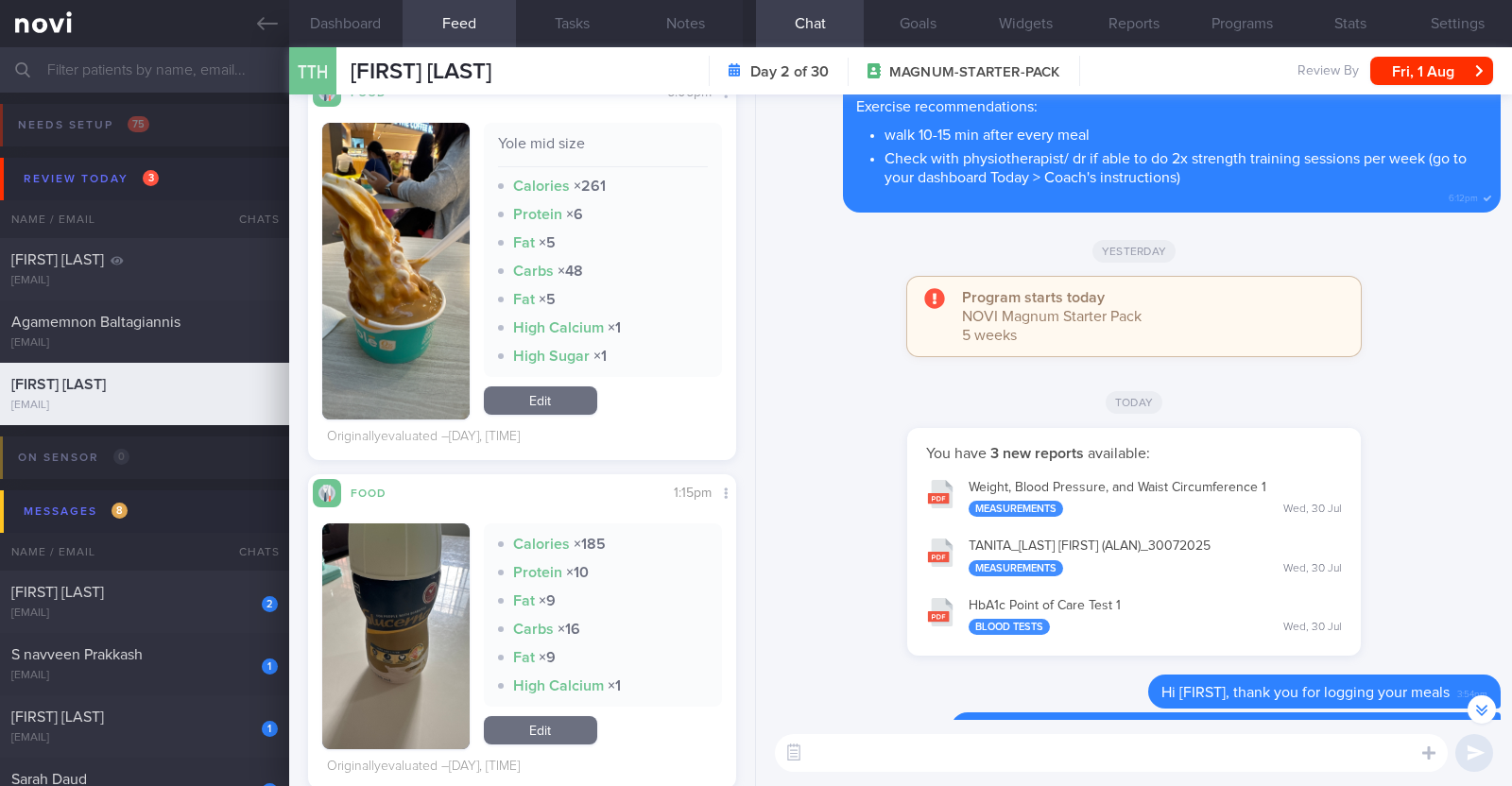 click at bounding box center [1111, 753] 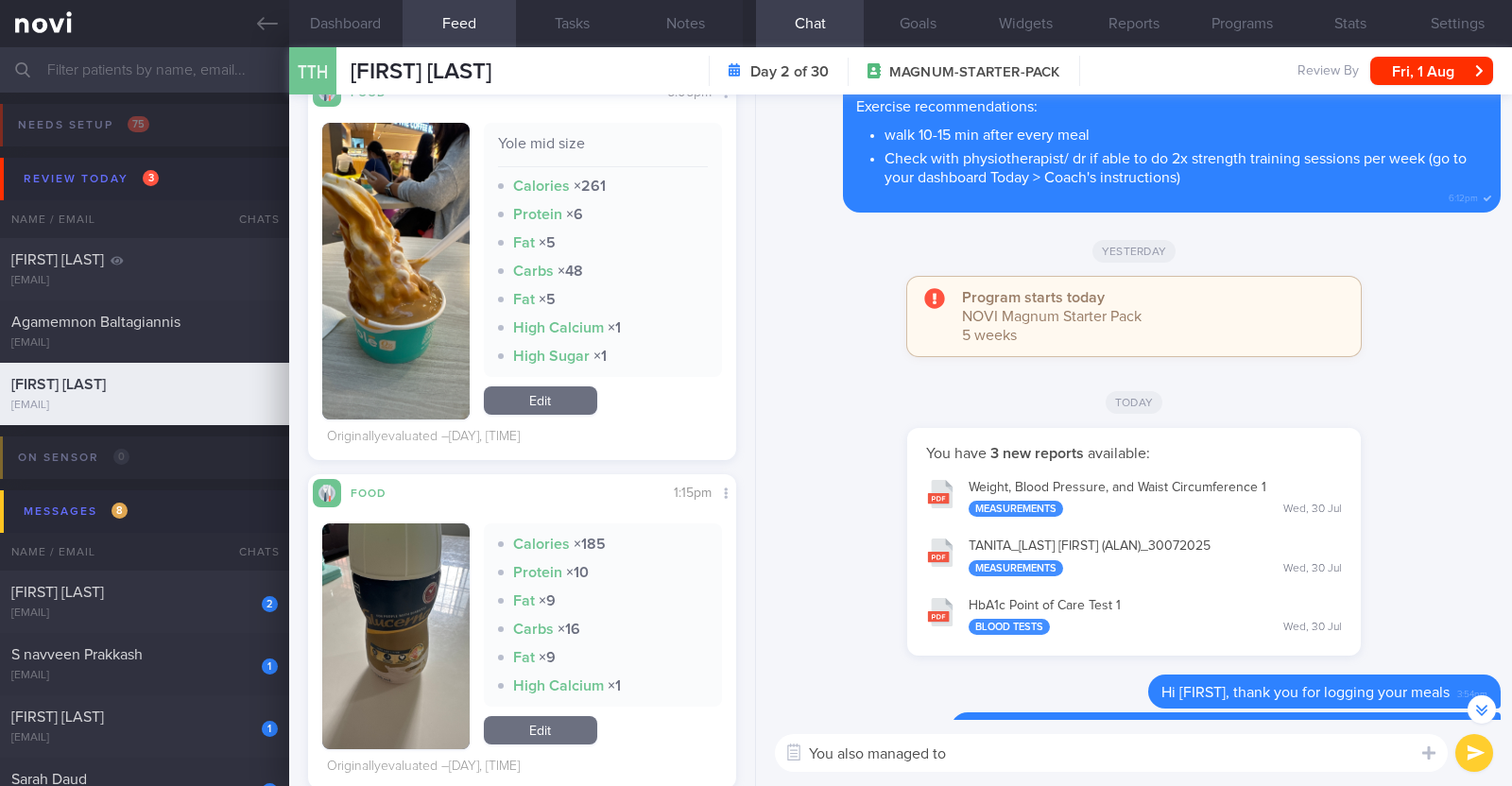 type on "You also managed to" 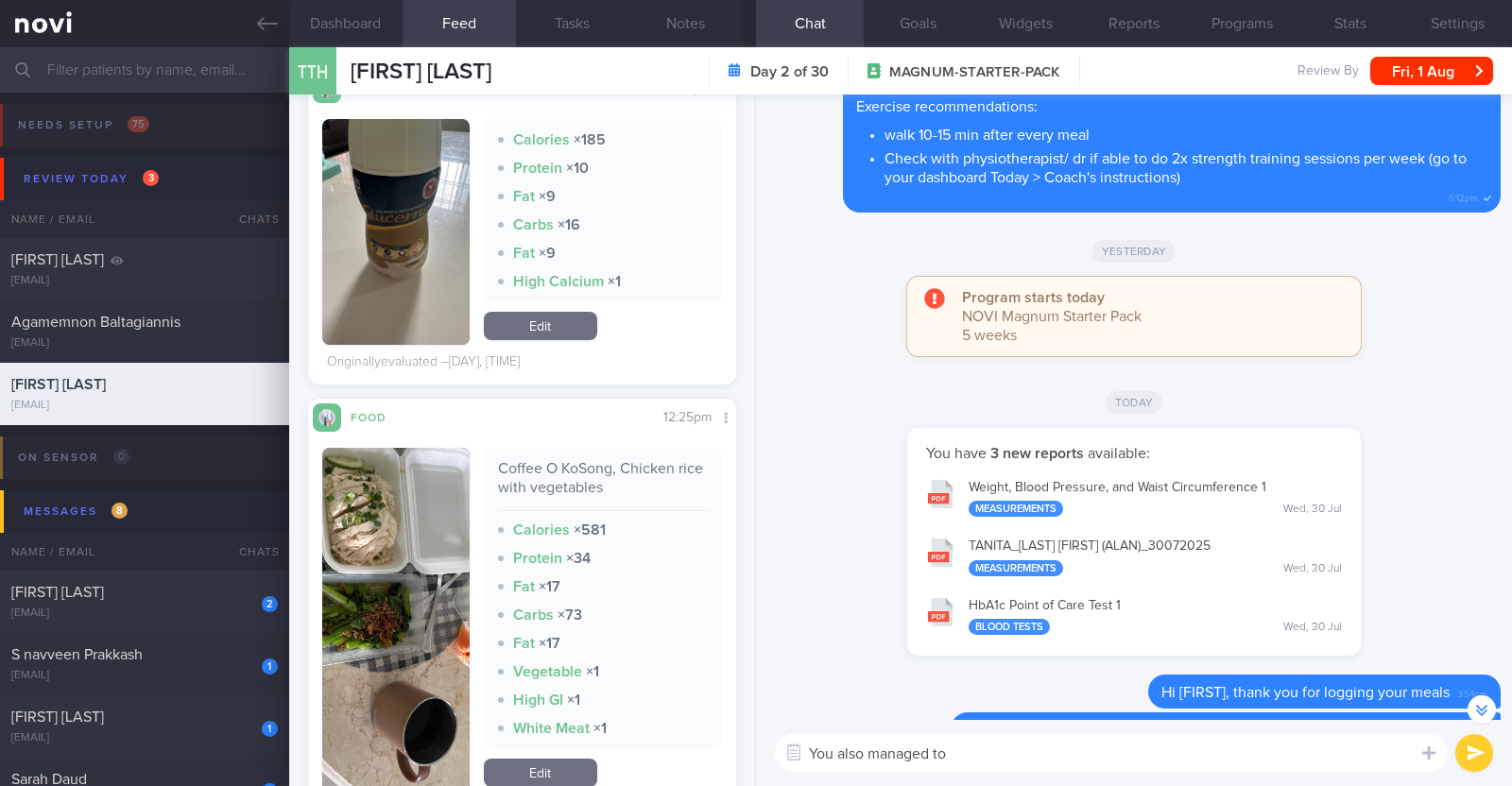 scroll, scrollTop: 2975, scrollLeft: 0, axis: vertical 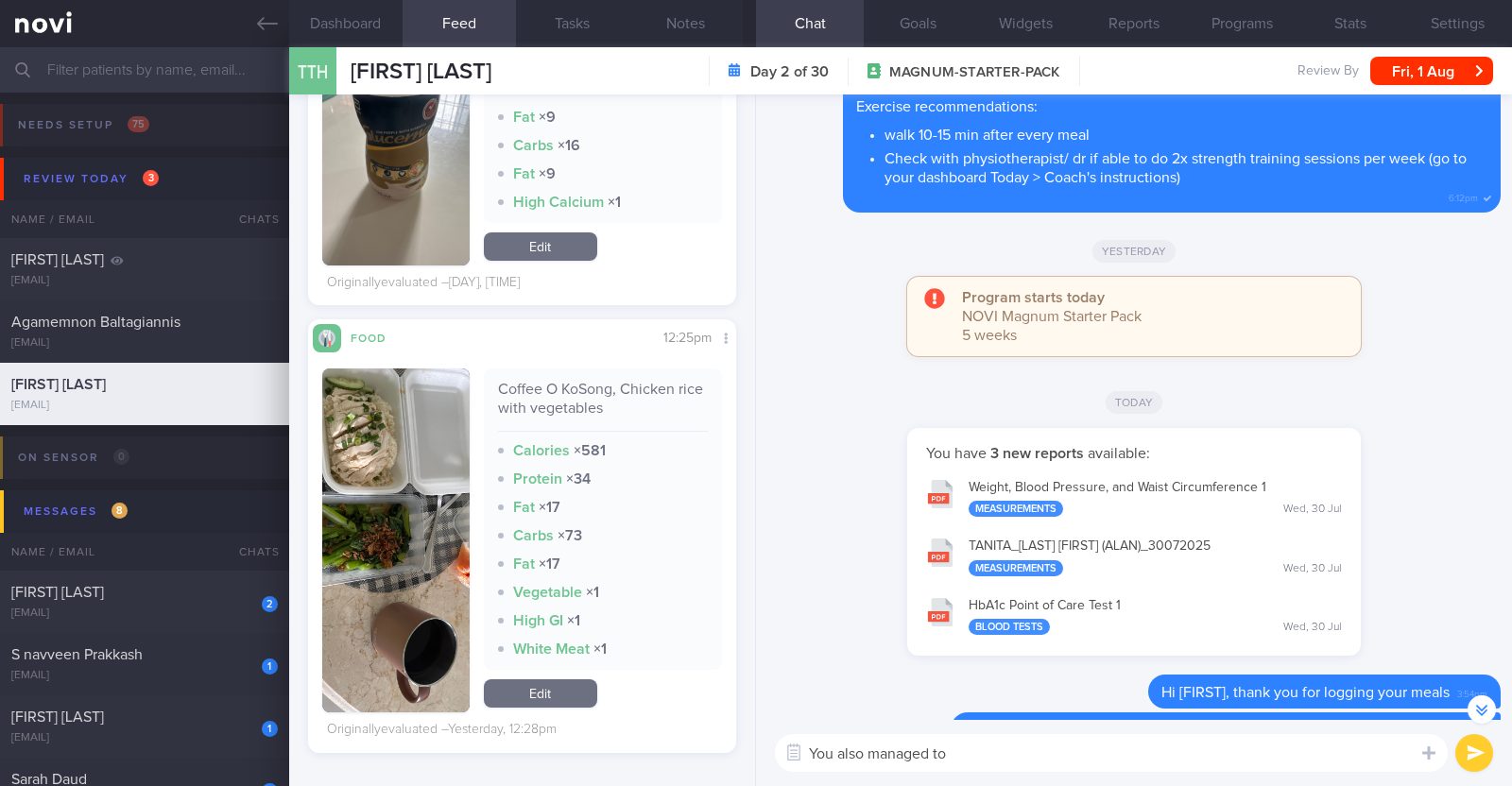 drag, startPoint x: 971, startPoint y: 753, endPoint x: 579, endPoint y: 726, distance: 392.92875 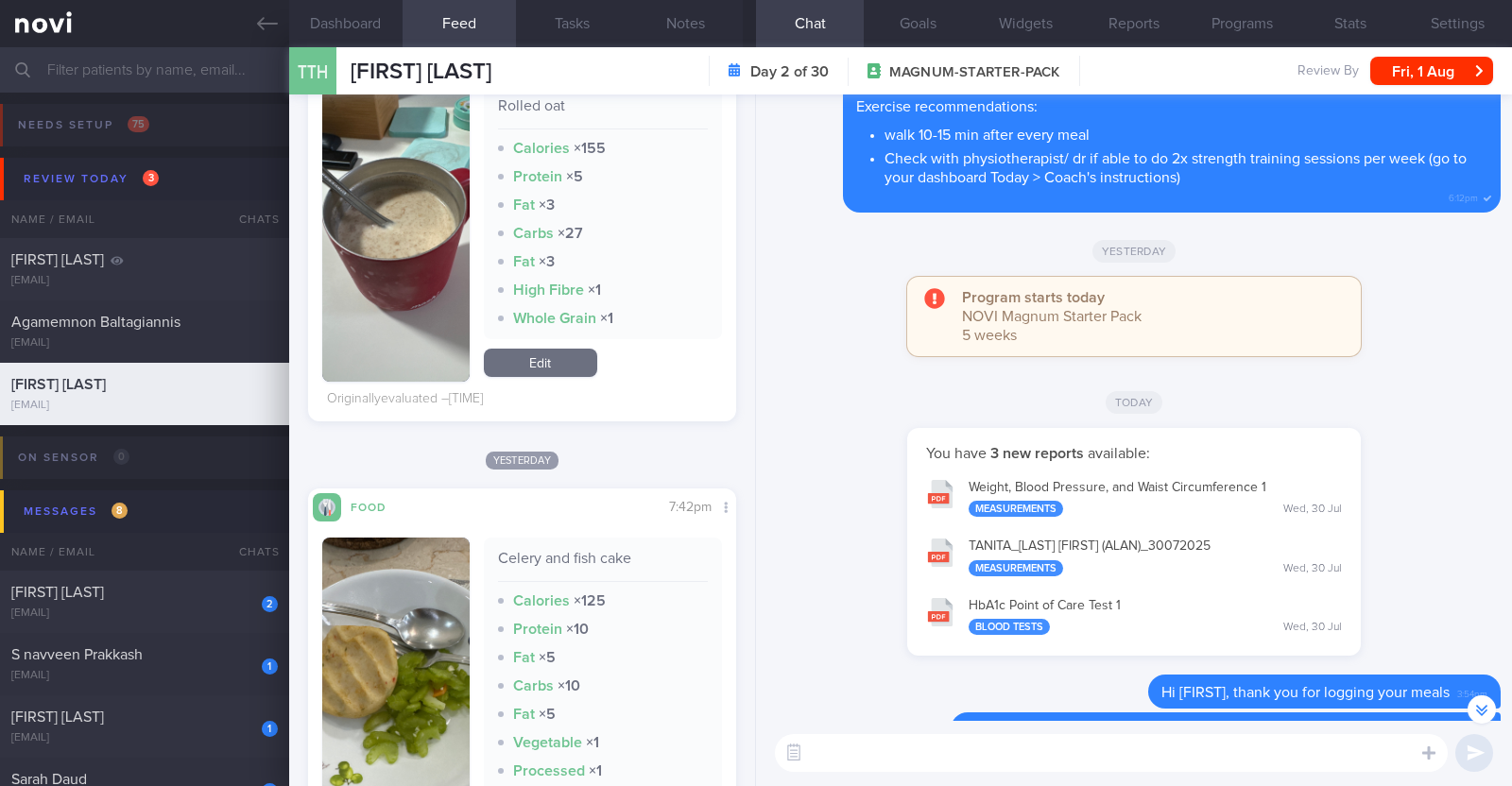 scroll, scrollTop: 1441, scrollLeft: 0, axis: vertical 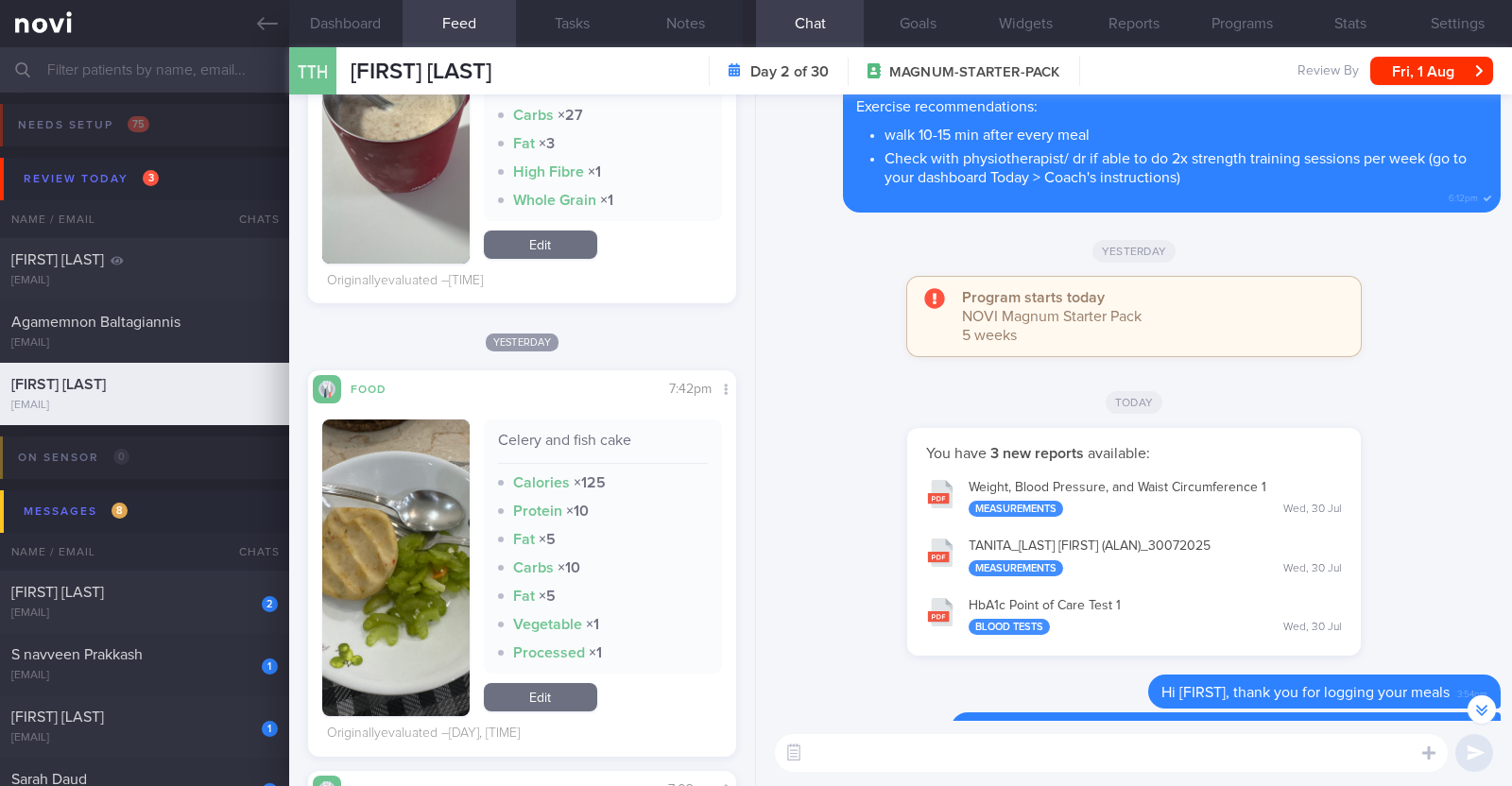 click at bounding box center [1111, 753] 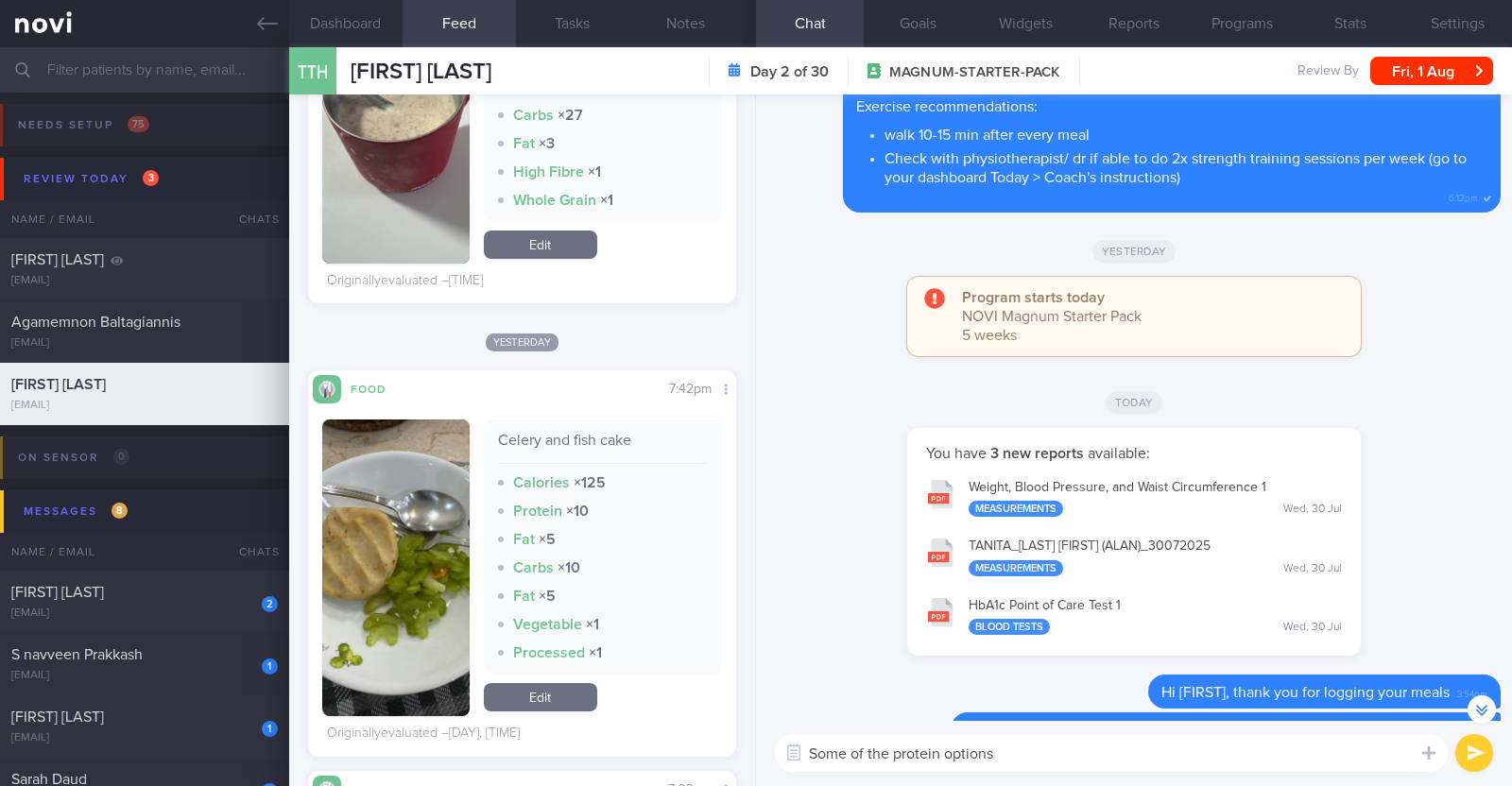 type on "Some of the protein options" 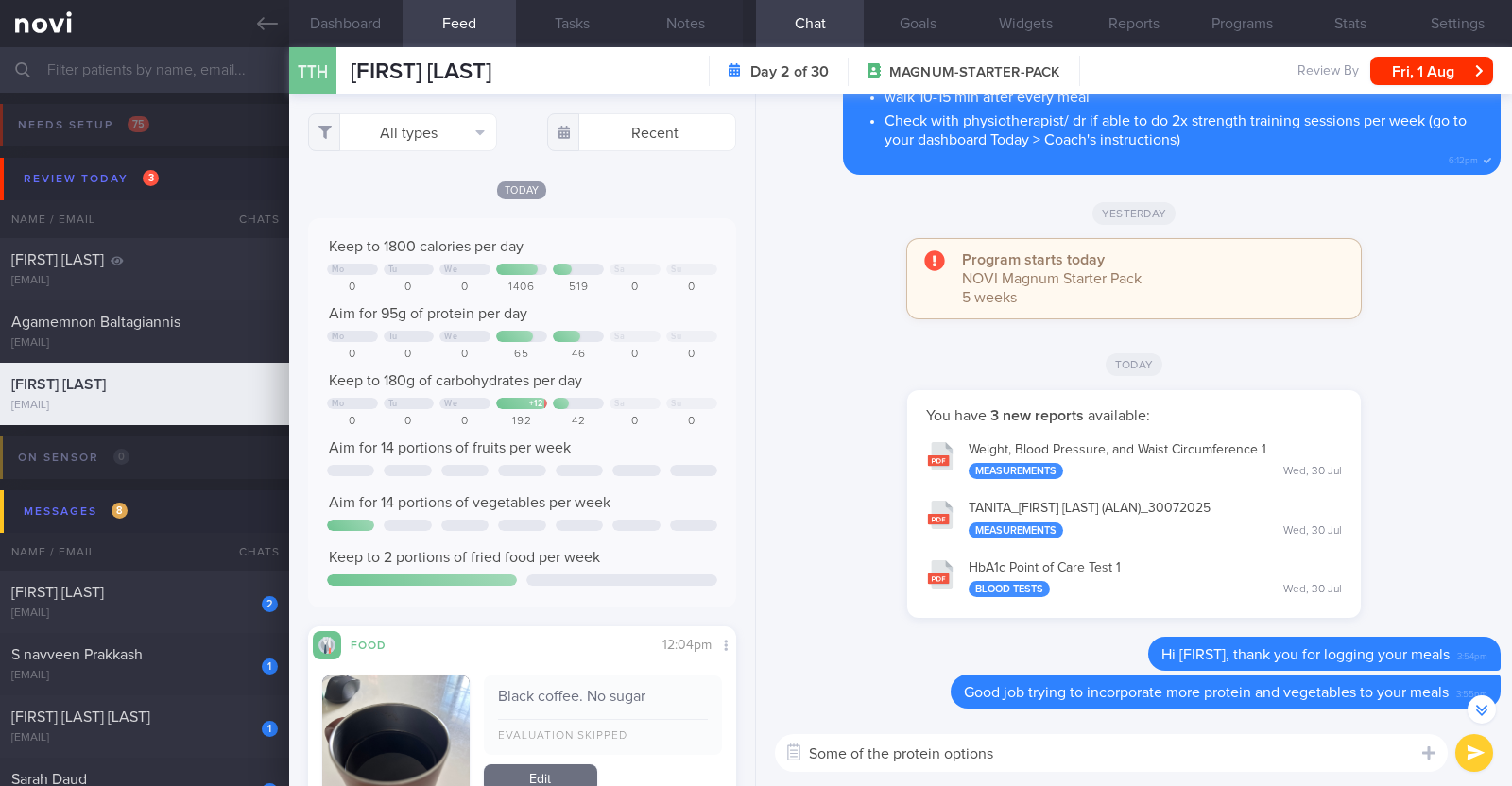 select on "7" 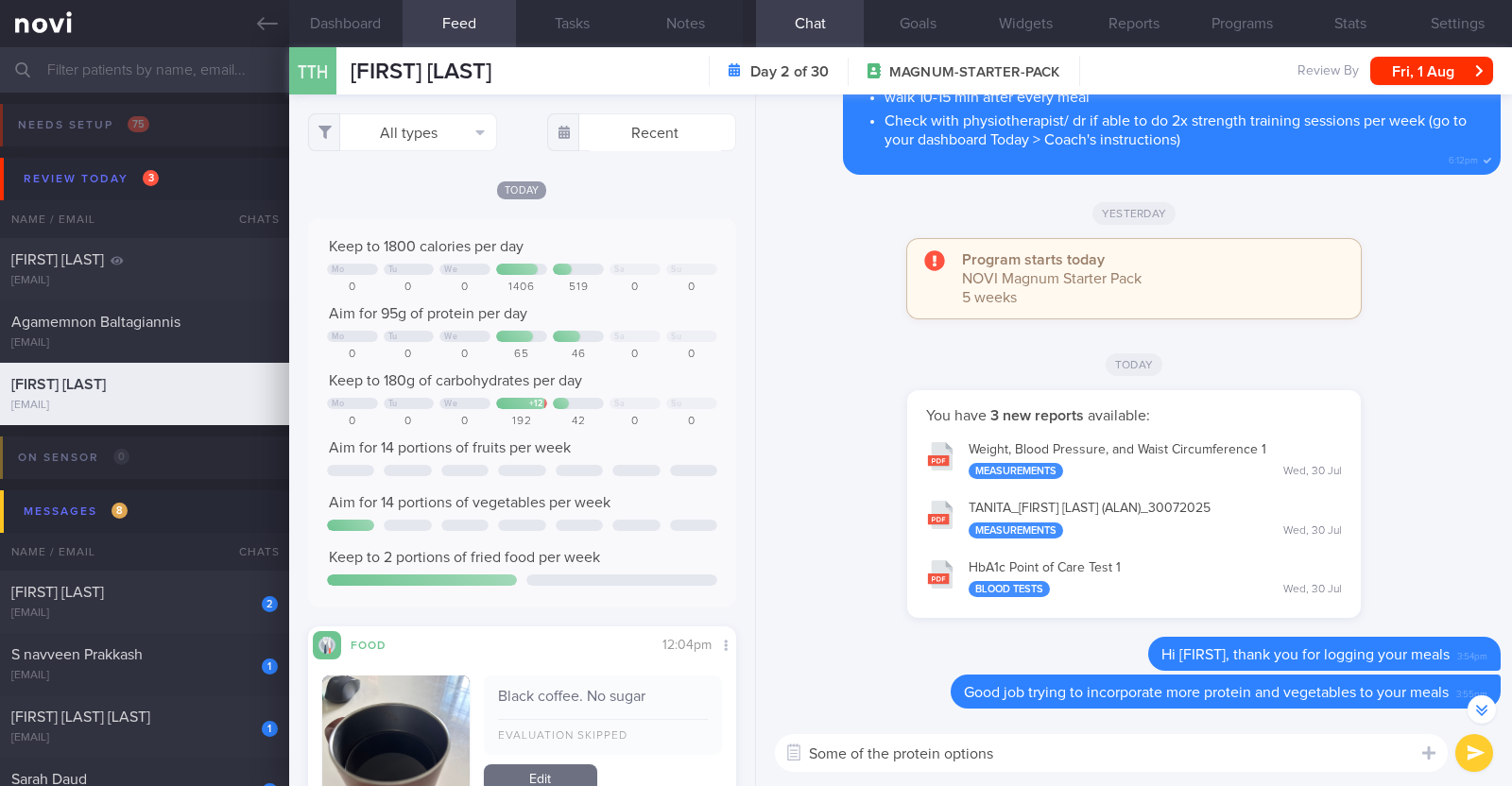 scroll, scrollTop: 944519, scrollLeft: 944615, axis: both 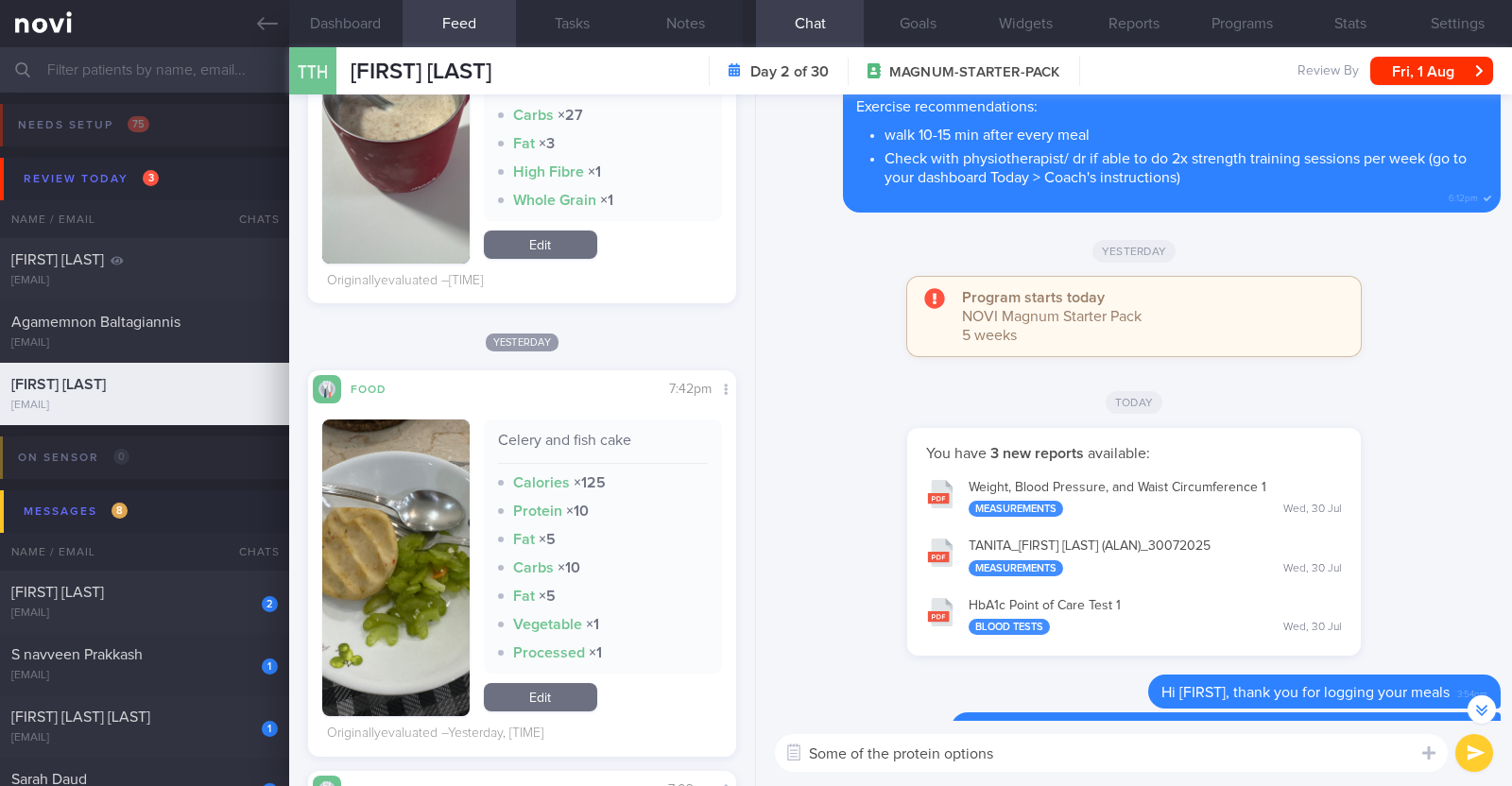 click on "You have
3 new reports
available:
Weight, Blood Pressure, and Waist Circumference 1
Measurements
Wed, 30 Jul
TANITA_ TAN TIONG HEAN (ALAN)_ 30072025
Measurements
Wed, 30 Jul
HbA1c Point of Care Test 1
Blood Tests
Wed, 30 Jul" at bounding box center [1134, 552] 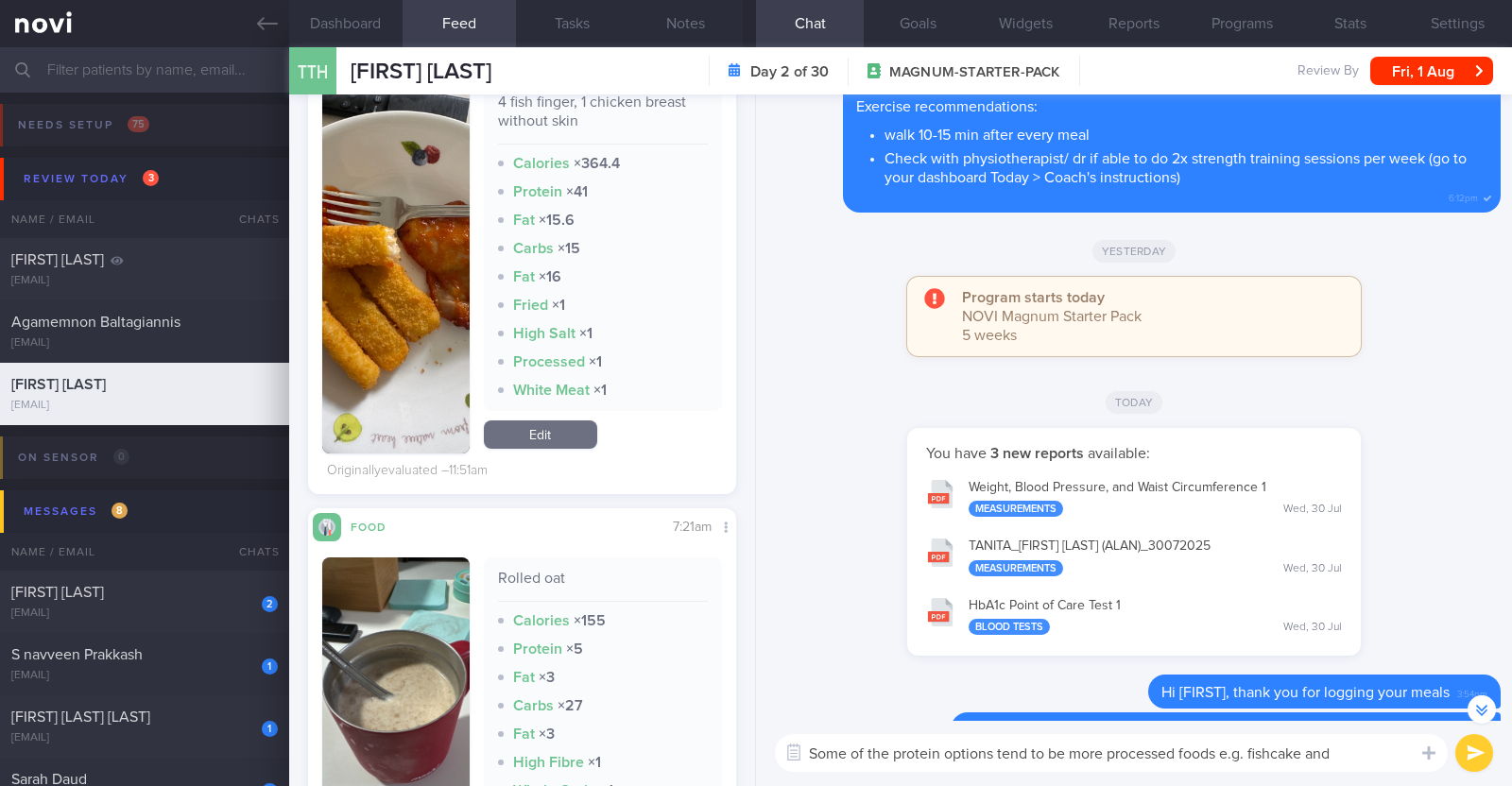 scroll, scrollTop: 849, scrollLeft: 0, axis: vertical 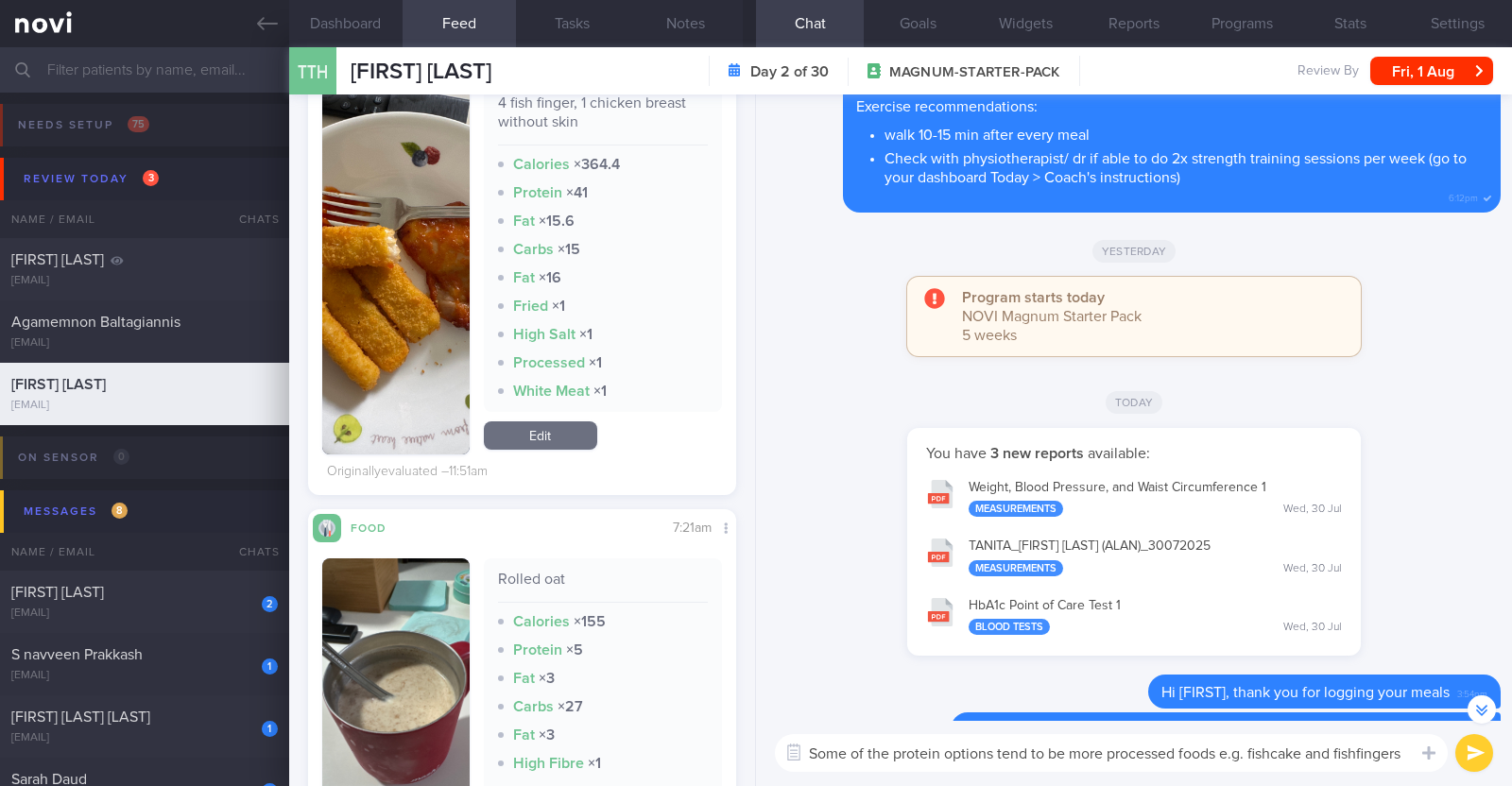 click on "Some of the protein options tend to be more processed foods e.g. fishcake and fishfingers" at bounding box center [1111, 753] 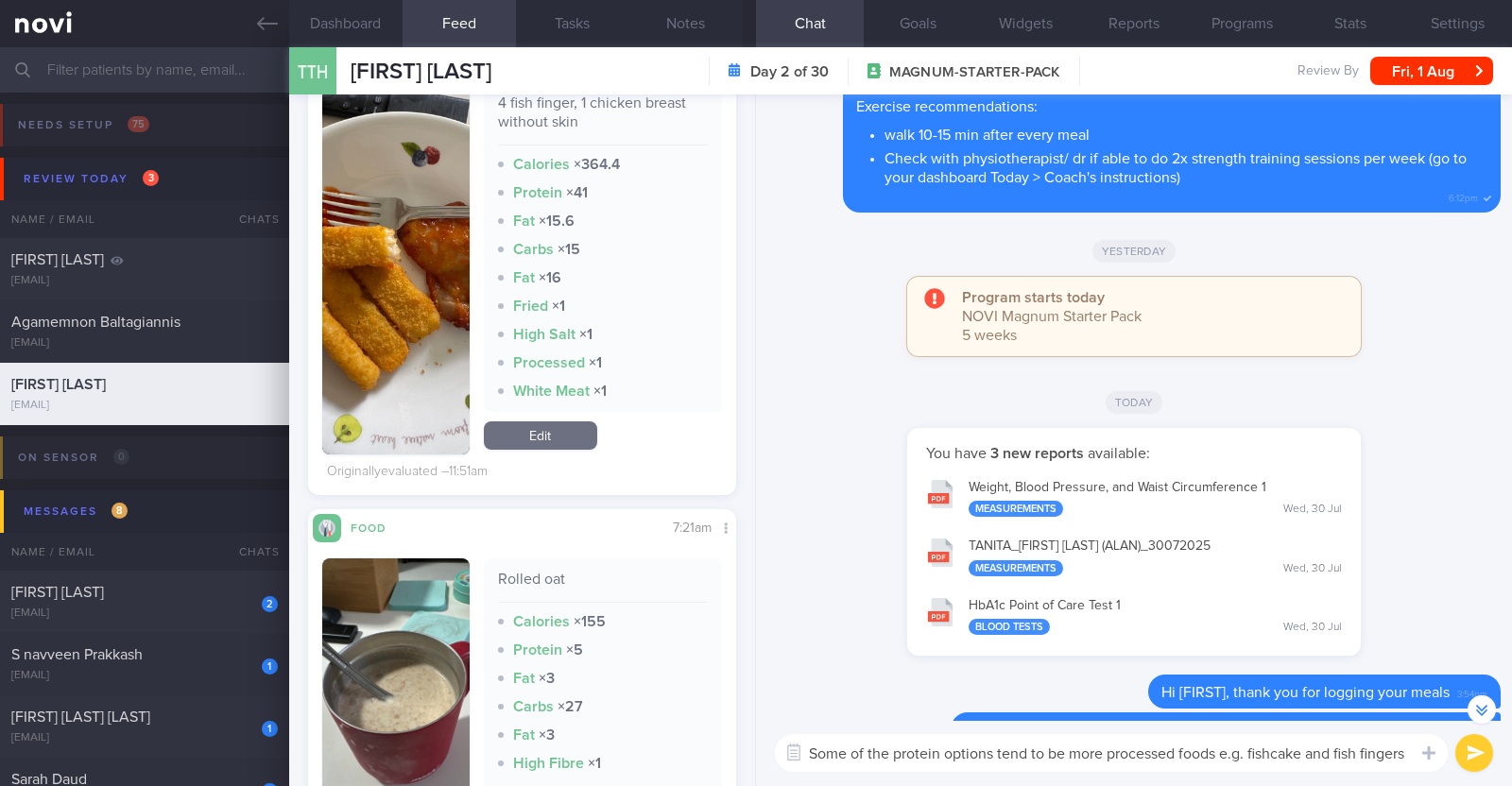 click on "Some of the protein options tend to be more processed foods e.g. fishcake and fish fingers" at bounding box center (1111, 753) 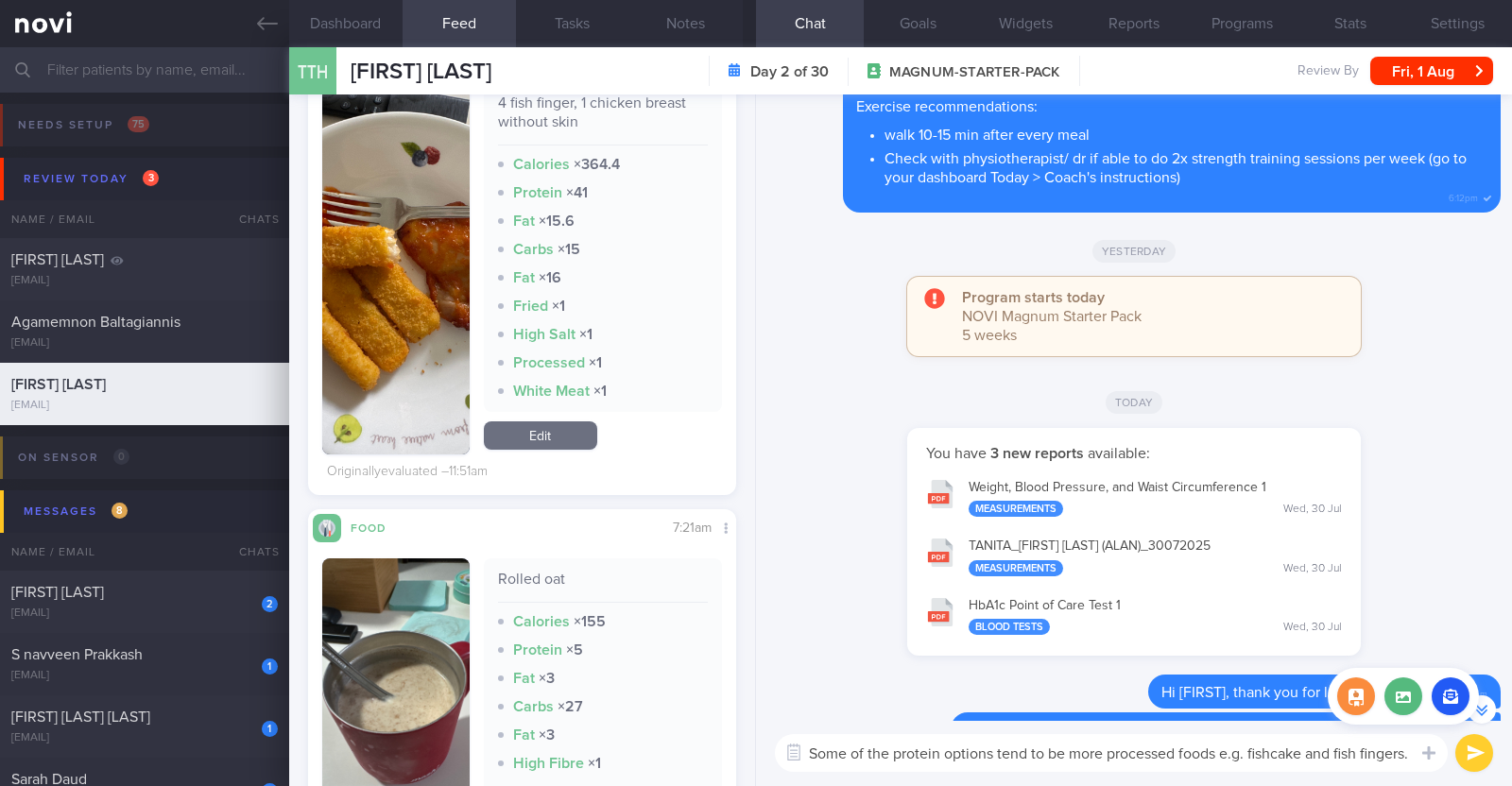 scroll, scrollTop: 19, scrollLeft: 0, axis: vertical 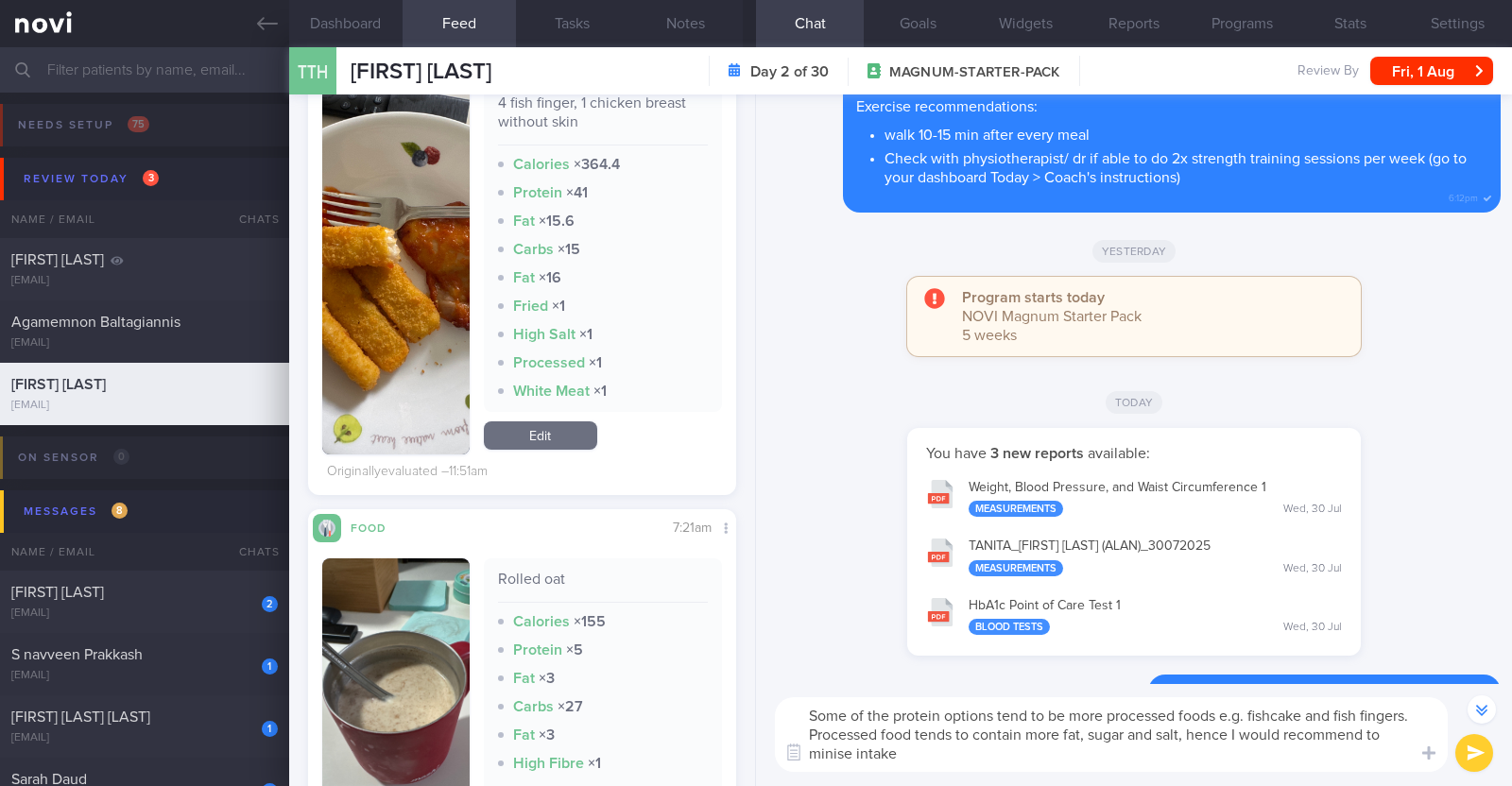 drag, startPoint x: 841, startPoint y: 753, endPoint x: 836, endPoint y: 767, distance: 14.866069 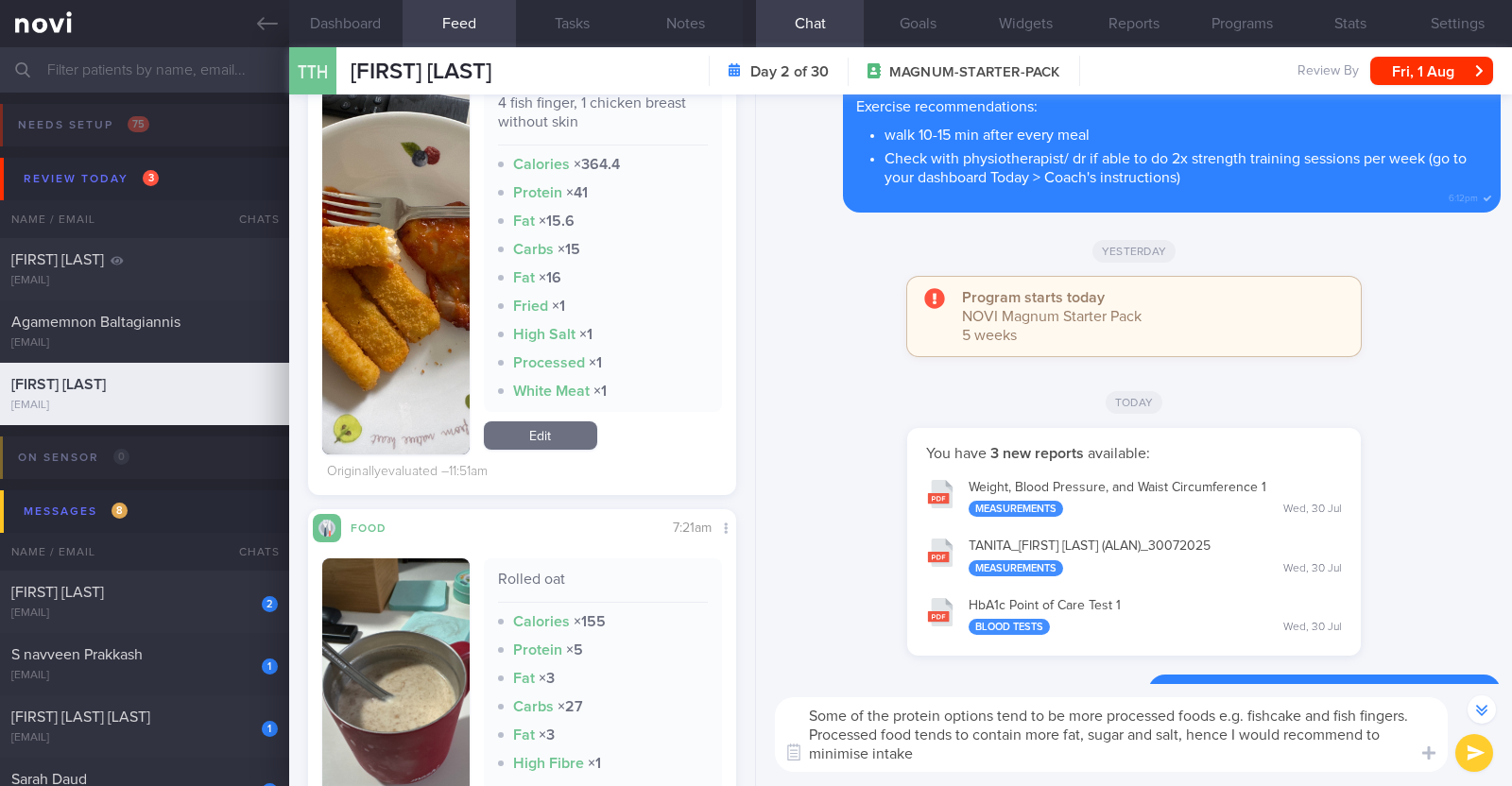 click on "Some of the protein options tend to be more processed foods e.g. fishcake and fish fingers.
Processed food tends to contain more fat, sugar and salt, hence I would recommend to minimise intake" at bounding box center [1111, 734] 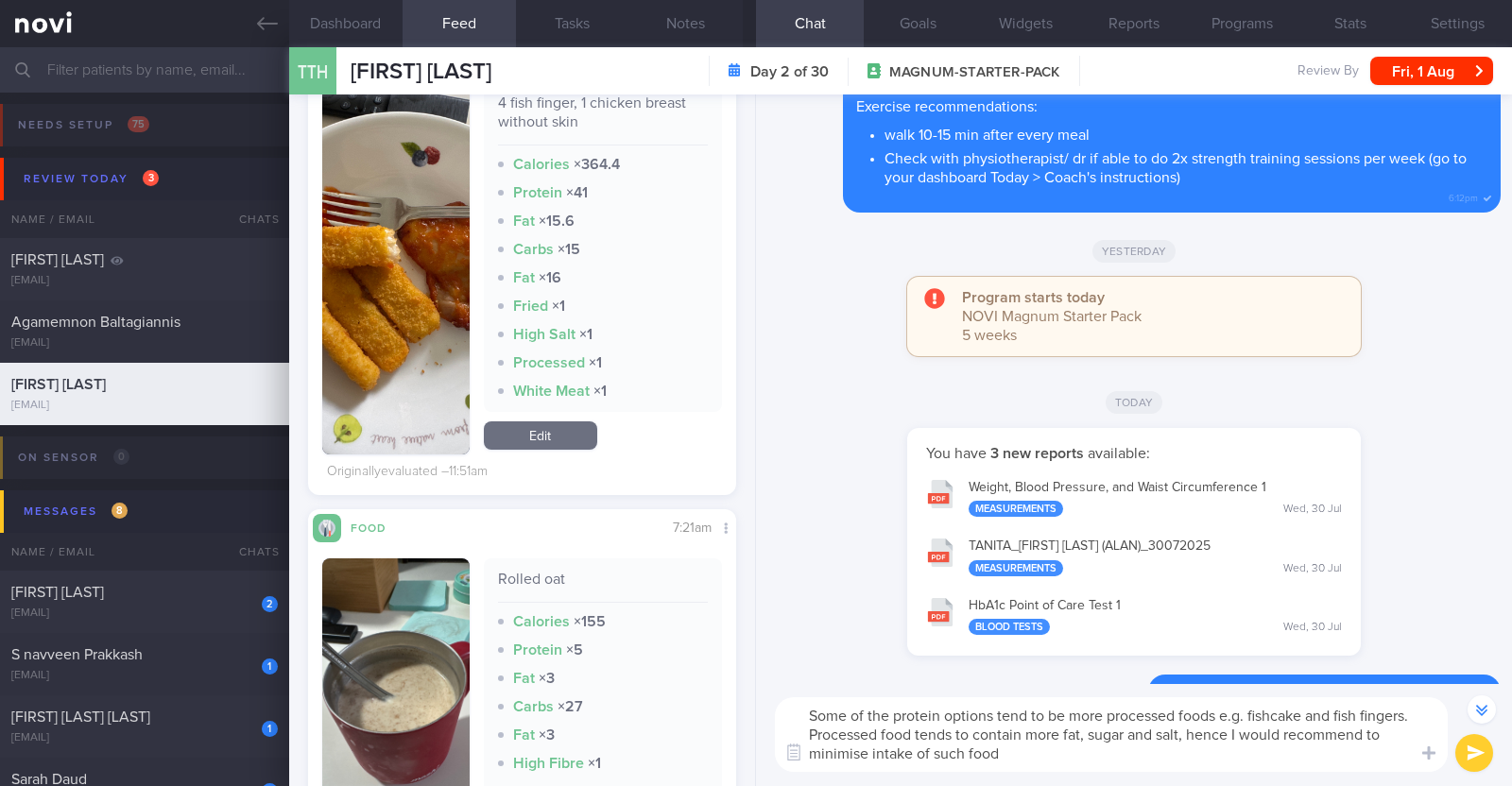 type on "Some of the protein options tend to be more processed foods e.g. fishcake and fish fingers.
Processed food tends to contain more fat, sugar and salt, hence I would recommend to minimise intake of such foods" 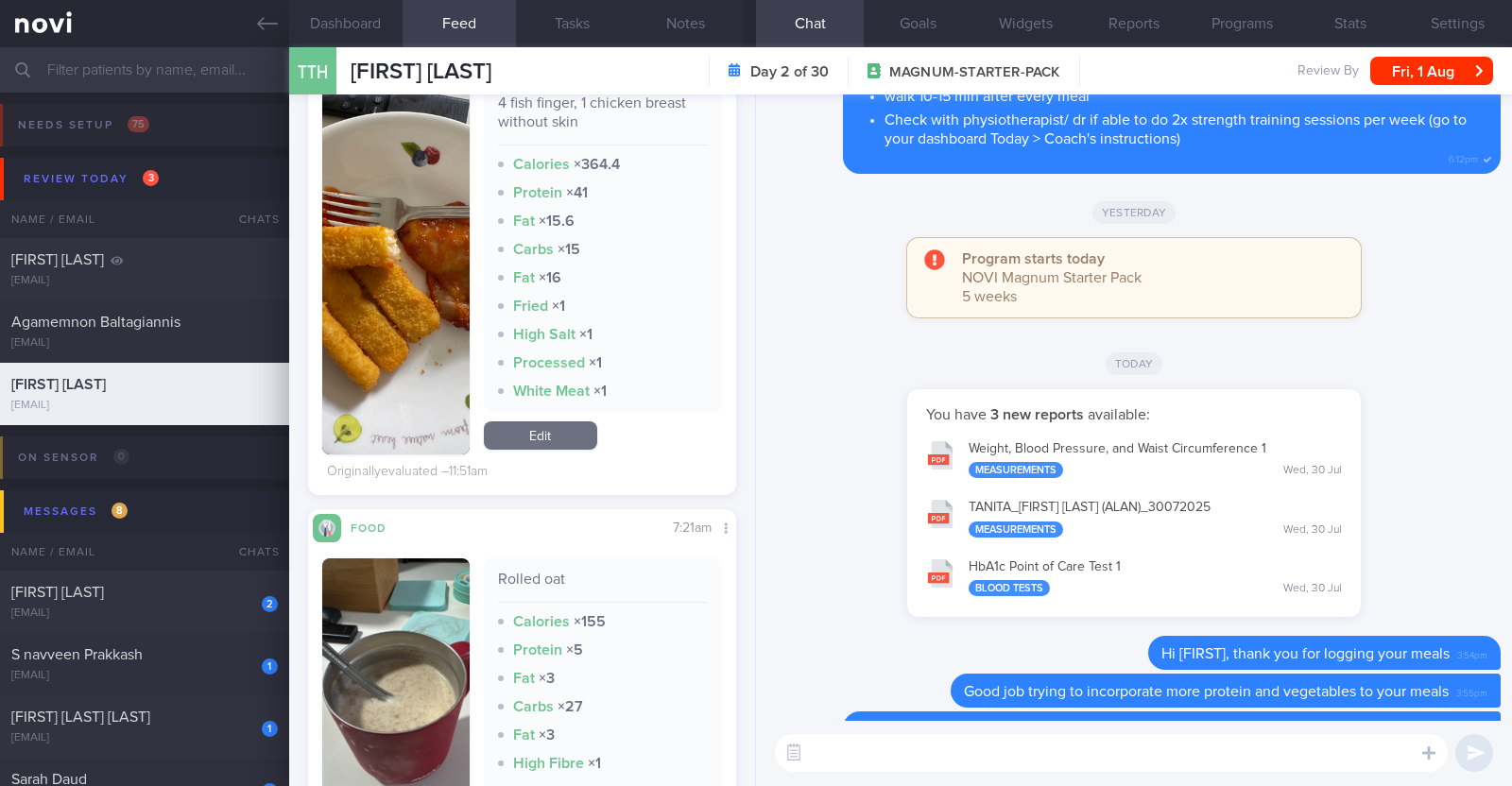 scroll, scrollTop: 0, scrollLeft: 0, axis: both 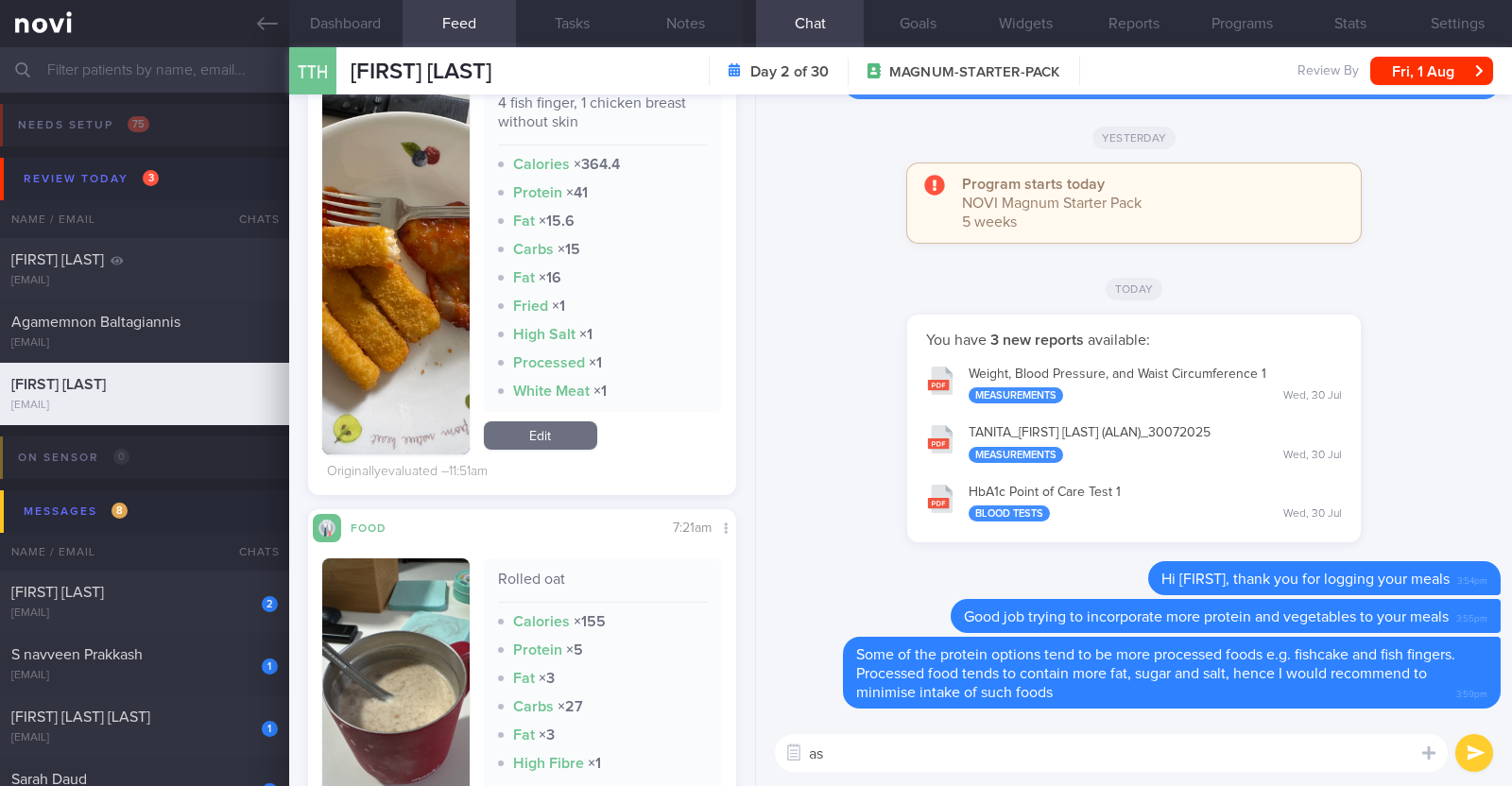 type on "a" 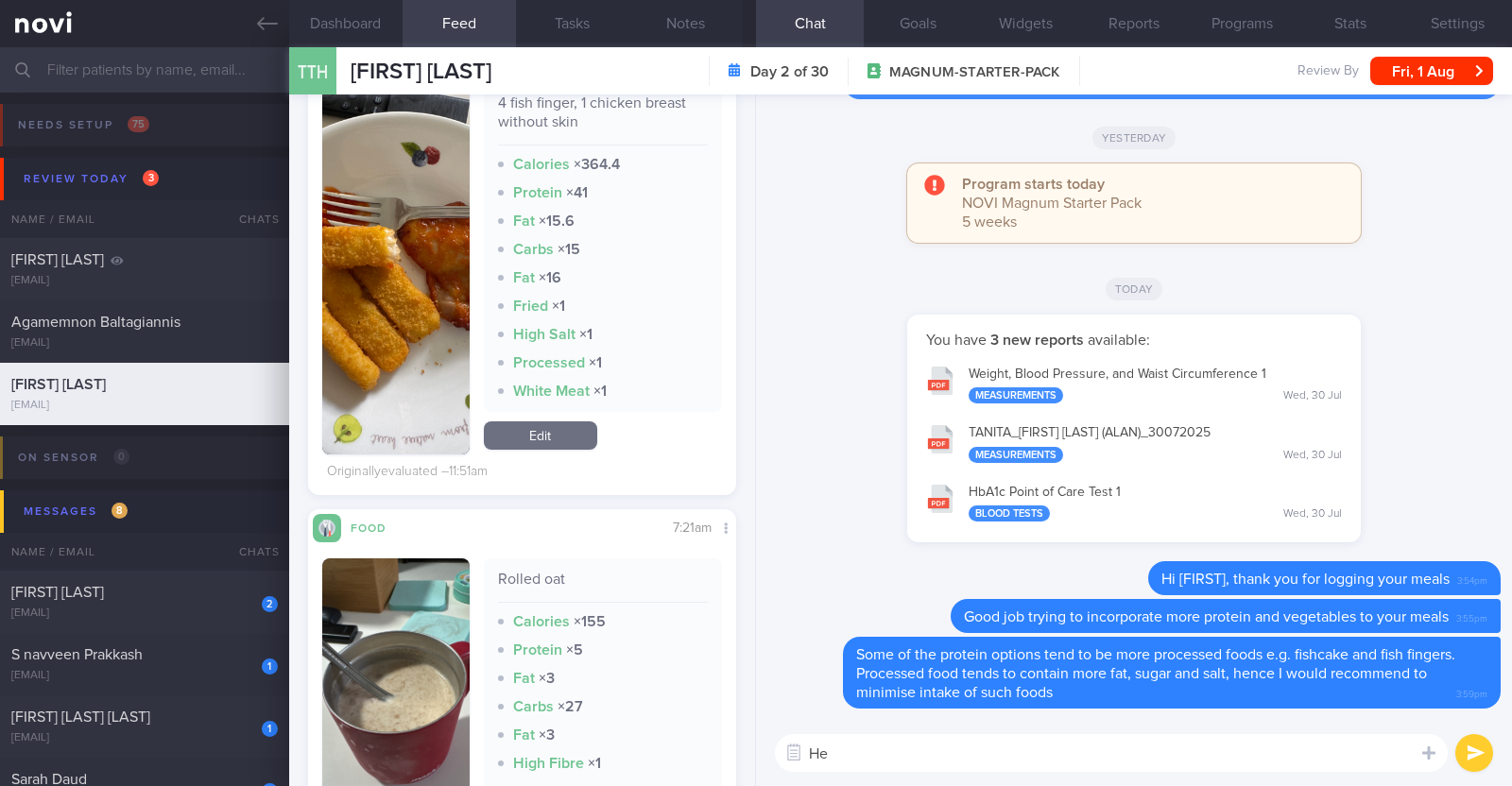 type on "H" 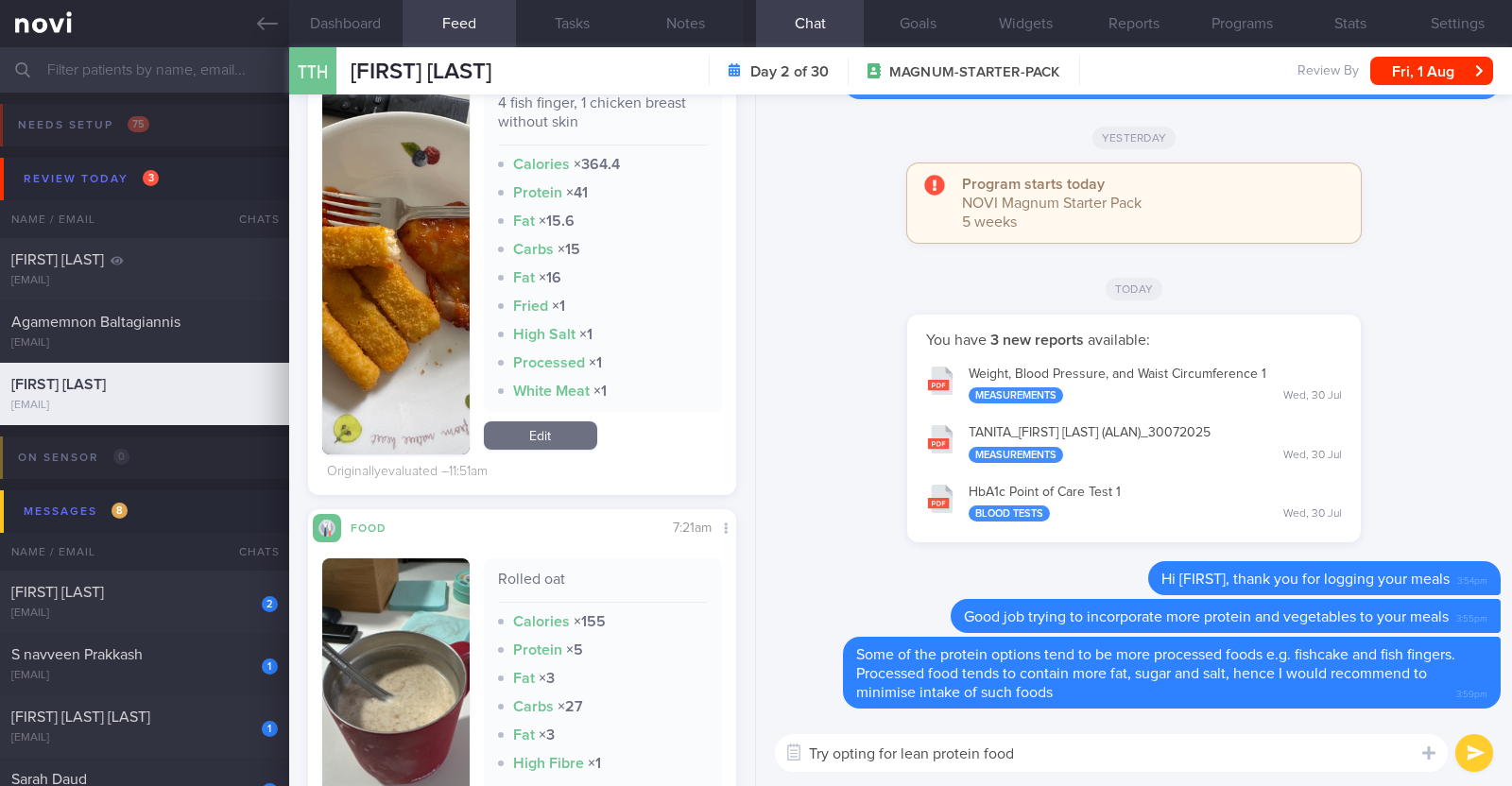 type on "Try opting for lean protein foods" 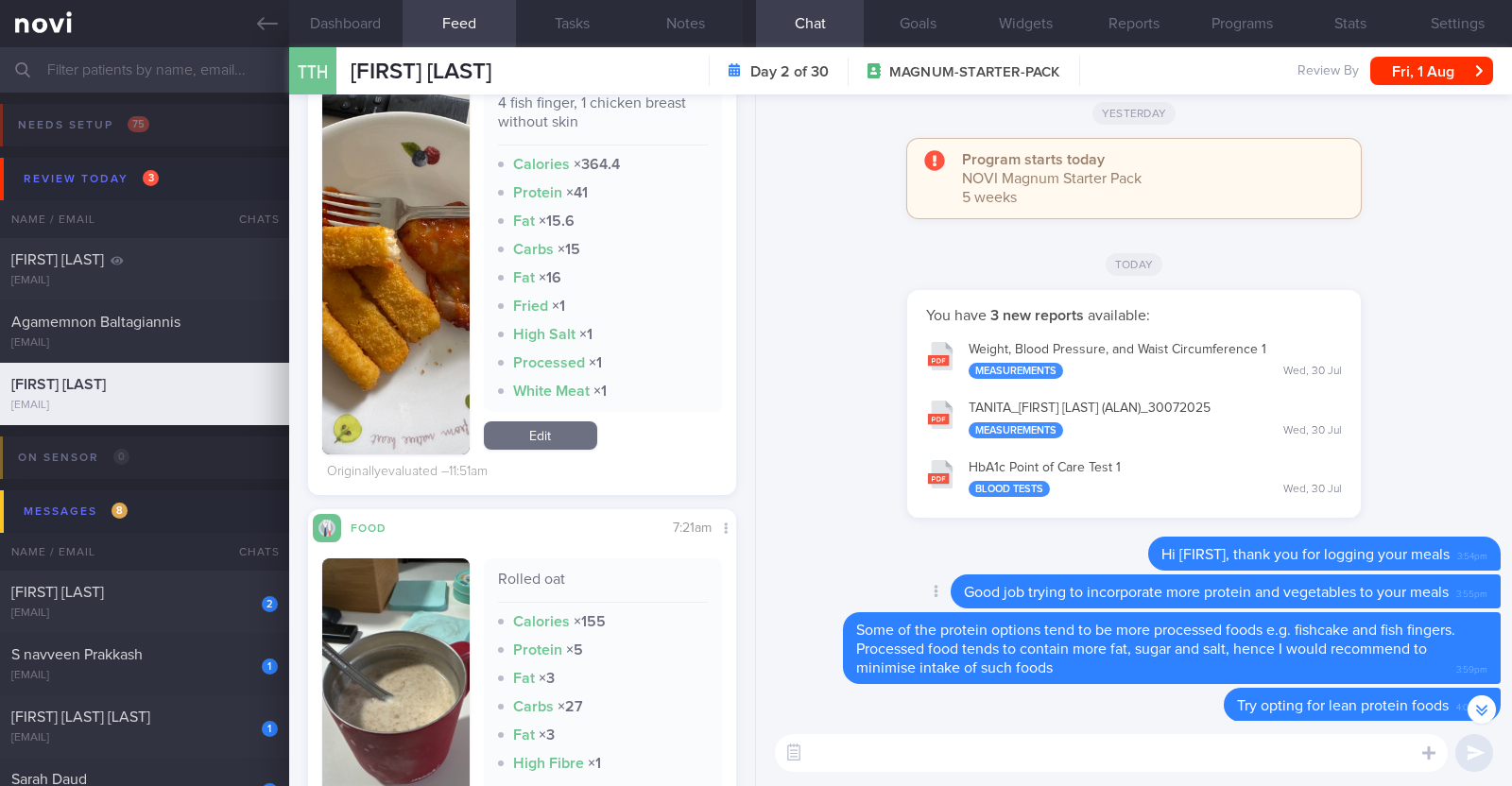 scroll, scrollTop: 0, scrollLeft: 0, axis: both 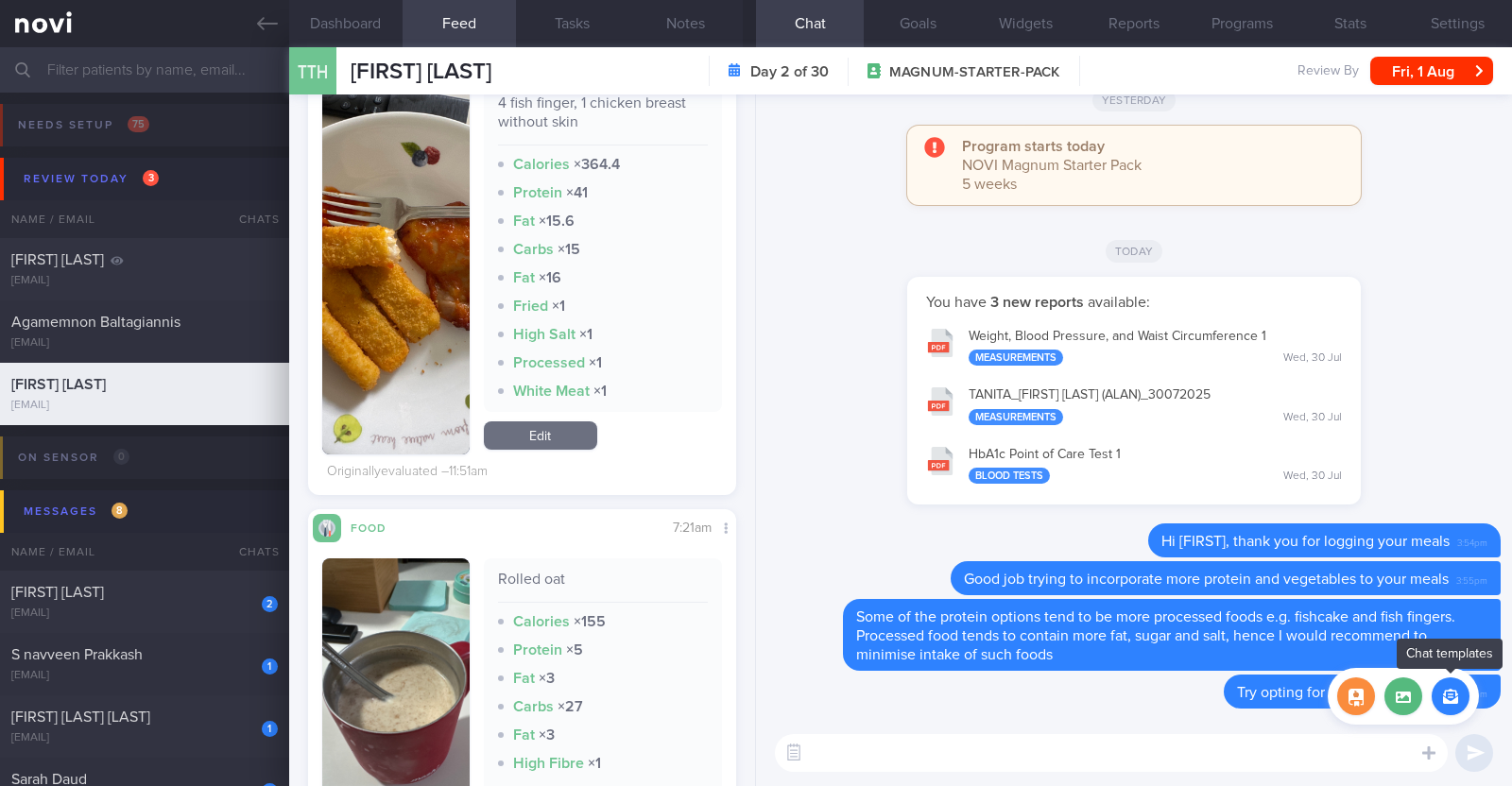 click at bounding box center (1451, 696) 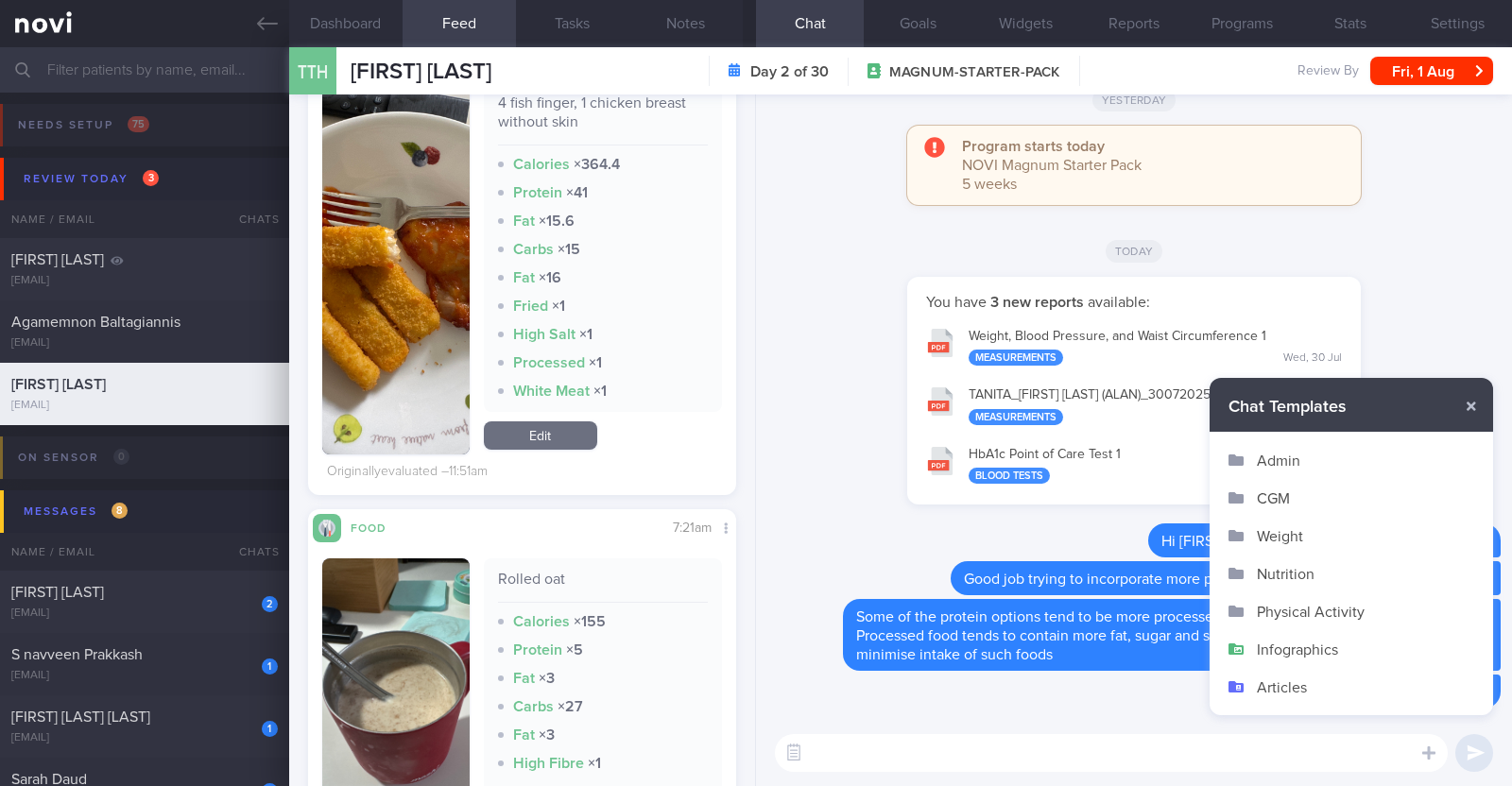 click on "Infographics" at bounding box center (1351, 649) 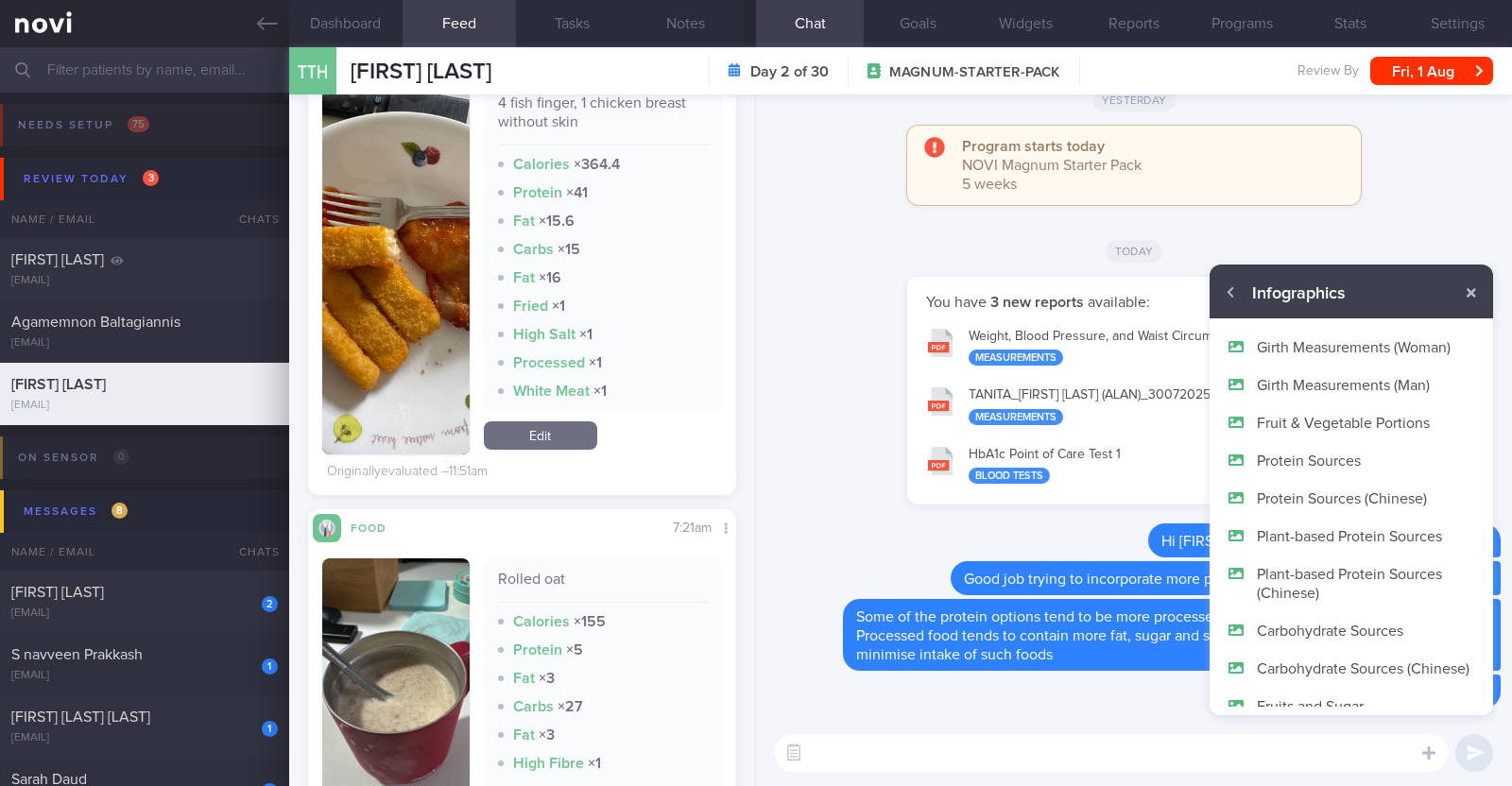 click on "Protein Sources" at bounding box center (1351, 460) 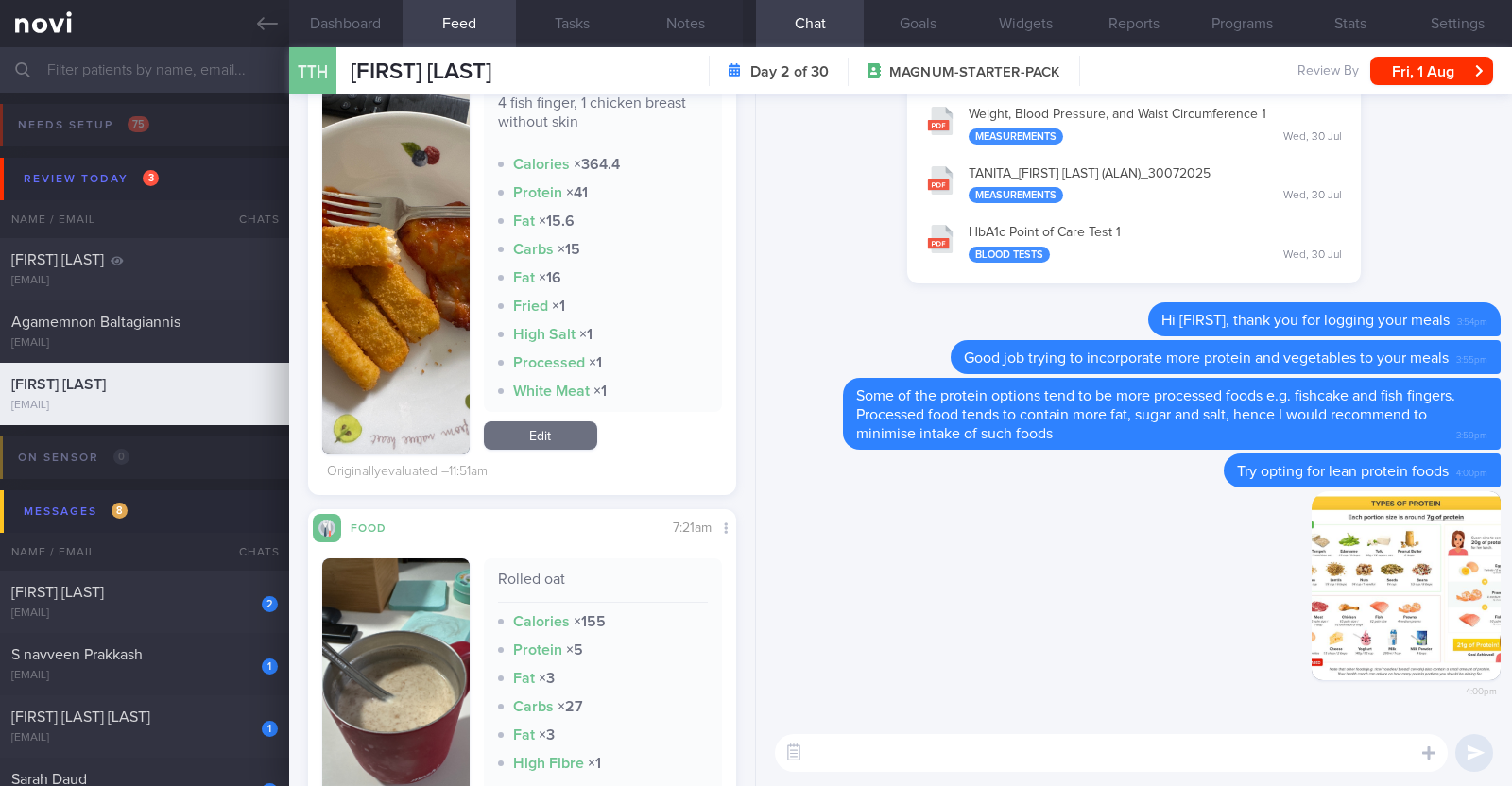 click at bounding box center (1111, 753) 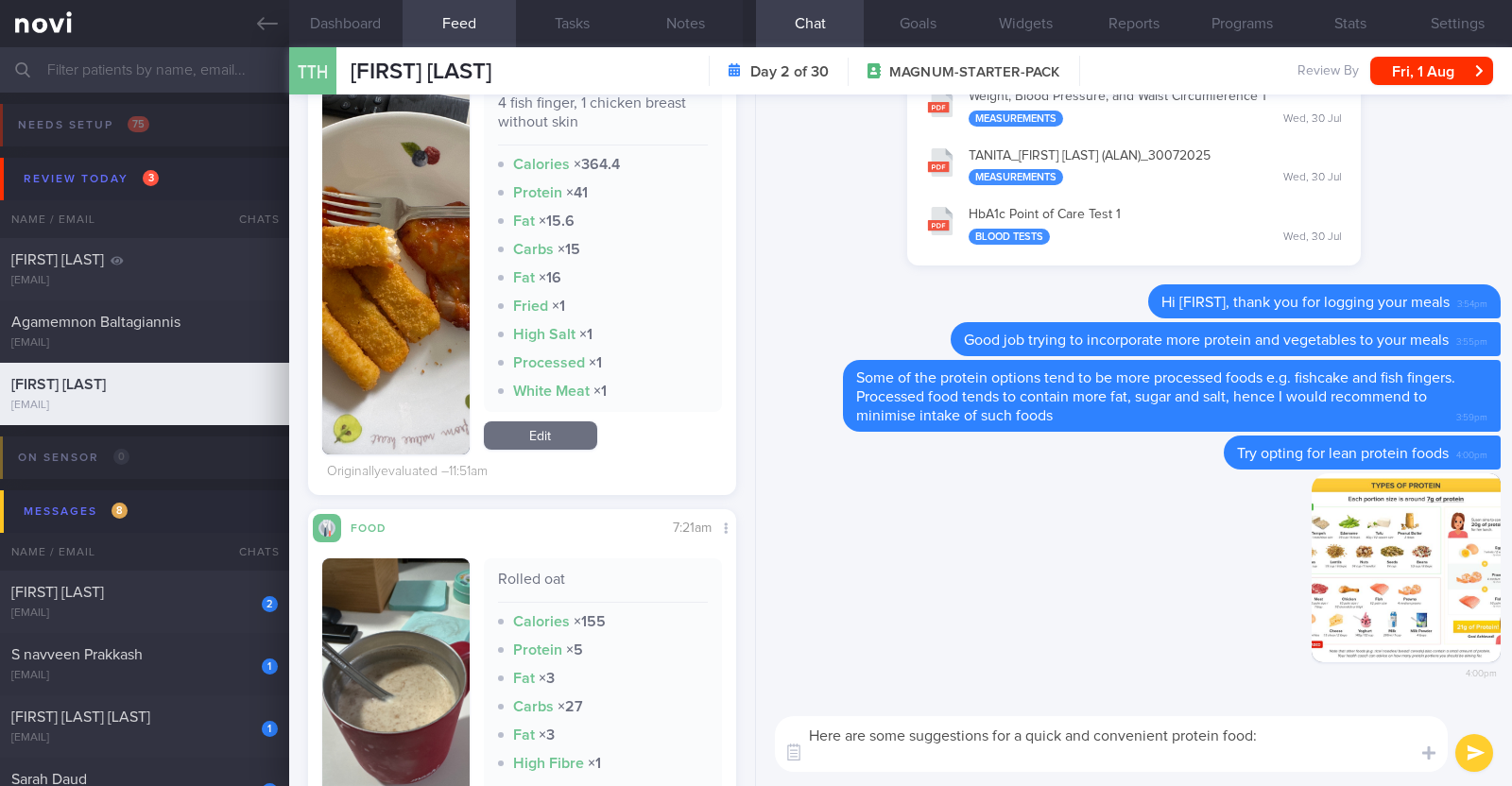 scroll, scrollTop: 0, scrollLeft: 0, axis: both 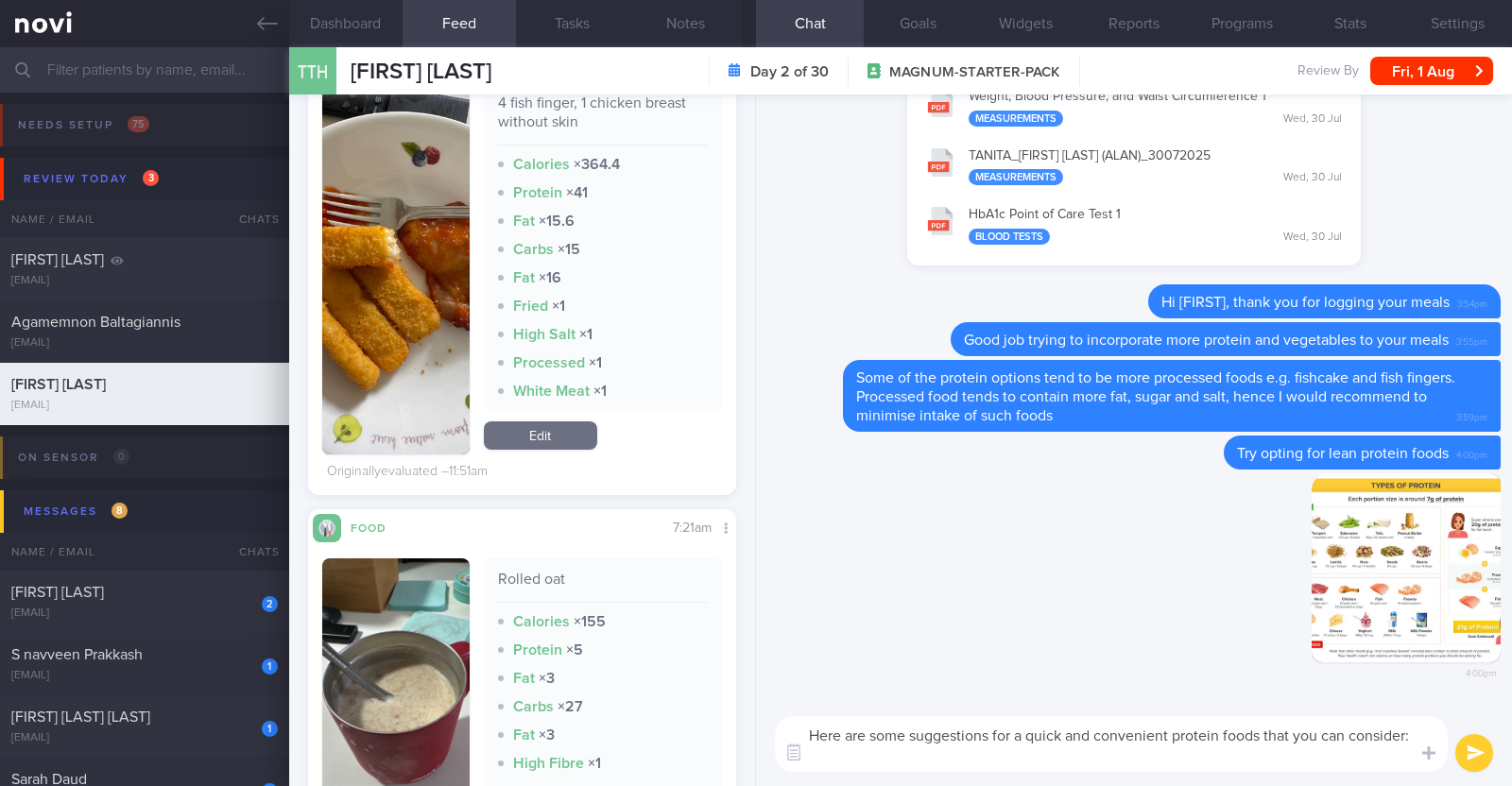 paste on "New Multi Steamed Chicken breast (Halal)
If you're looking for a quick cook chicken breast, you can consider [New Multi Steamed Chicken Breast Fillet](https://newmultifood.com/product/steamed-chicken-breast-fillet/)
- just air fry for 10 mins straight from freezer, no defrosting necessary
Another option would be [Tay's Skinless Chicken Whole Breast Fillet](https://www.fairprice.com.sg/product/tay-s-skinless-chicken-whole-breast-fillet-345g-13134963?gad_source=1&gclid=Cj0KCQjwhYS_BhD2ARIsAJTMMQZaRFC-A_GmfX01KT7lKph5PF4Z6qMHlSYTstZpMd6P9Mq4OISar-MaAombEALw_wcB)
Being skinless, both are lower in fat and calories compared to chicken with the skin on, providing a convenient way to meet your protein needs.
[Bibik’s Roasted Chicken Fillet](https://bibiks.com.sg/product/roasted-chicken-fillet-hc-frozen/)
[Kitchen Joy Charcoal Grilled Chicken Inner Fillet](https://www.lazada.sg/products/kitchen-joy-charcoal-grilled-chicken-inner-fillet-frozen-i673760284.html)" 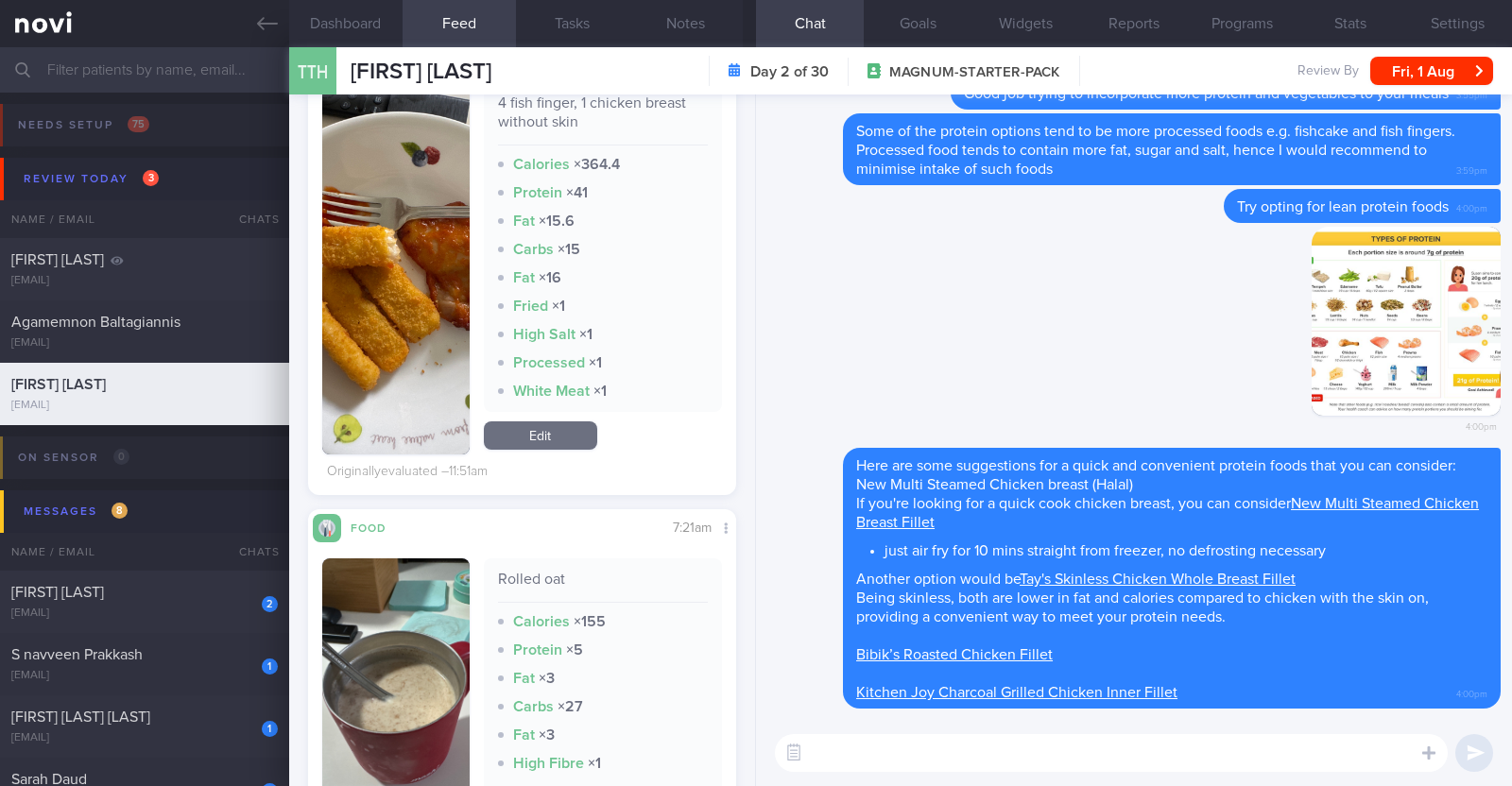 scroll, scrollTop: 0, scrollLeft: 0, axis: both 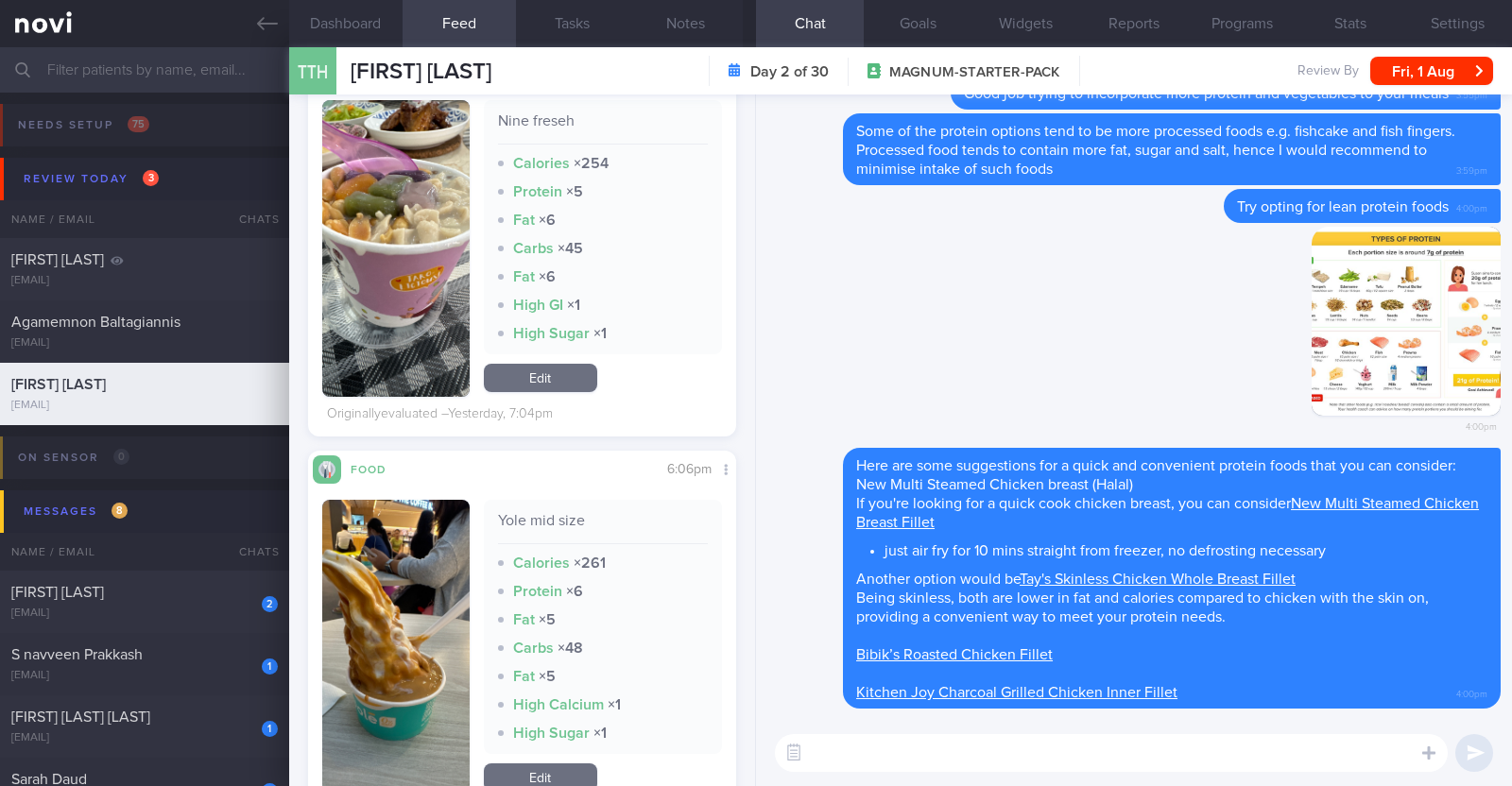 click at bounding box center [1111, 753] 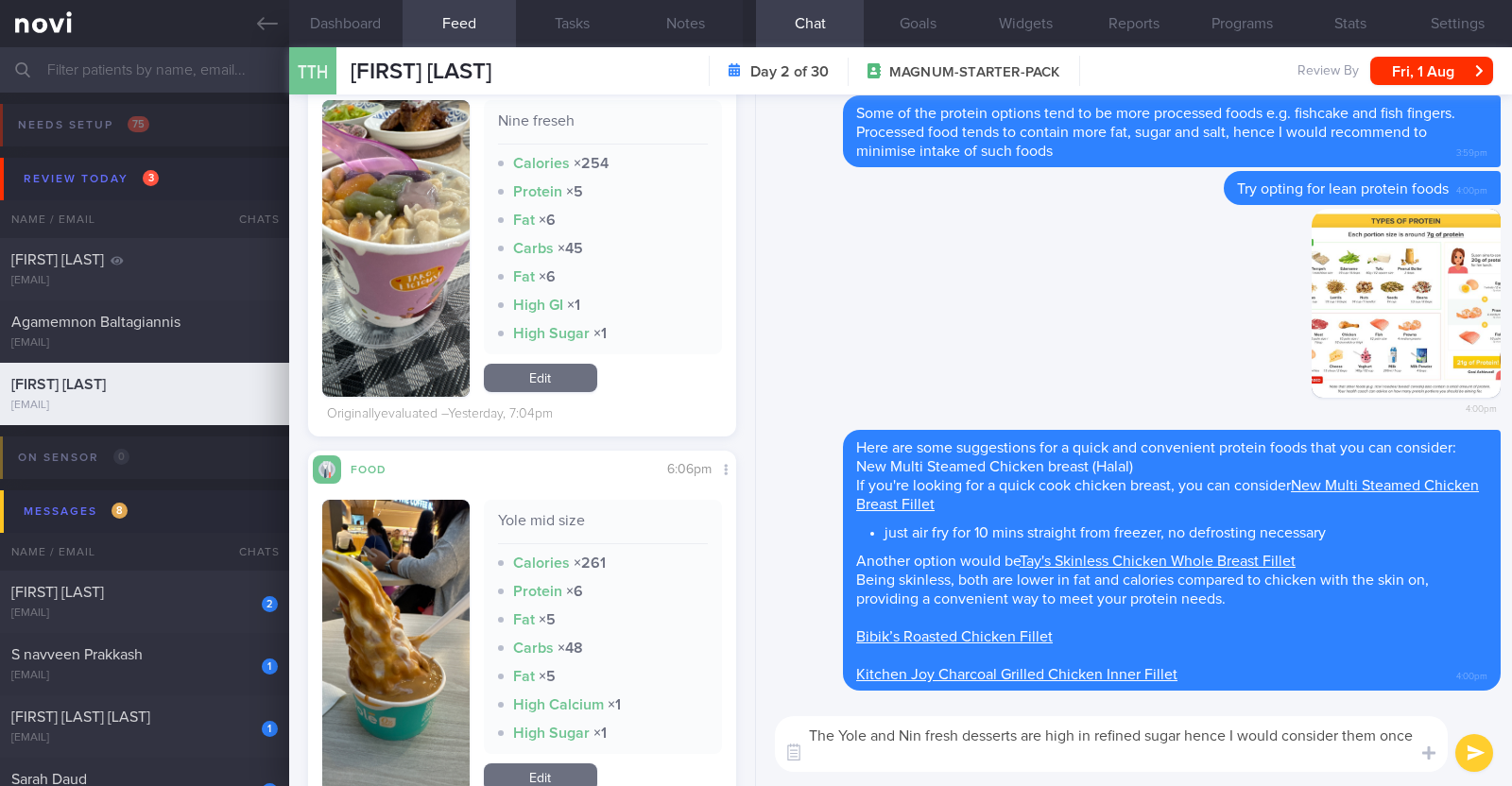 scroll, scrollTop: 0, scrollLeft: 0, axis: both 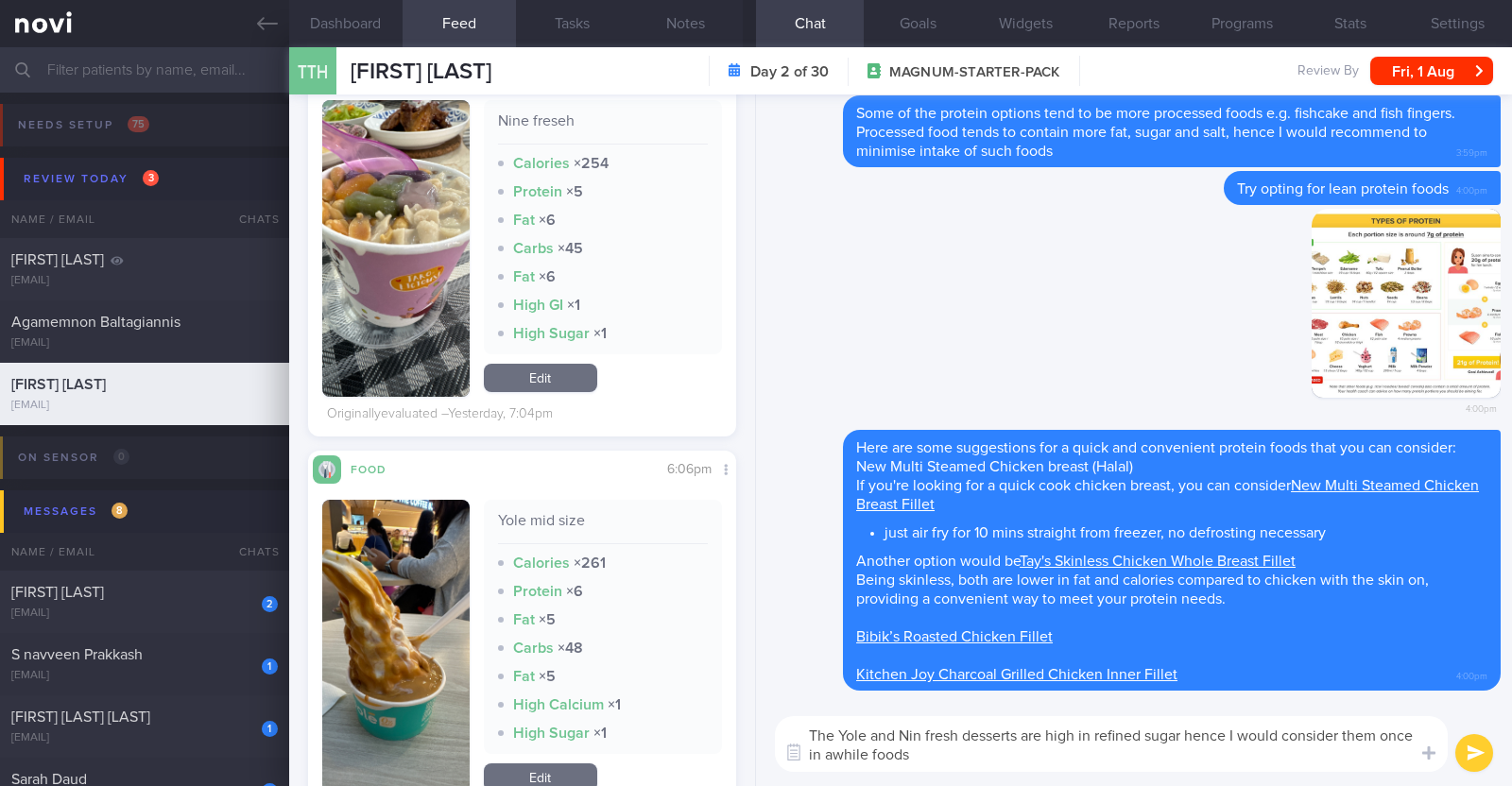 click on "The Yole and Nin fresh desserts are high in refined sugar hence I would consider them once in awhile foods" at bounding box center [1111, 743] 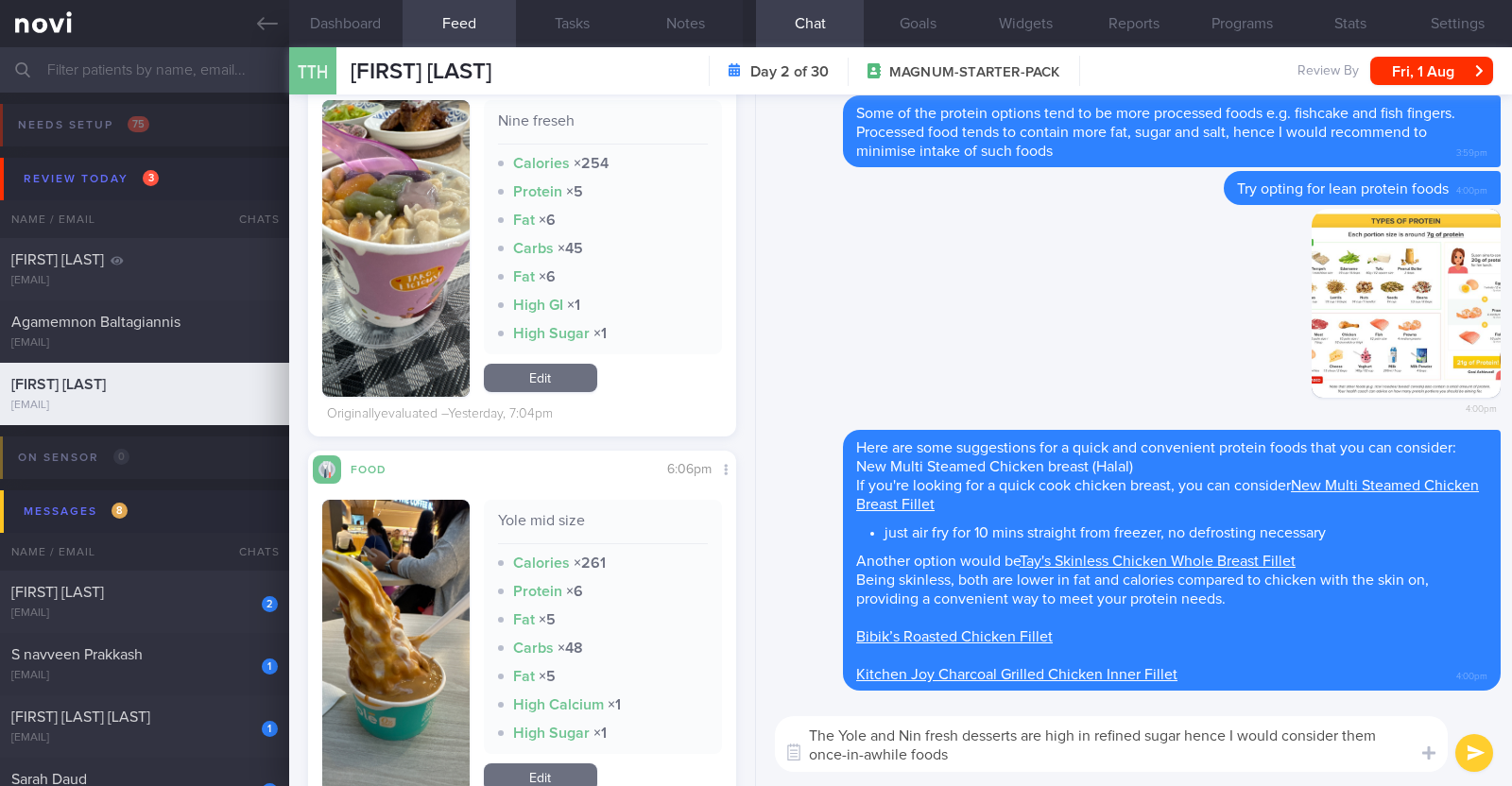 click on "The Yole and Nin fresh desserts are high in refined sugar hence I would consider them once-in-awhile foods" at bounding box center (1111, 743) 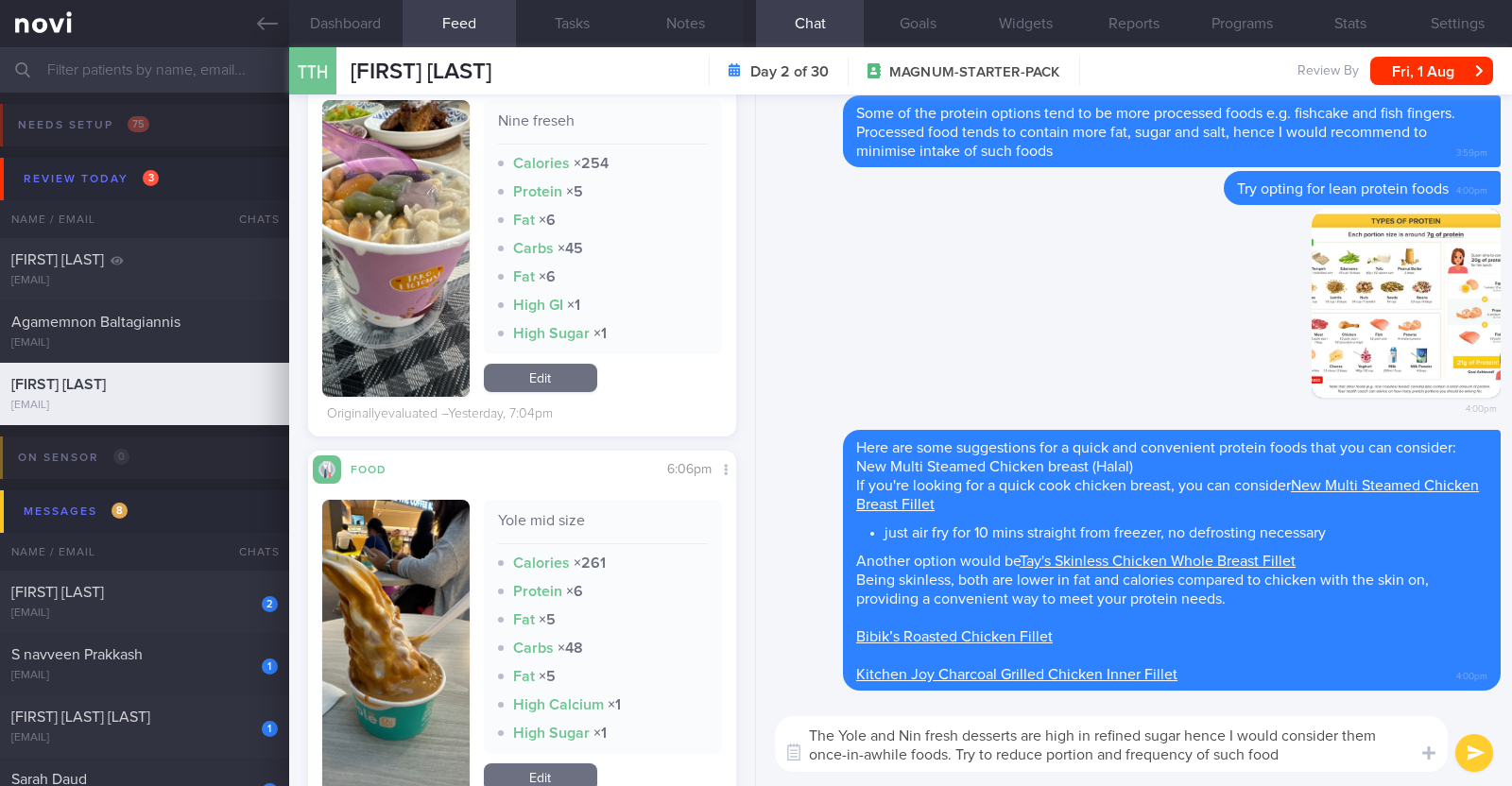 type on "The Yole and Nin fresh desserts are high in refined sugar hence I would consider them once-in-awhile foods. Try to reduce portion and frequency of such foods" 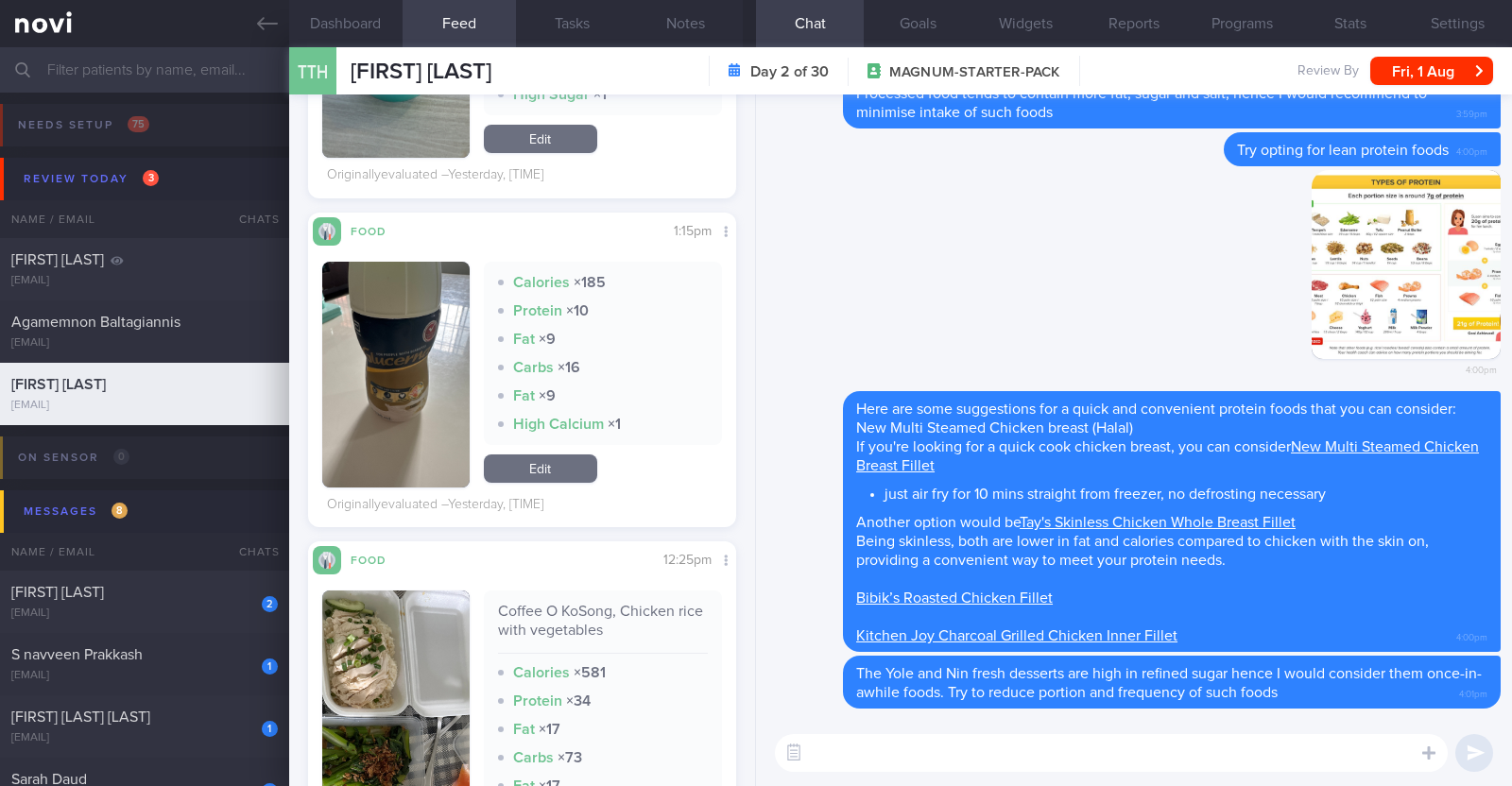 scroll, scrollTop: 2716, scrollLeft: 0, axis: vertical 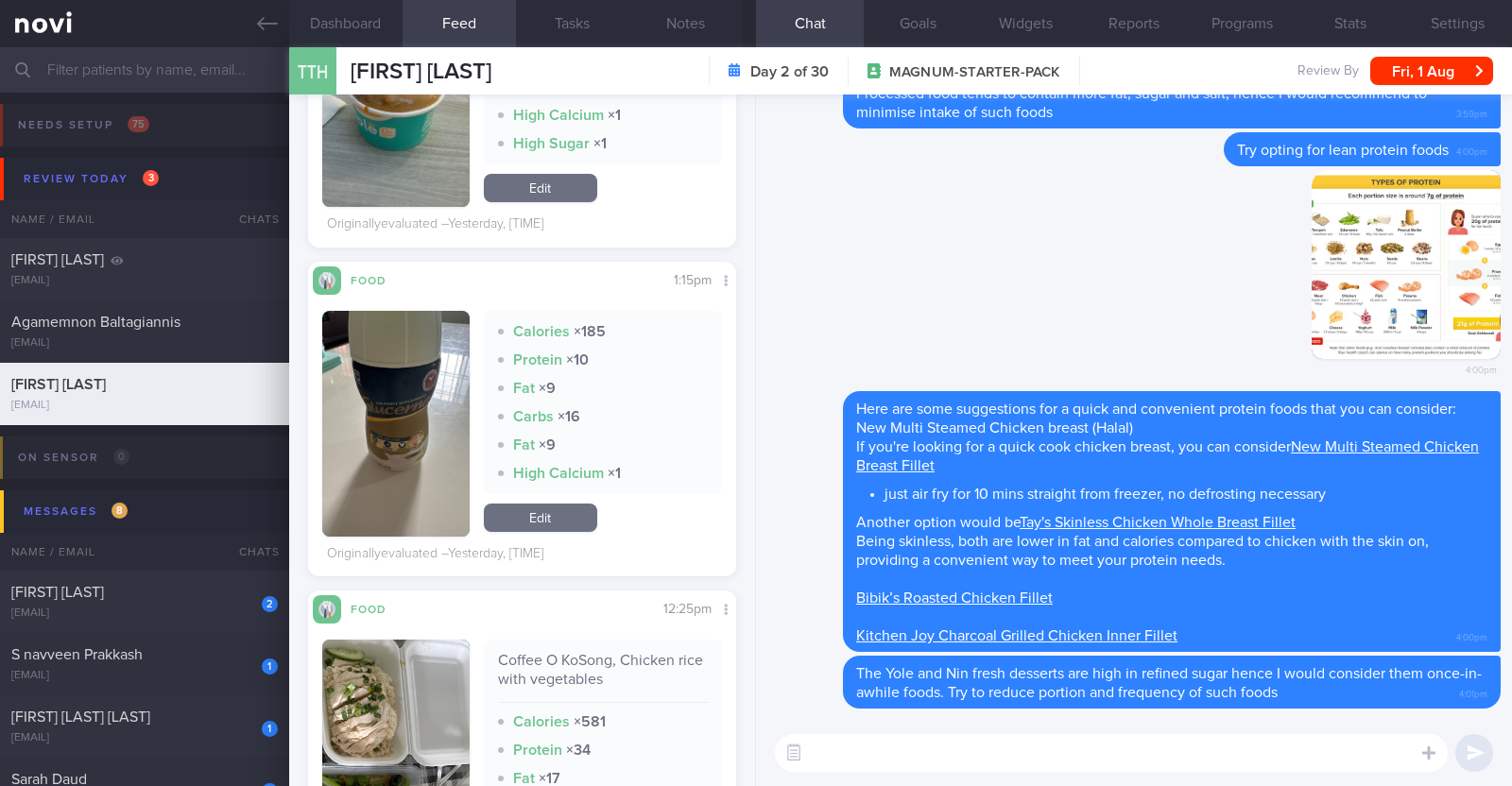 click at bounding box center (1111, 753) 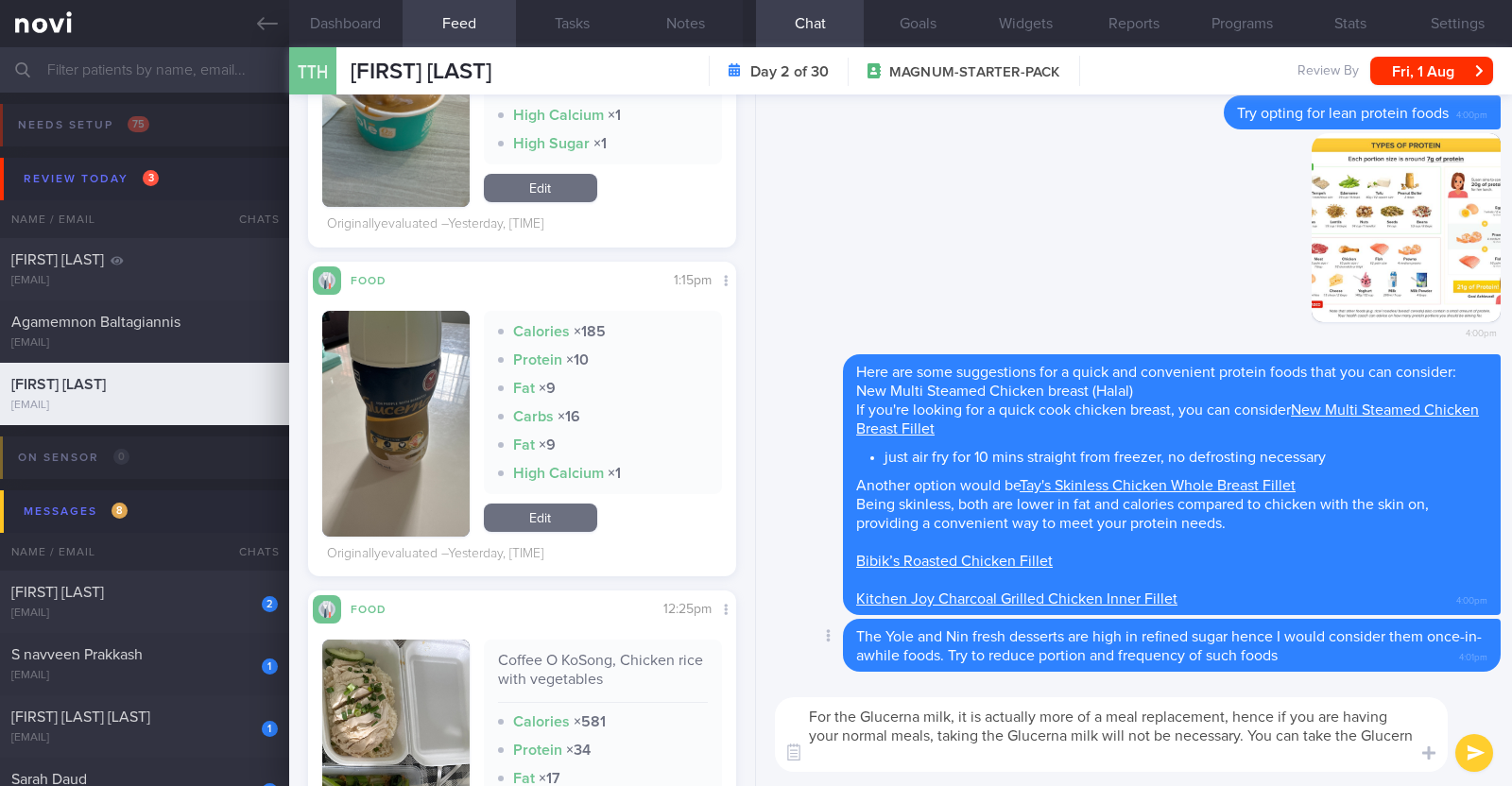 scroll, scrollTop: 0, scrollLeft: 0, axis: both 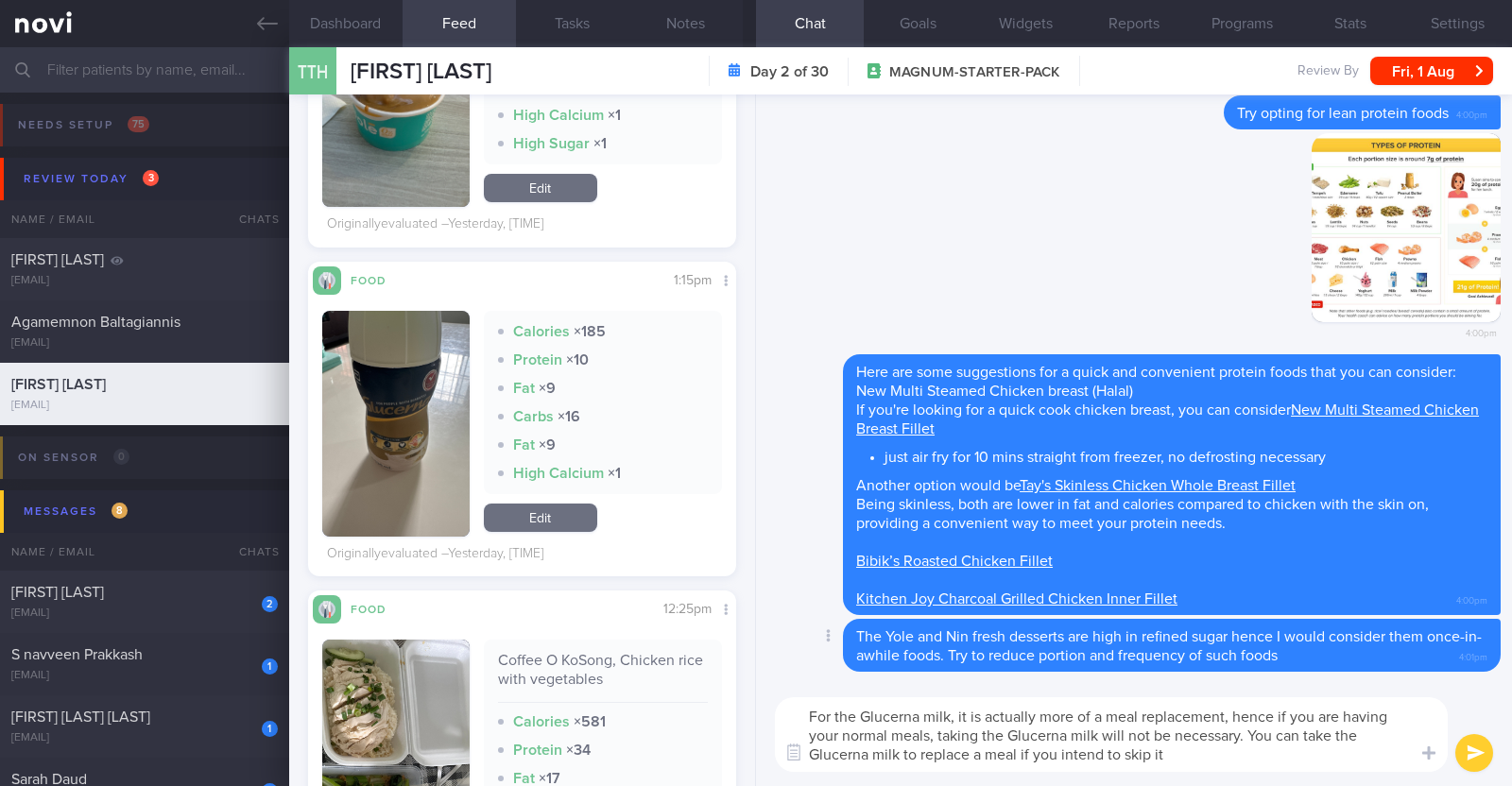type on "For the Glucerna milk, it is actually more of a meal replacement, hence if you are having your normal meals, taking the Glucerna milk will not be necessary. You can take the Glucerna milk to replace a meal if you intend to skip it" 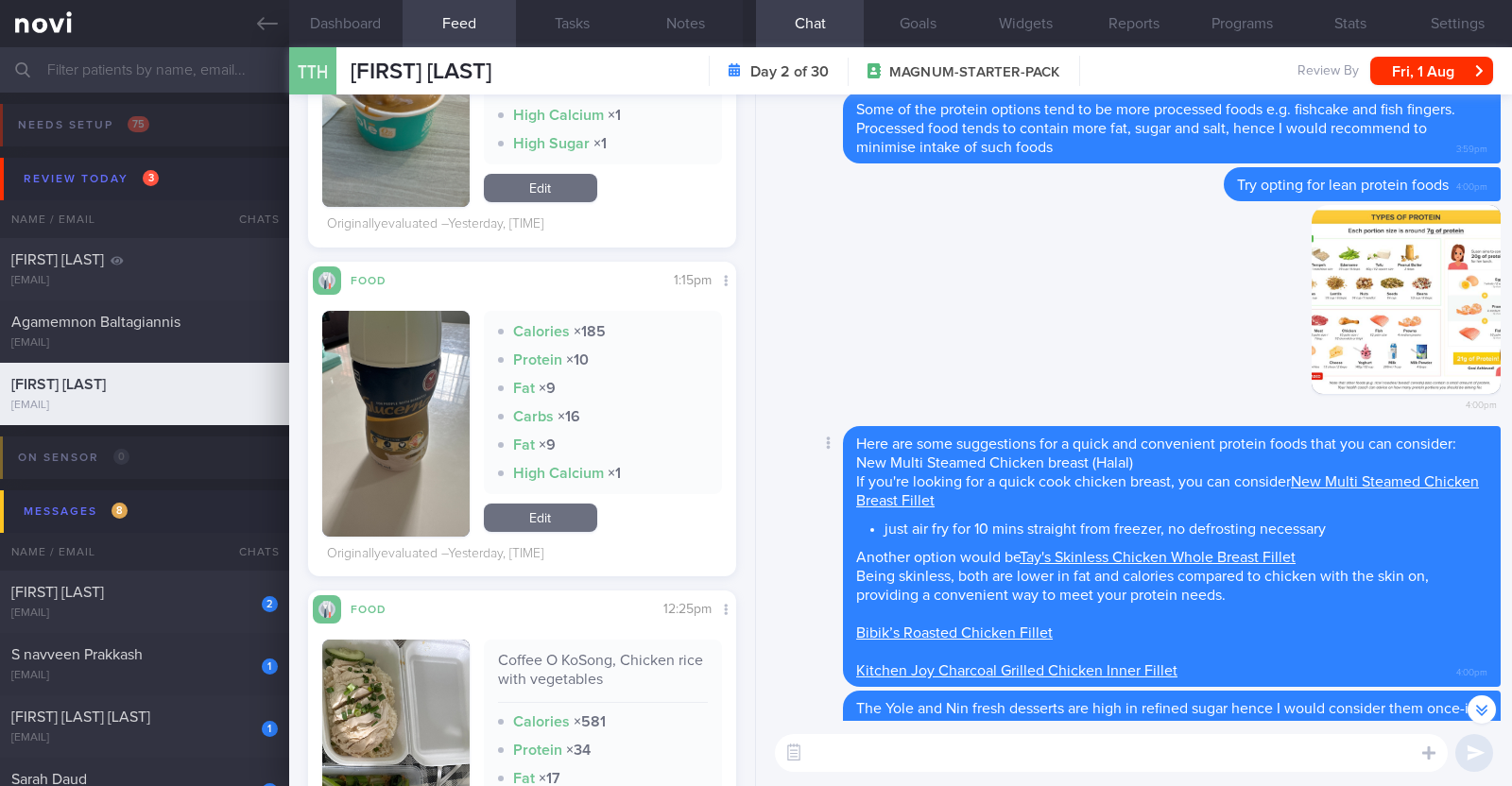 scroll, scrollTop: 0, scrollLeft: 0, axis: both 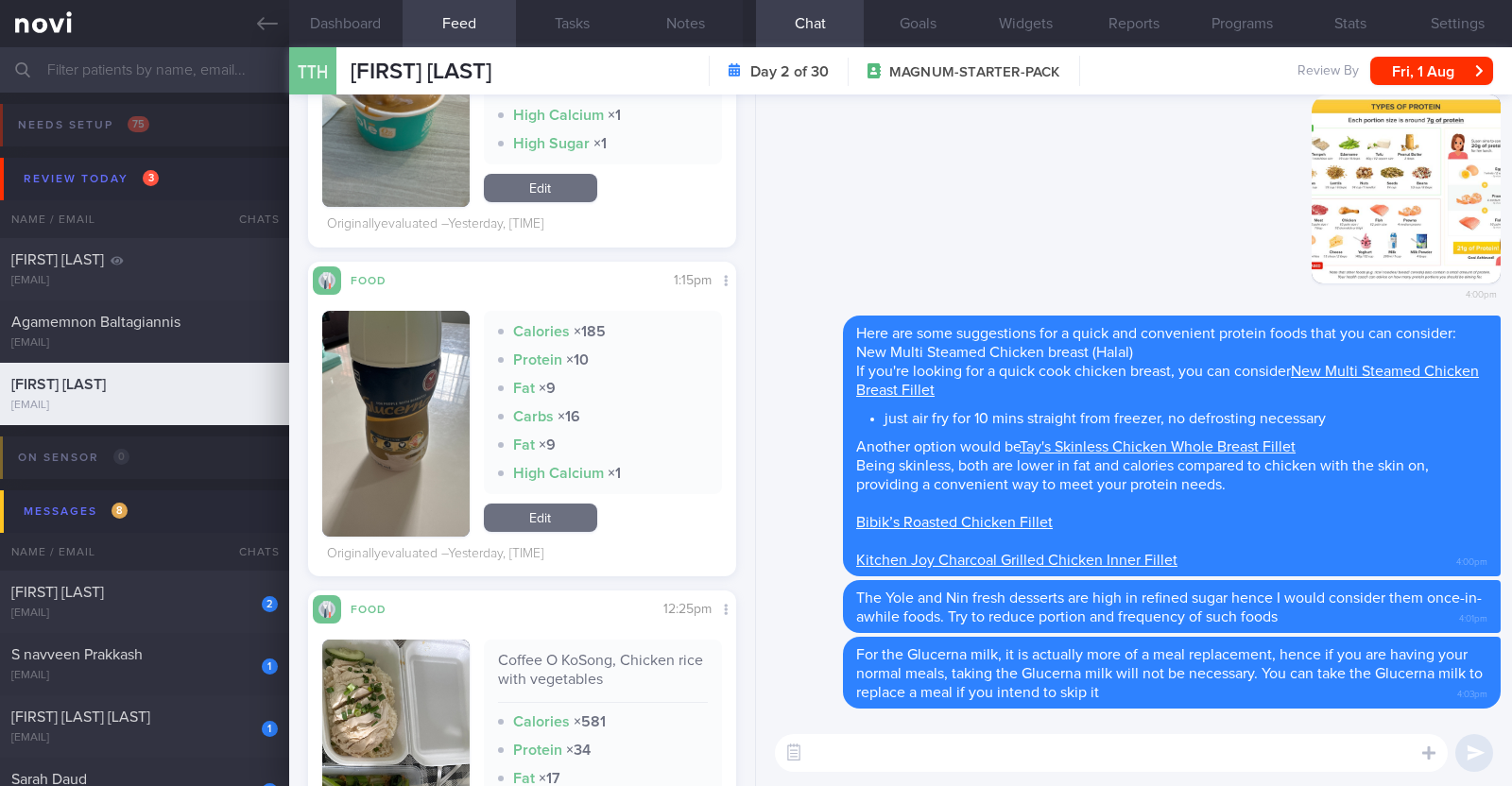 click at bounding box center [1111, 753] 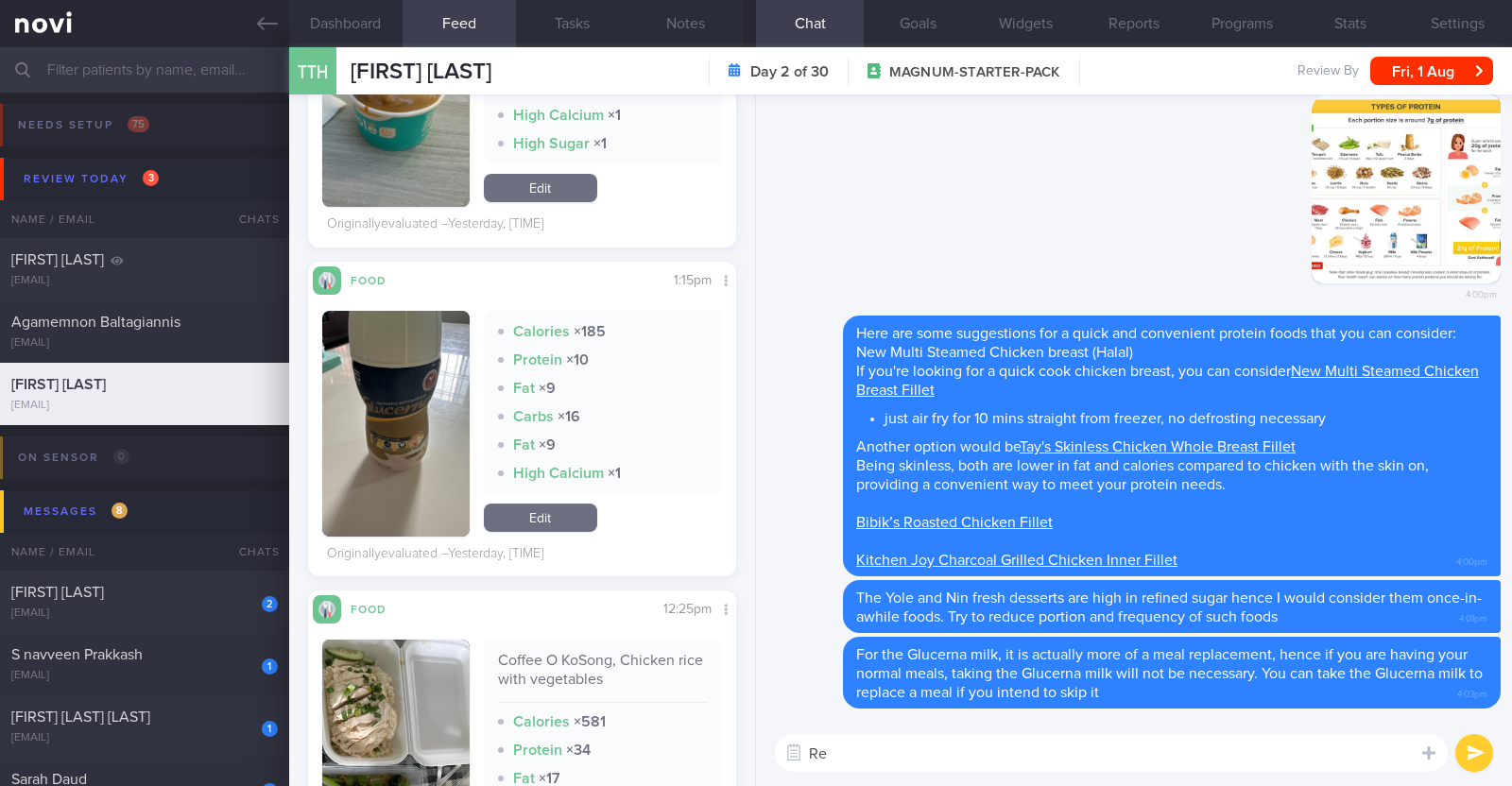 type on "R" 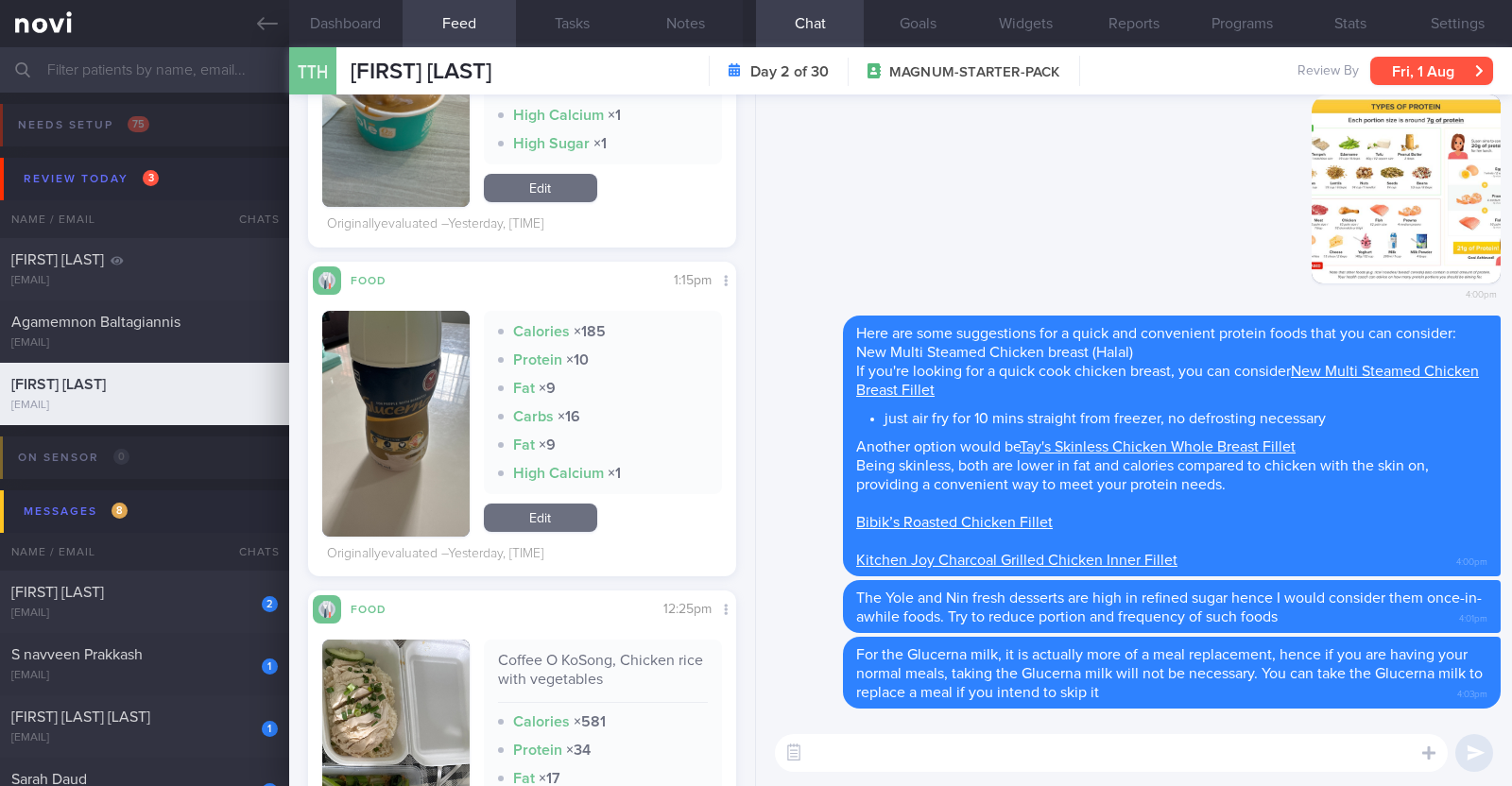 type 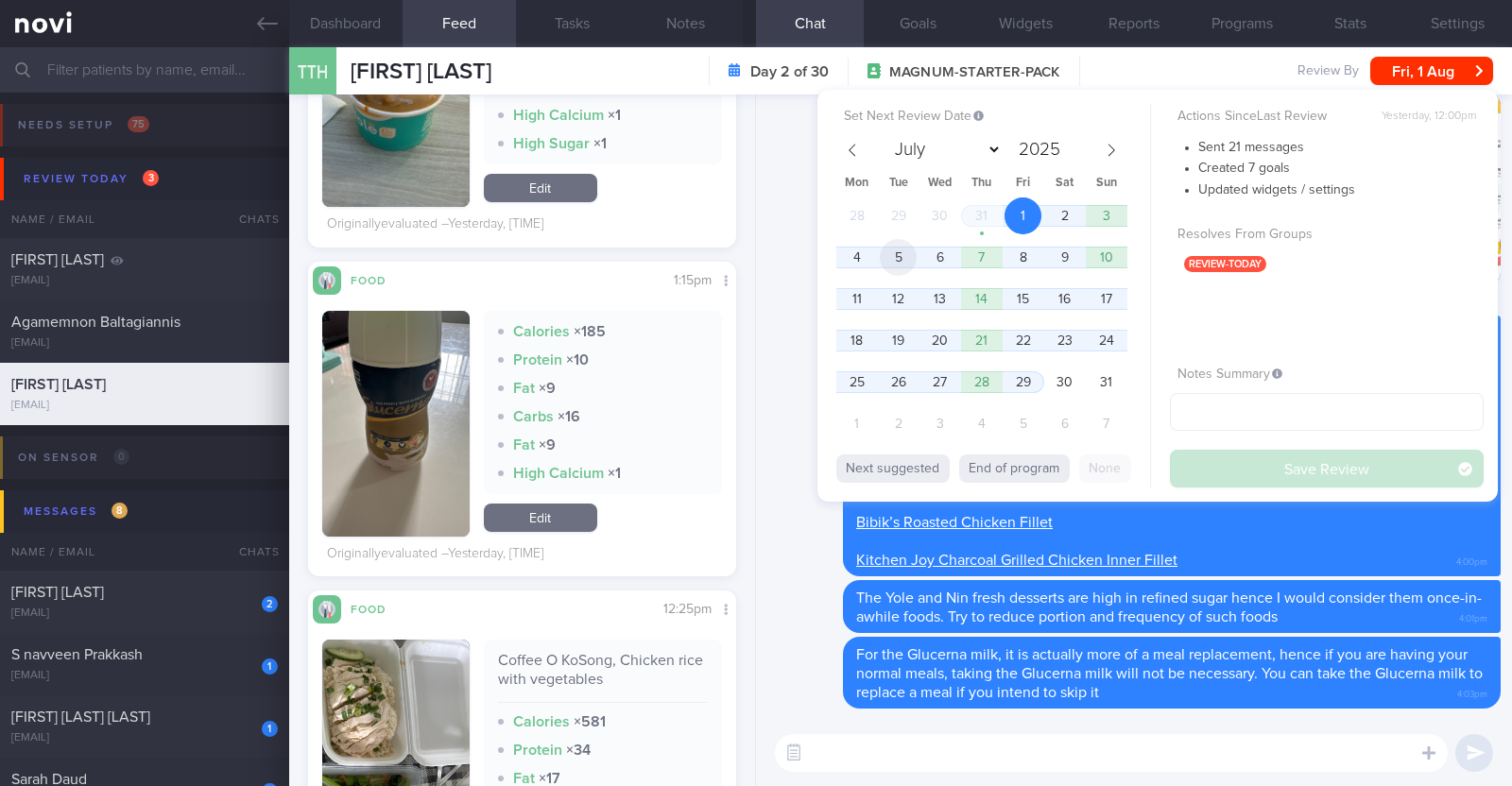 click on "5" at bounding box center (898, 257) 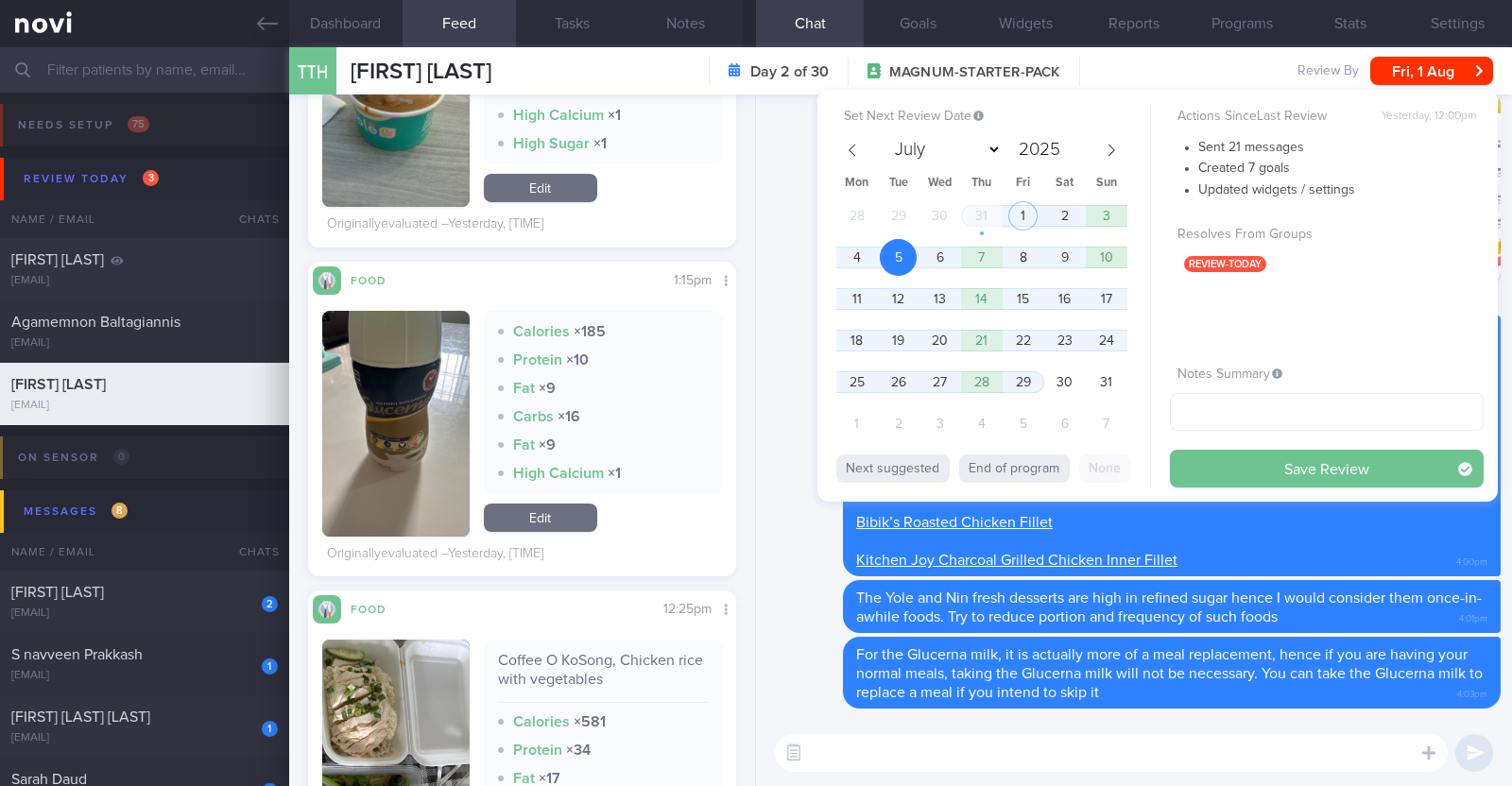 click on "Save Review" at bounding box center (1327, 469) 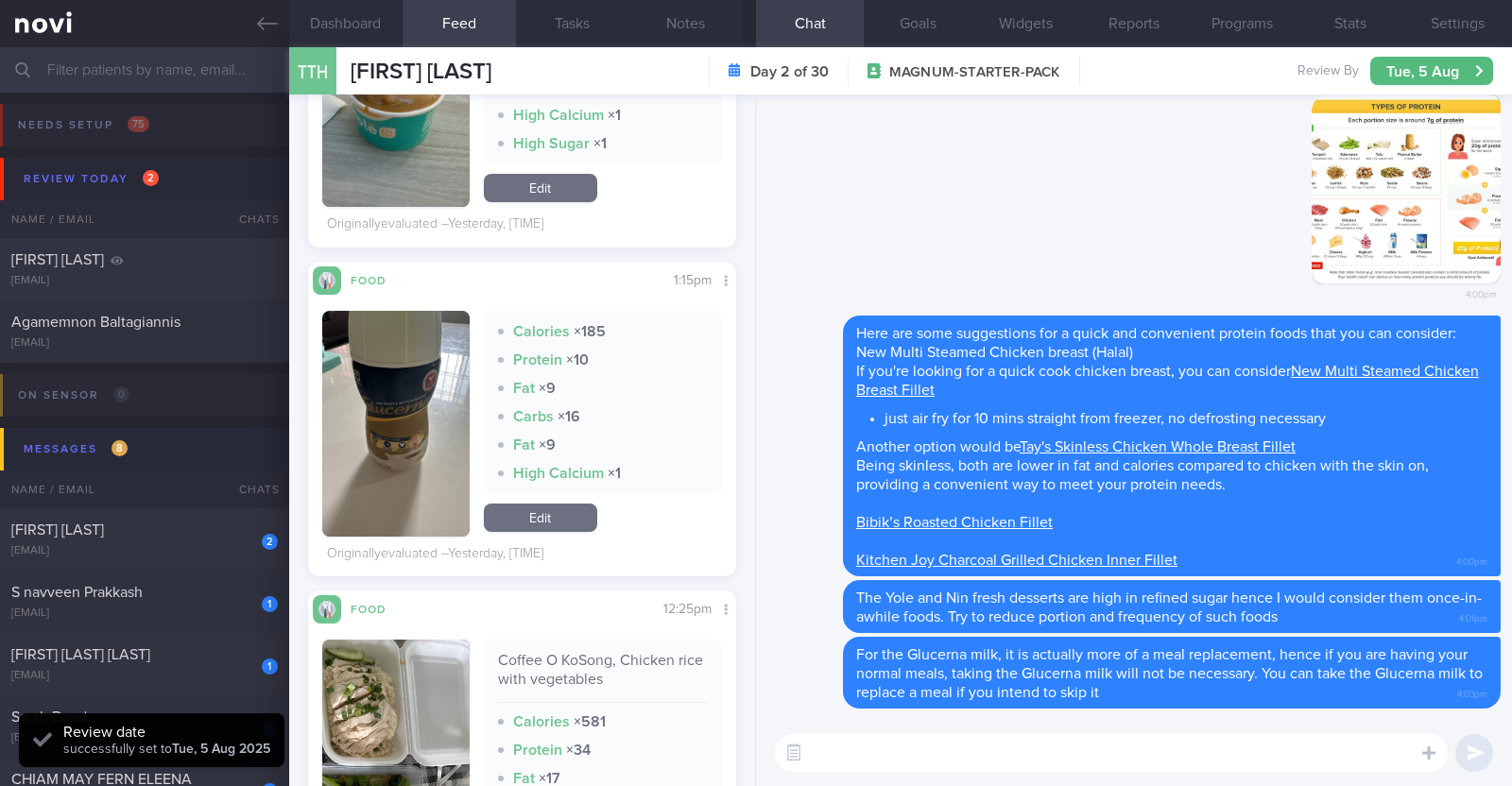 scroll, scrollTop: 944519, scrollLeft: 944615, axis: both 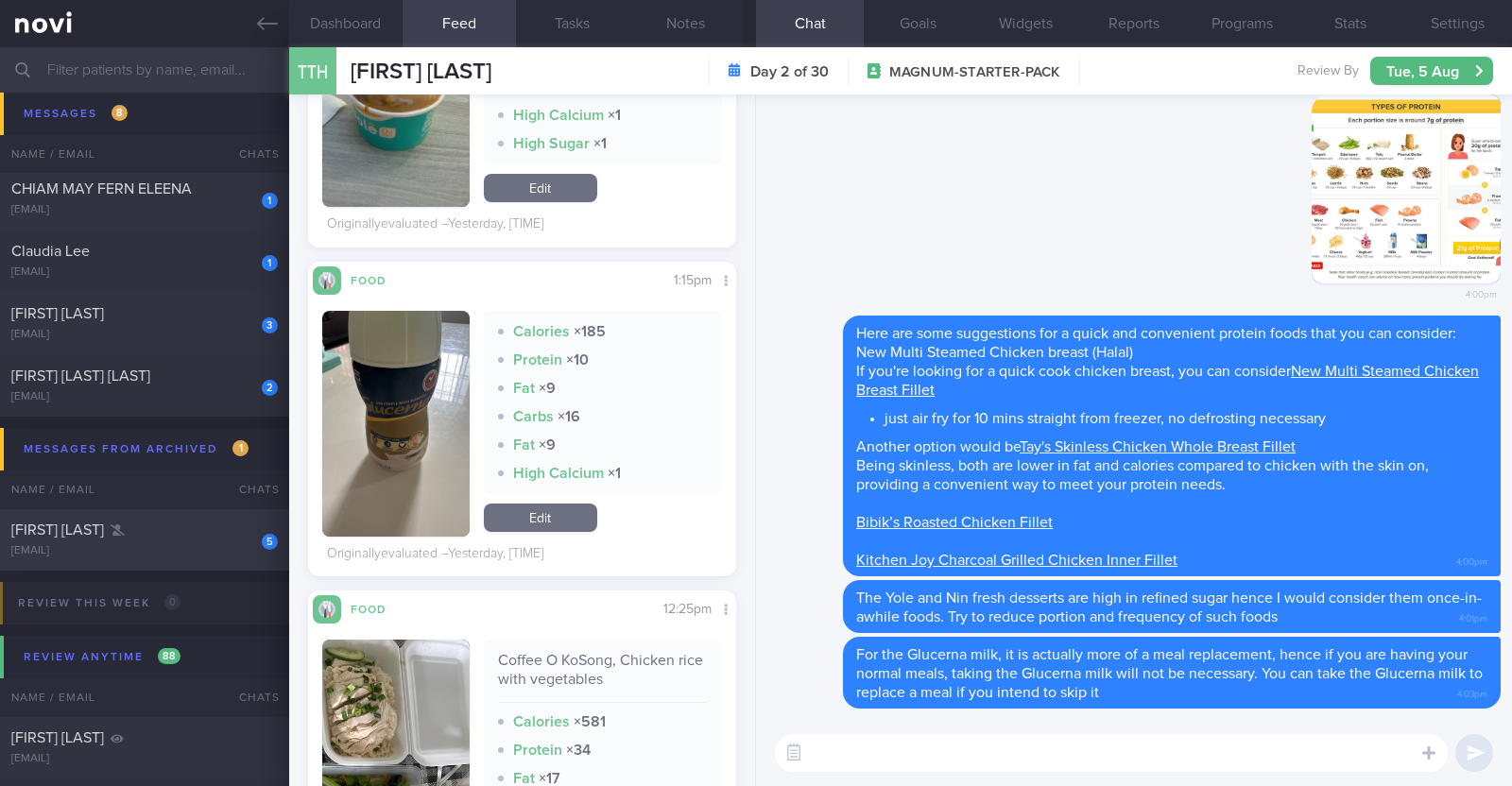 click on "[EMAIL]" at bounding box center [145, 551] 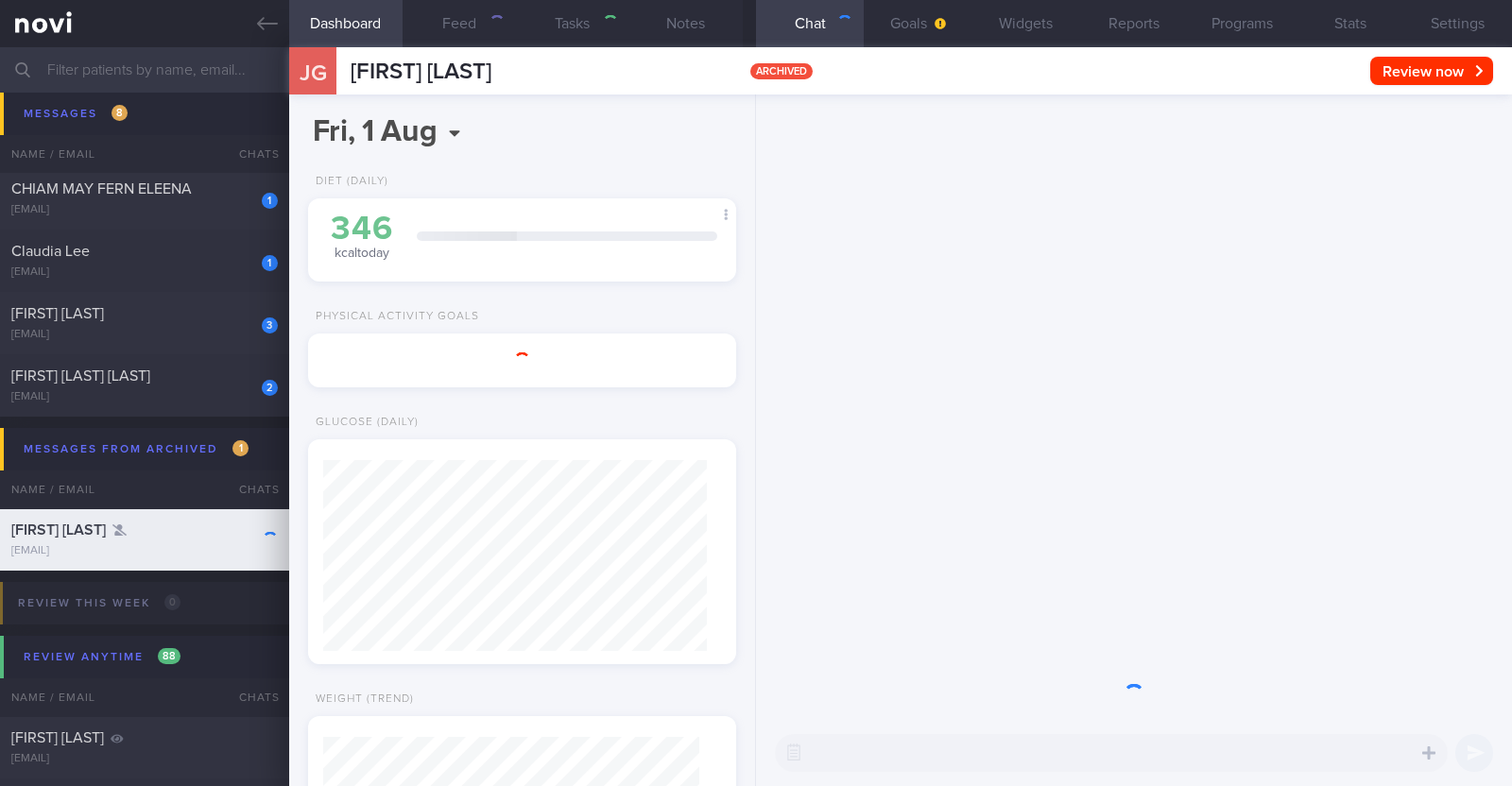 scroll, scrollTop: 944495, scrollLeft: 944623, axis: both 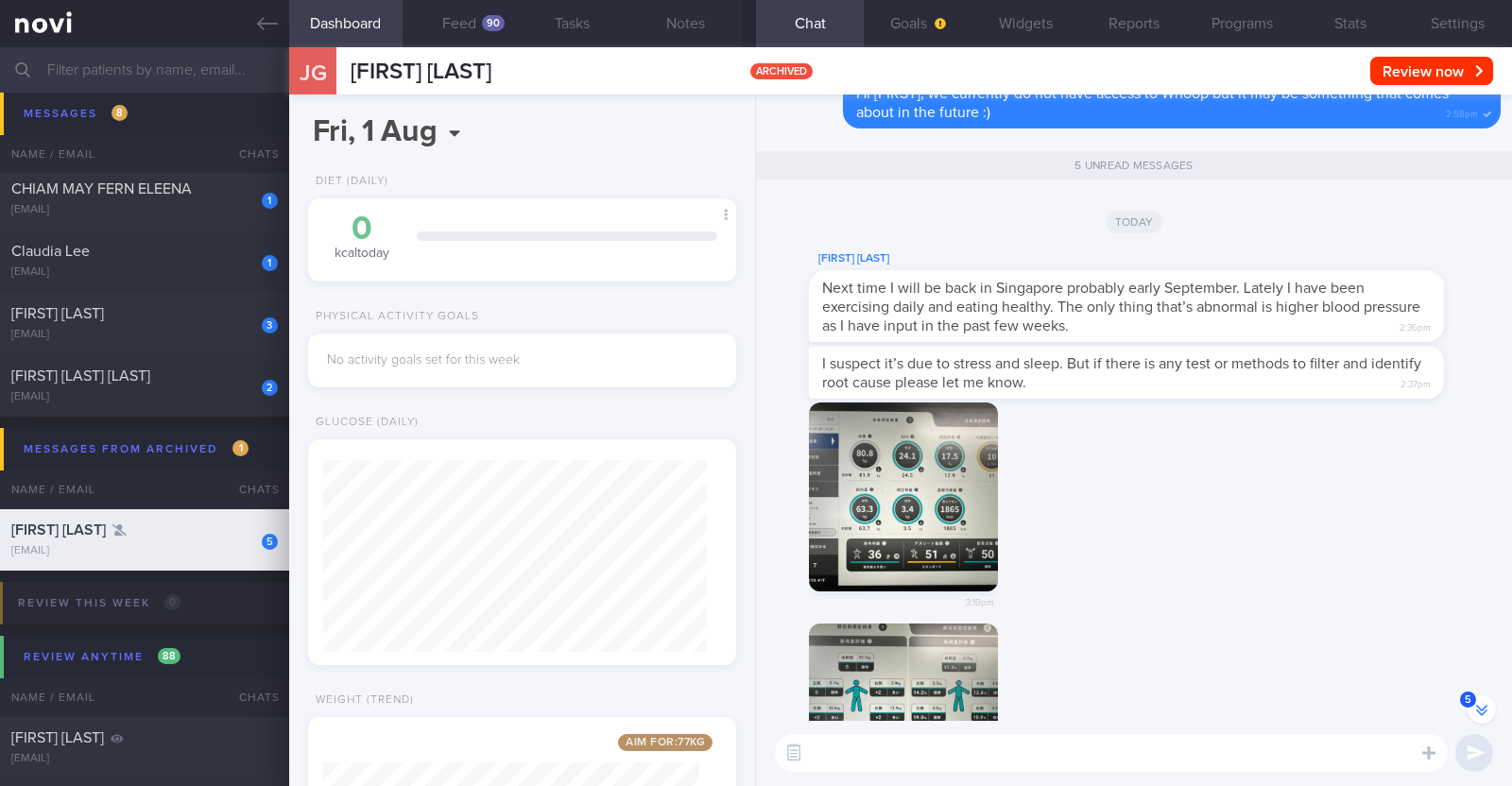 click at bounding box center (1111, 753) 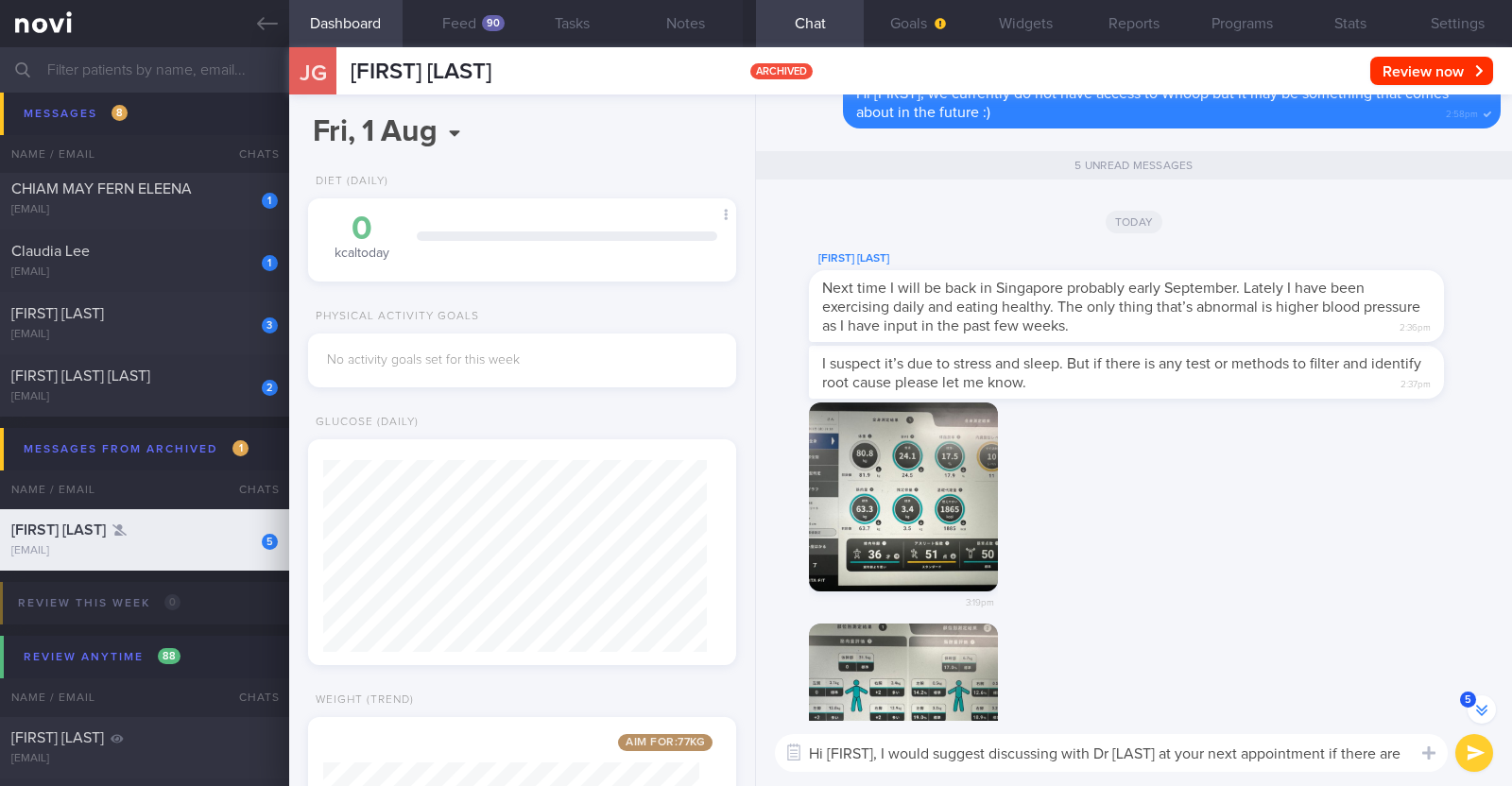 scroll, scrollTop: 0, scrollLeft: 0, axis: both 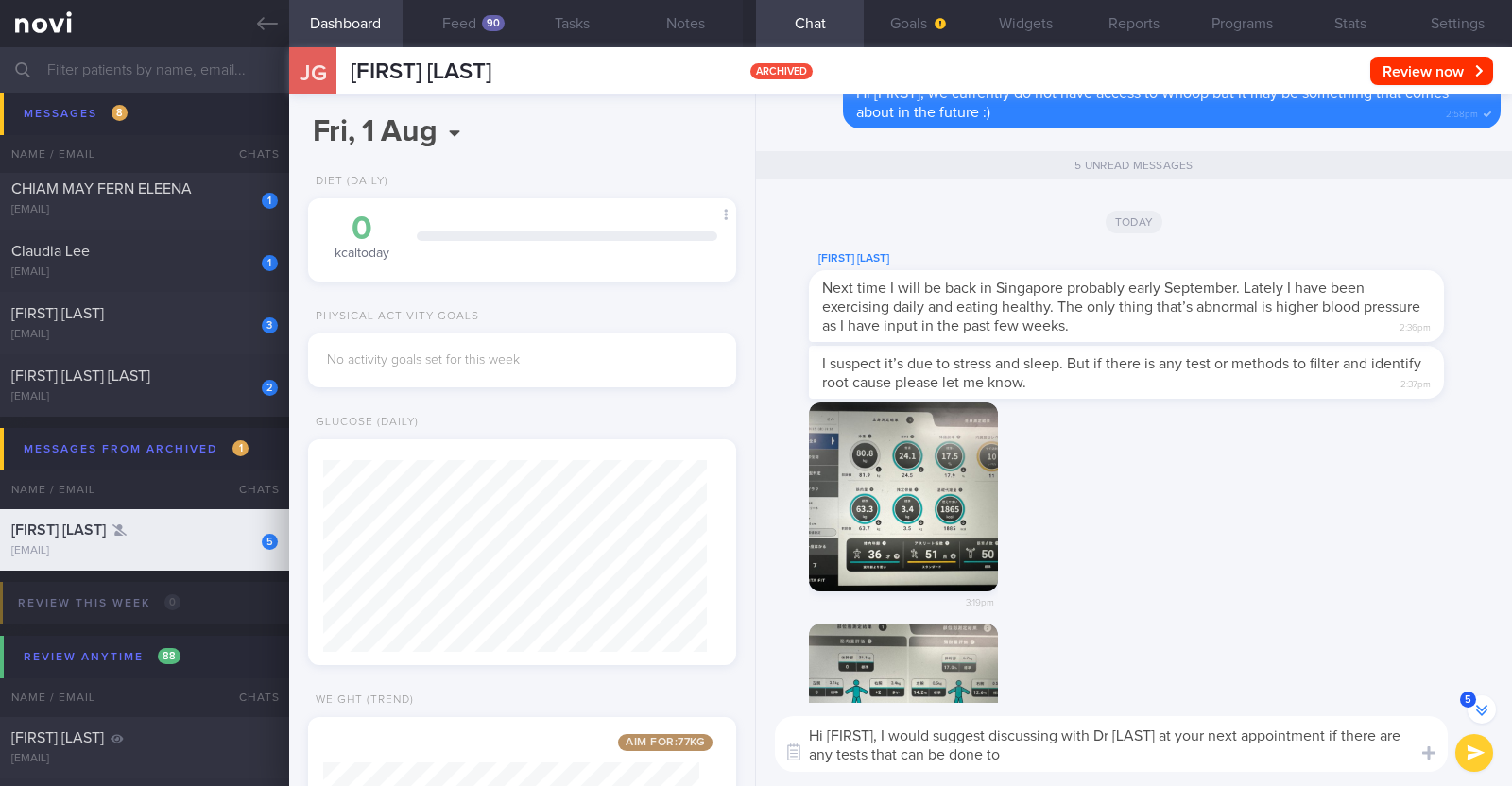 type on "Hi Jeffrey, I would suggest discussing with Dr Sue Anne at your next appointment if there are any tests that can be done to identify" 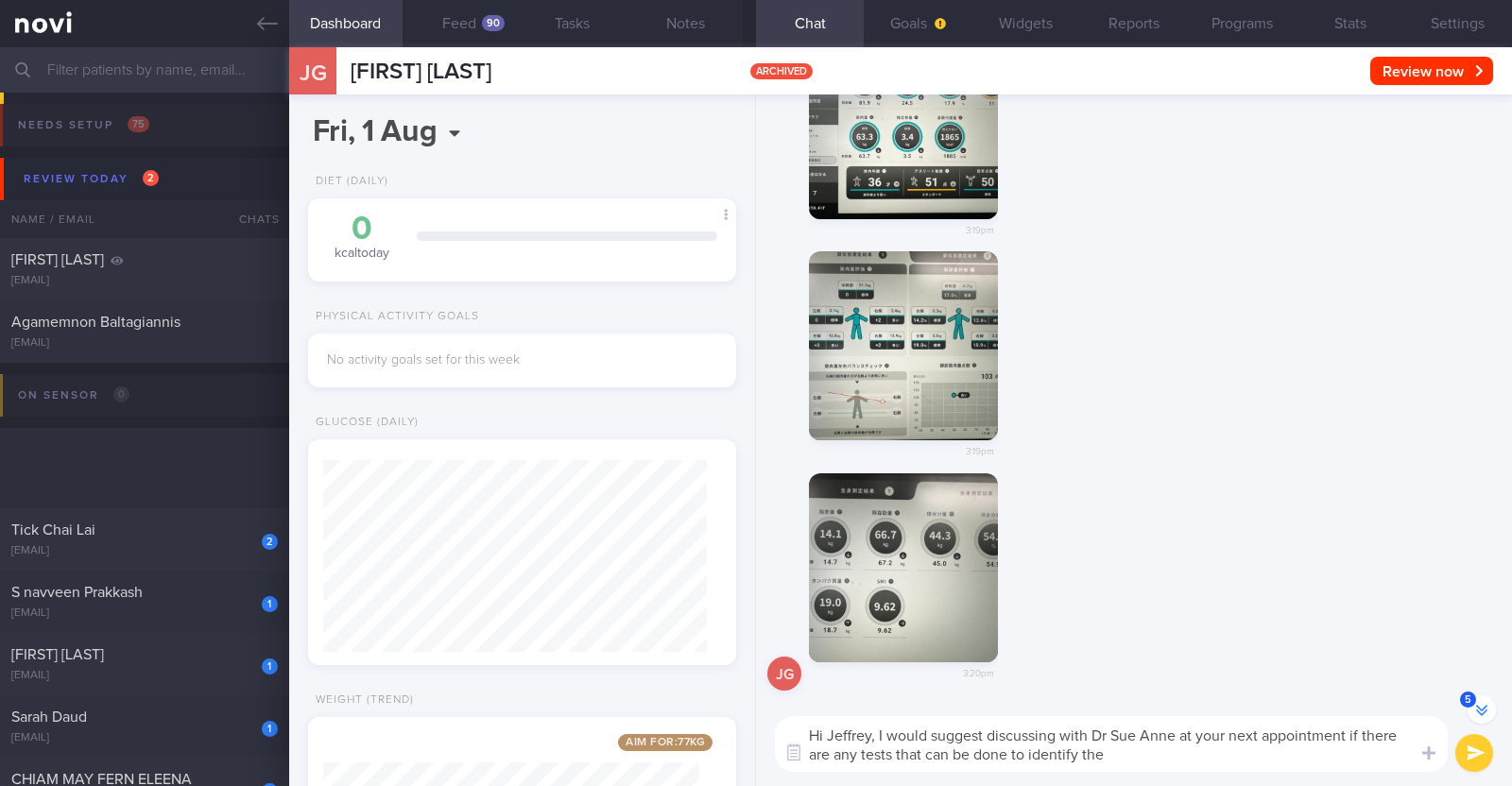 select on "7" 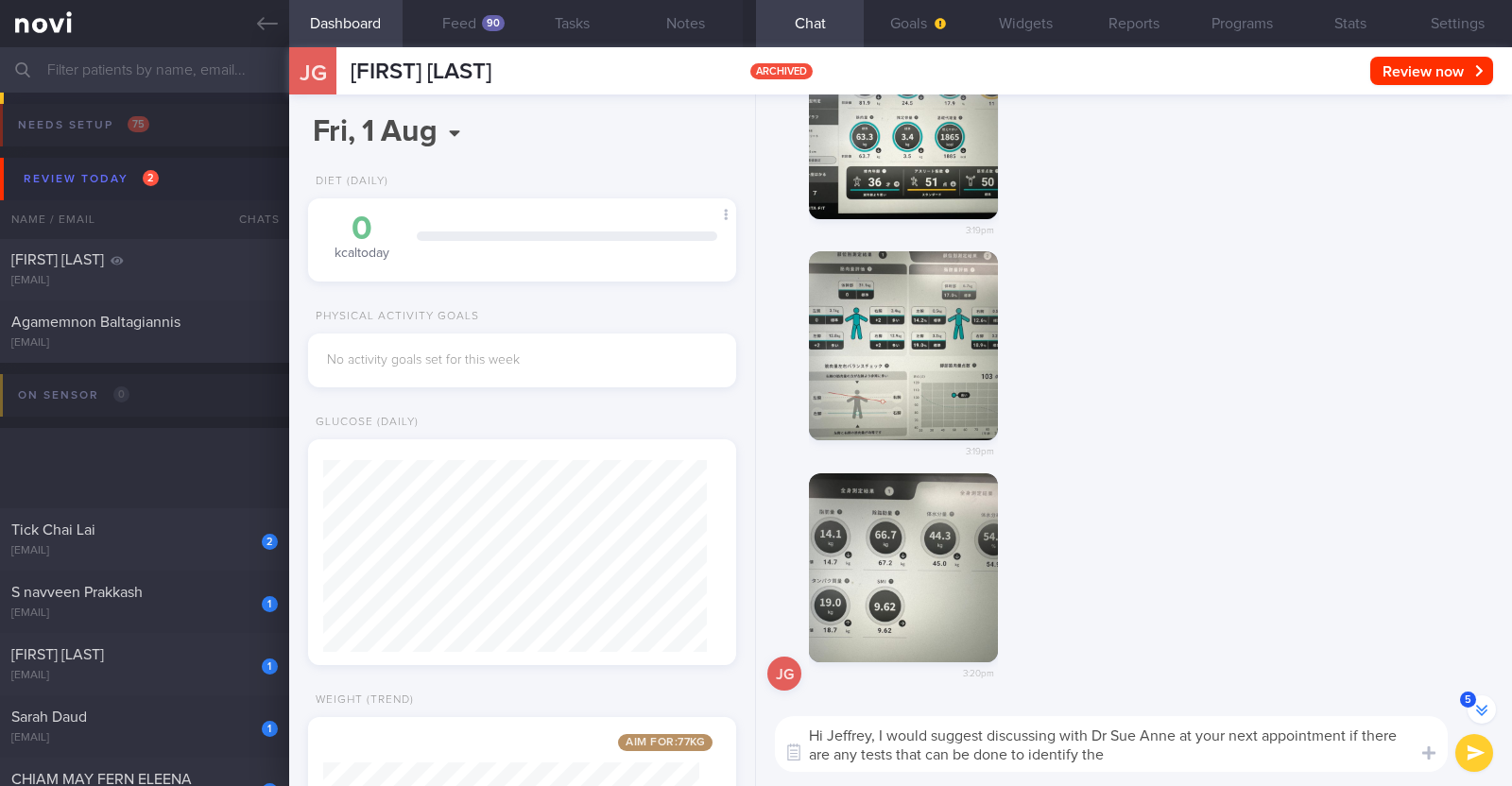 scroll, scrollTop: 590, scrollLeft: 0, axis: vertical 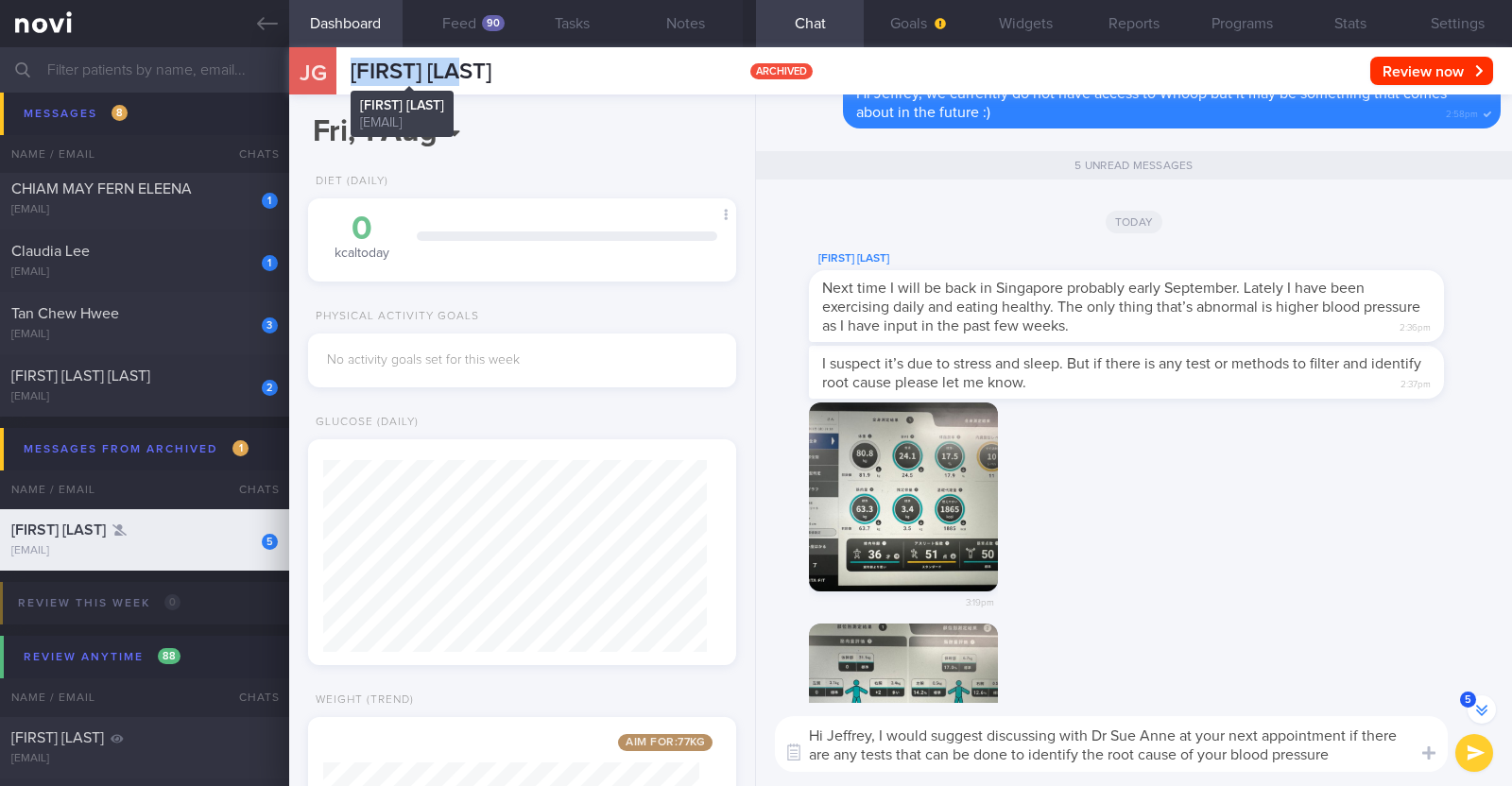 drag, startPoint x: 477, startPoint y: 65, endPoint x: 351, endPoint y: 64, distance: 126.00397 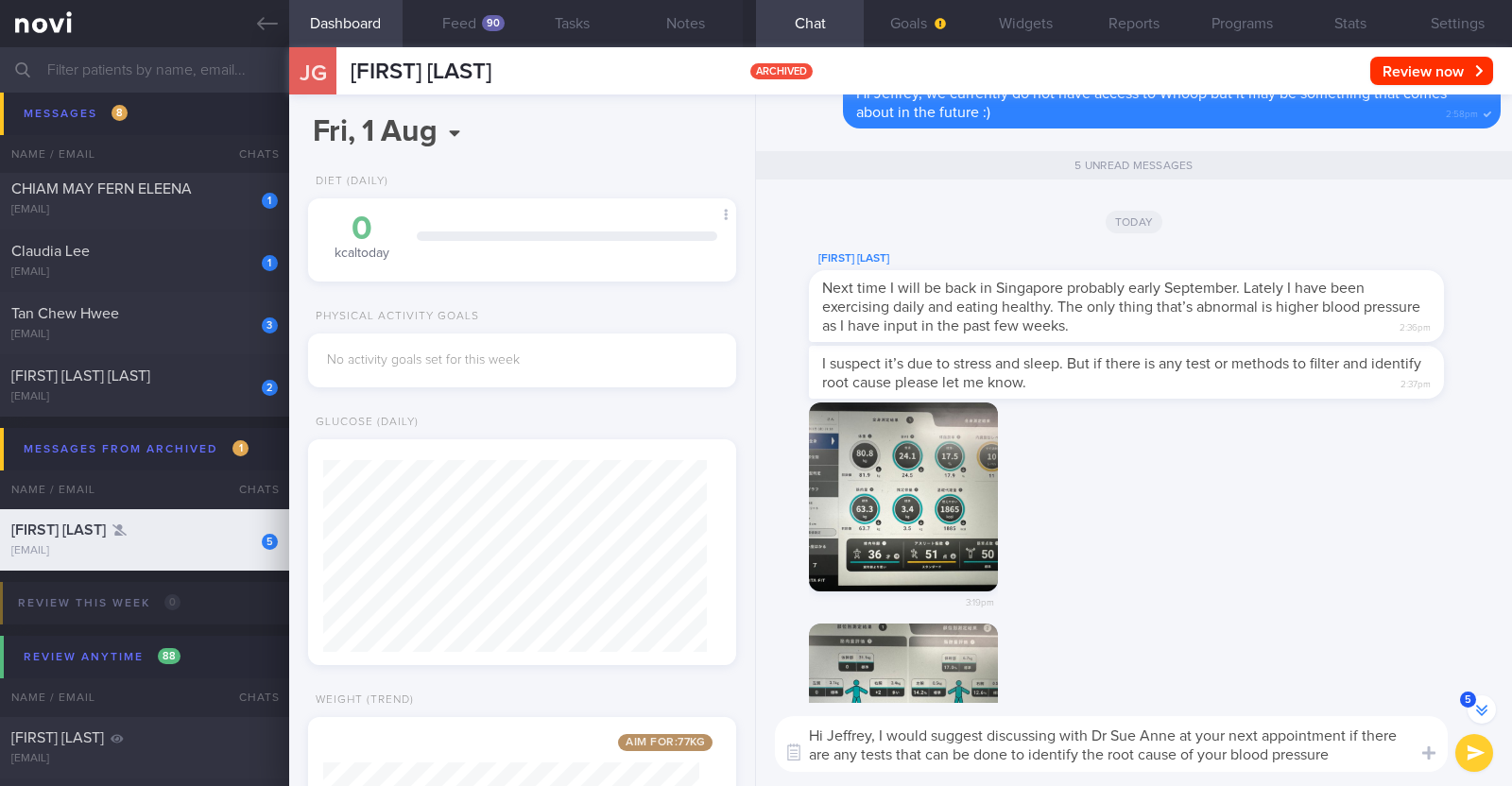 drag, startPoint x: 1177, startPoint y: 742, endPoint x: 1347, endPoint y: 734, distance: 170.18813 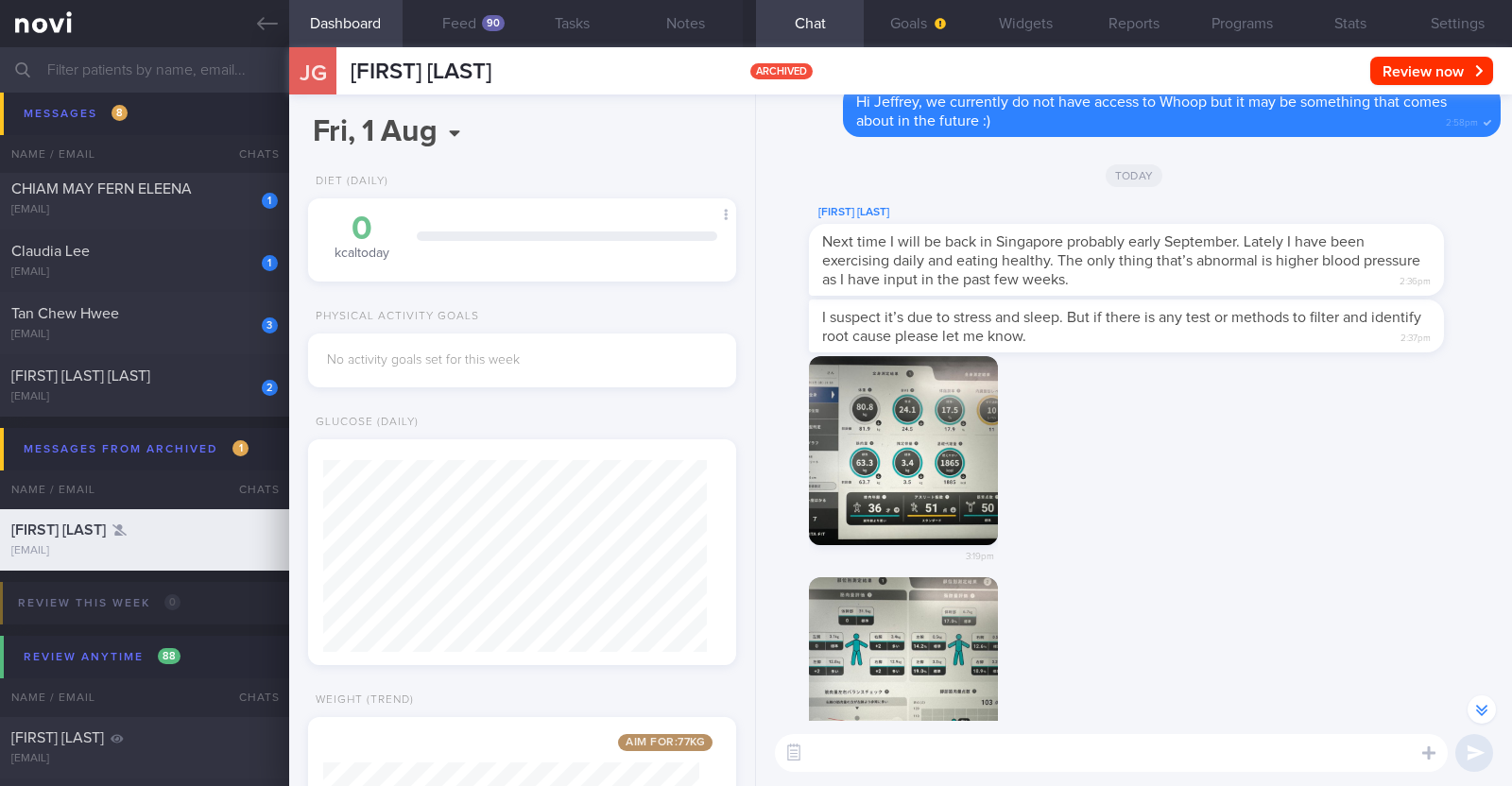 scroll, scrollTop: -45, scrollLeft: 0, axis: vertical 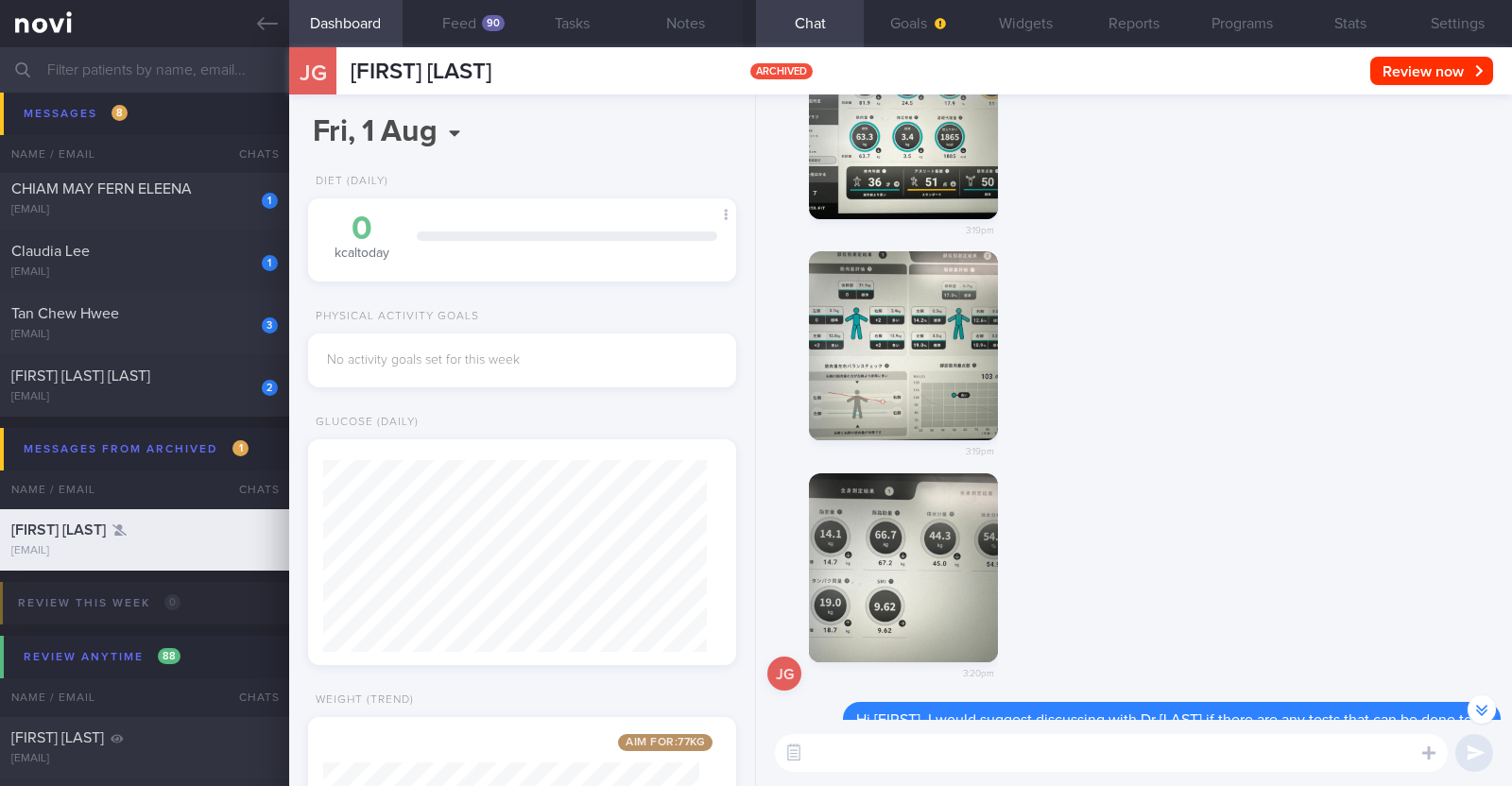 click at bounding box center (1111, 753) 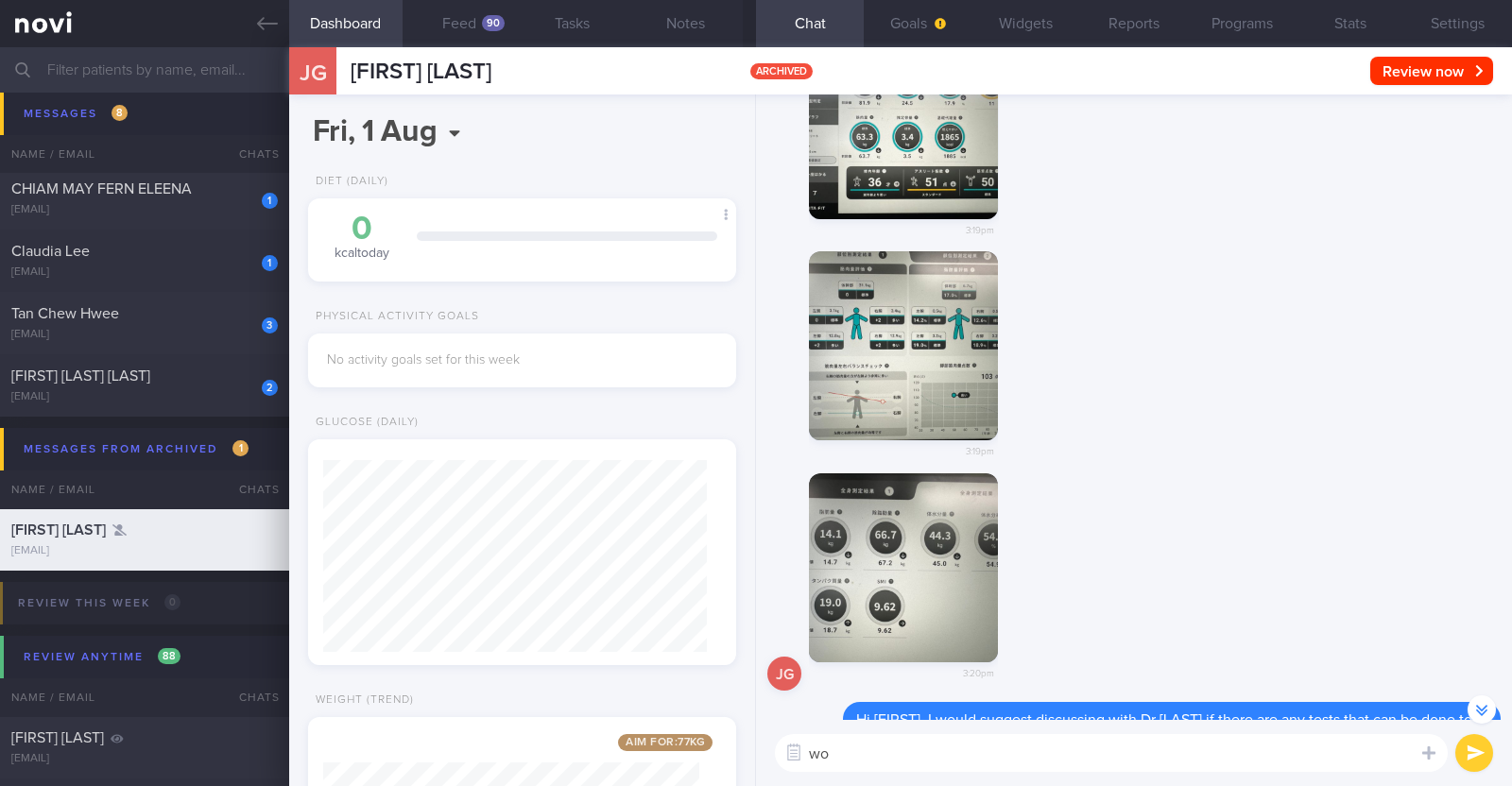 type on "w" 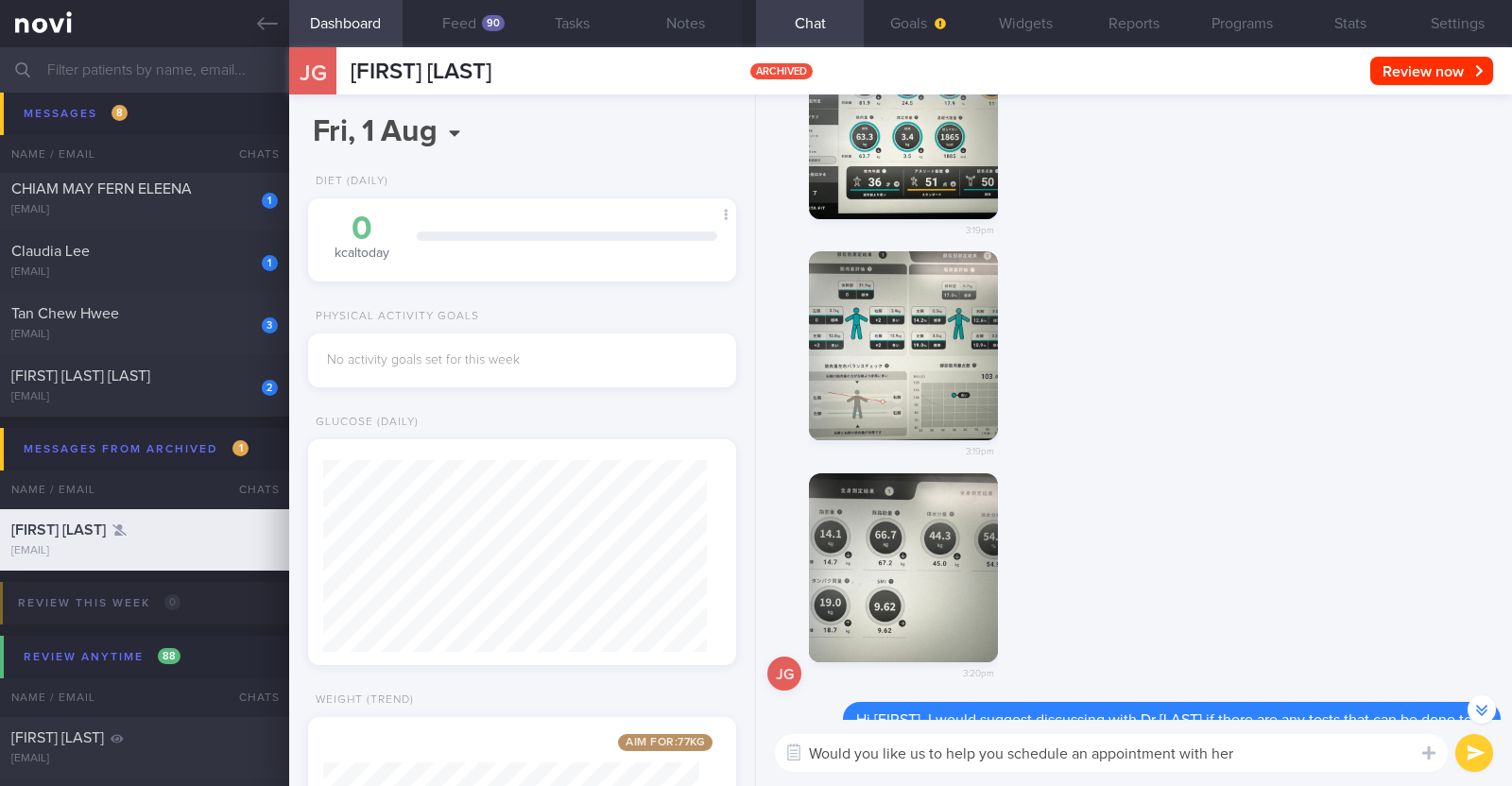 type on "Would you like us to help you schedule an appointment with her?" 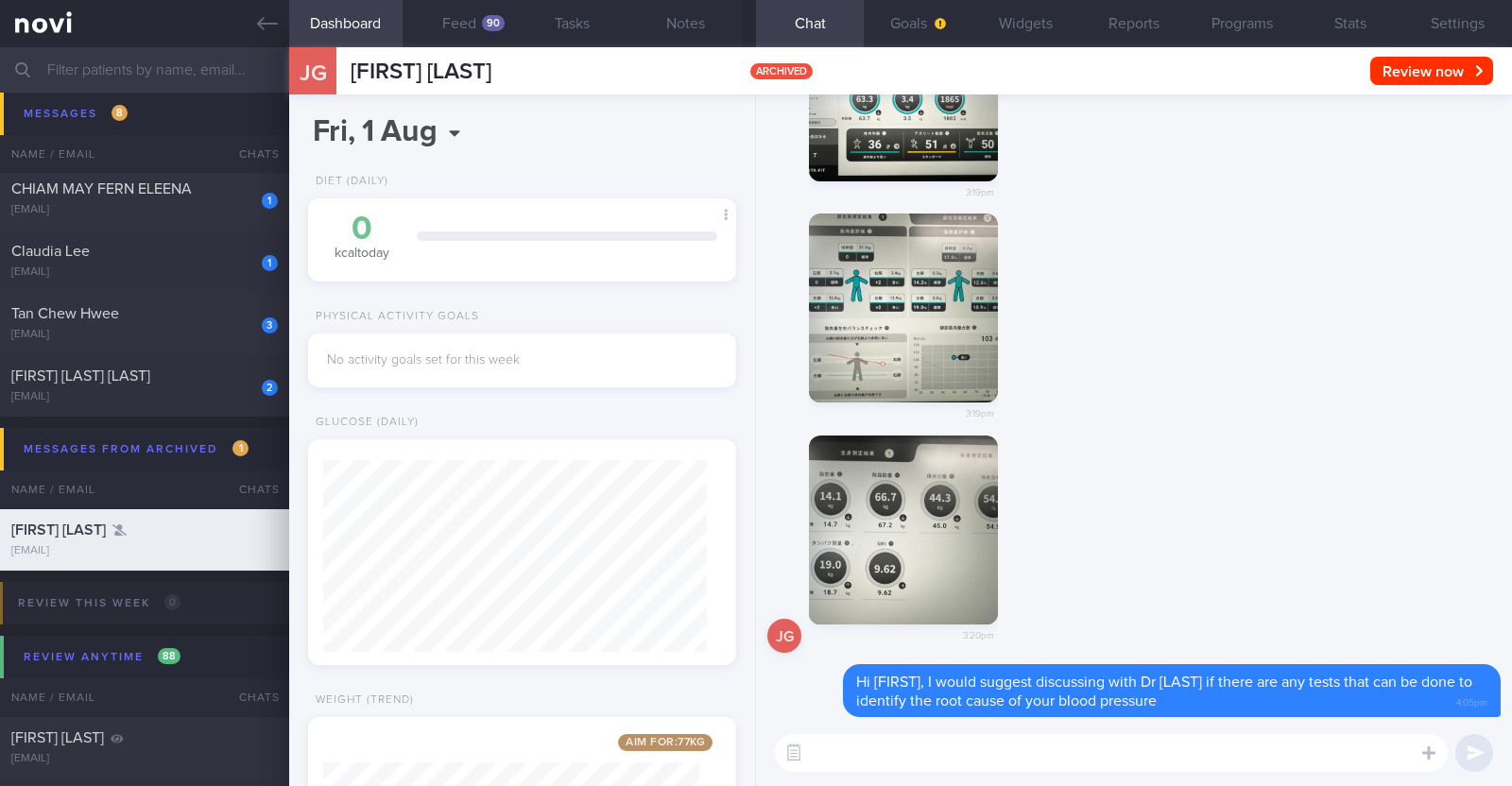 scroll, scrollTop: 0, scrollLeft: 0, axis: both 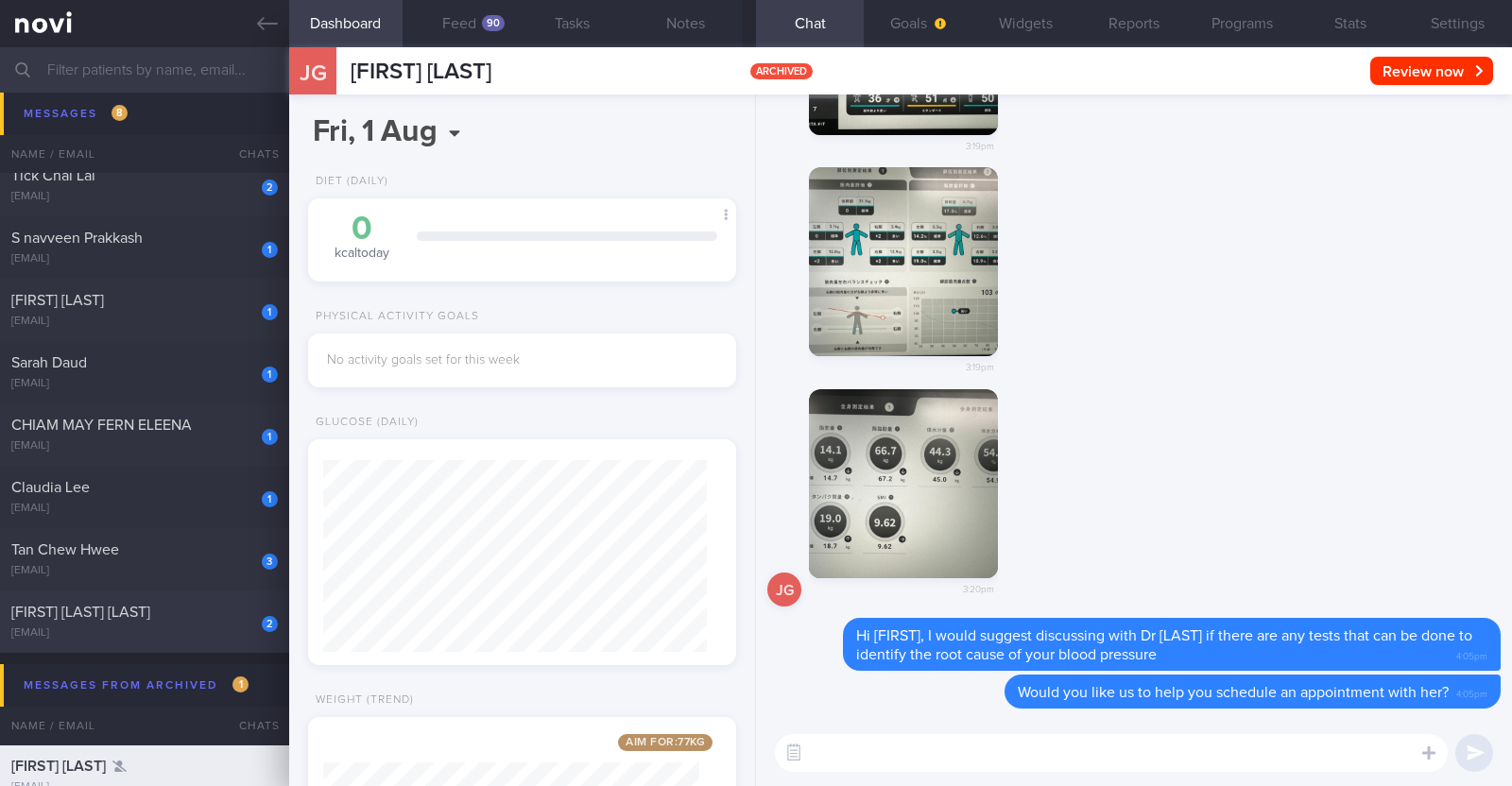 type 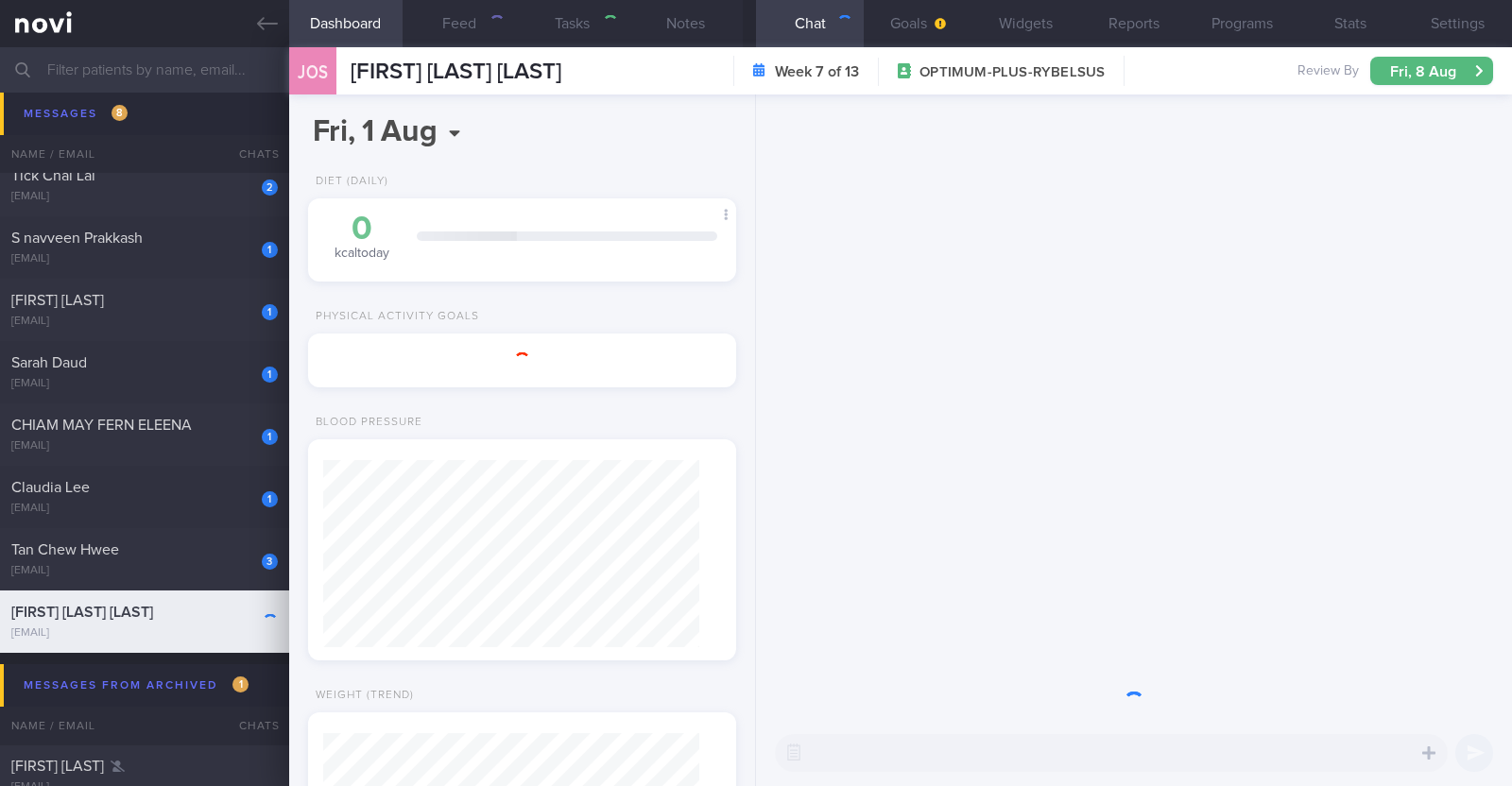 scroll, scrollTop: 0, scrollLeft: 0, axis: both 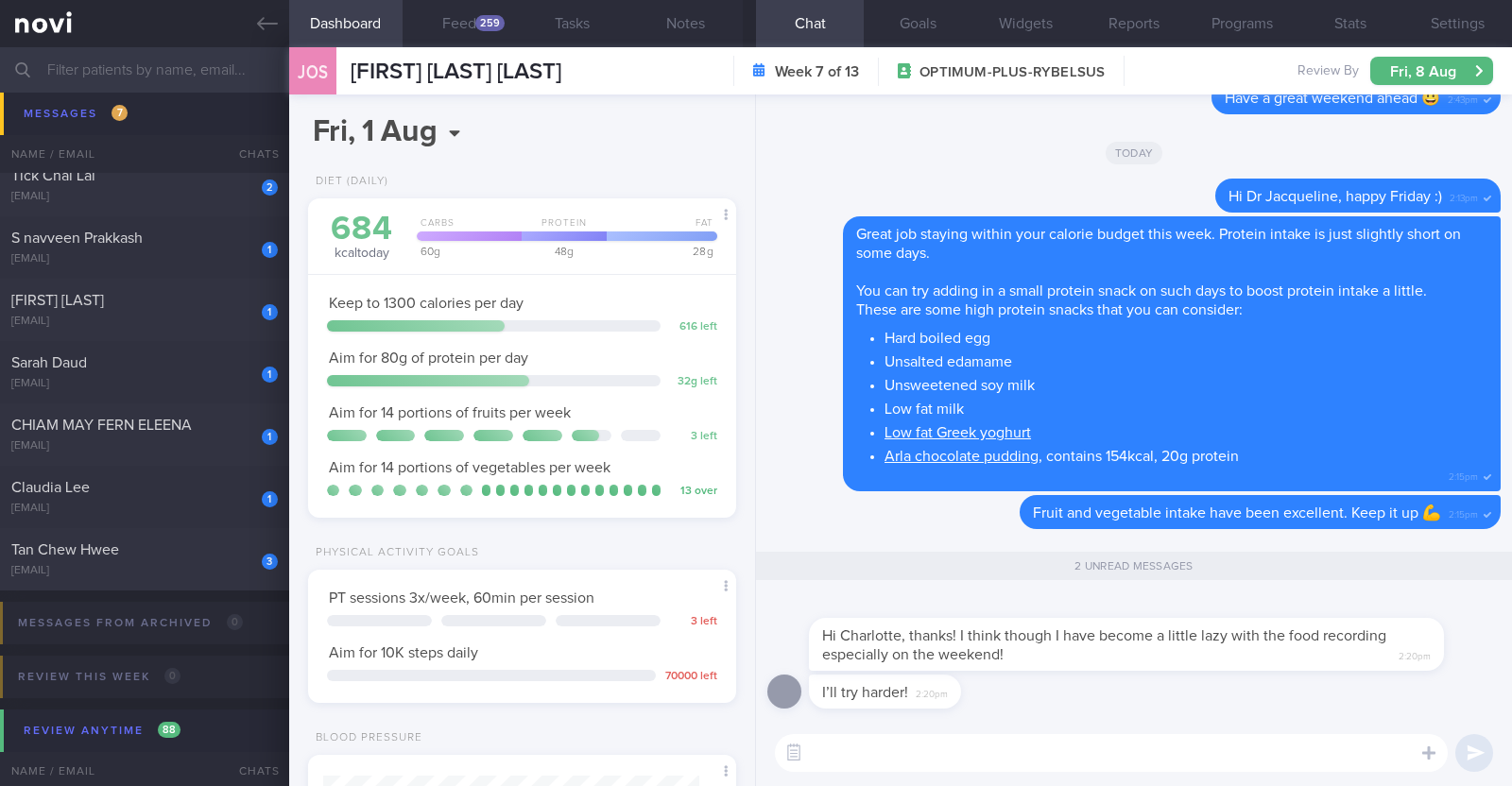 click at bounding box center (1155, 607) 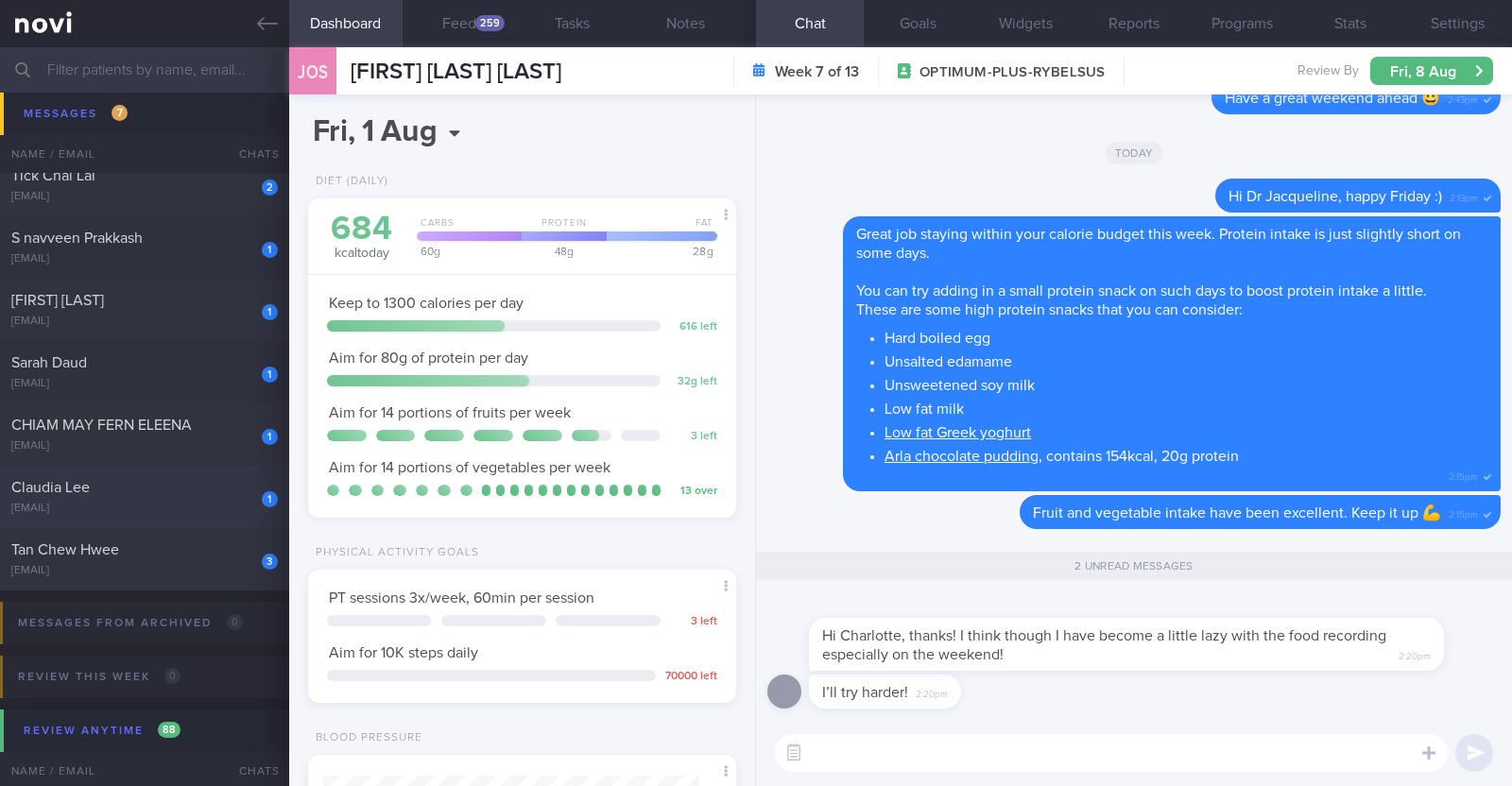 click on "Claudia Lee" at bounding box center [142, 487] 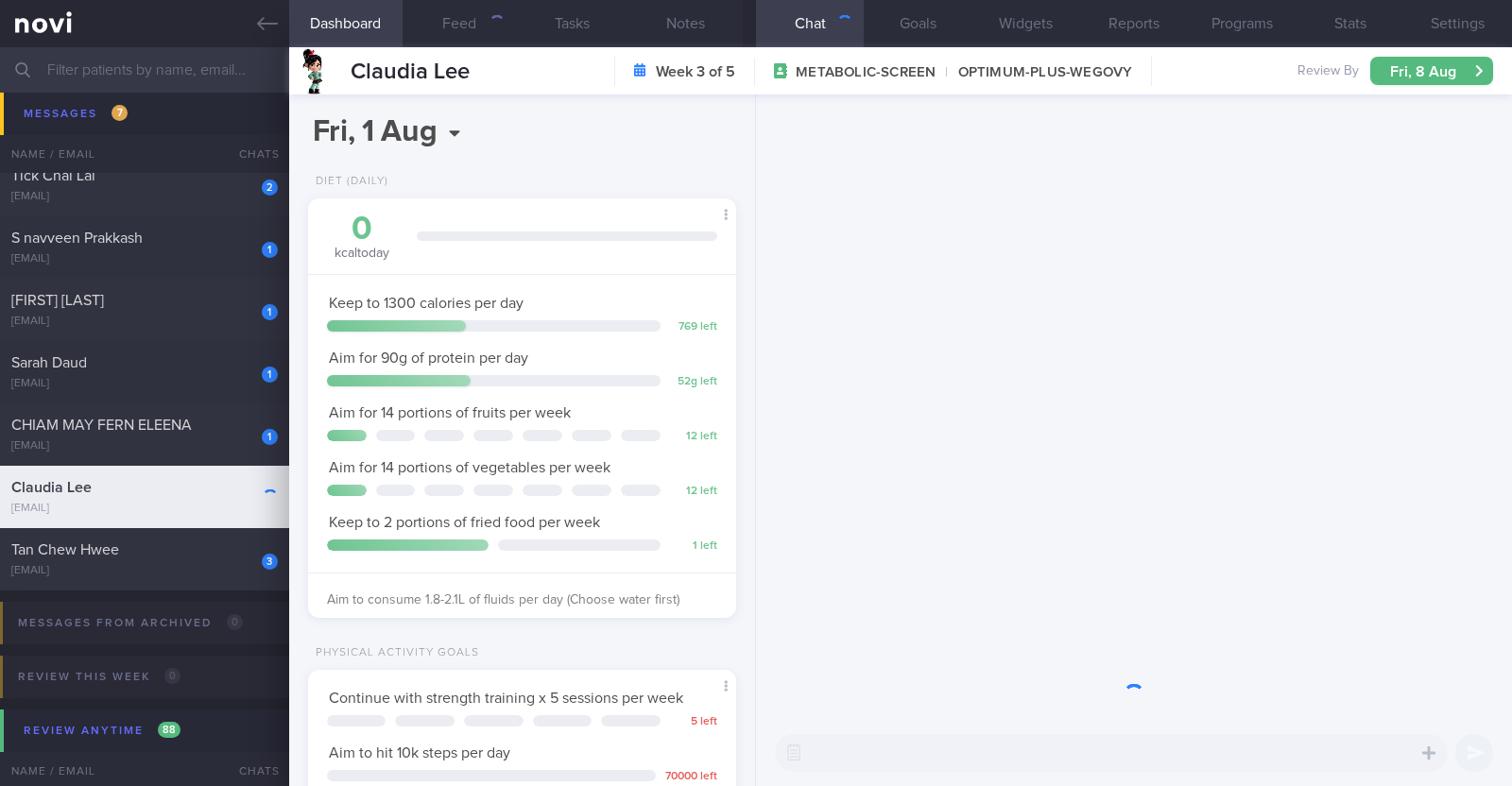 scroll, scrollTop: 944495, scrollLeft: 944623, axis: both 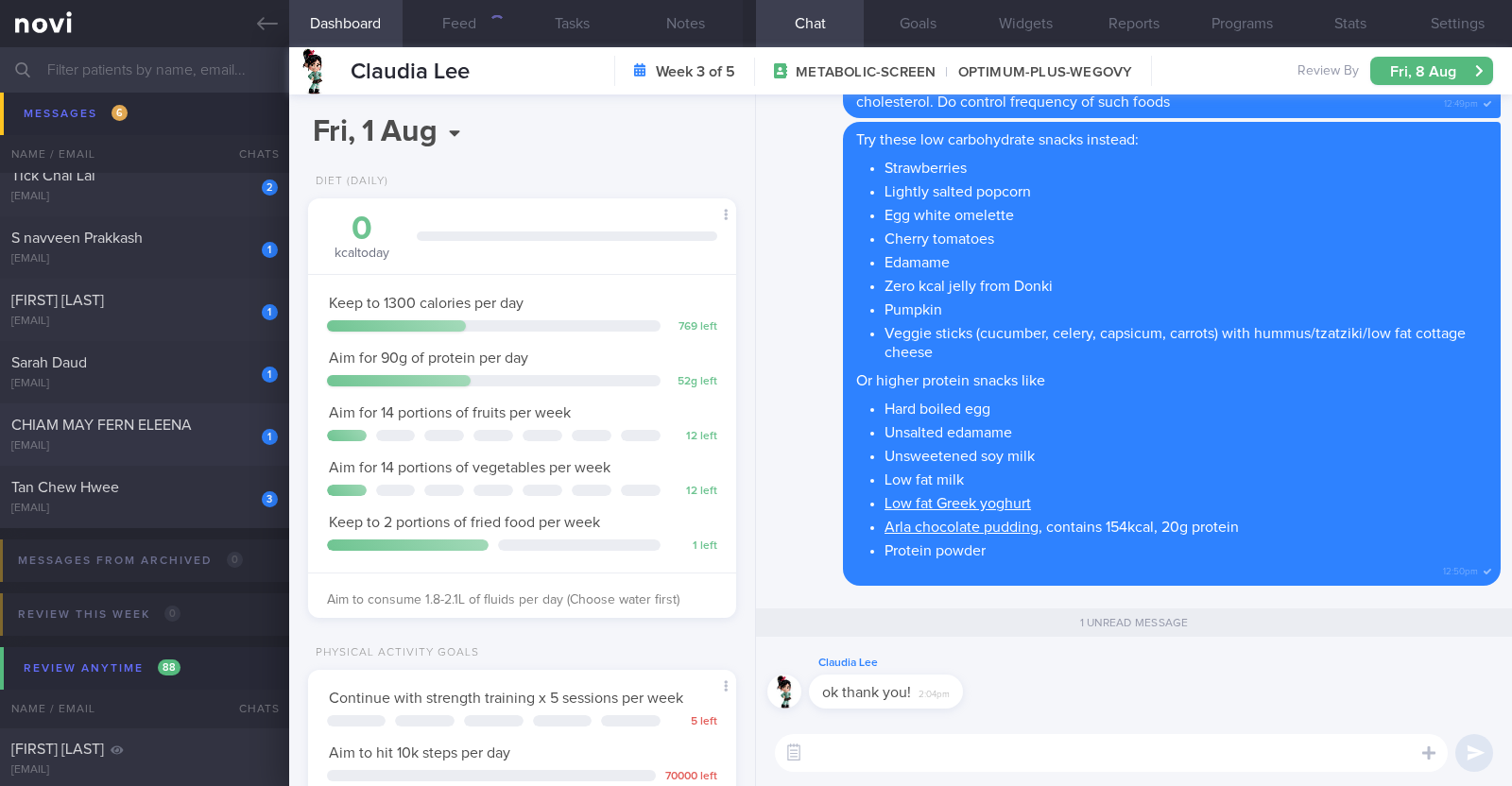 click on "[EMAIL]" at bounding box center (145, 446) 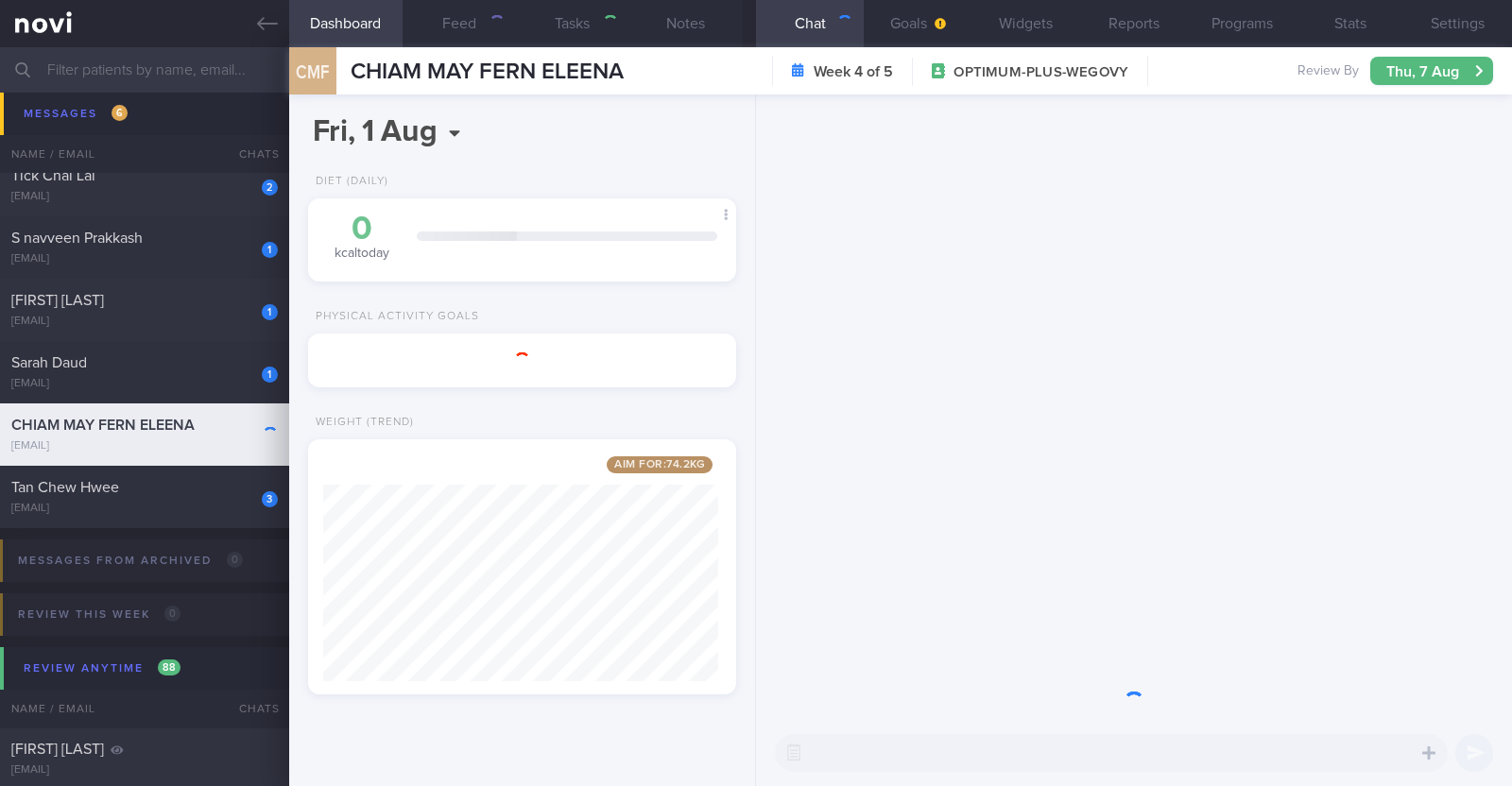 scroll, scrollTop: 0, scrollLeft: 0, axis: both 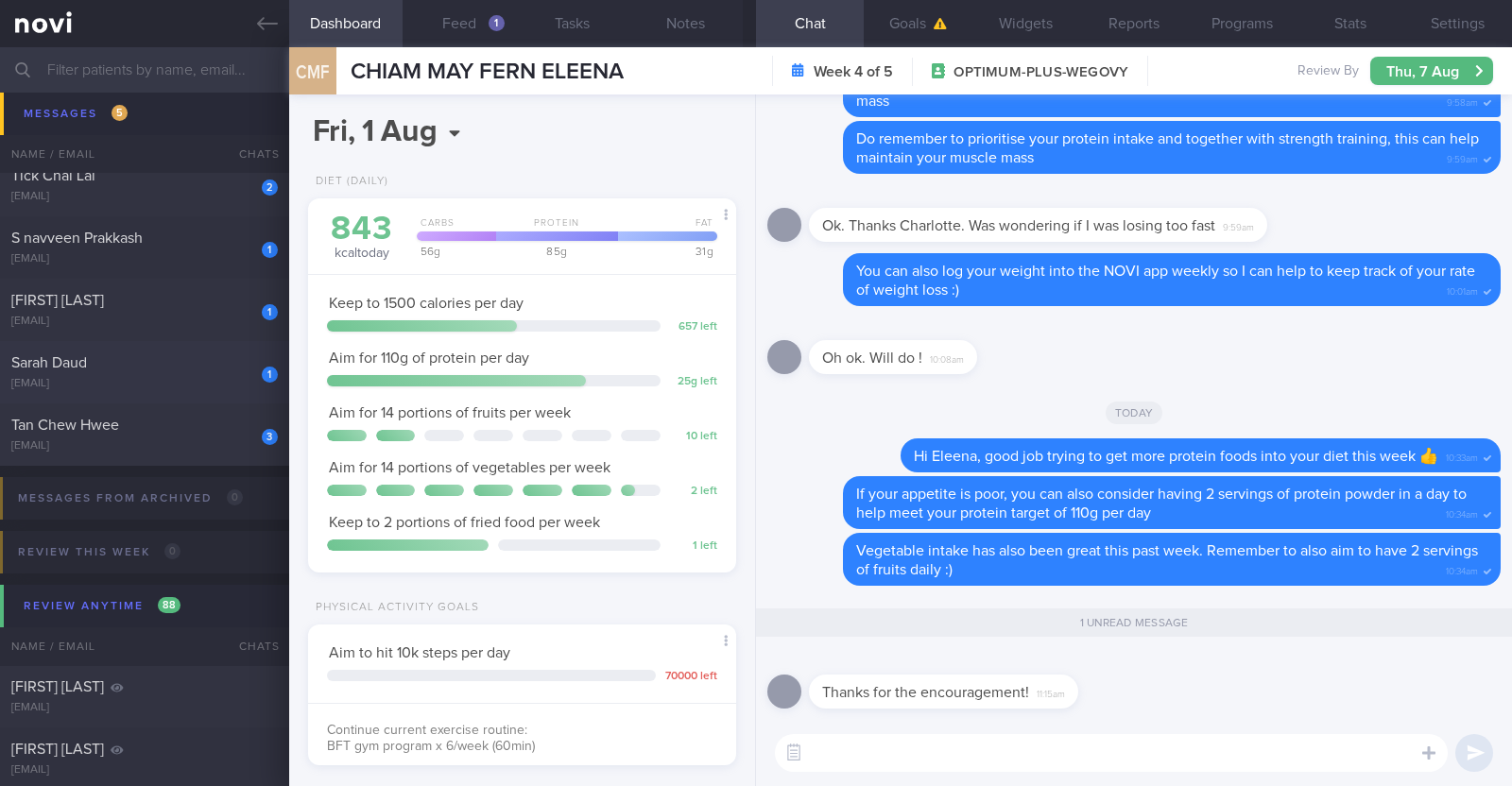 click on "Sarah Daud" at bounding box center [142, 363] 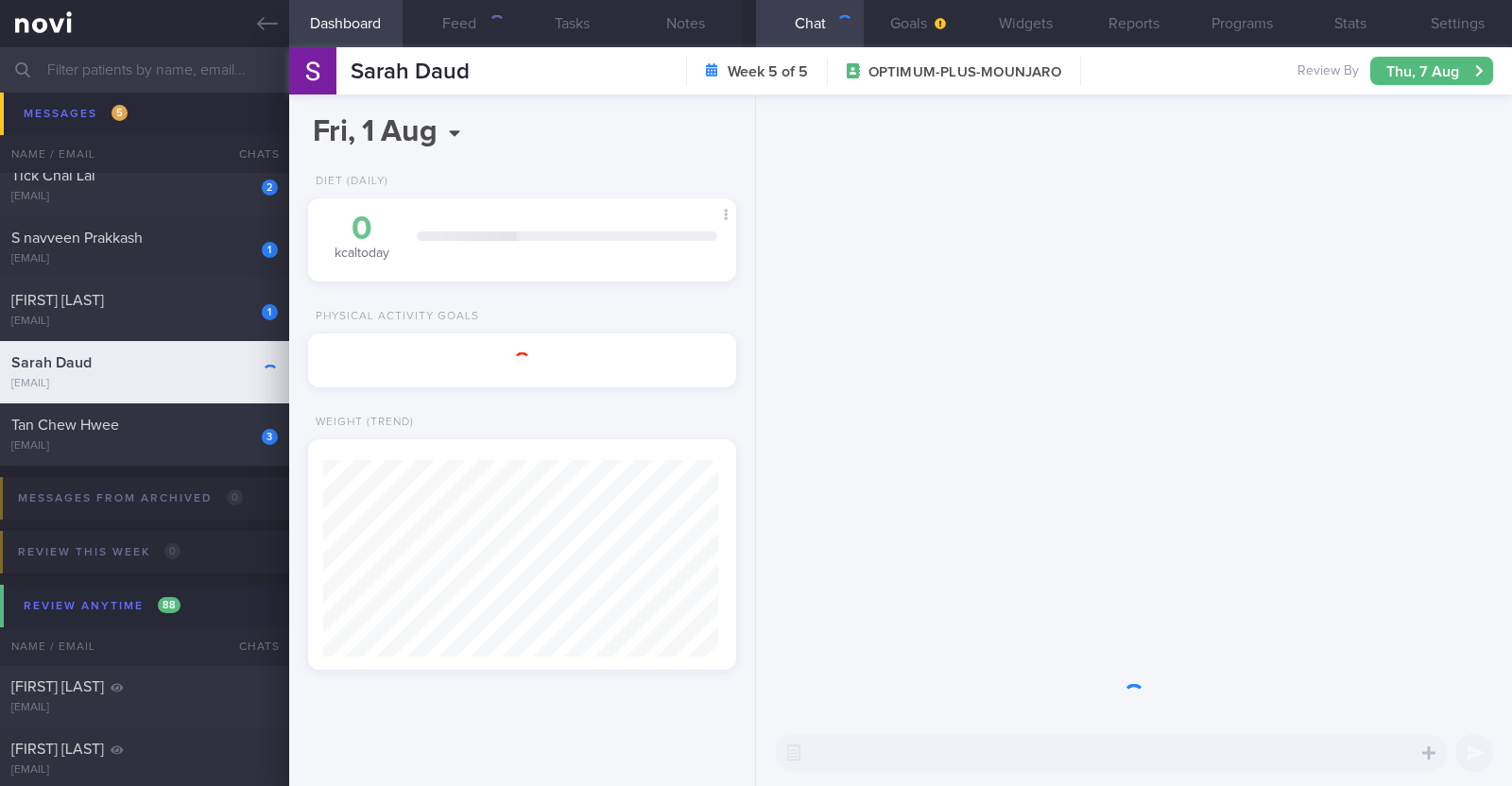 scroll, scrollTop: 944513, scrollLeft: 944605, axis: both 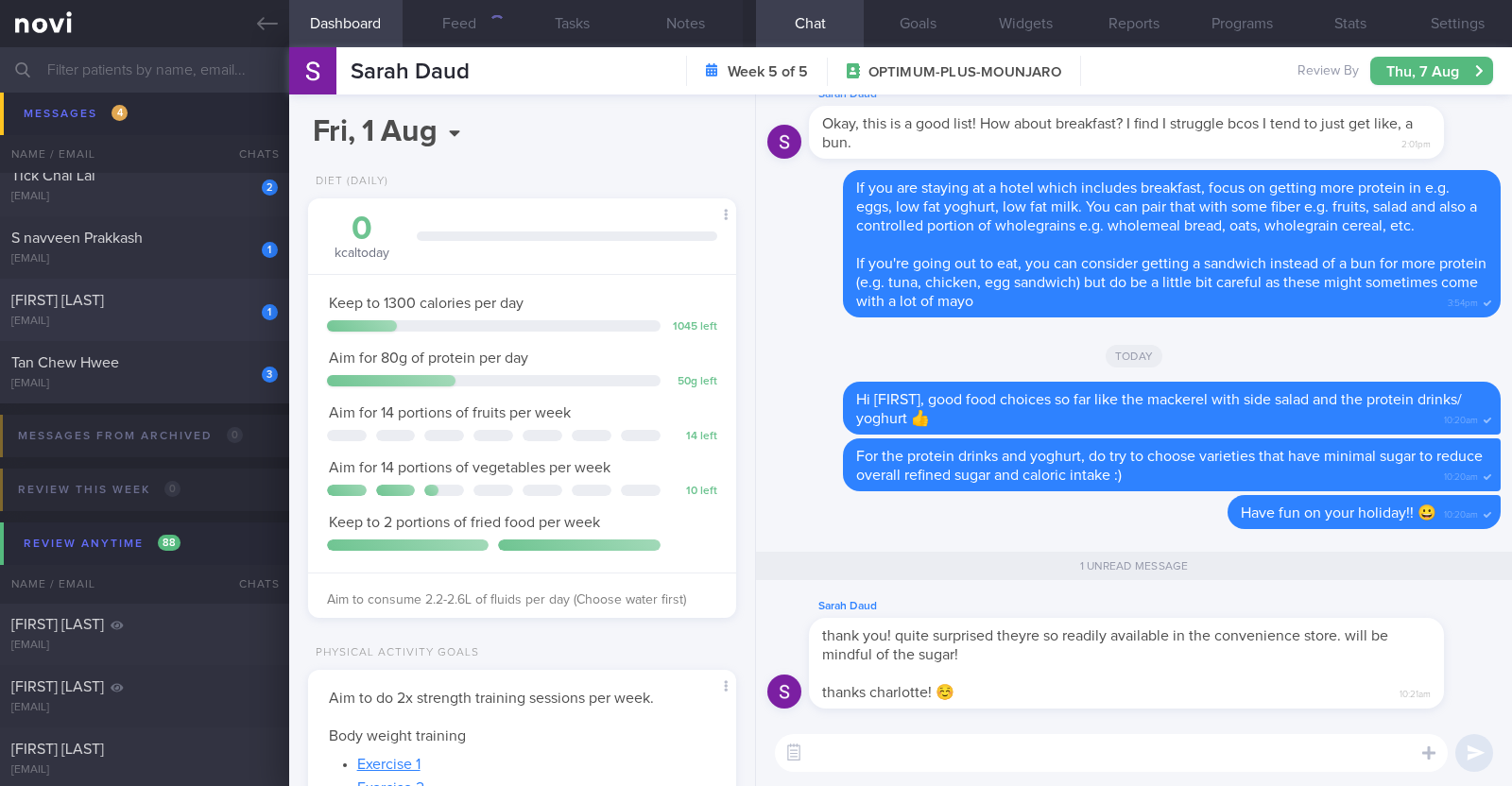 click on "1
Alvin Logesh Om
[EMAIL]" at bounding box center (145, 310) 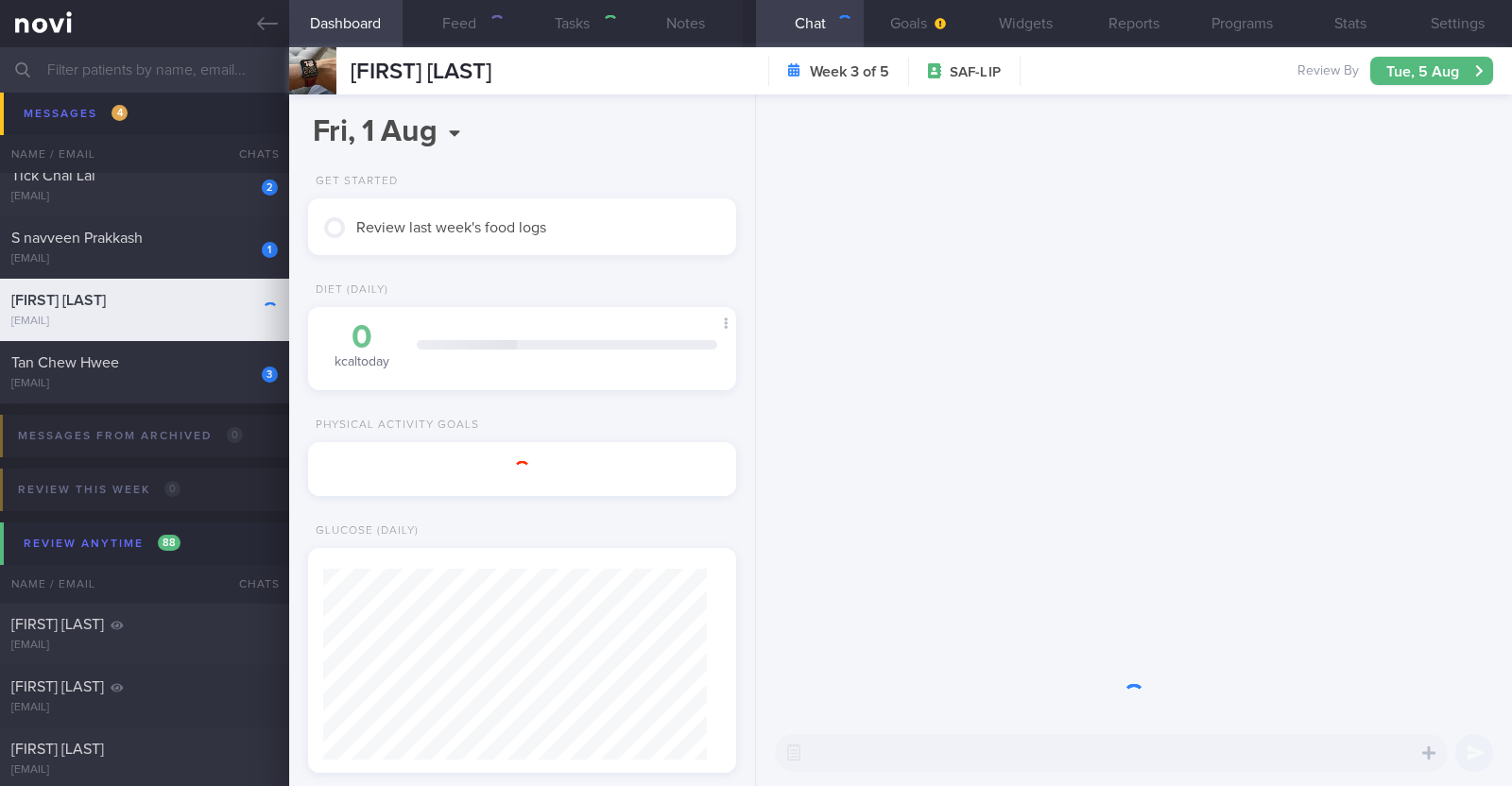 scroll, scrollTop: 944519, scrollLeft: 944615, axis: both 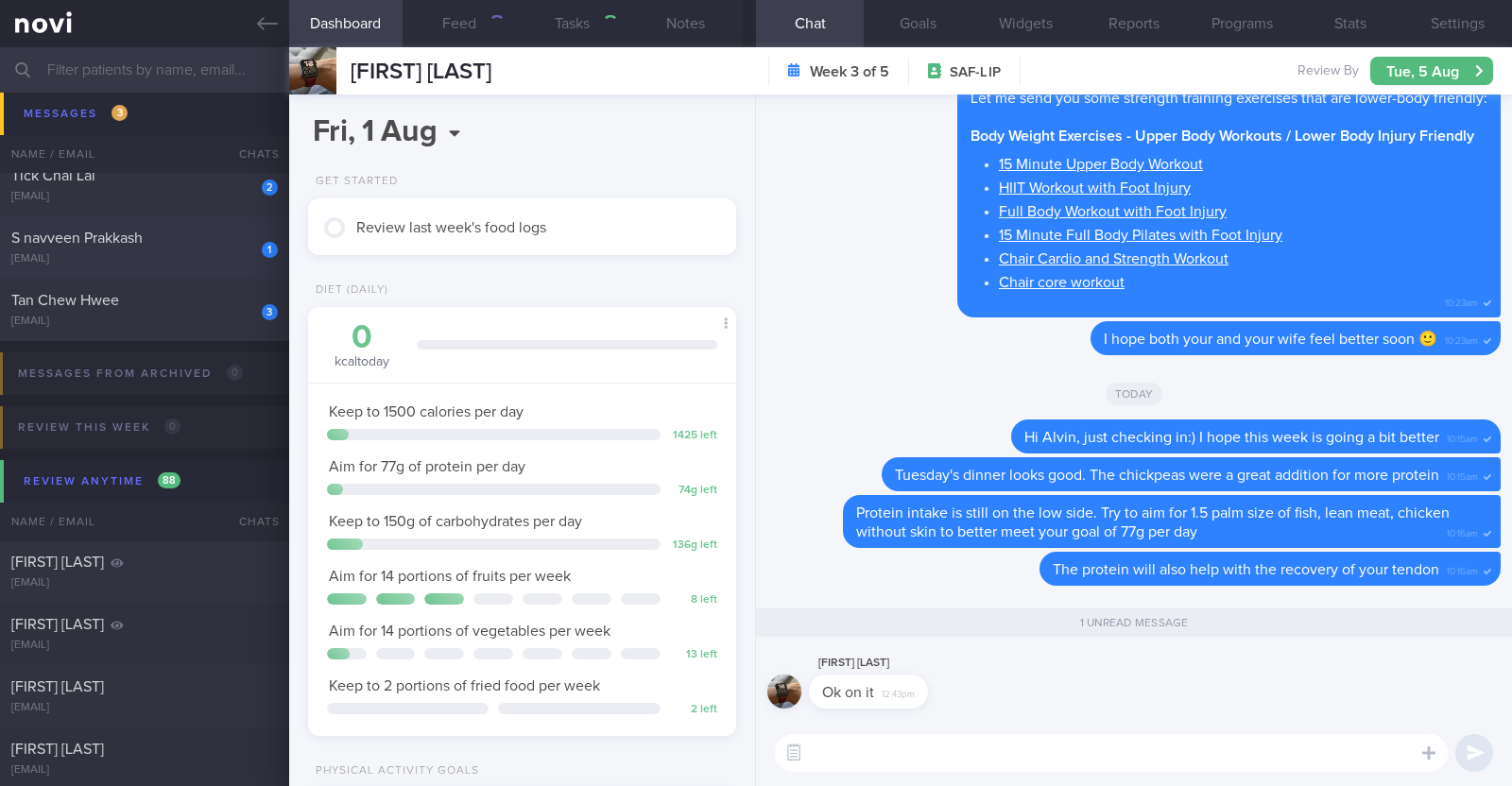 click on "S navveen Prakkash" at bounding box center [142, 238] 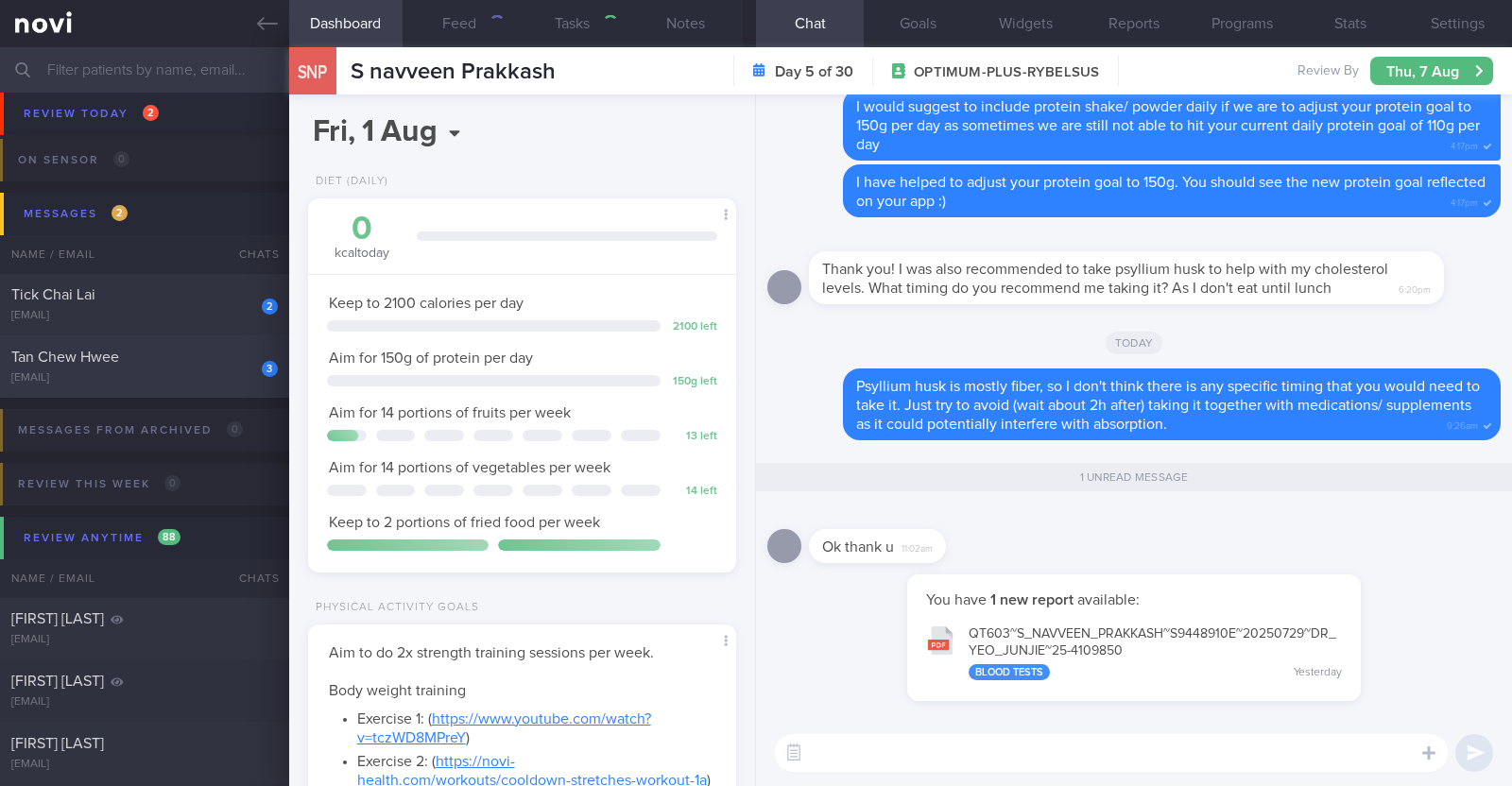 click on "3
Tan Chew Hwee
[EMAIL]
Today
SAF-LIP" 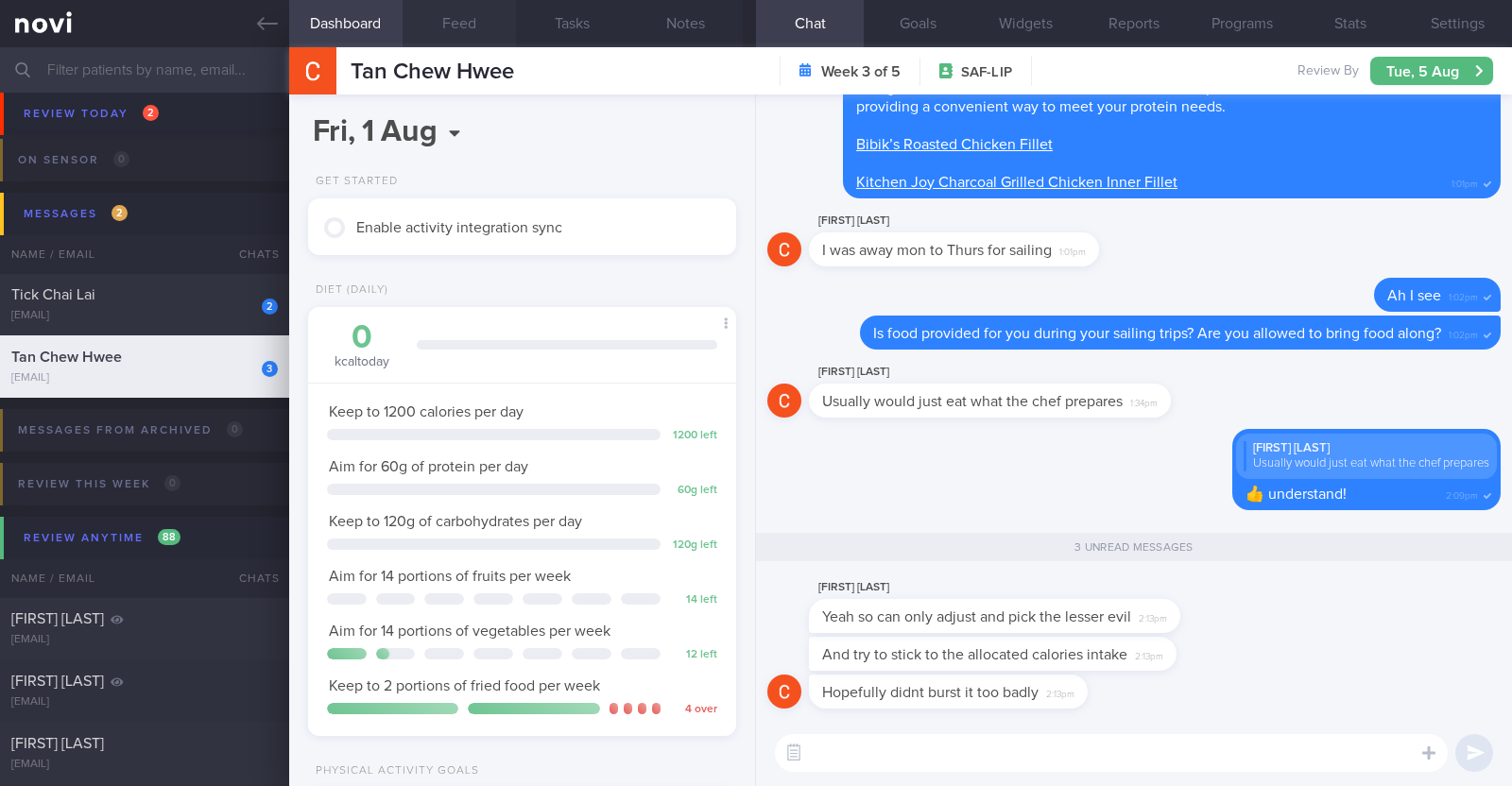 click on "Feed" at bounding box center (459, 24) 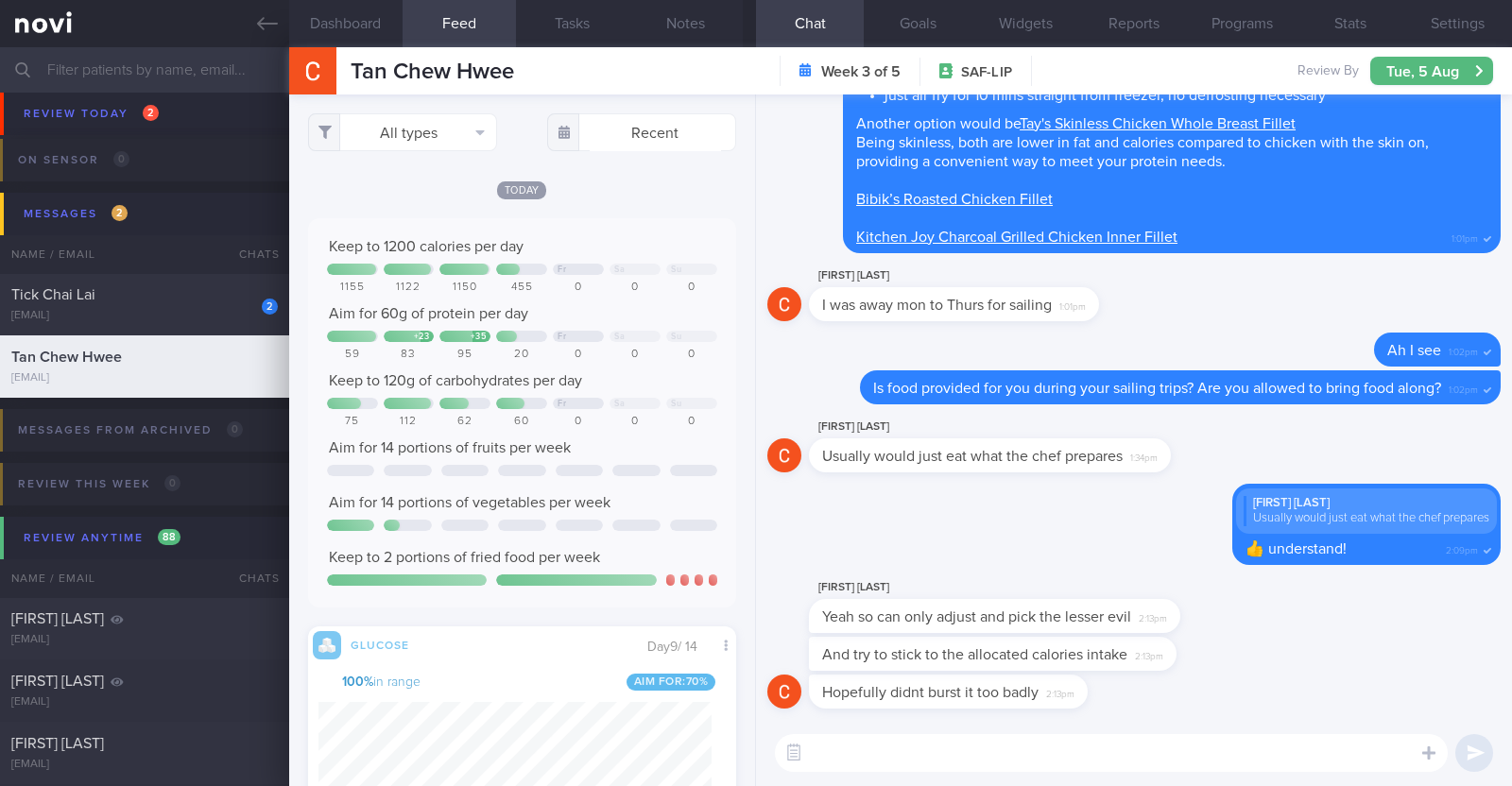 click at bounding box center [1111, 753] 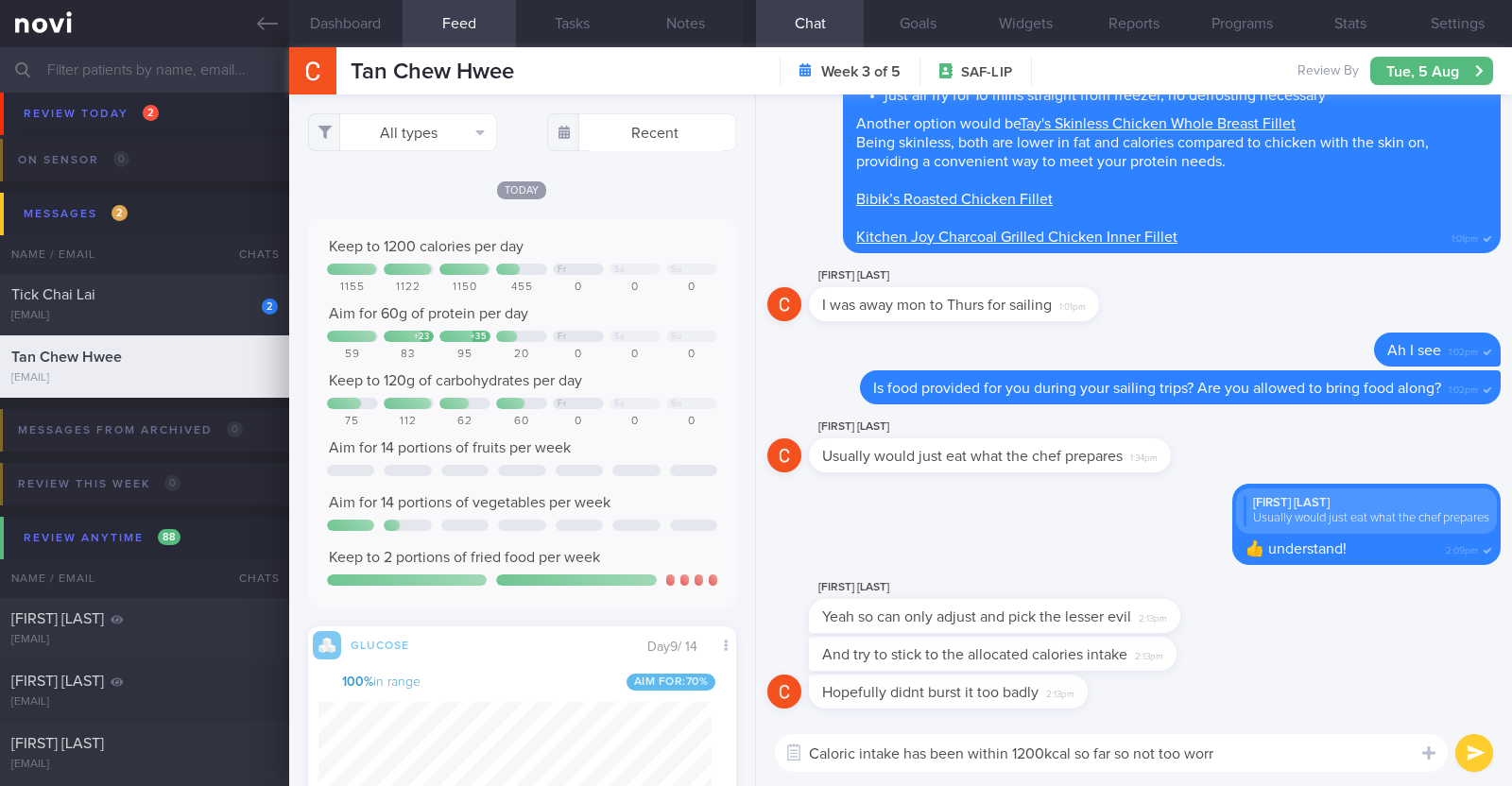 type on "Caloric intake has been within 1200kcal so far so not too worry" 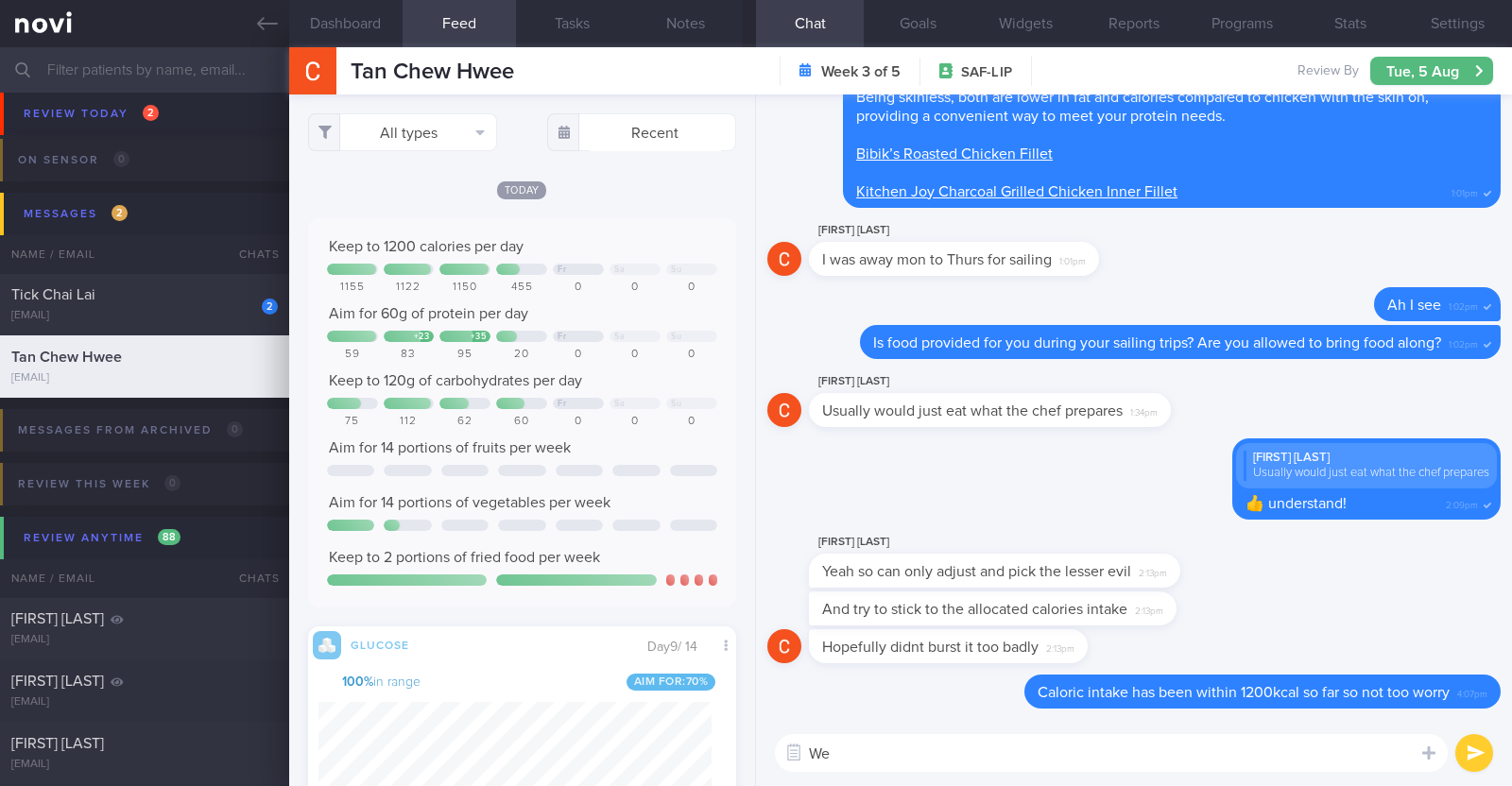 type on "W" 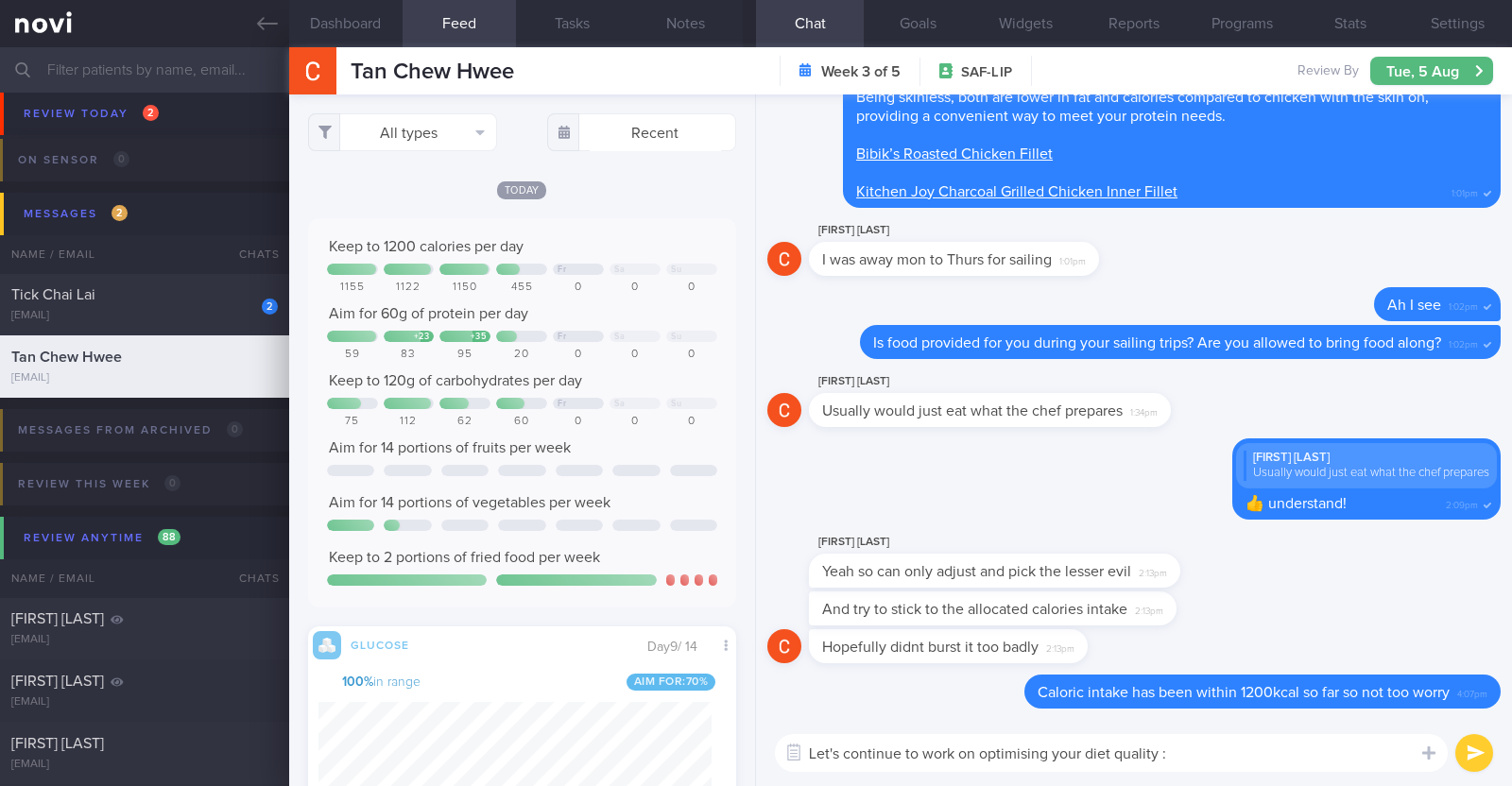 type on "Let's continue to work on optimising your diet quality :)" 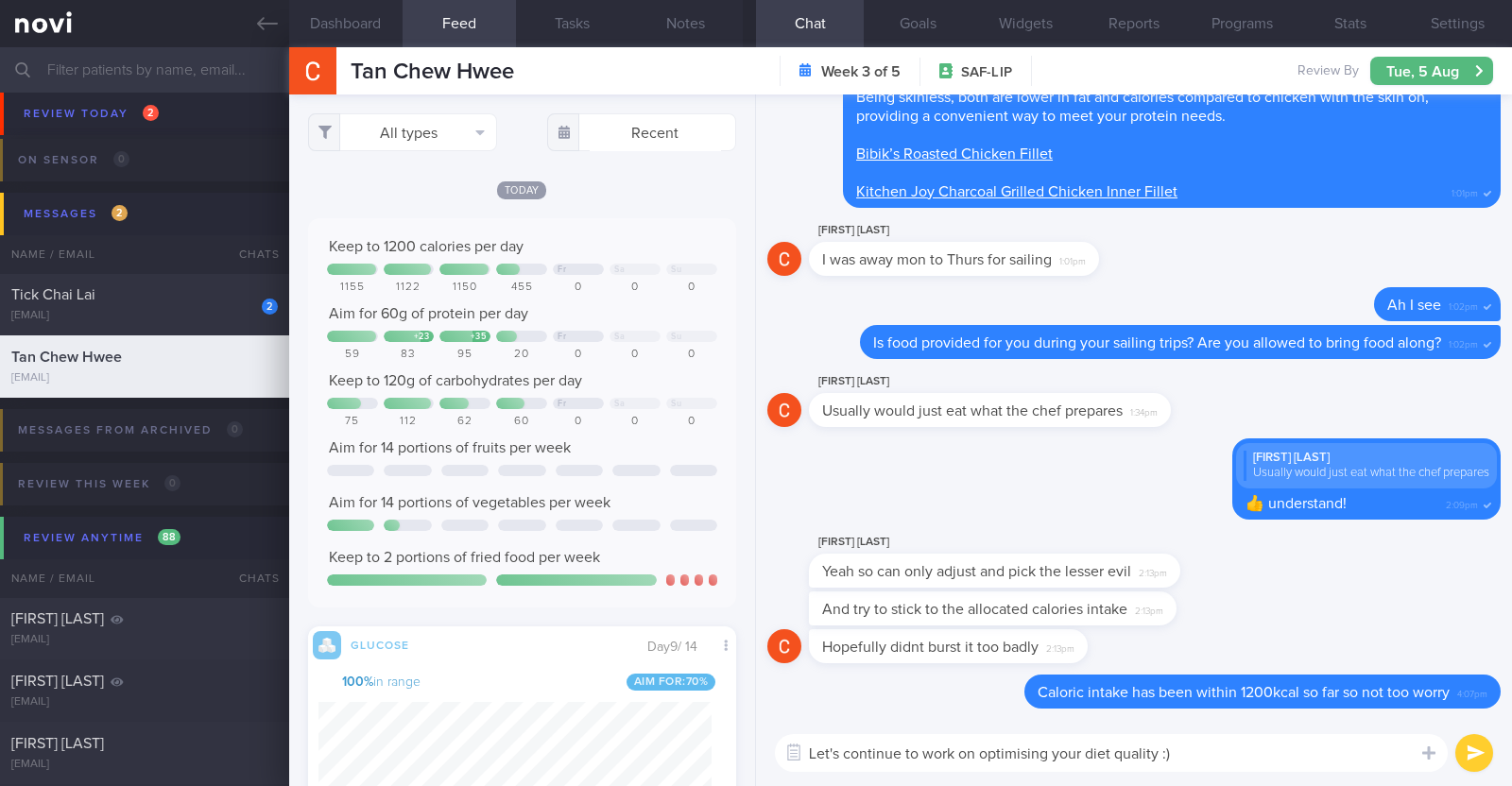 type 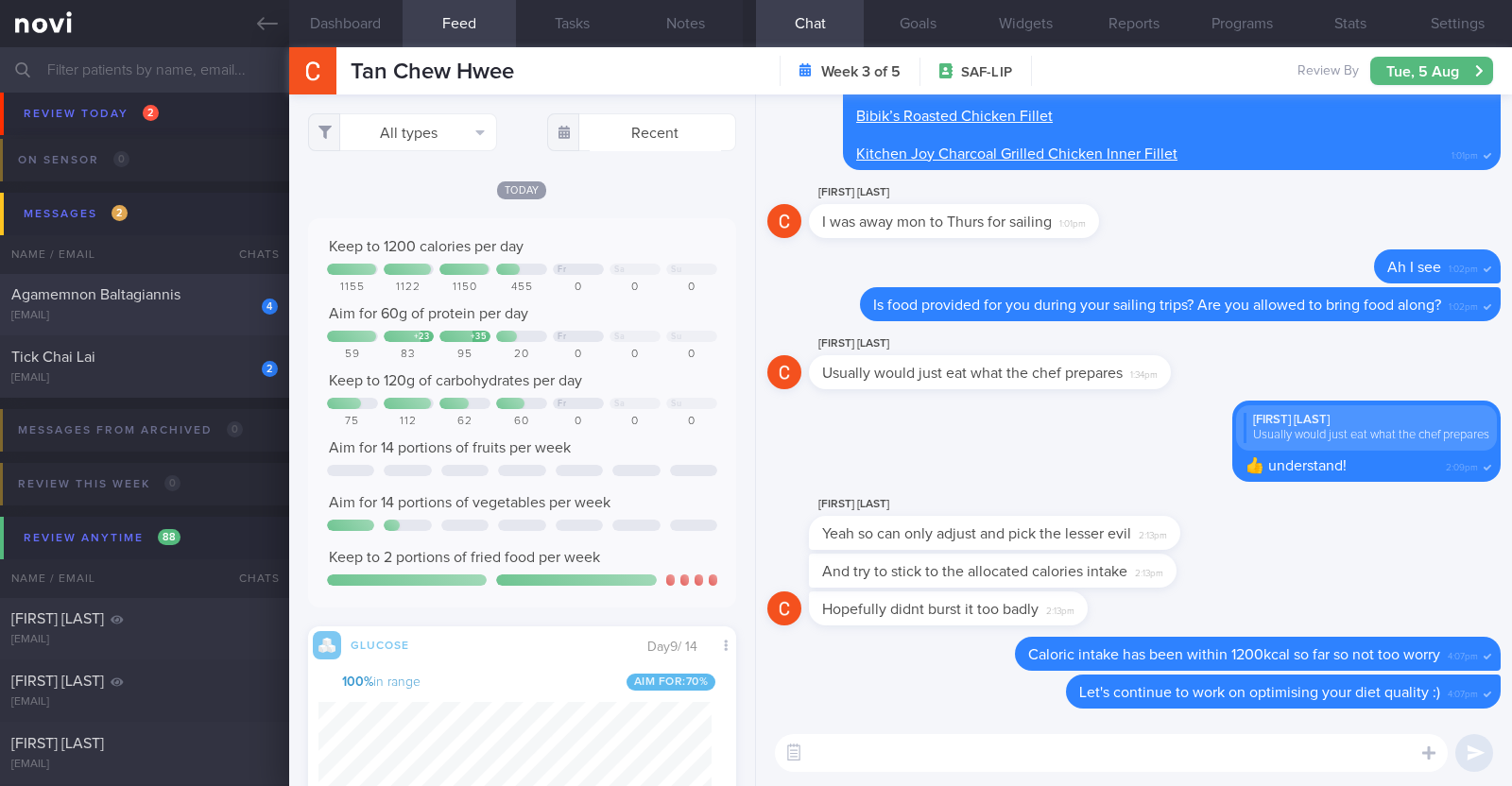 click on "[EMAIL]" at bounding box center (145, 316) 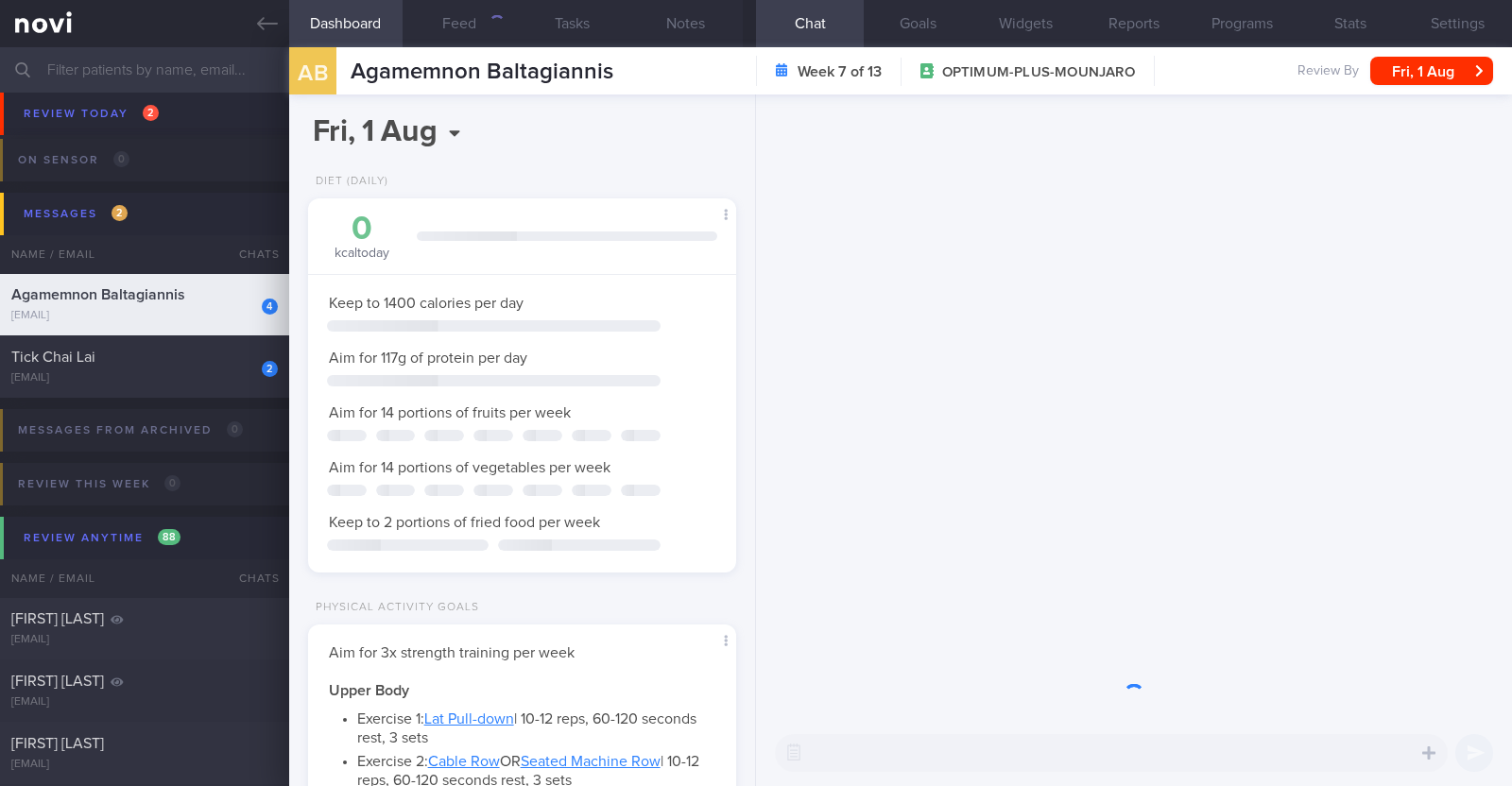 scroll, scrollTop: 944495, scrollLeft: 944623, axis: both 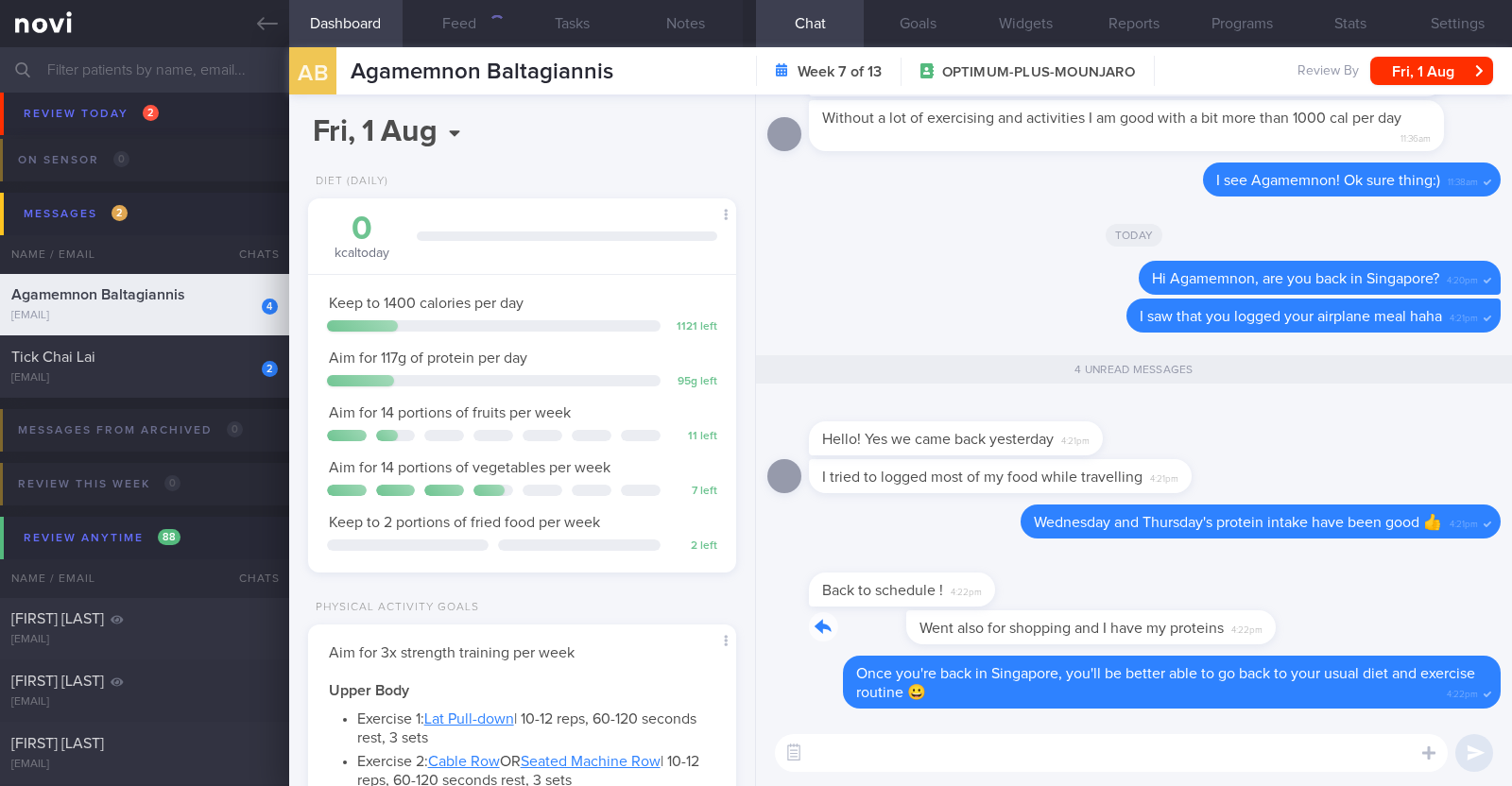 drag, startPoint x: 1174, startPoint y: 624, endPoint x: 1435, endPoint y: 625, distance: 261.00192 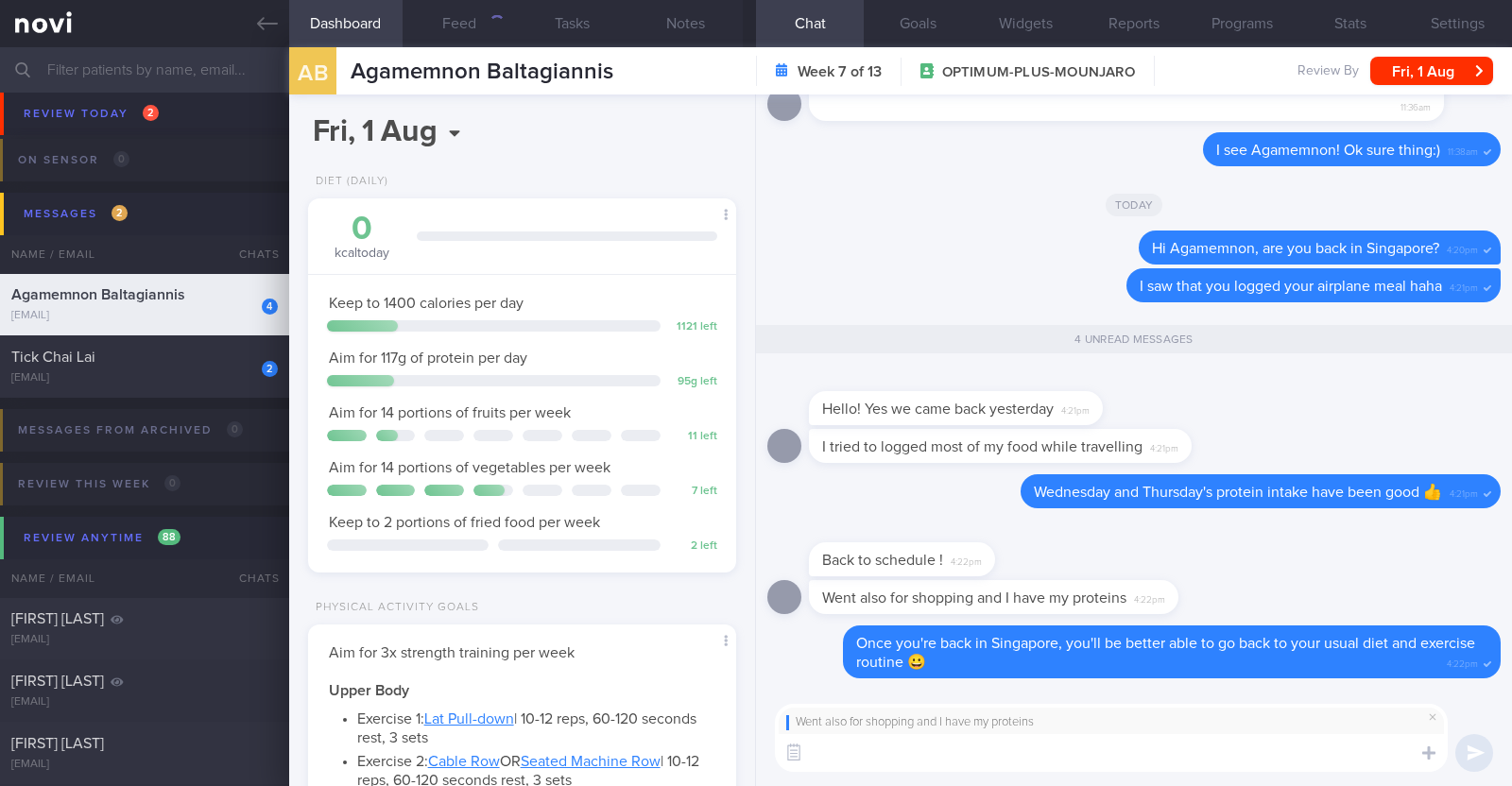 click at bounding box center [1111, 753] 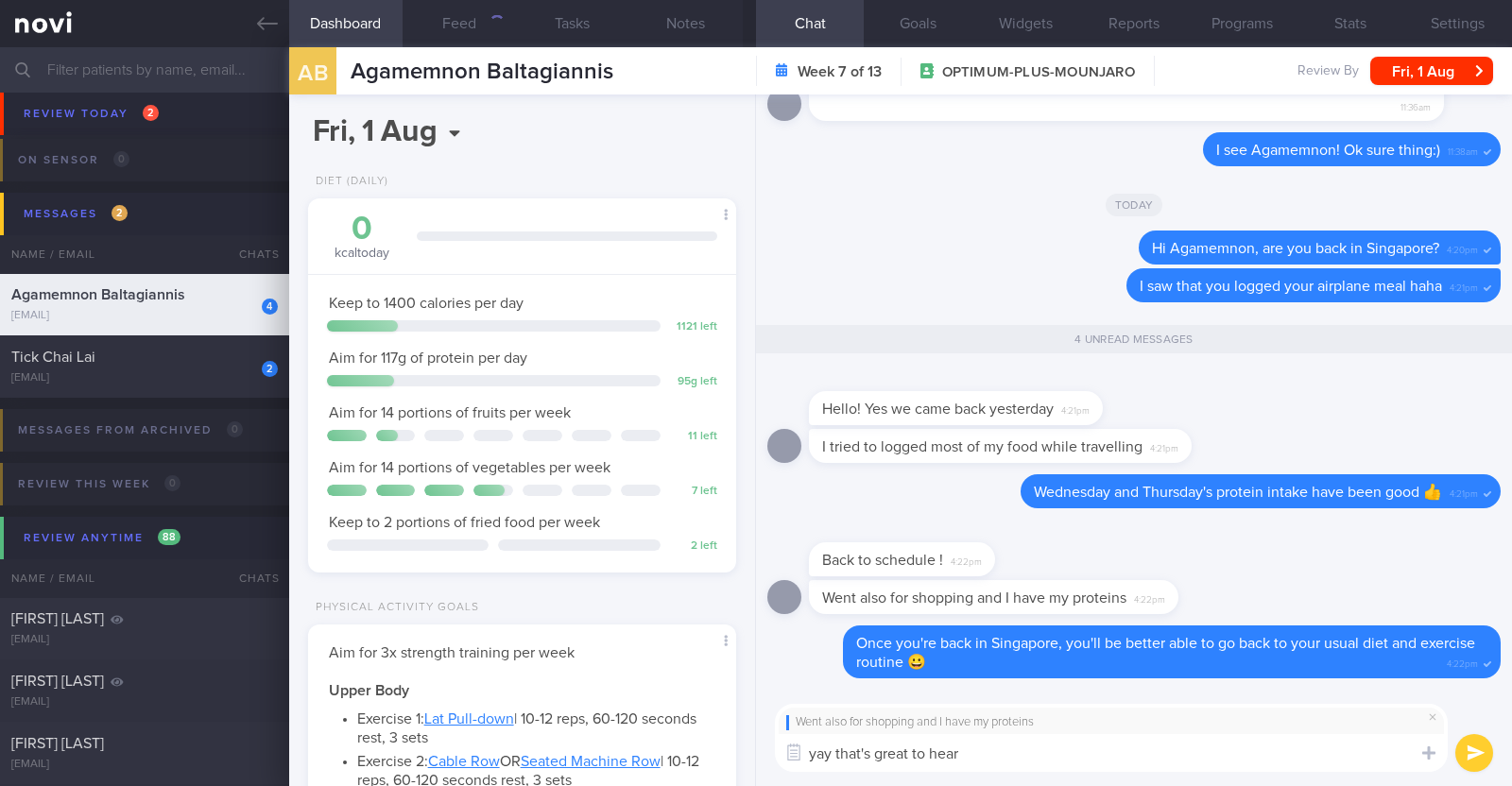 type on "yay that's great to hear!" 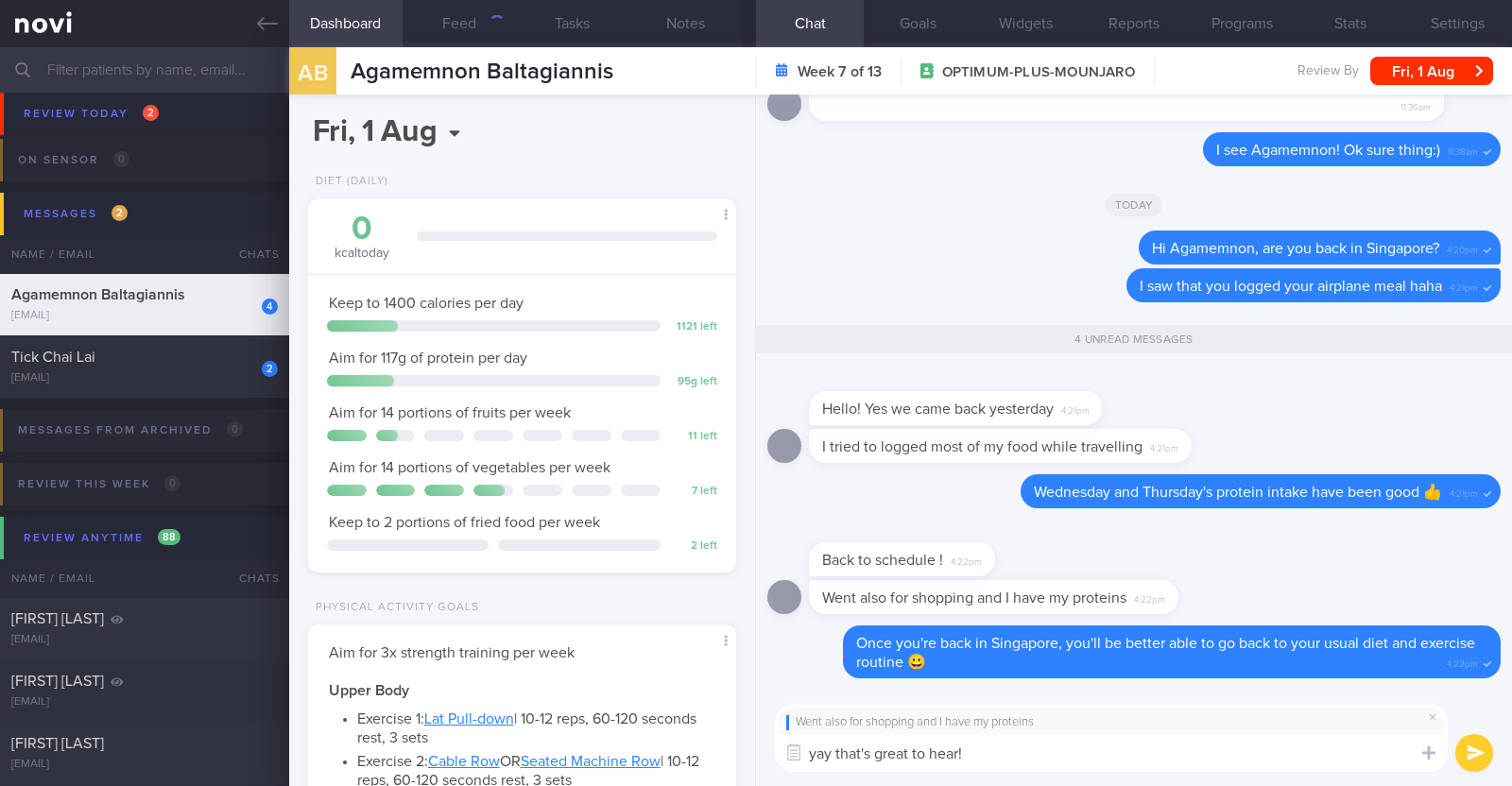 type 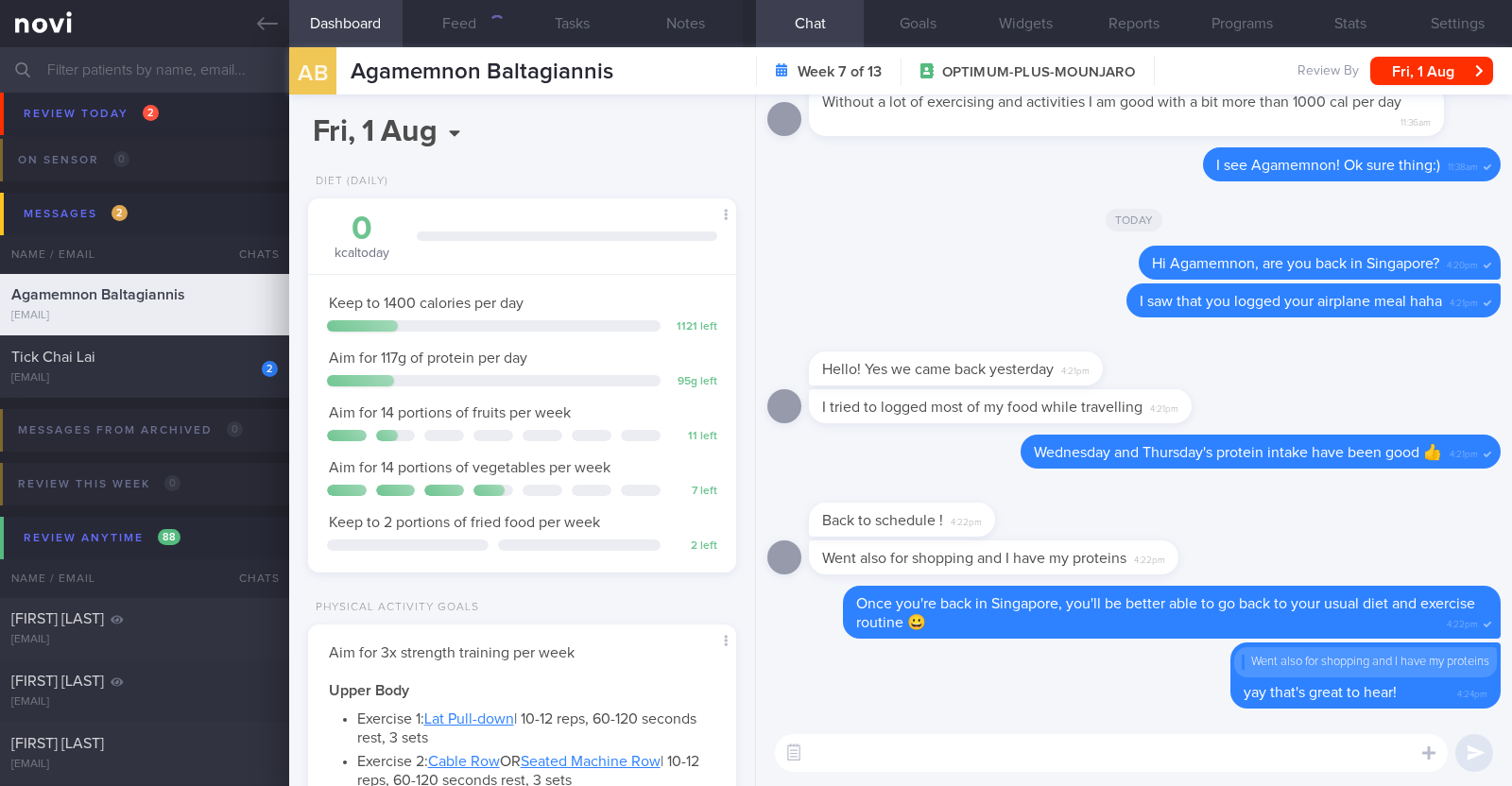 click at bounding box center (1111, 753) 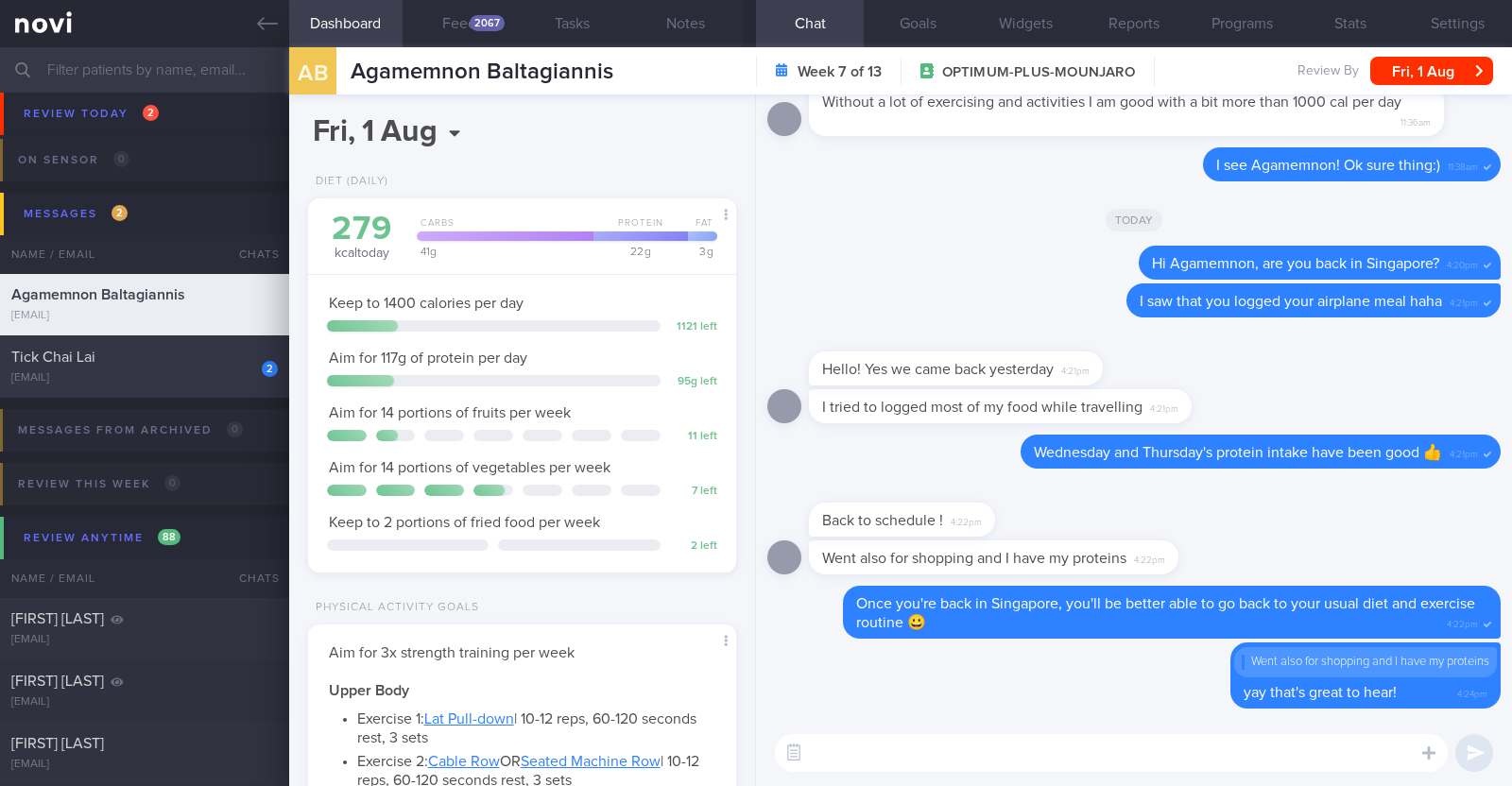 click on "2
Tick Chai Lai
[EMAIL]
Today
SAF-LIP" at bounding box center (145, 367) 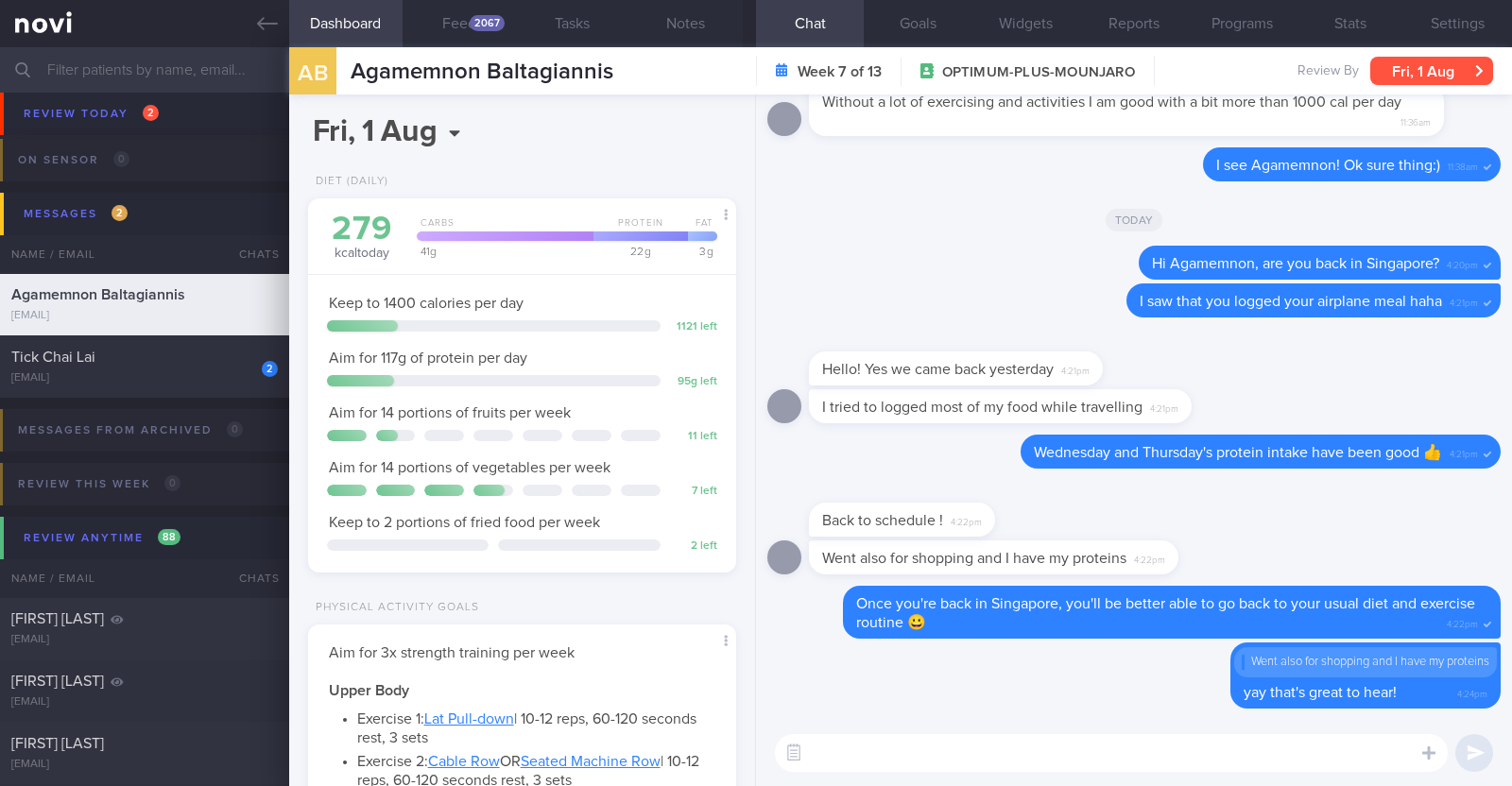 click on "Fri, 1 Aug" at bounding box center (1432, 71) 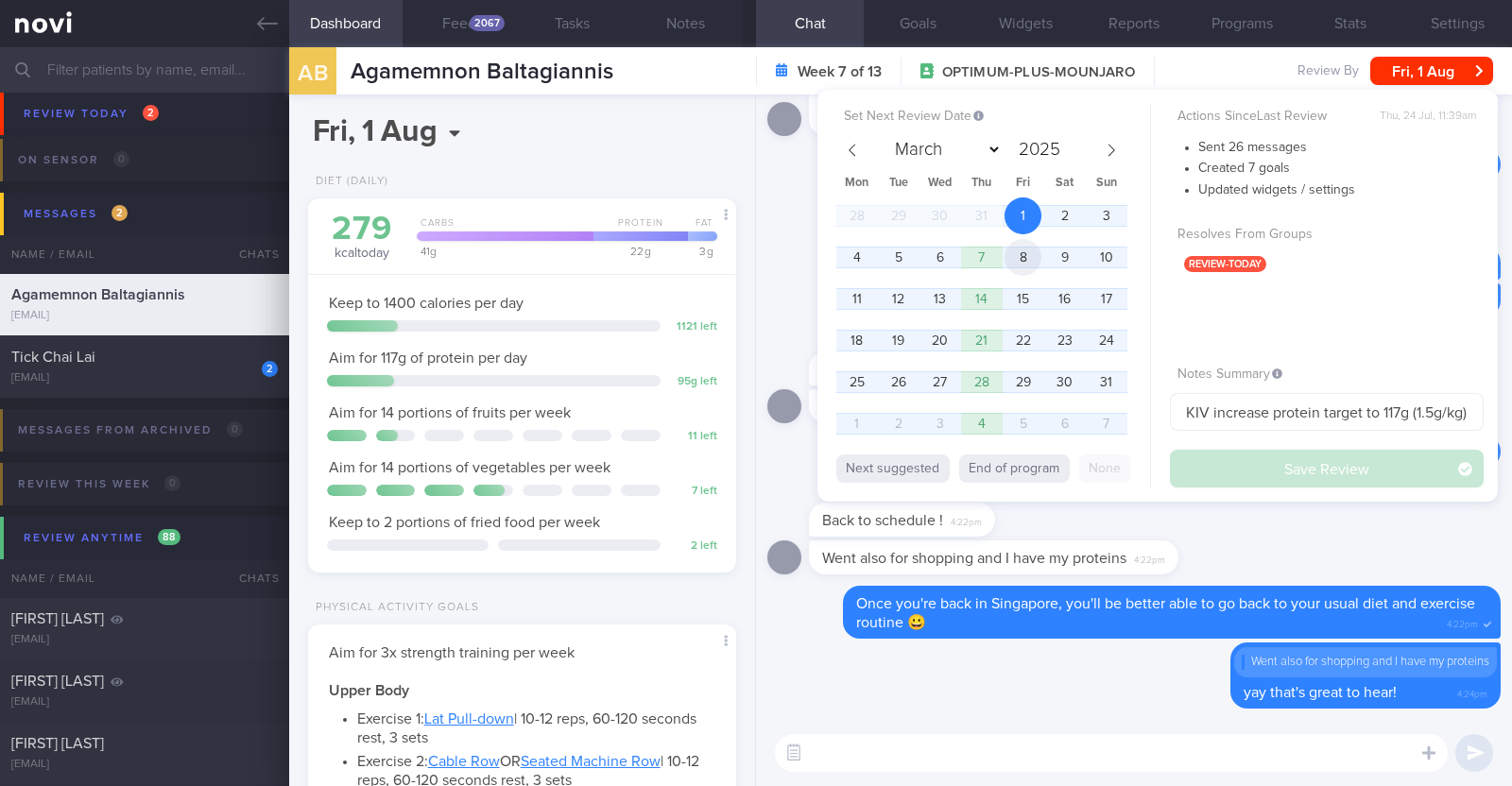 click on "8" at bounding box center [1022, 257] 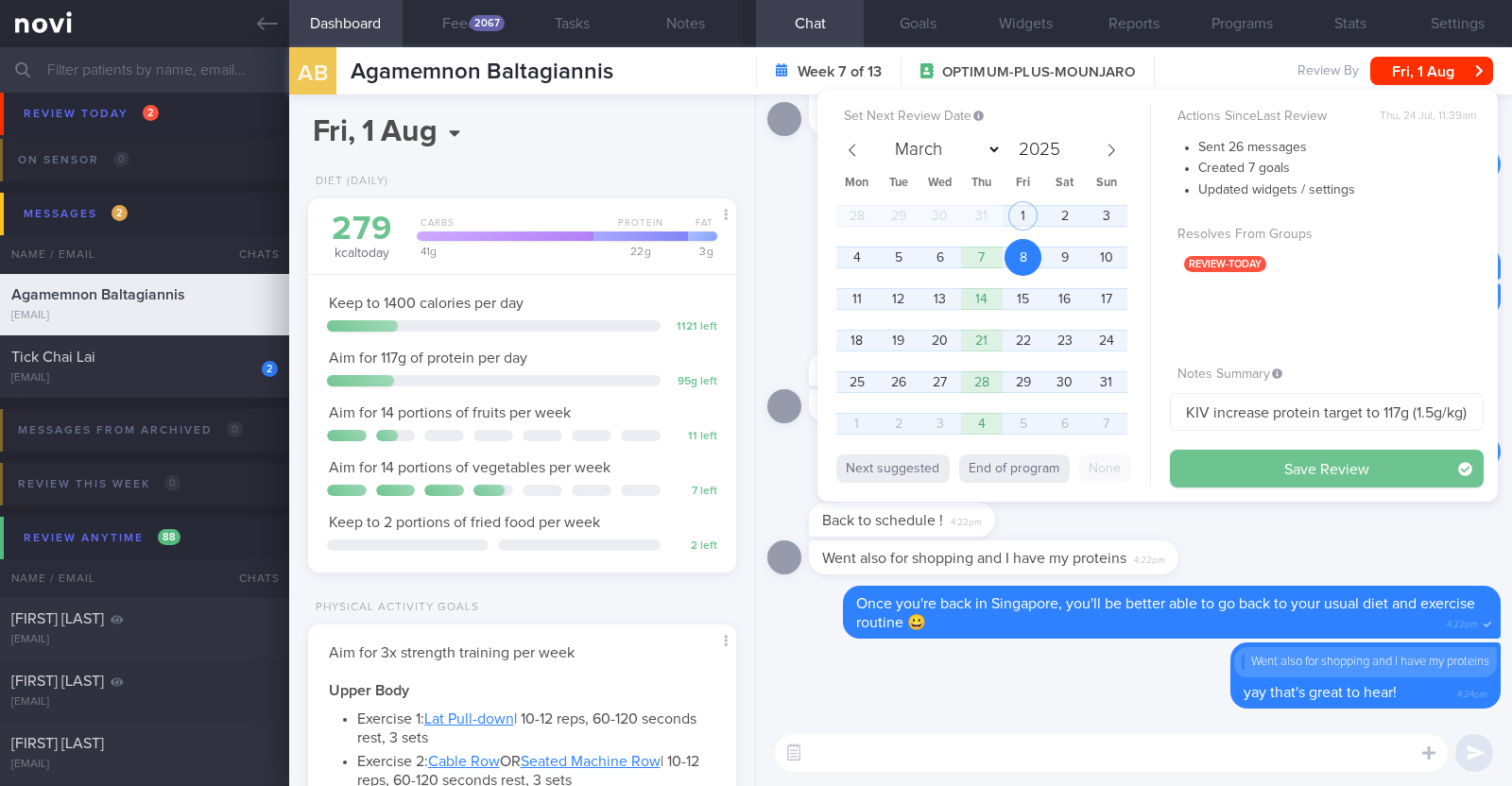 click on "Save Review" at bounding box center (1327, 469) 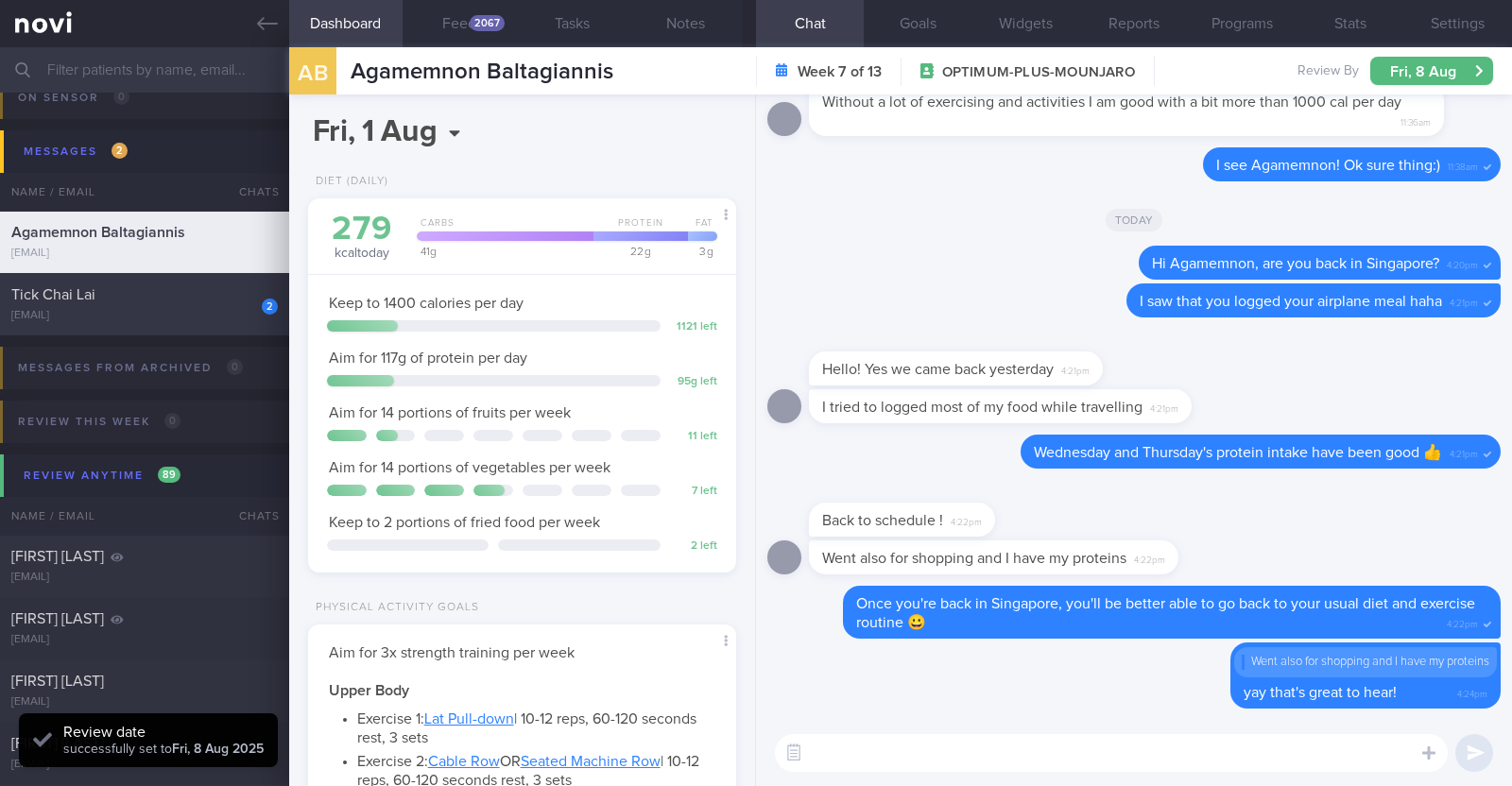 click on "2
Tick Chai Lai
[EMAIL]
Today
SAF-LIP" at bounding box center (145, 304) 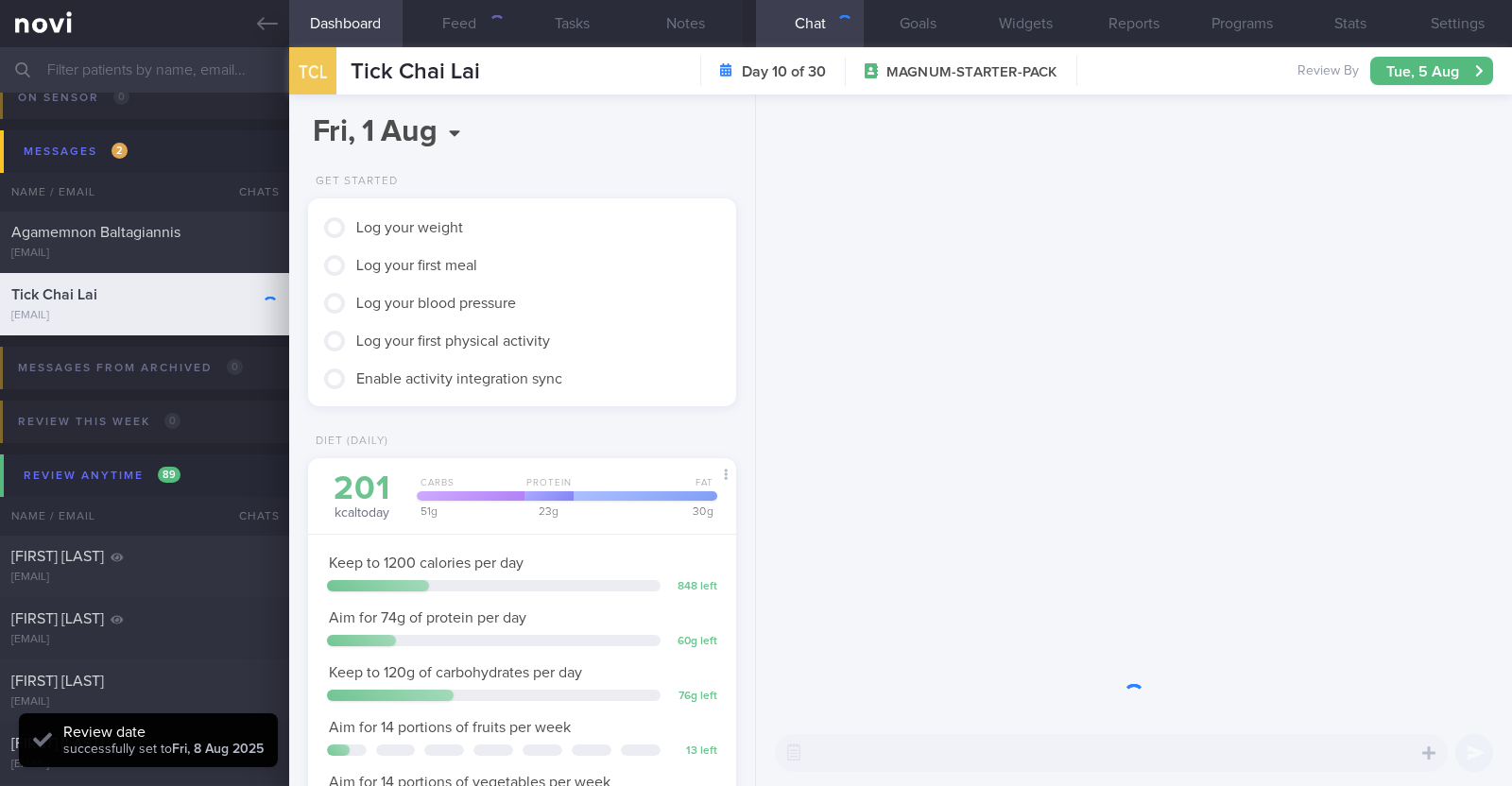 scroll, scrollTop: 944495, scrollLeft: 944623, axis: both 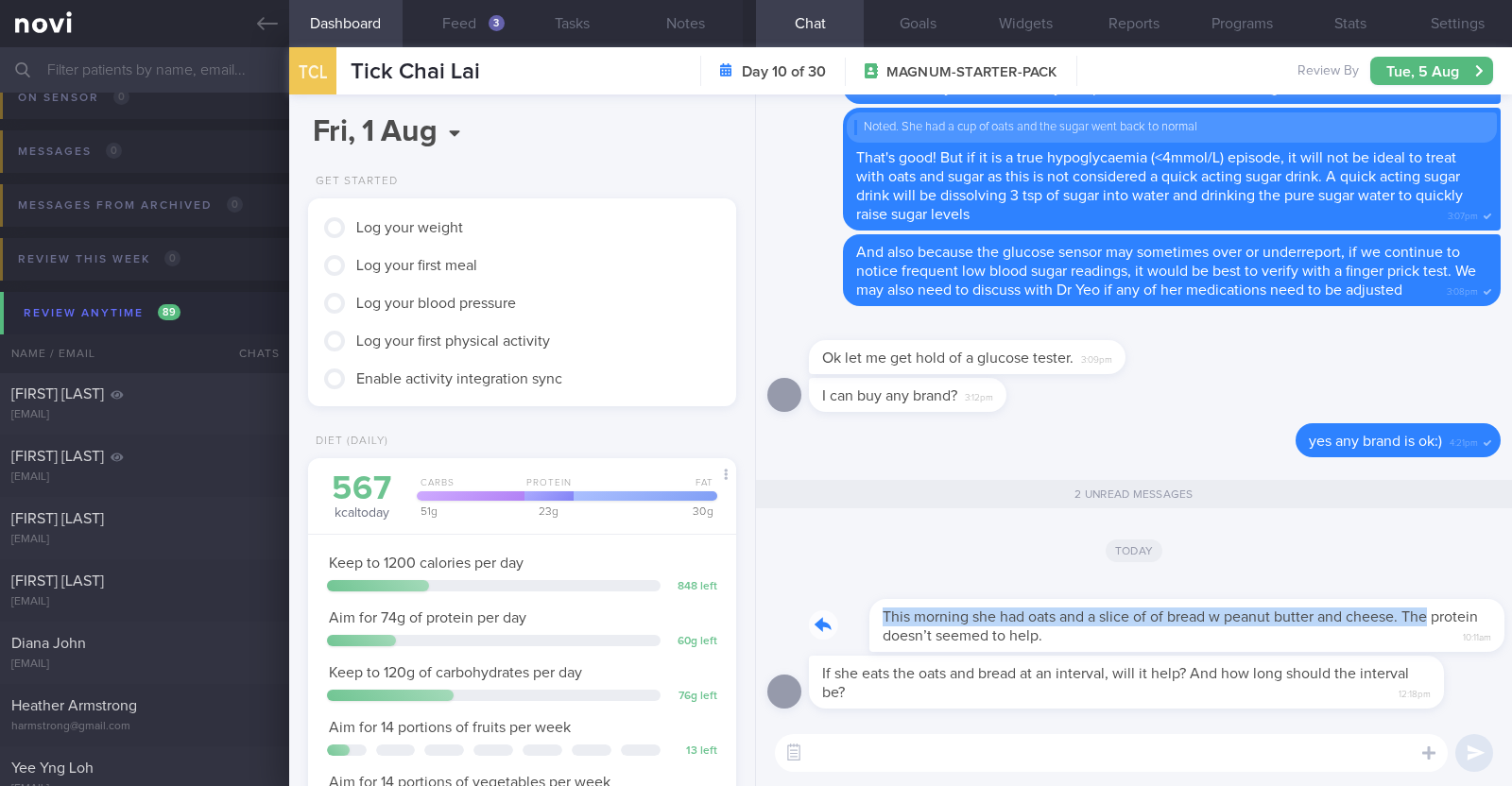 drag, startPoint x: 1415, startPoint y: 618, endPoint x: 1490, endPoint y: 624, distance: 75.239617 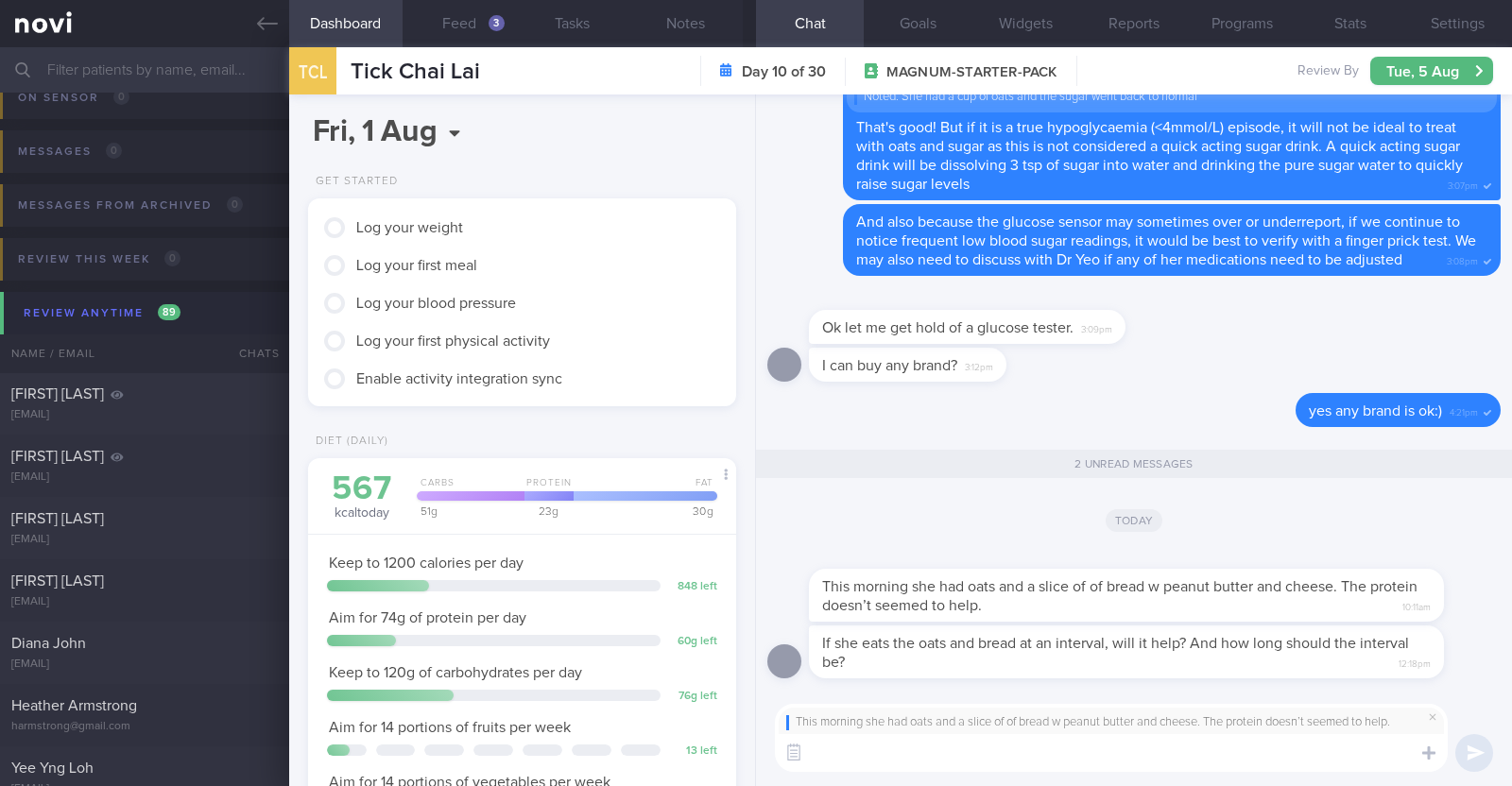 click at bounding box center [1111, 753] 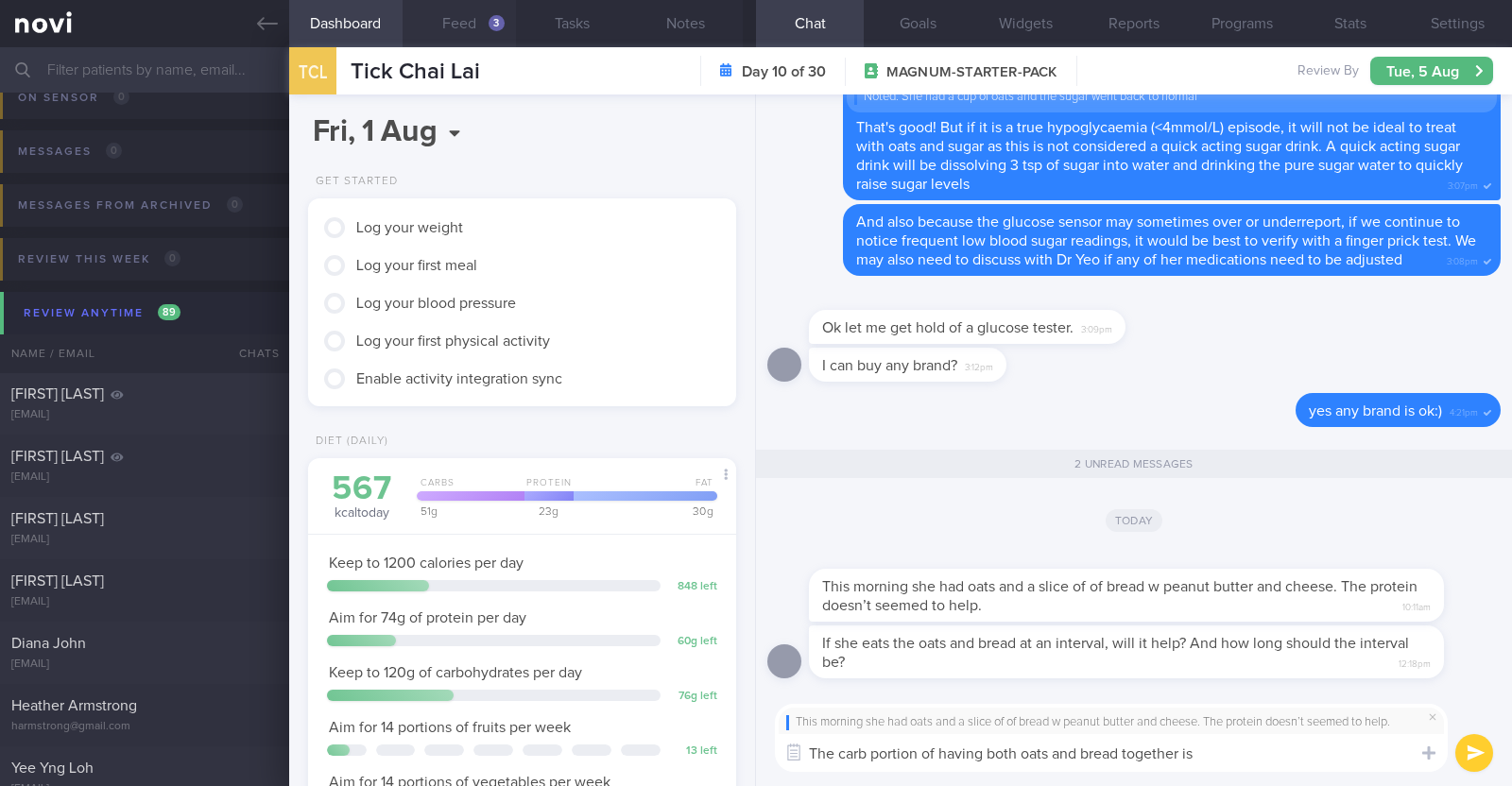 click on "Feed
3" at bounding box center [459, 24] 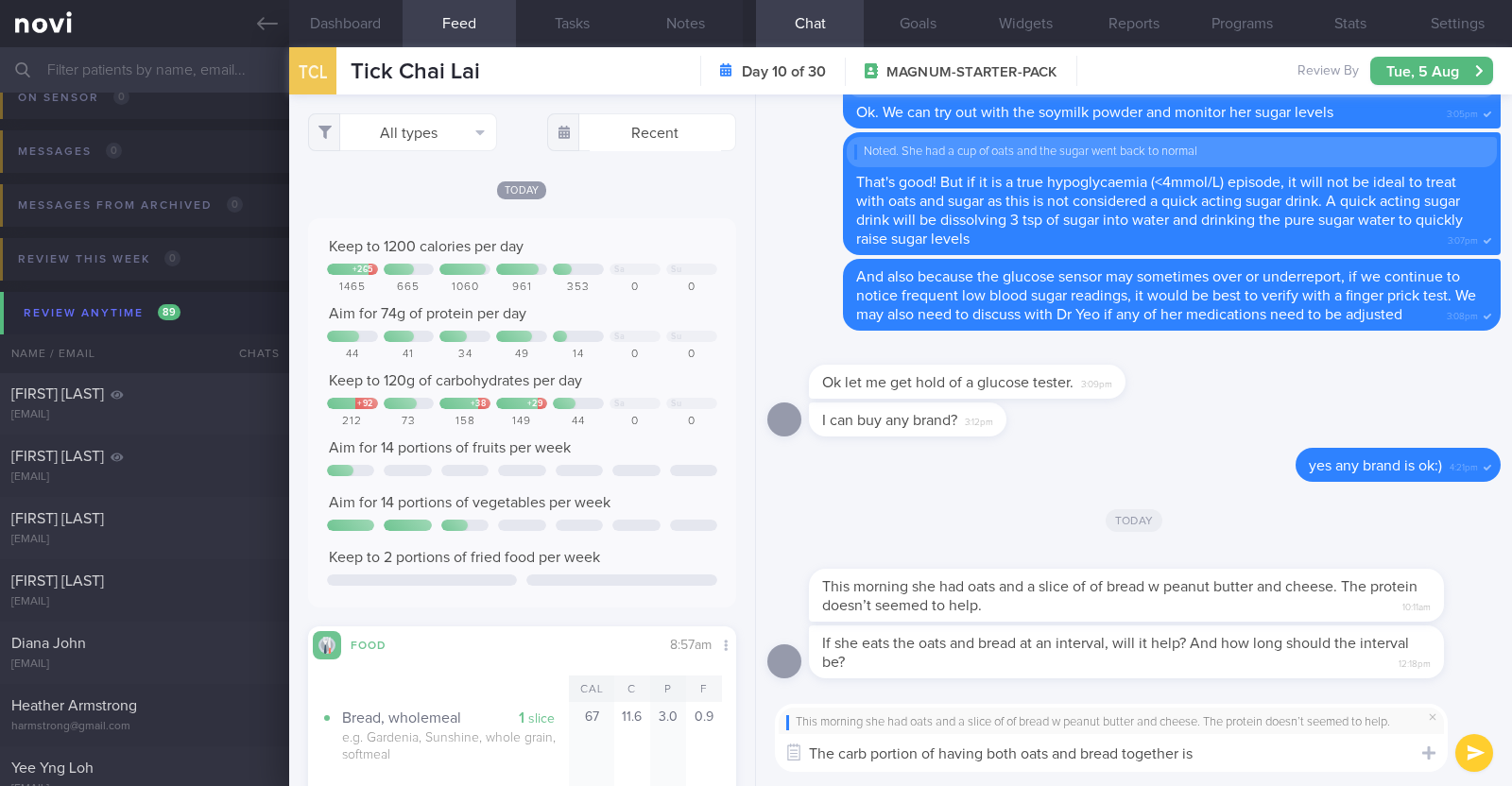 scroll, scrollTop: 354, scrollLeft: 0, axis: vertical 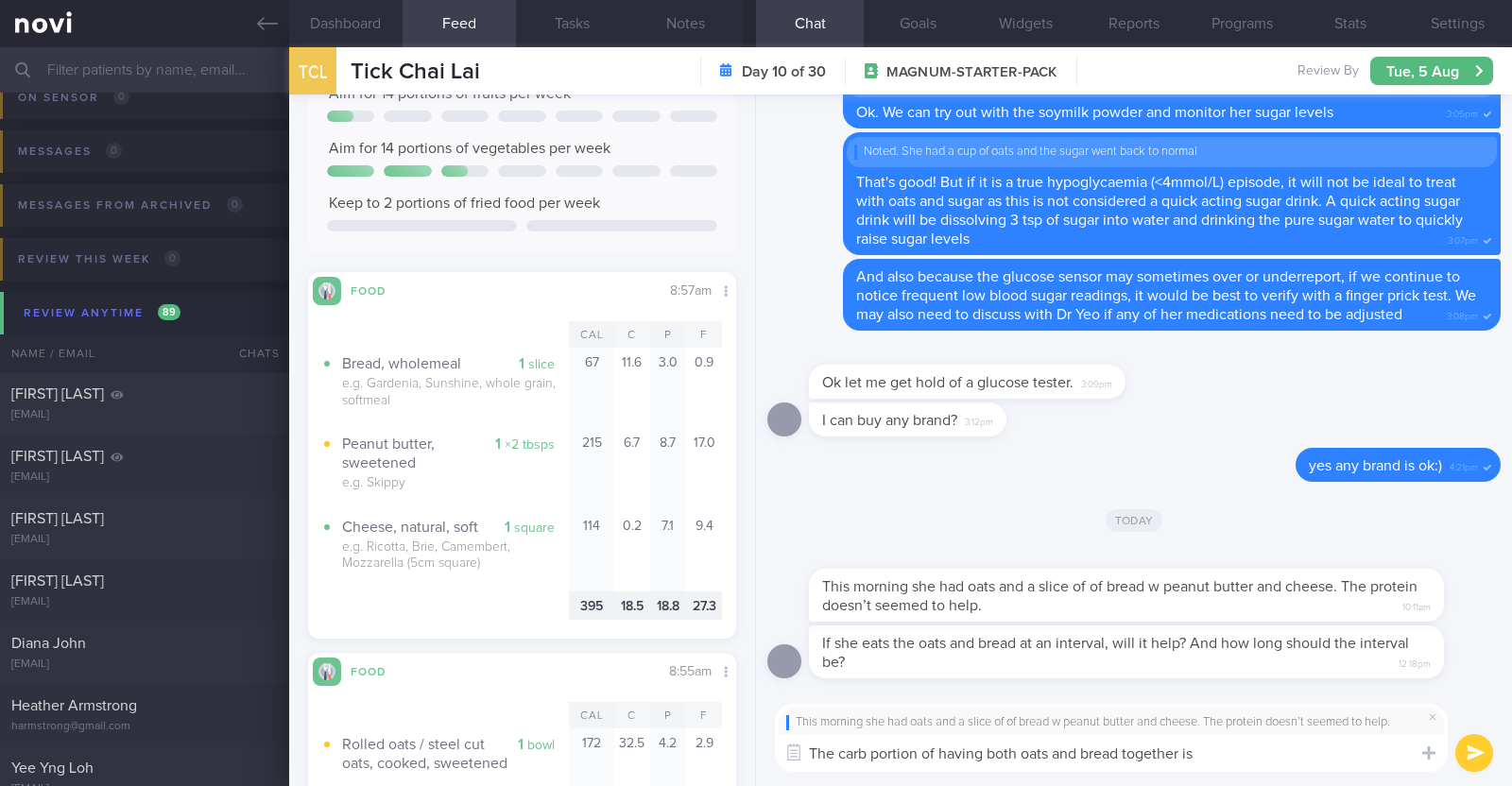 click on "The carb portion of having both oats and bread together is" at bounding box center (1111, 753) 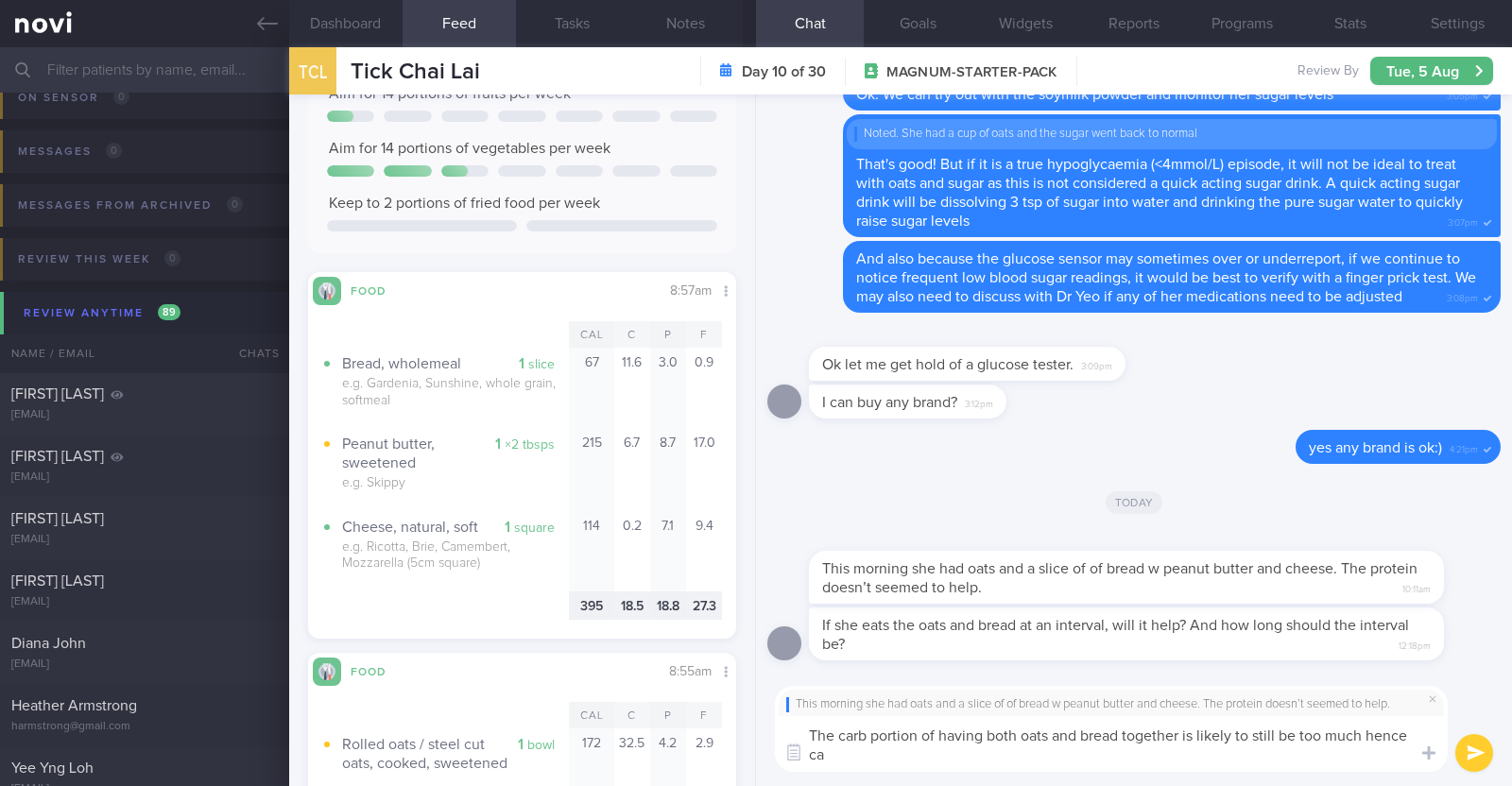 scroll, scrollTop: 0, scrollLeft: 0, axis: both 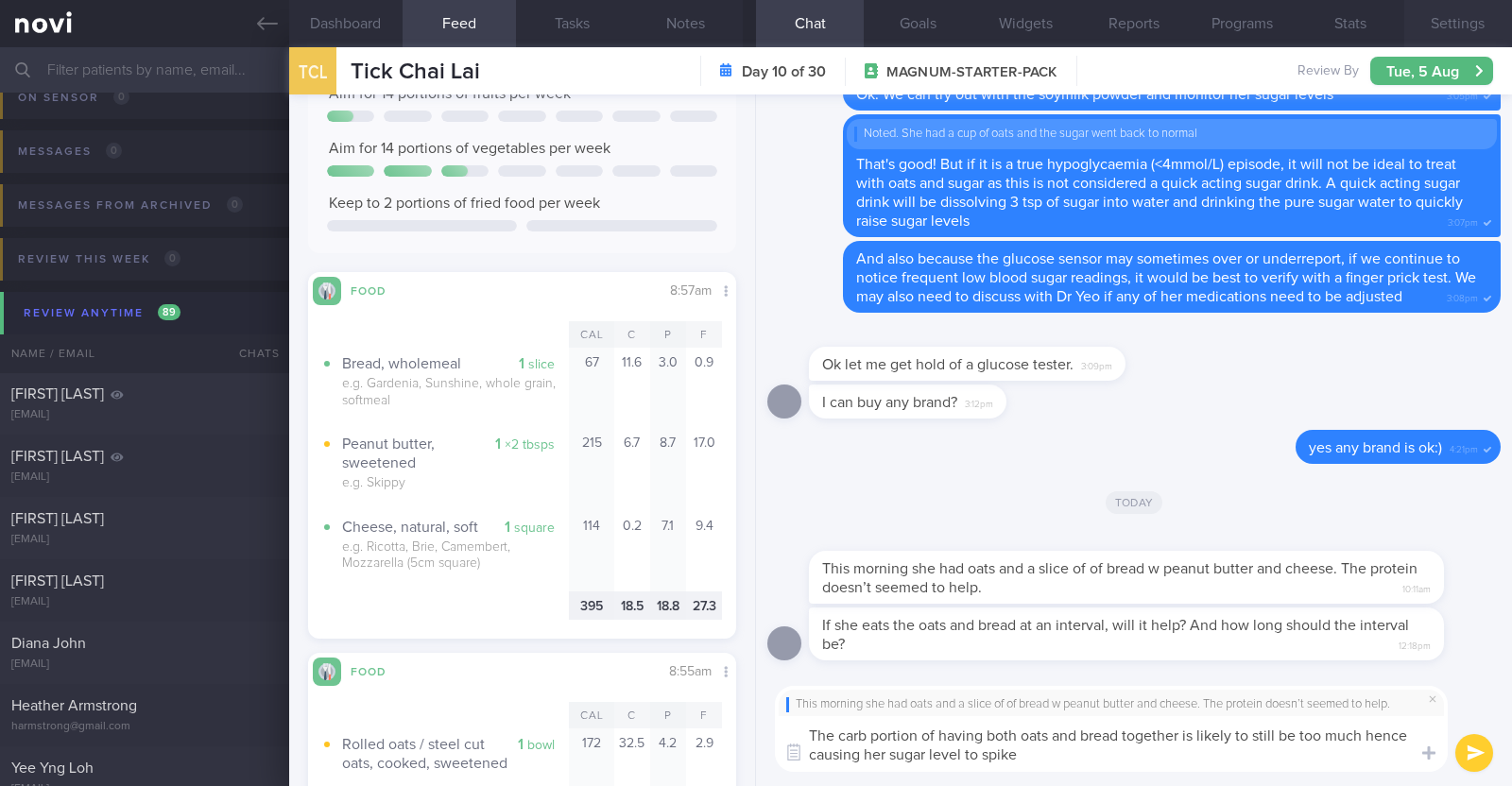 type on "The carb portion of having both oats and bread together is likely to still be too much hence causing her sugar level to spike" 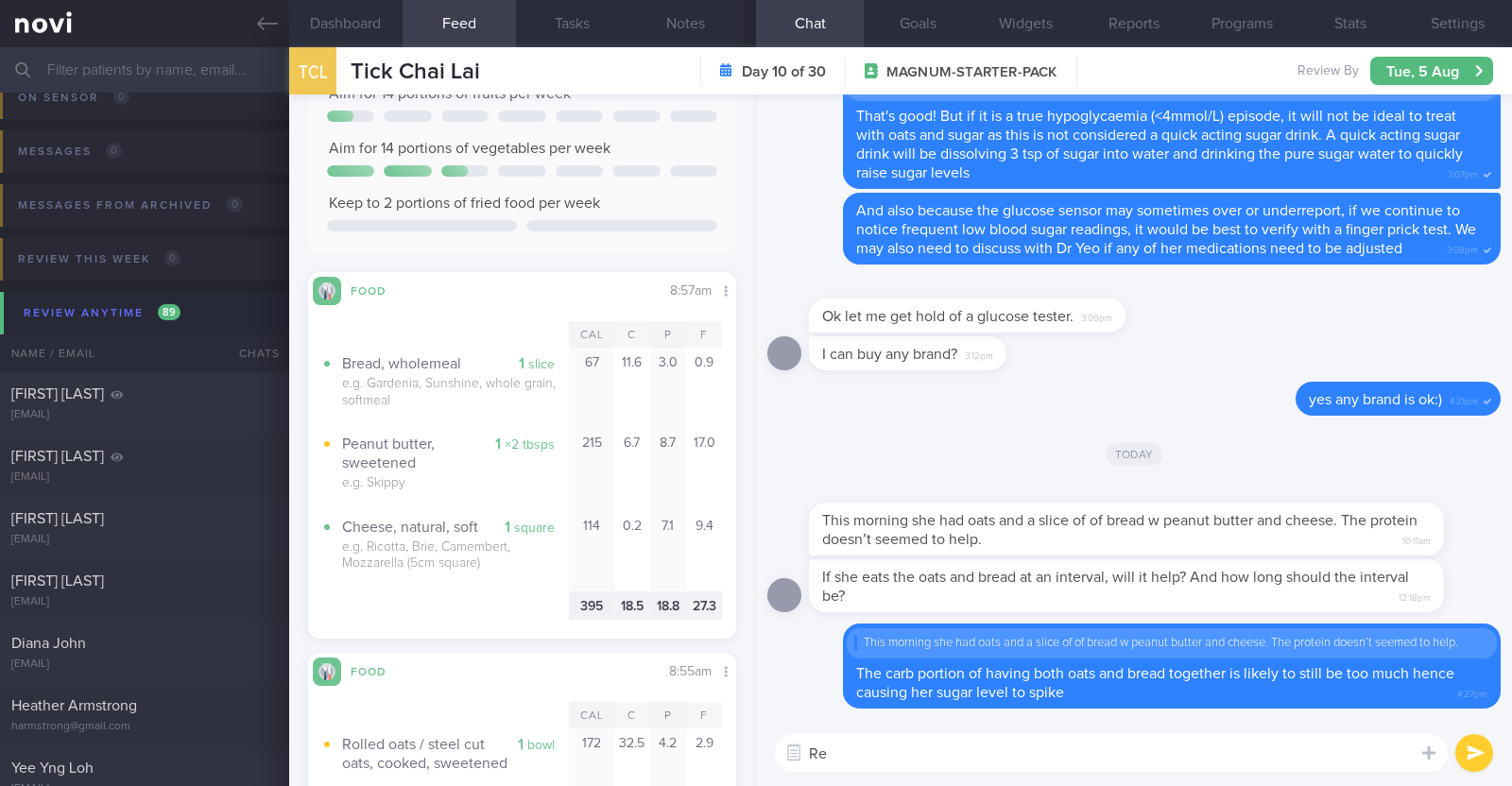 type on "R" 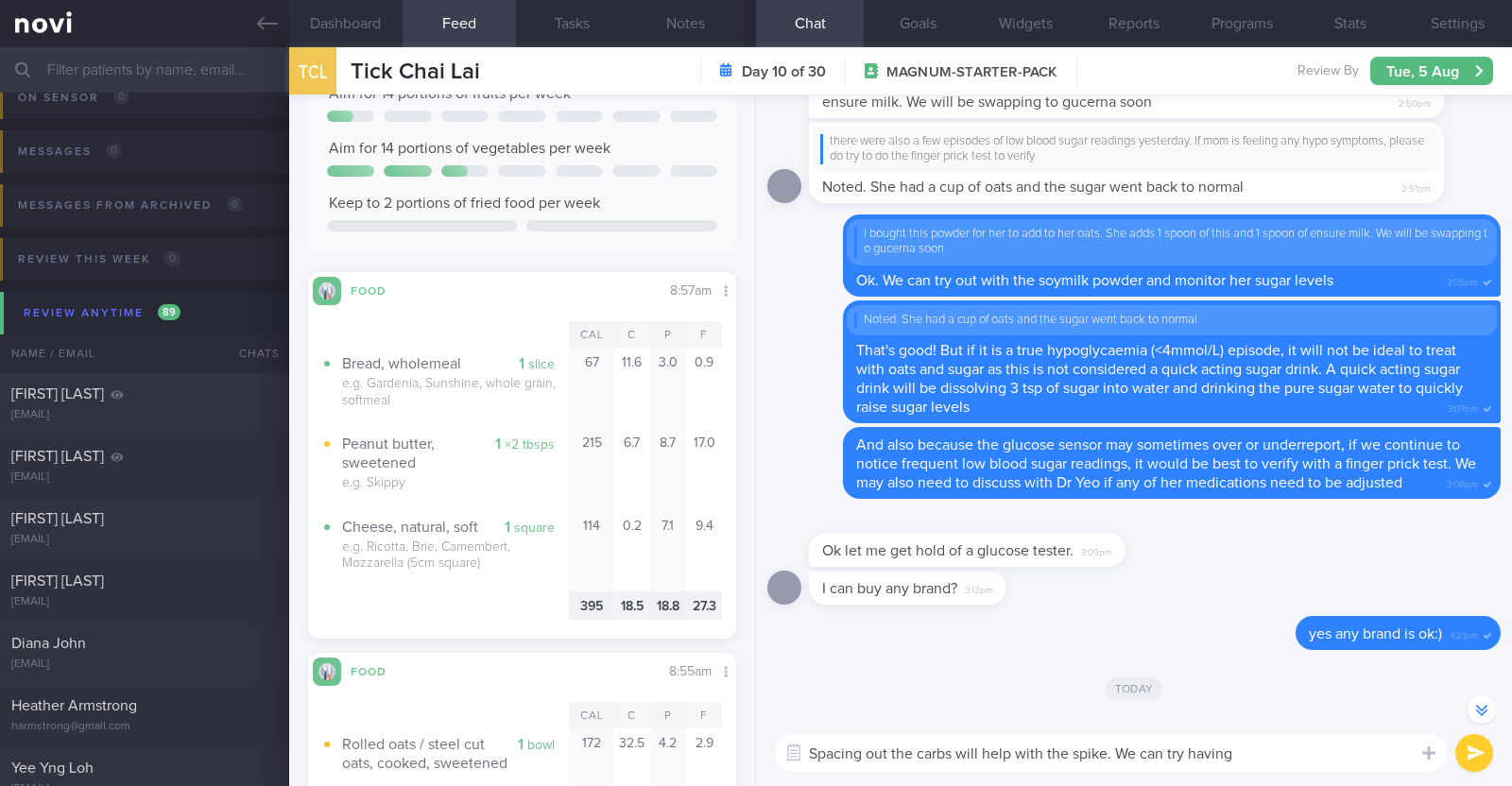 scroll, scrollTop: 0, scrollLeft: 0, axis: both 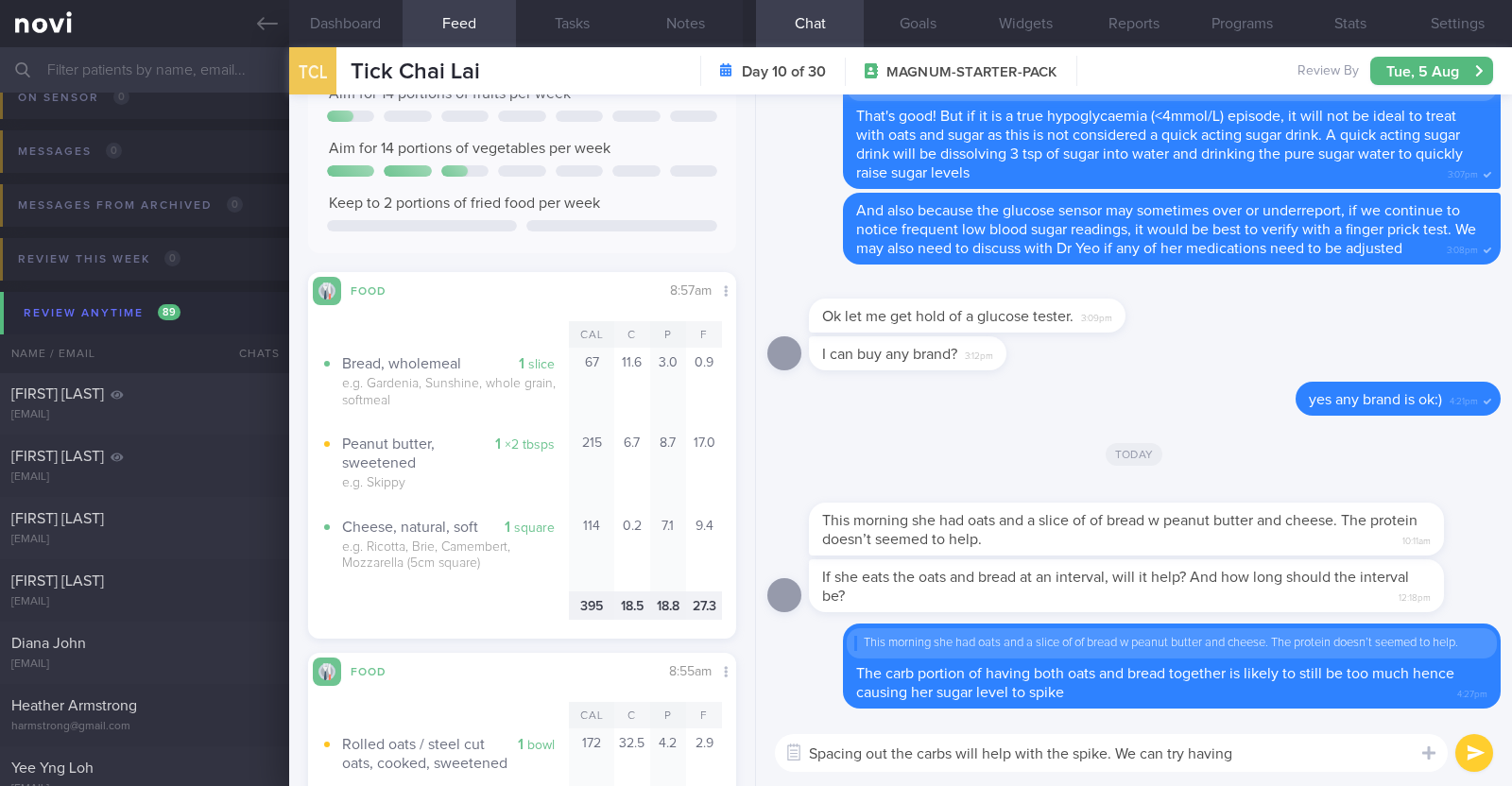 click on "Spacing out the carbs will help with the spike. We can try having" at bounding box center (1111, 753) 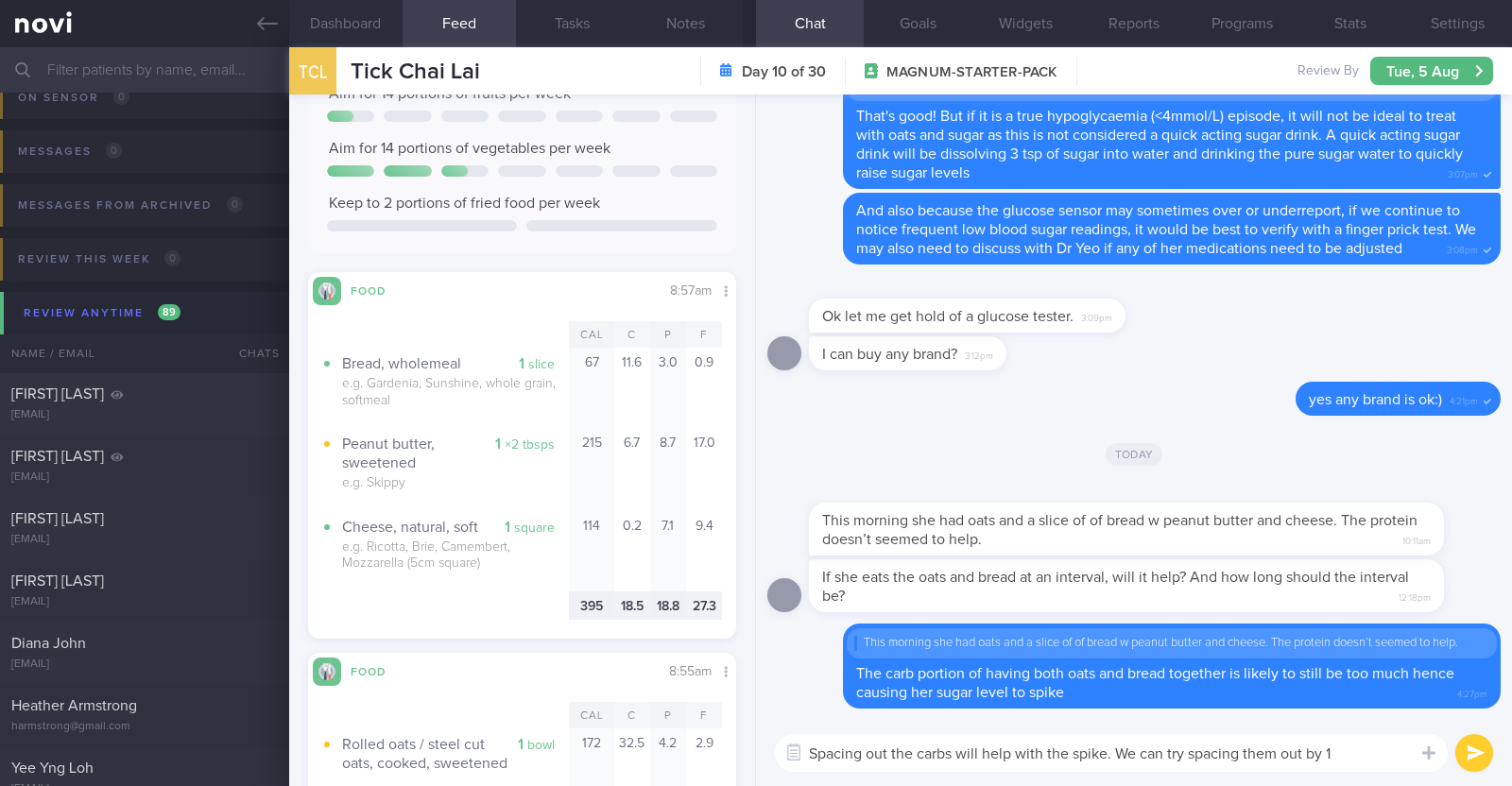type on "Spacing out the carbs will help with the spike. We can try spacing them out by 1h" 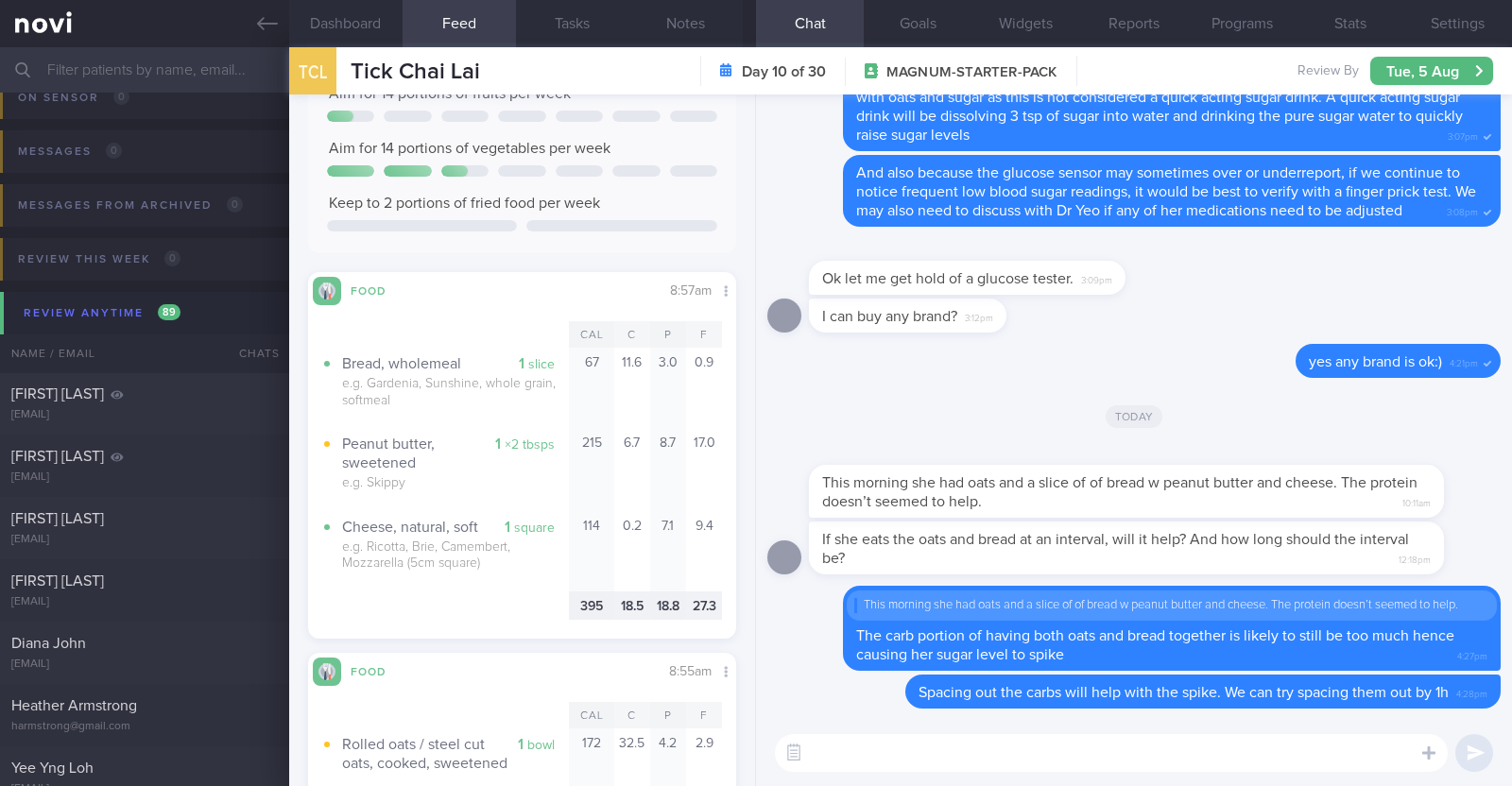 click at bounding box center (1111, 753) 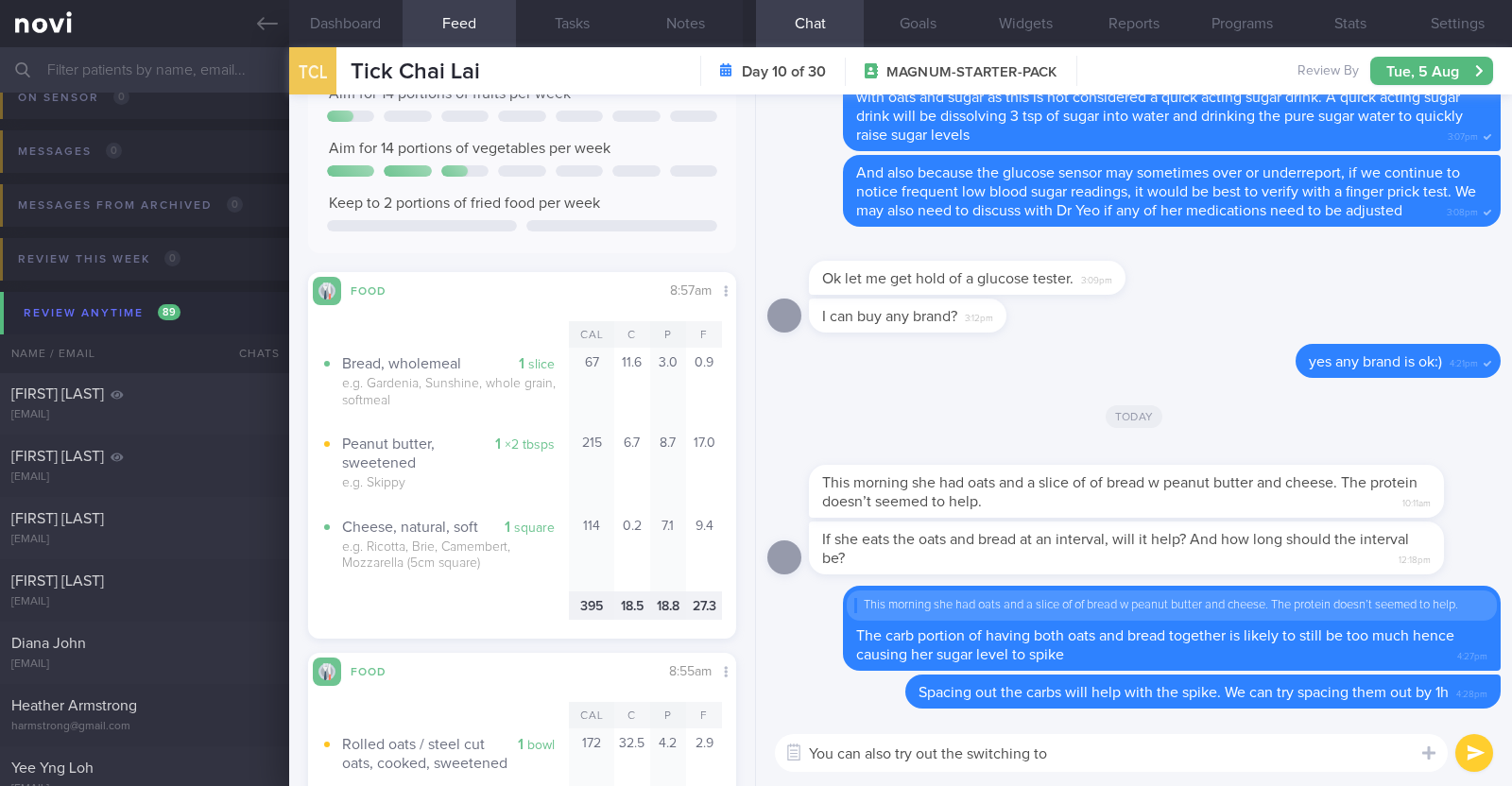type on "You can also try out the switching to" 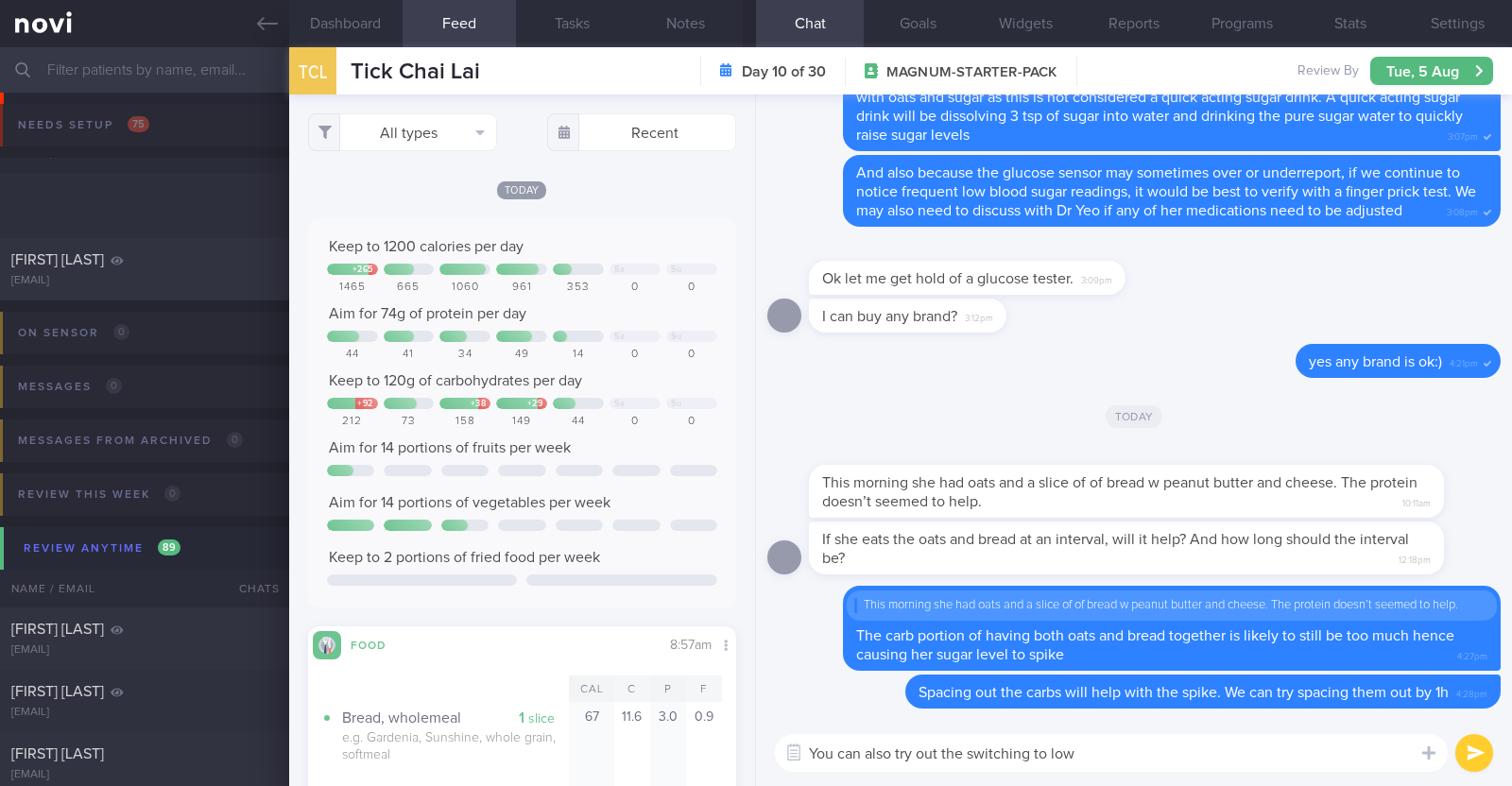 select on "7" 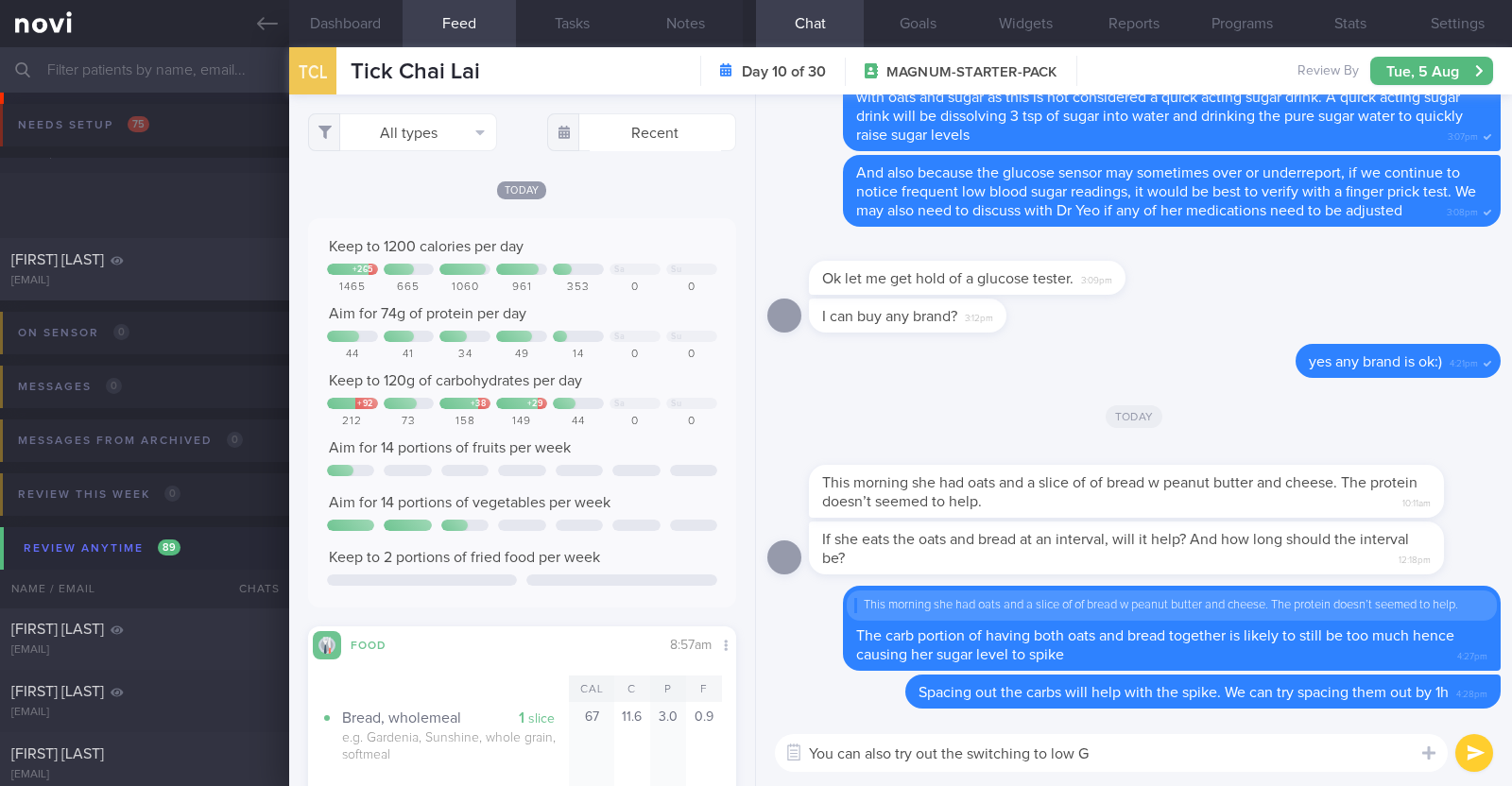 scroll, scrollTop: 235, scrollLeft: 0, axis: vertical 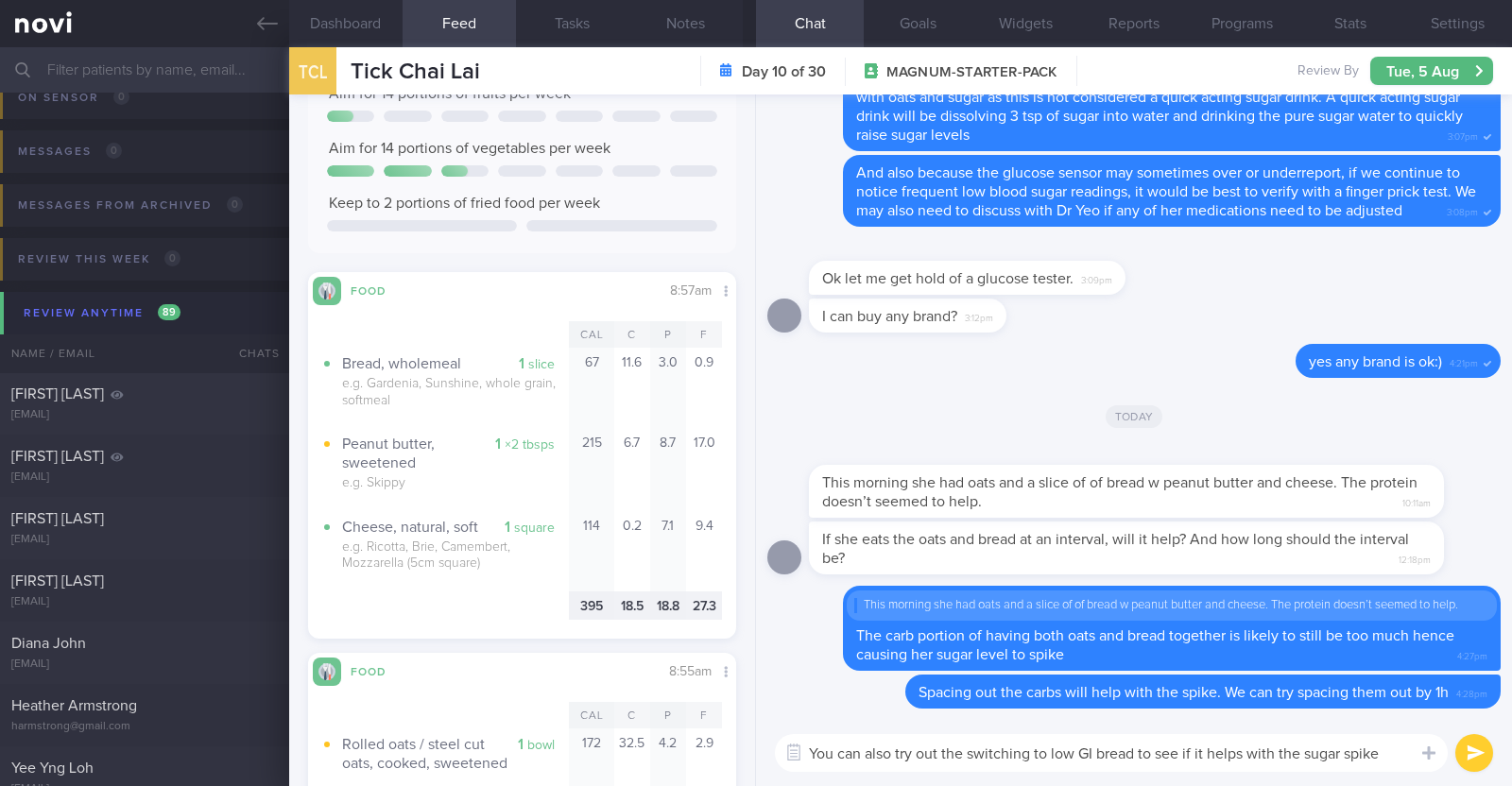 type on "You can also try out the switching to low GI bread to see if it helps with the sugar spikes" 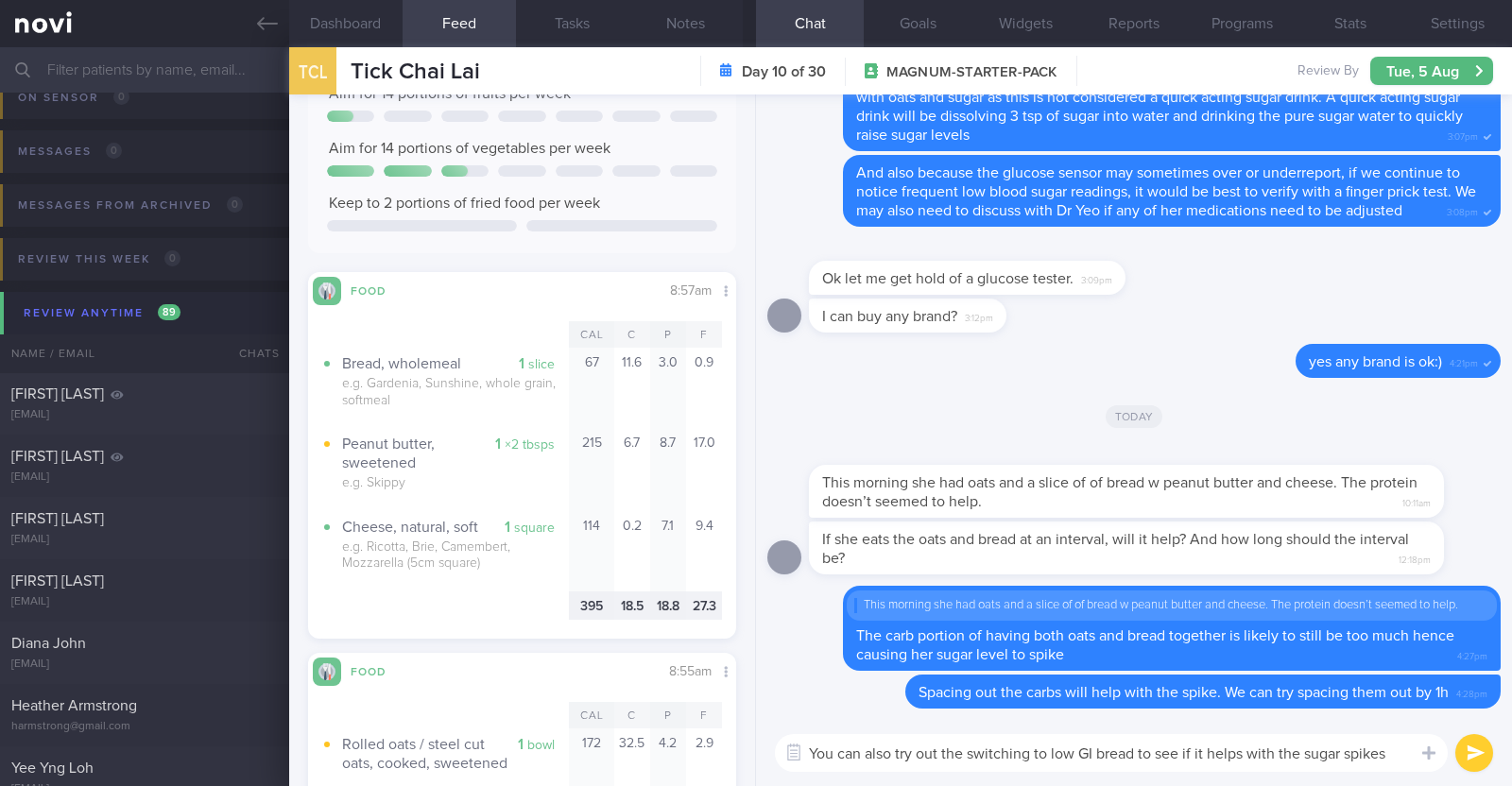 type 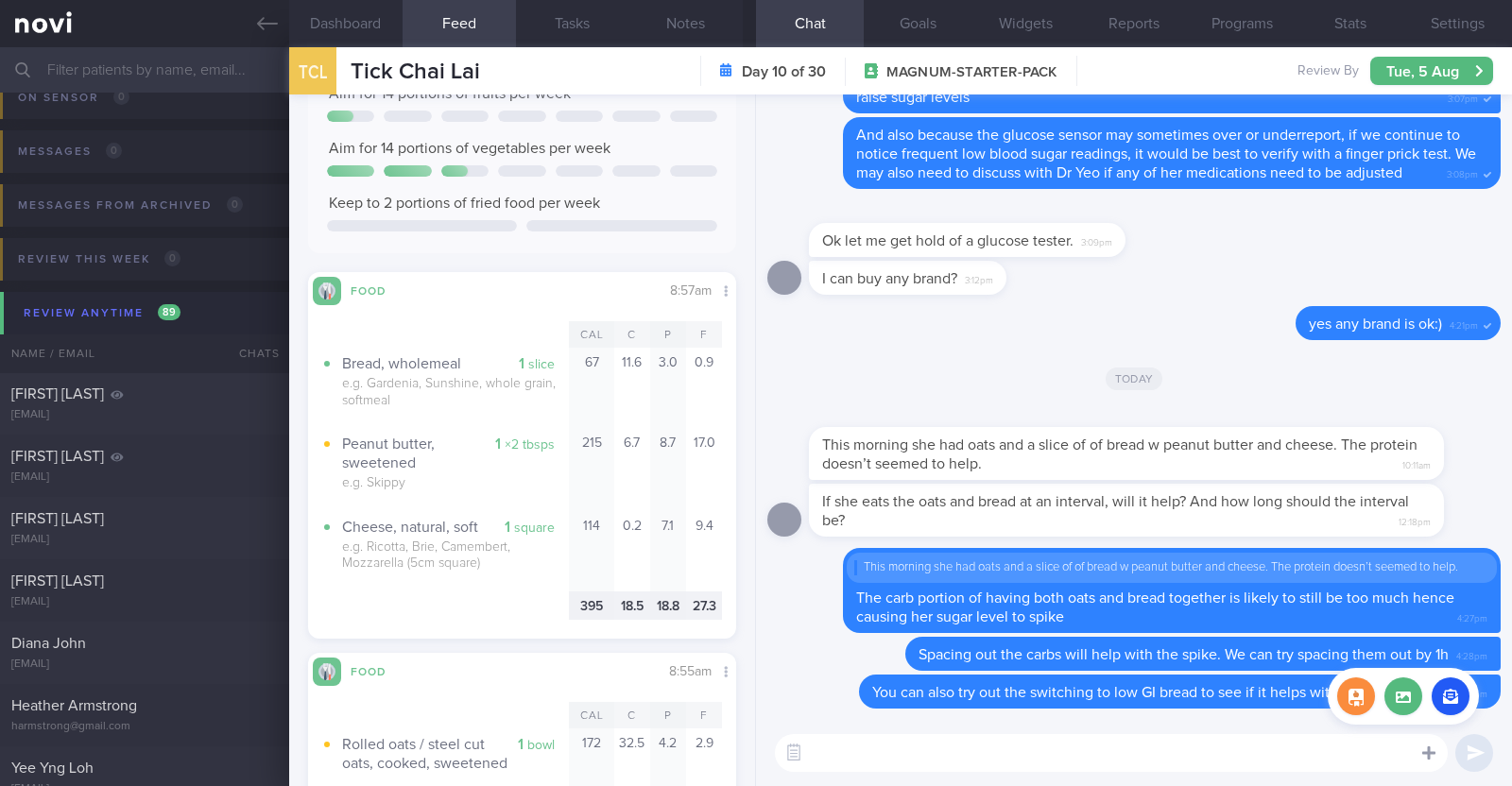 click 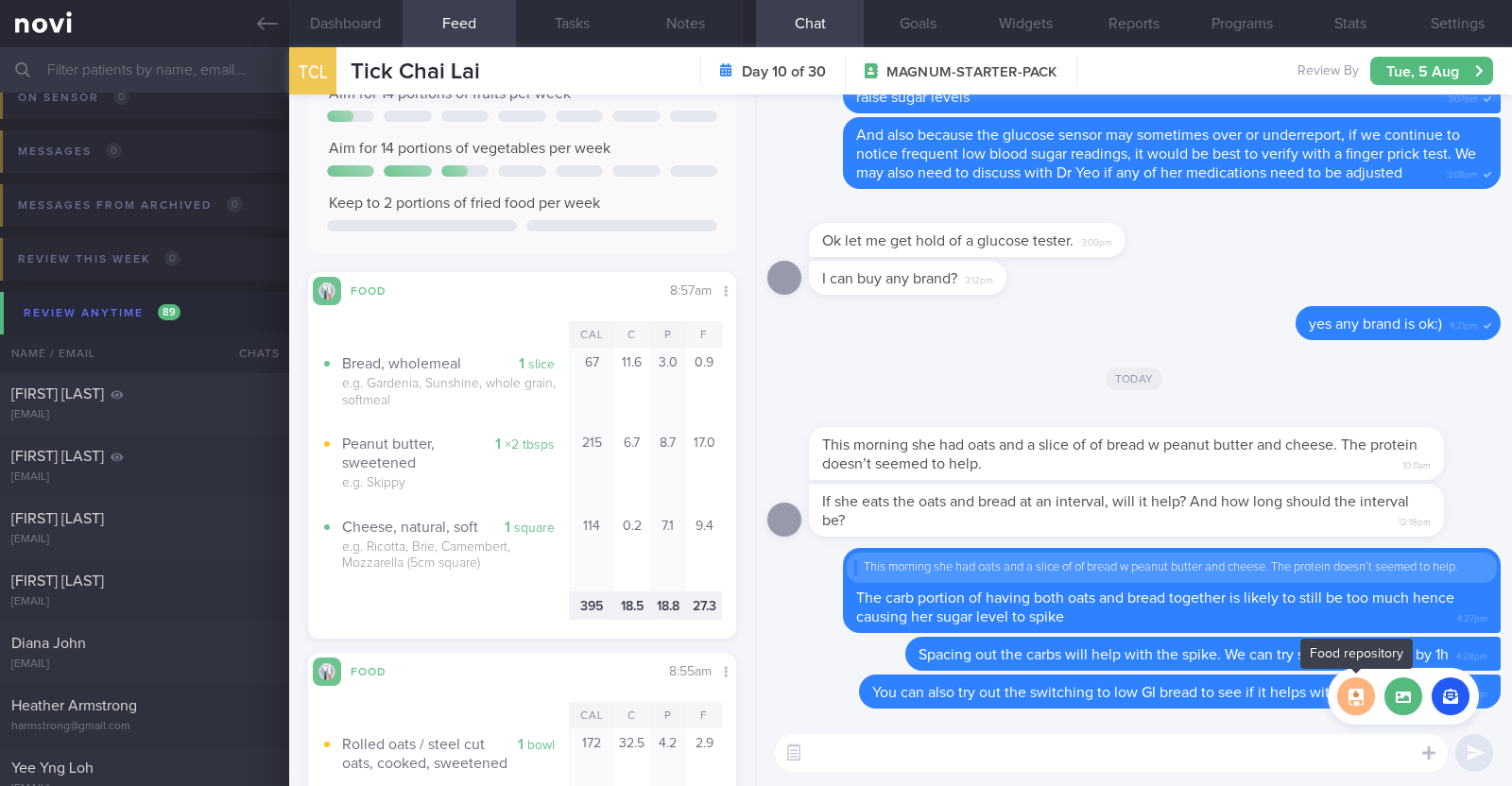 click at bounding box center [1356, 696] 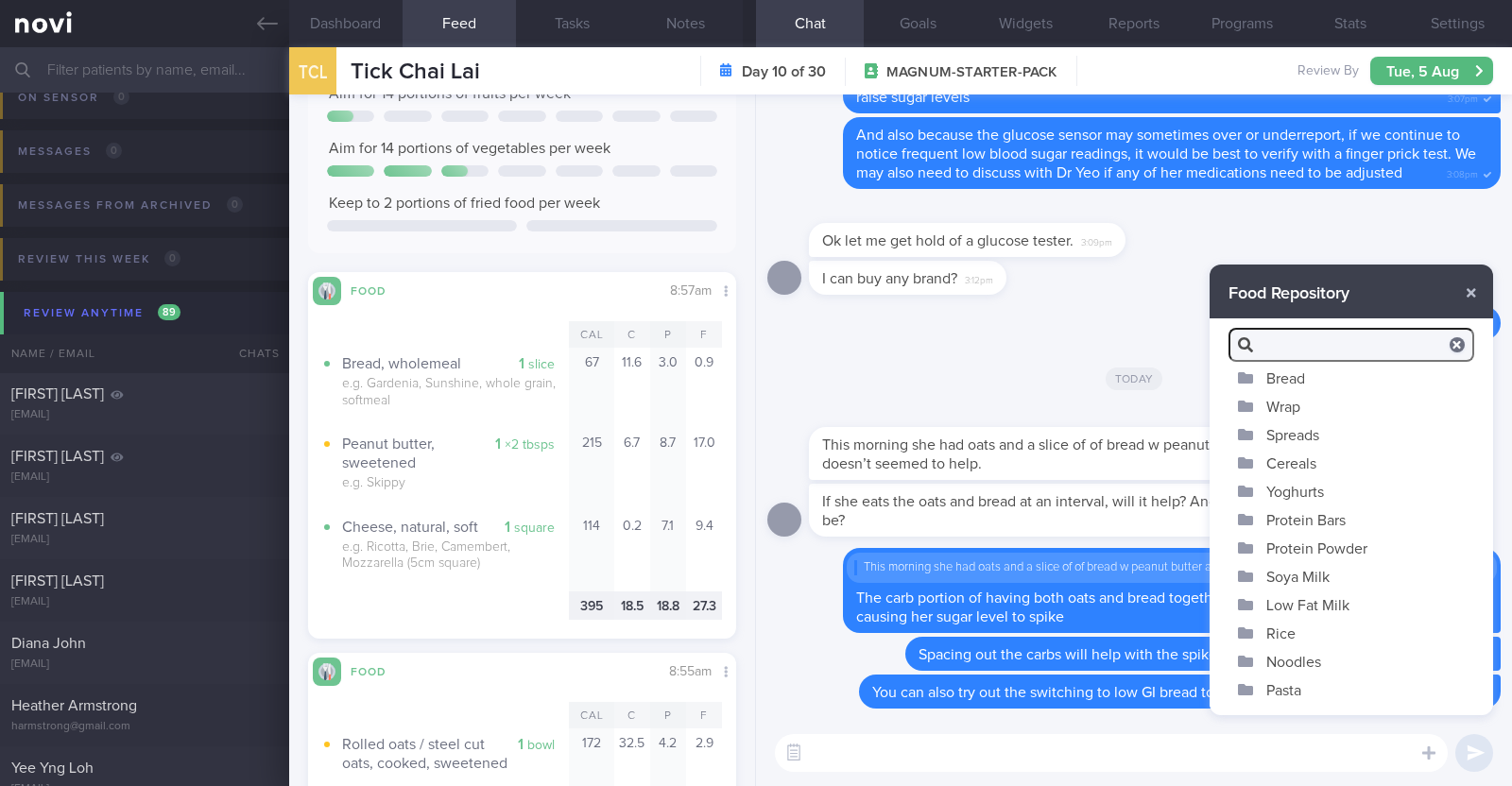 click on "Bread" at bounding box center [1351, 378] 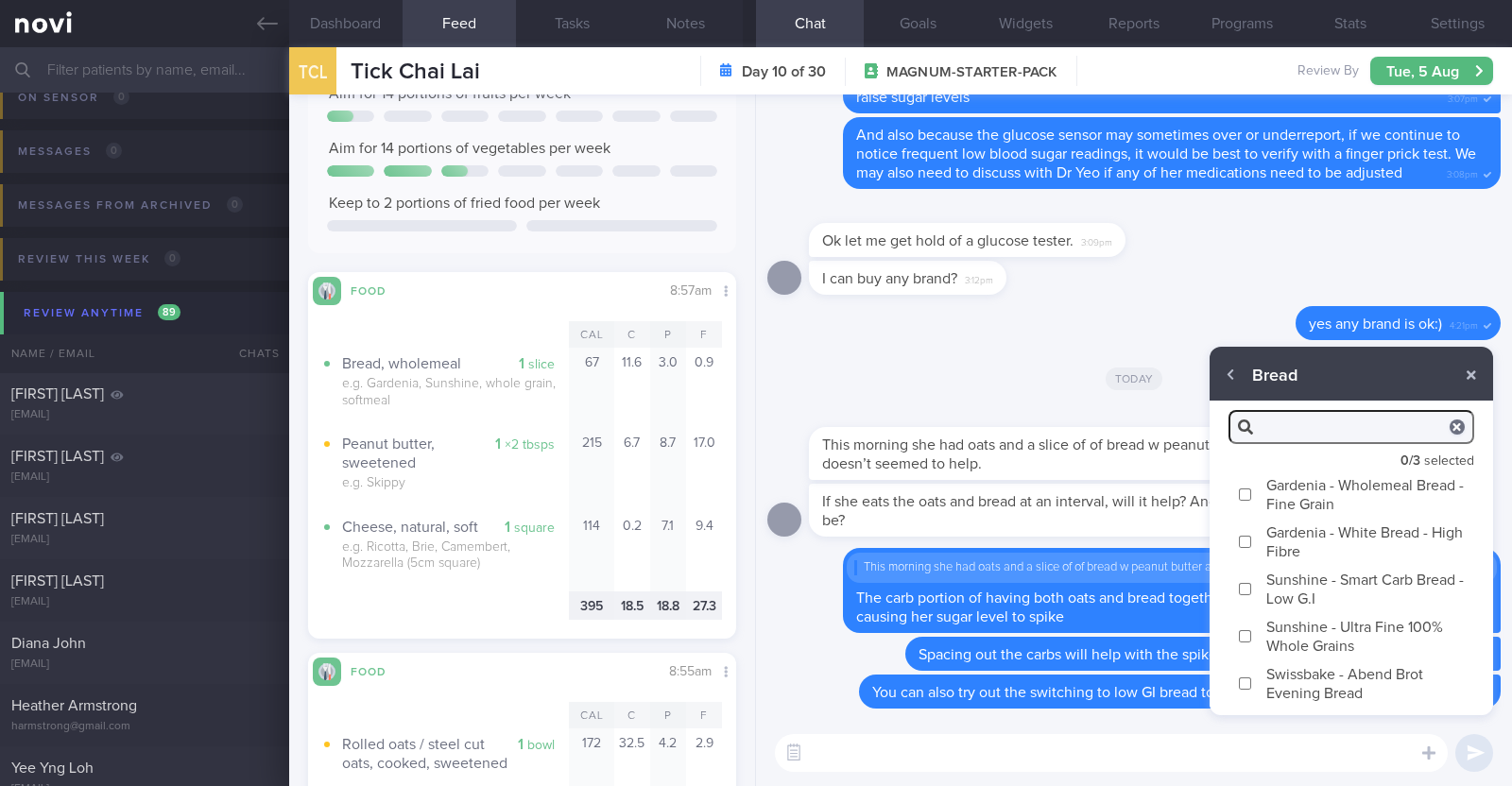 click on "Sunshine - Smart Carb Bread - Low G.I" at bounding box center [1351, 589] 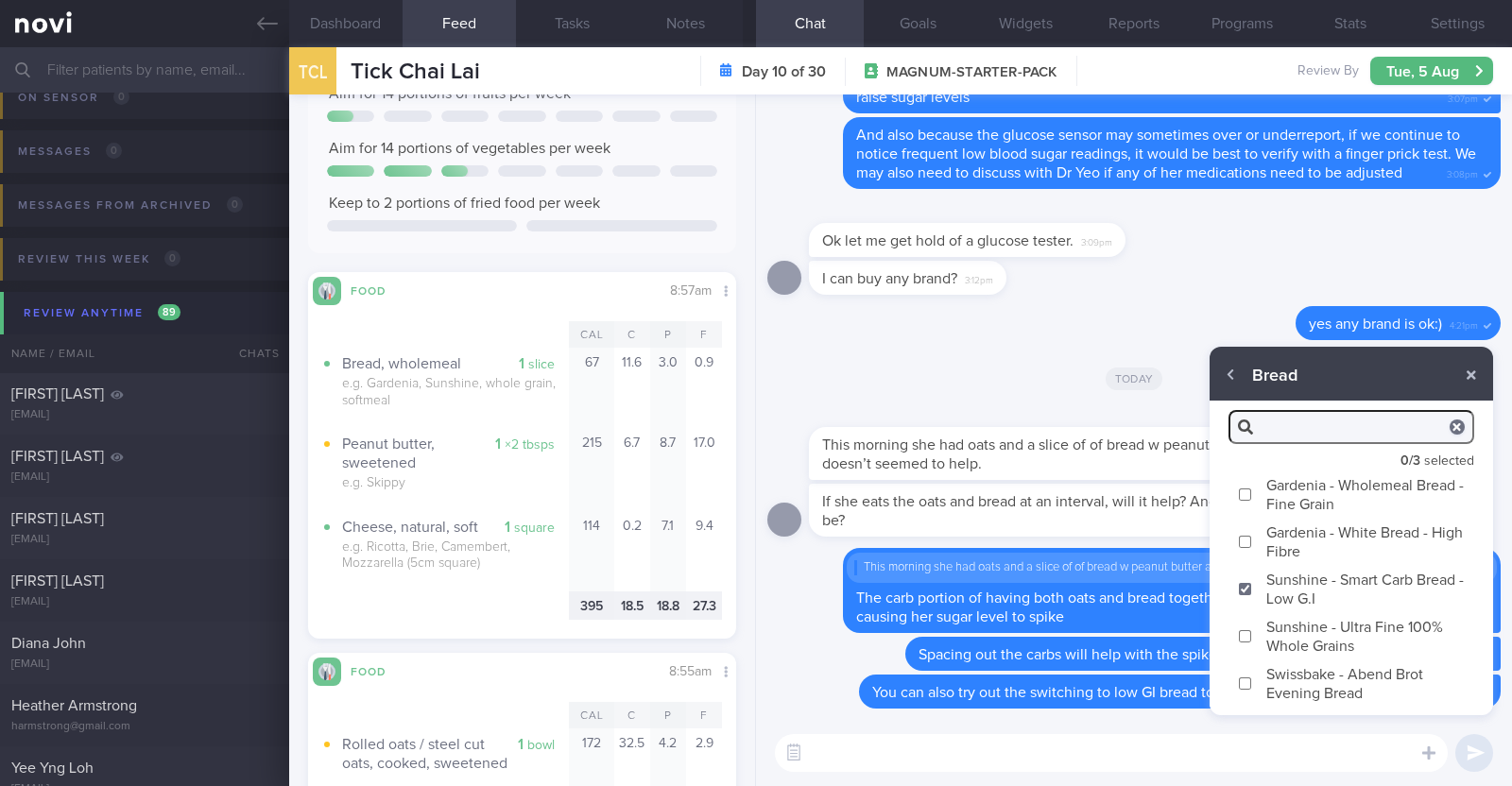 type on "Sunshine Smart-Carb Low G.I Bread contains a high amount of fibre, which promotes greater satiety. It is also lower in carbohydrates and Glycaemic Index (GI), resulting in a more gradual increase in blood sugar levels." 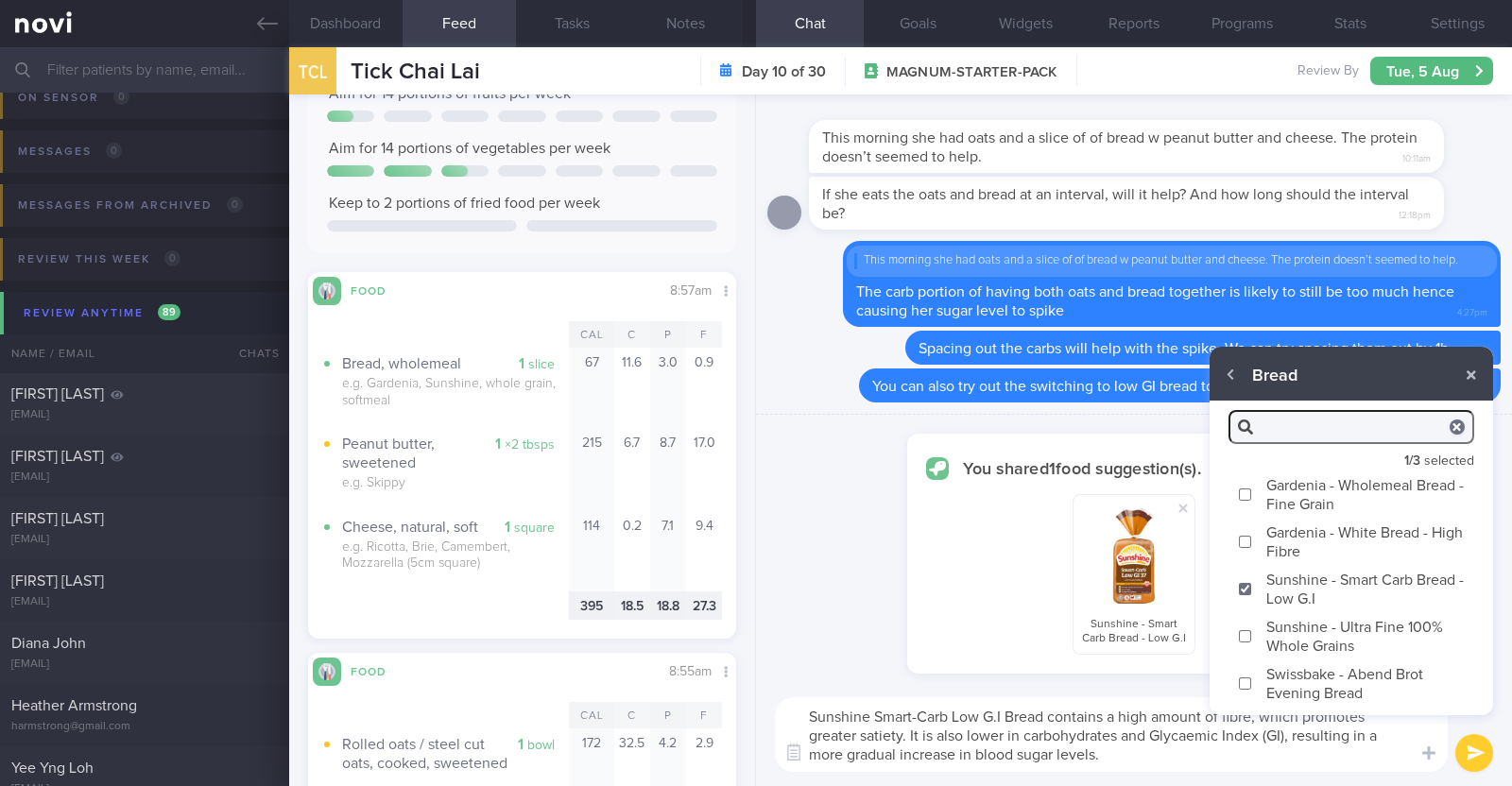 click on "Swissbake - Abend Brot Evening Bread" at bounding box center (1351, 683) 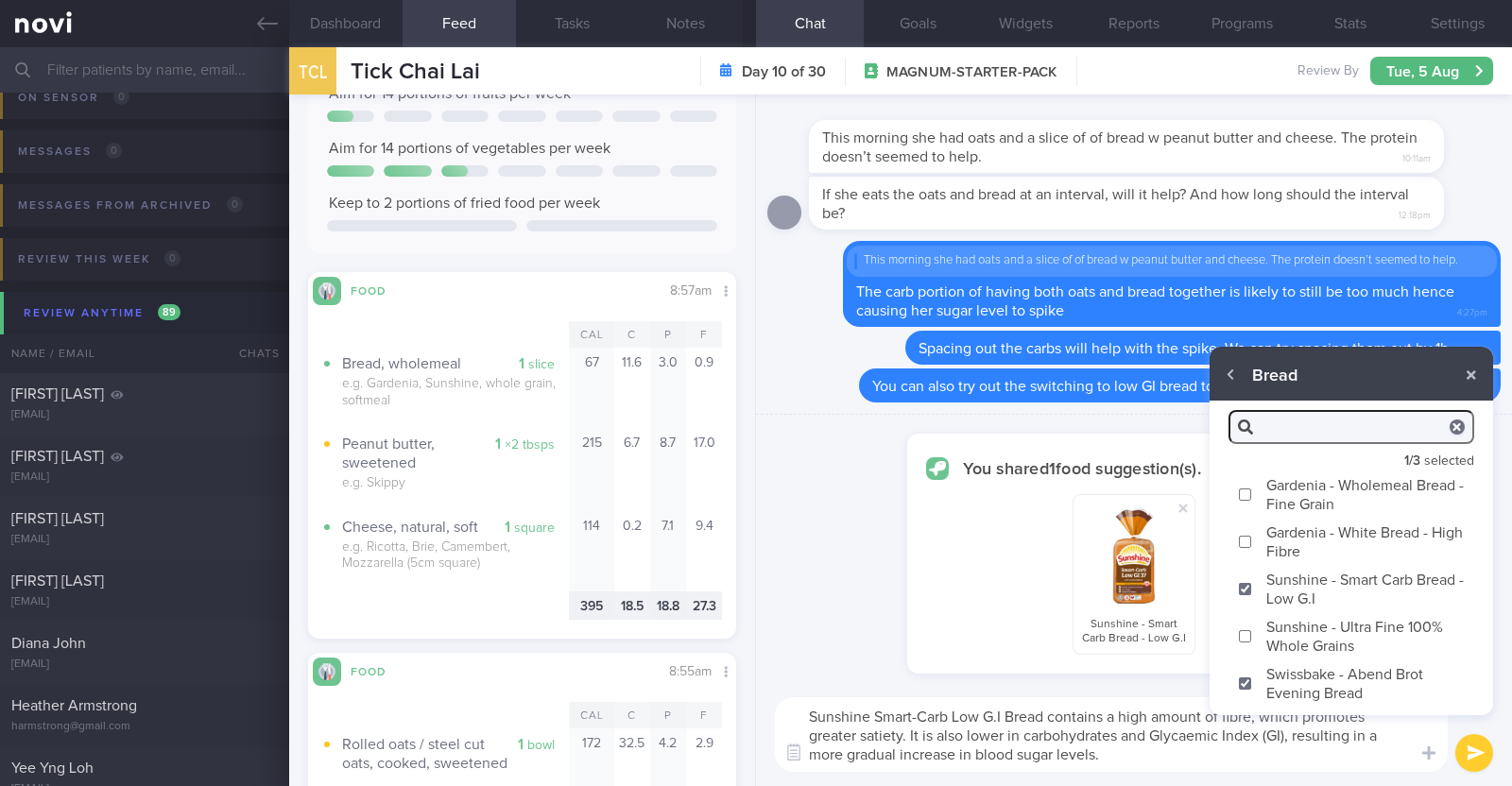 type on "Sunshine Smart-Carb Low G.I Bread contains a high amount of fibre, which promotes greater satiety. It is also lower in carbohydrates and Glycaemic Index (GI), resulting in a more gradual increase in blood sugar levels.
Swissbake Abend Brot Eve Bread is low in carbs, high in protein, and high in fibre. The higher fibre content promotes greater satiety. The low carb content makes it a great option to control your carb portion better and reduce the post-meal glucose rise." 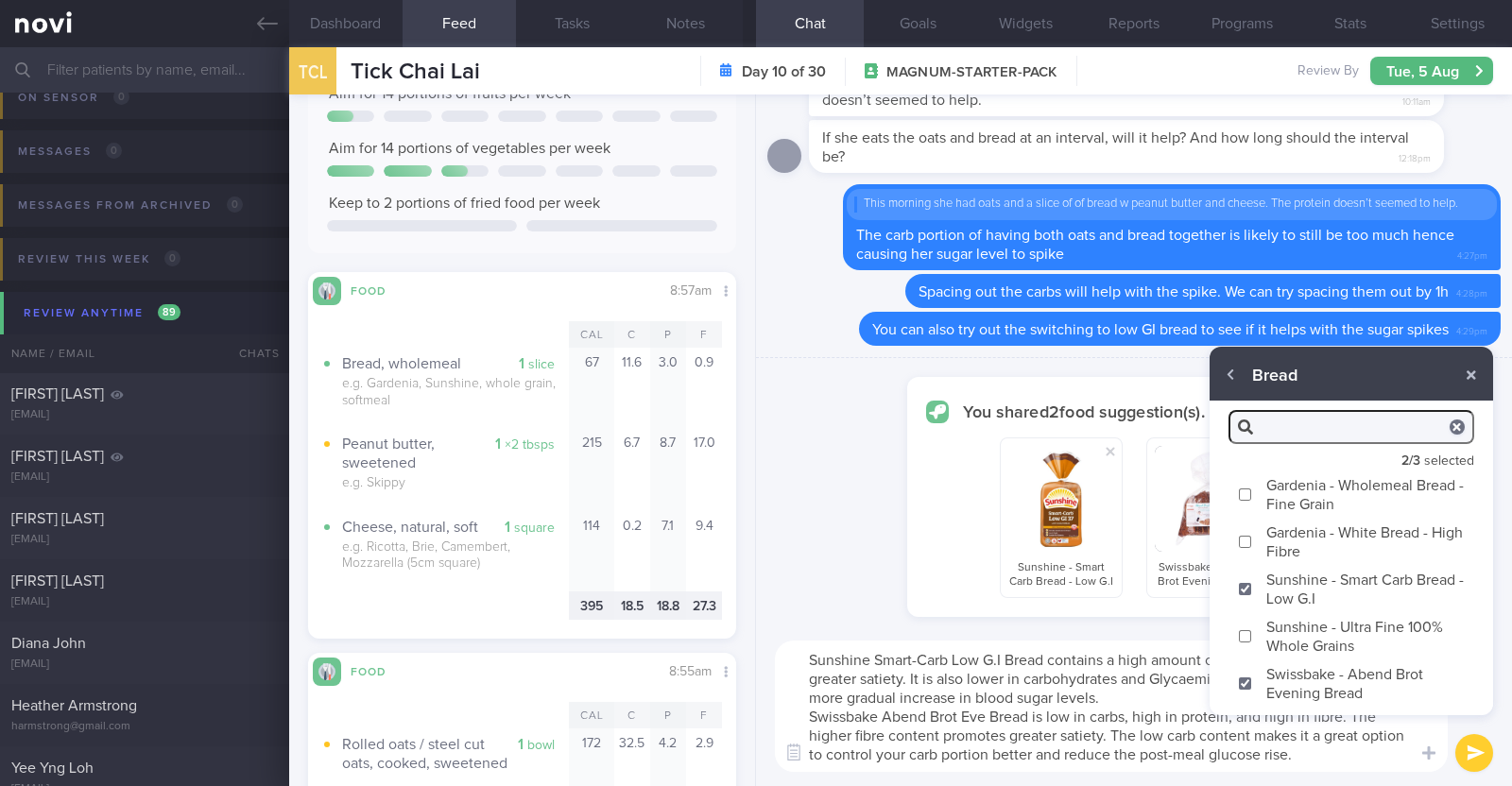 click at bounding box center [1474, 753] 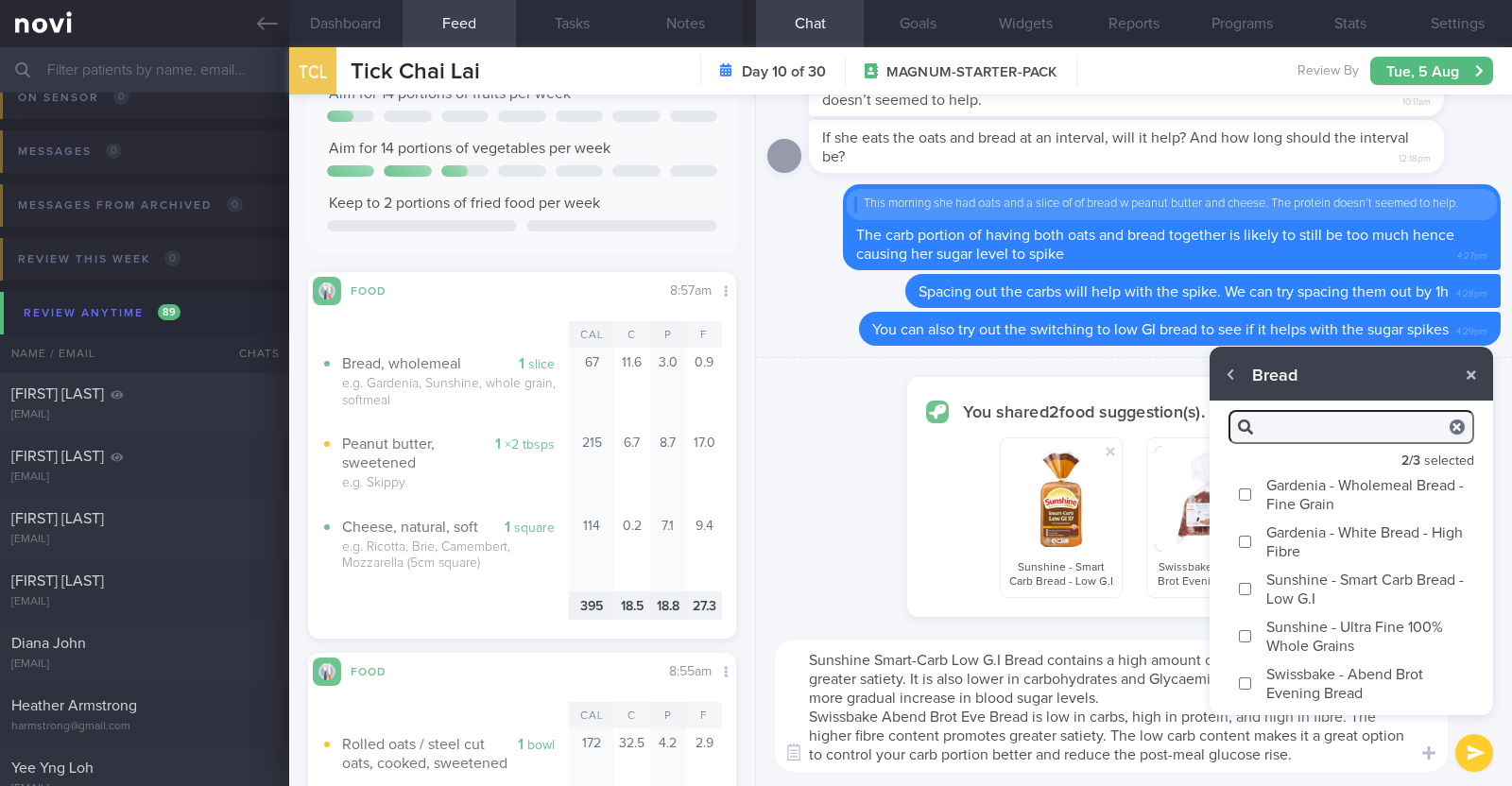 checkbox on "false" 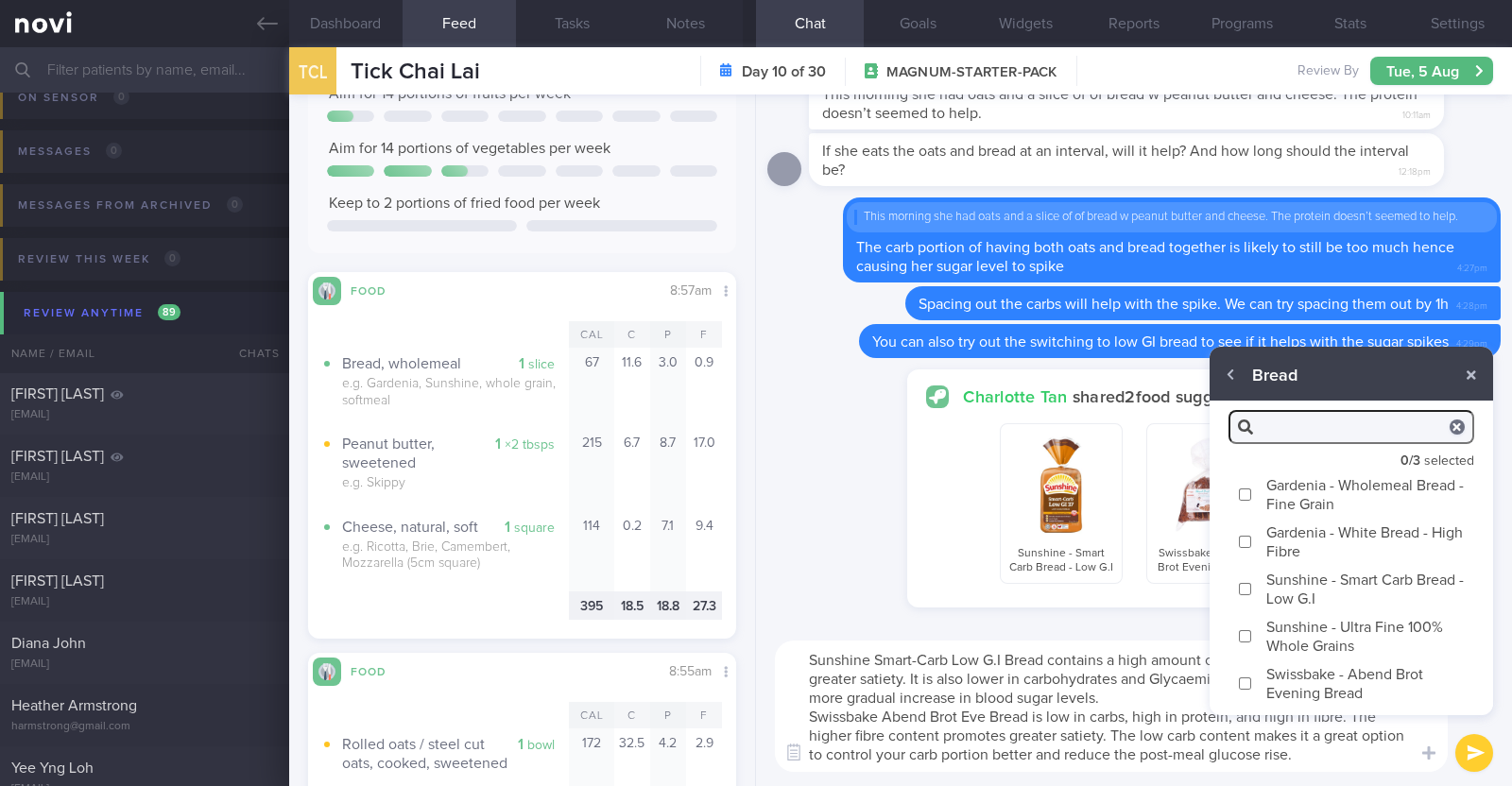 type 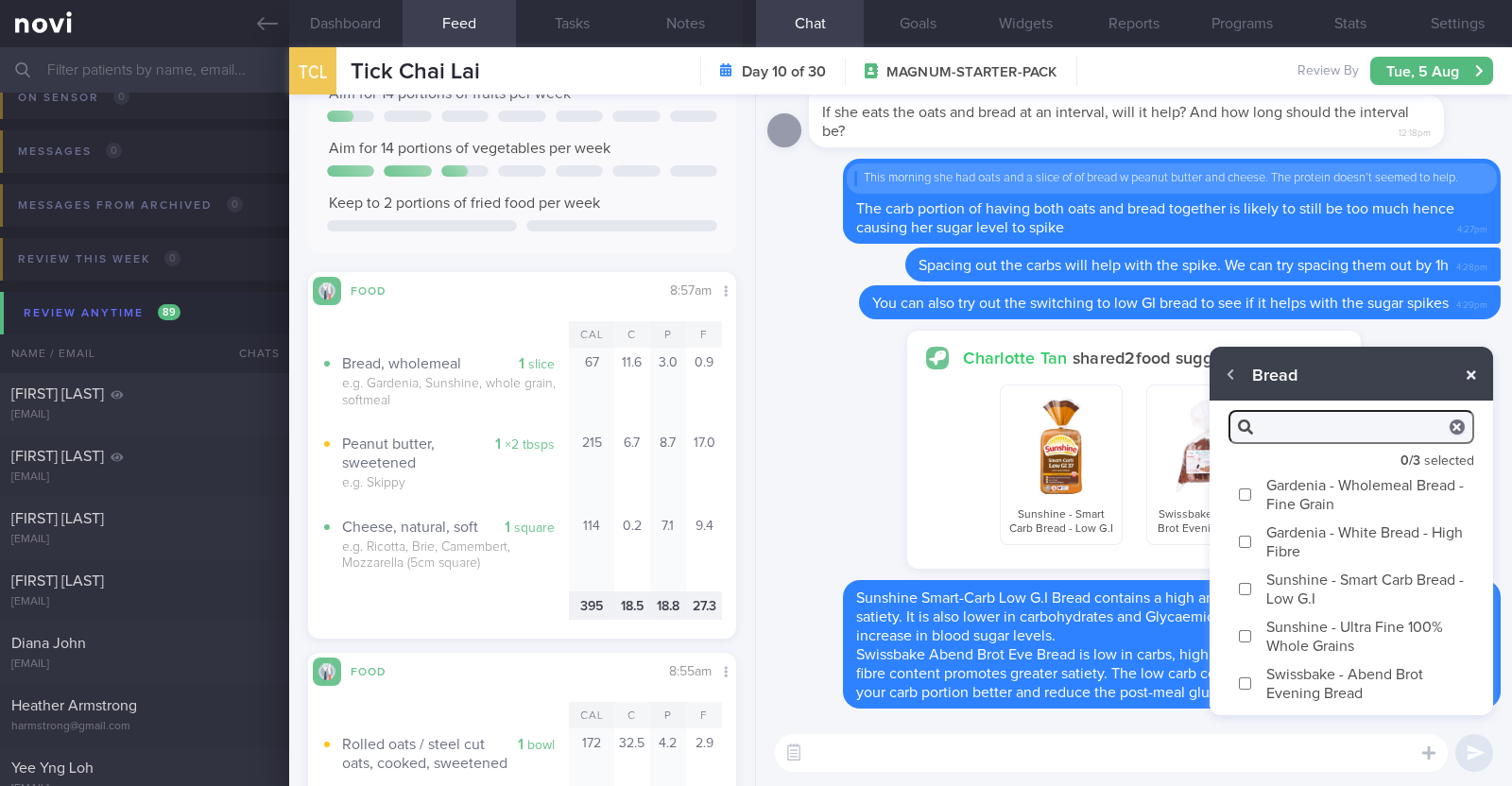 click at bounding box center (1471, 375) 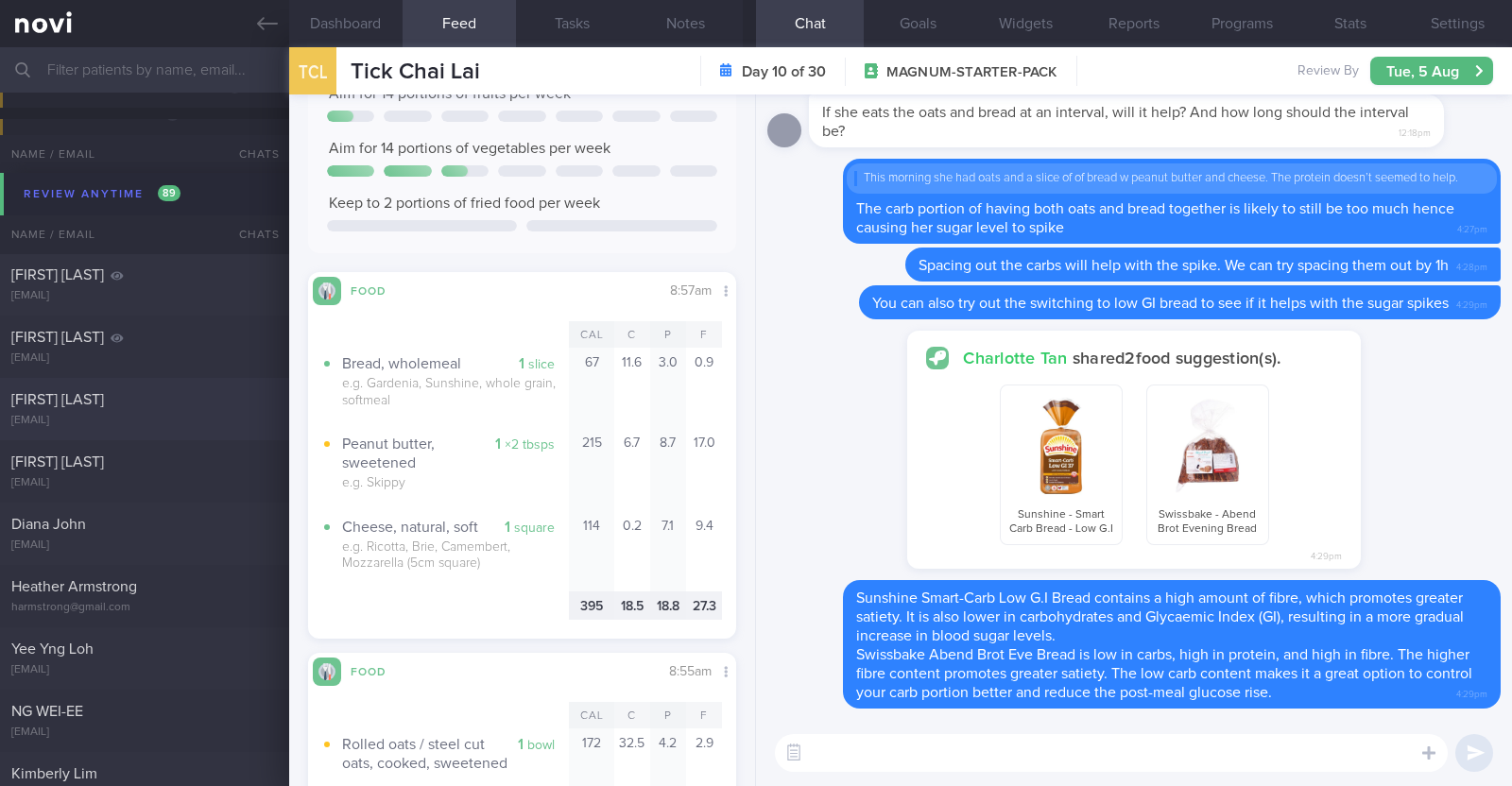 scroll, scrollTop: 471, scrollLeft: 0, axis: vertical 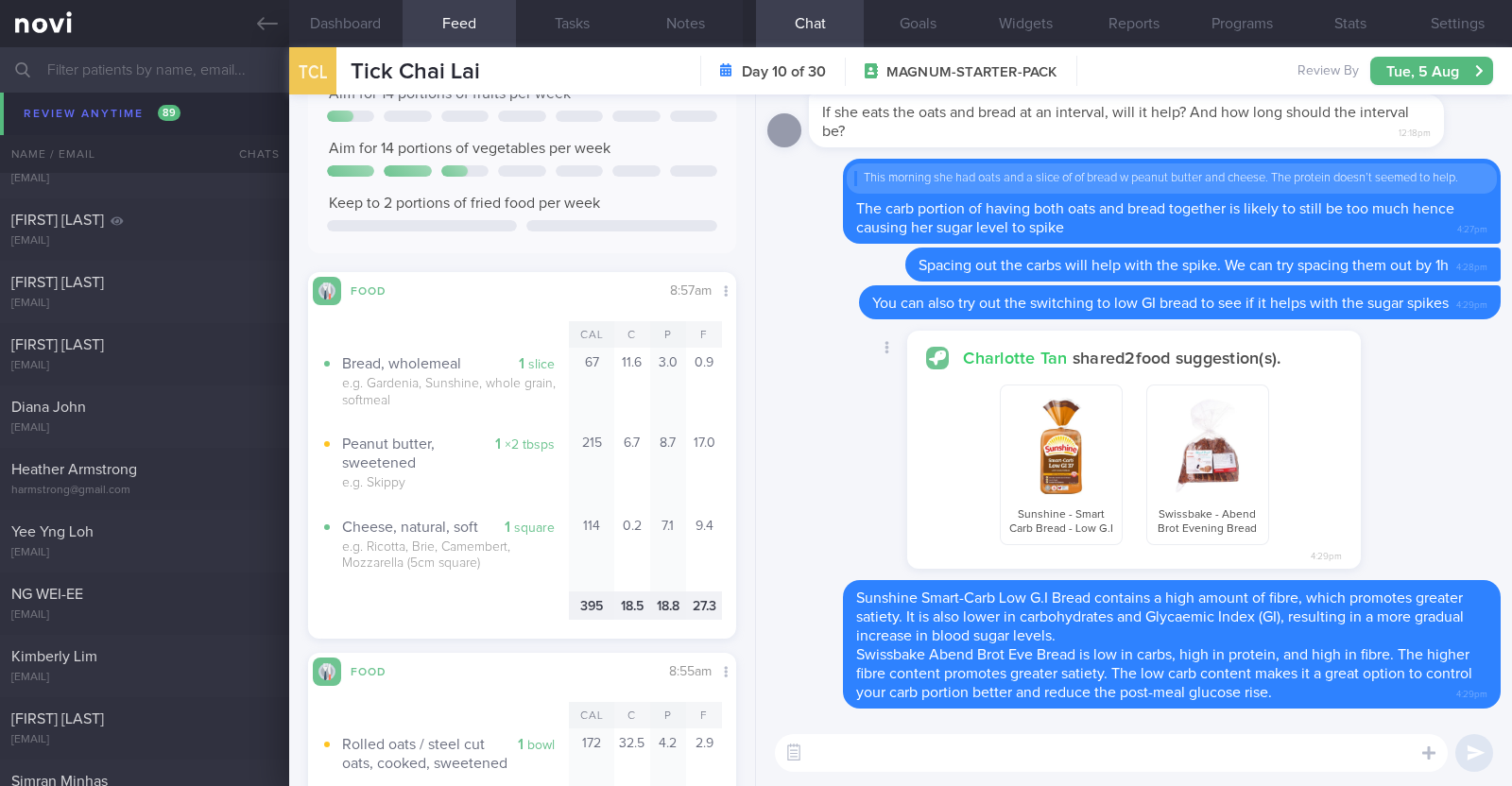 click on "[FIRST] [LAST]
shared  2  food suggestion(s).
Sunshine - Smart Carb Bread - Low G.I
Swissbake - Abend Brot Evening Bread
4:29pm
Delete" at bounding box center [1134, 455] 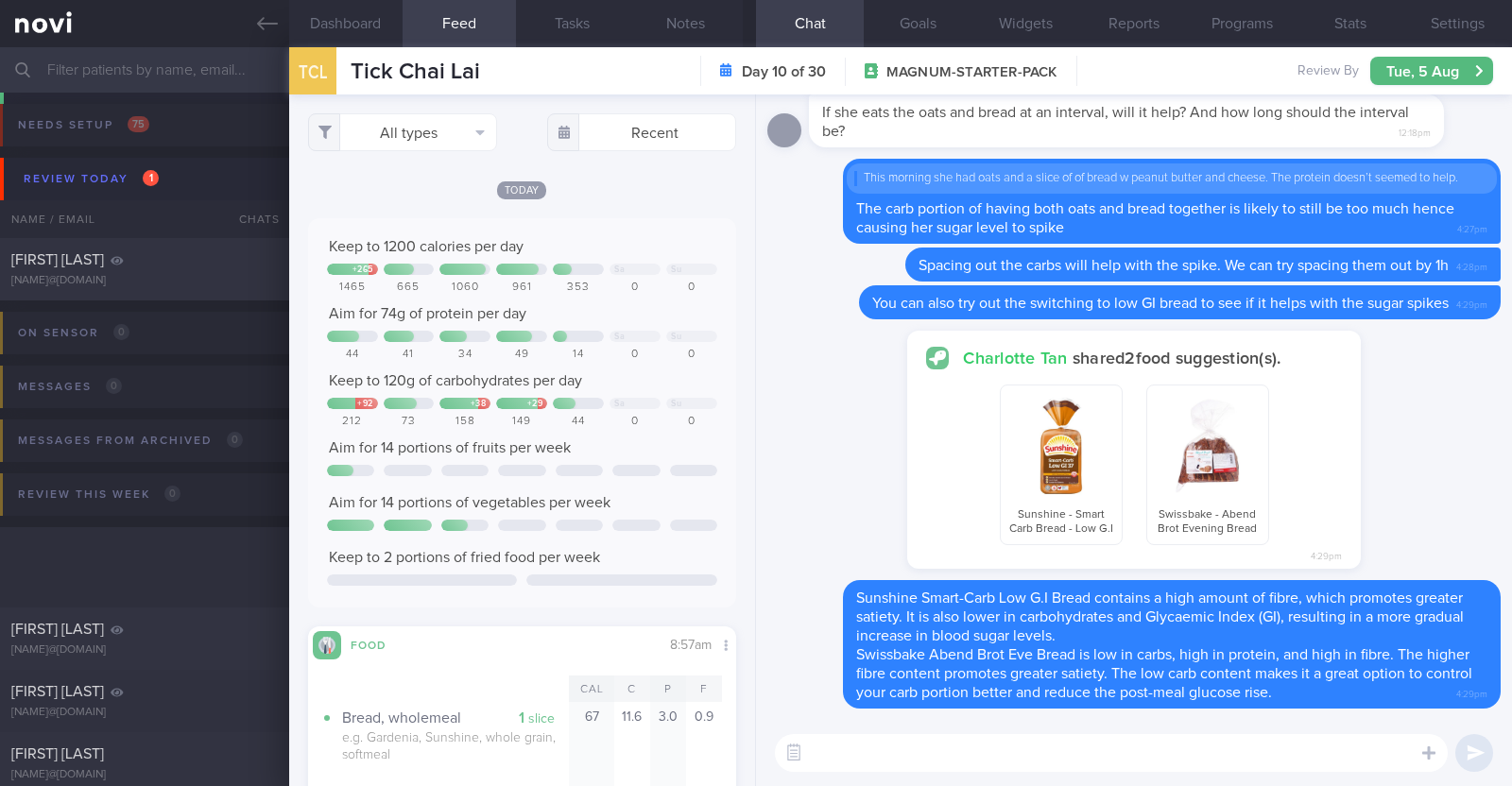 select on "7" 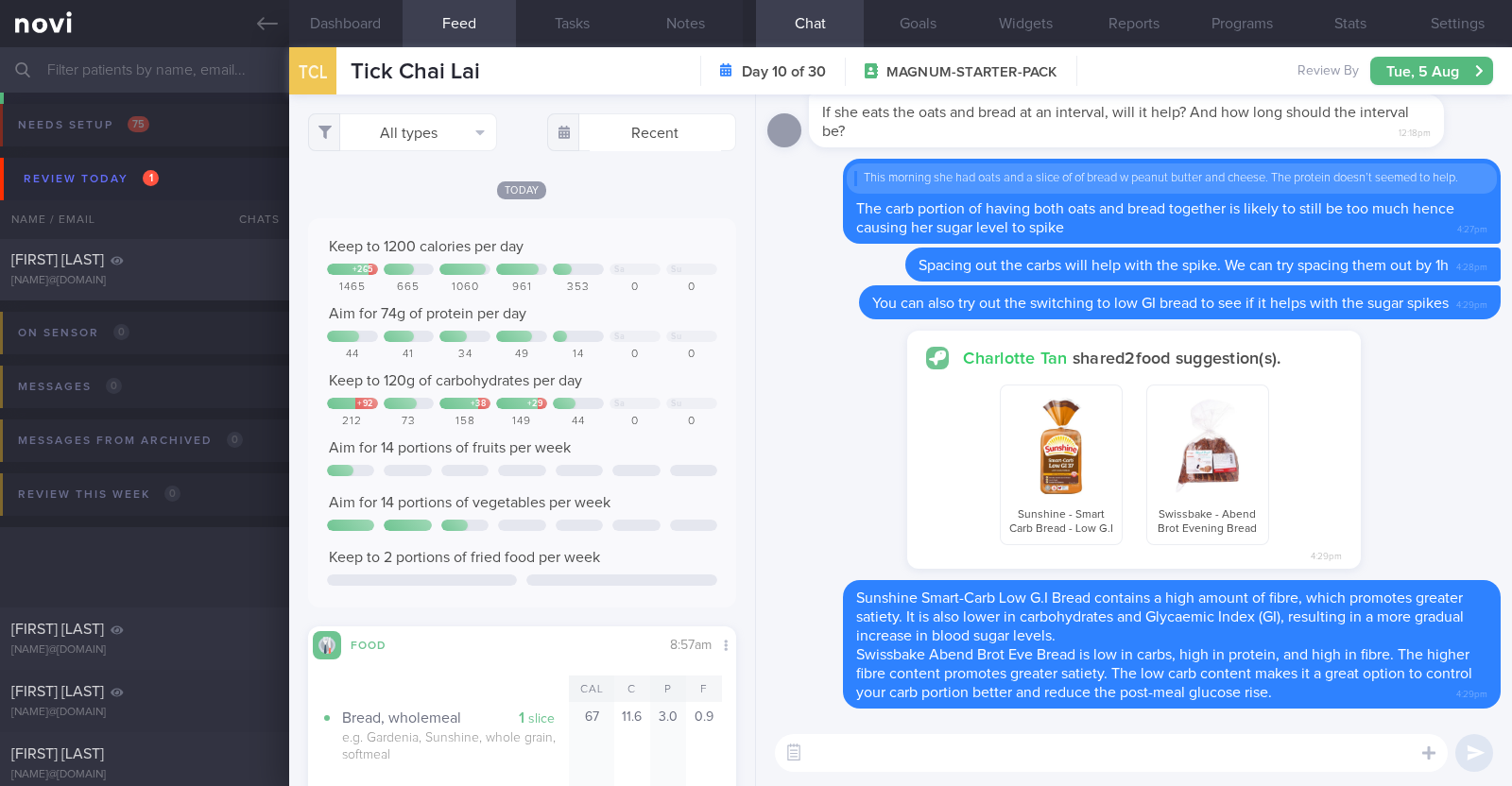 scroll, scrollTop: 471, scrollLeft: 0, axis: vertical 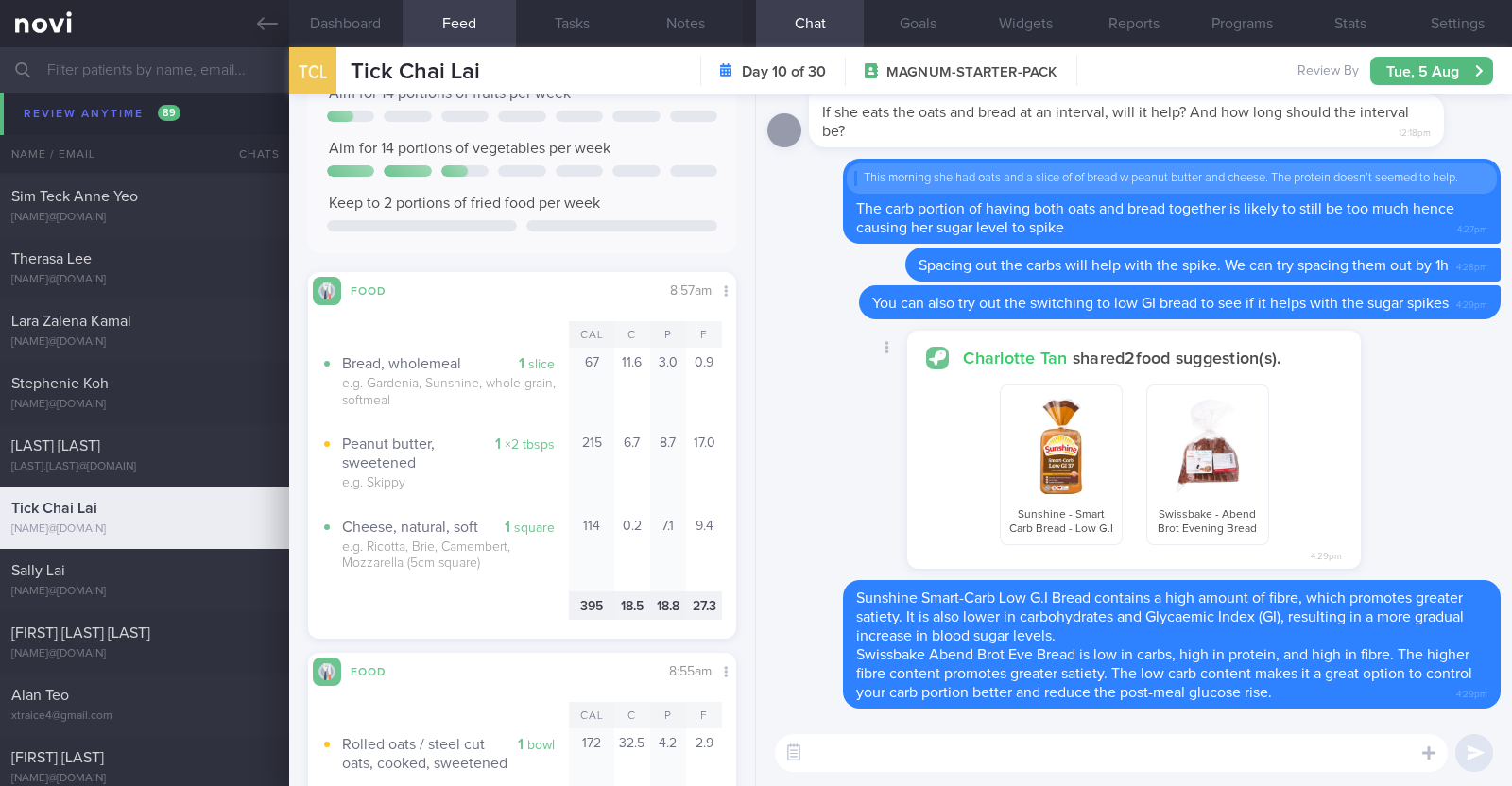 click on "[FIRST] [LAST]
shared  2  food suggestion(s).
Sunshine - Smart Carb Bread - Low G.I
Swissbake - Abend Brot Evening Bread
4:29pm
Delete" at bounding box center (1134, 455) 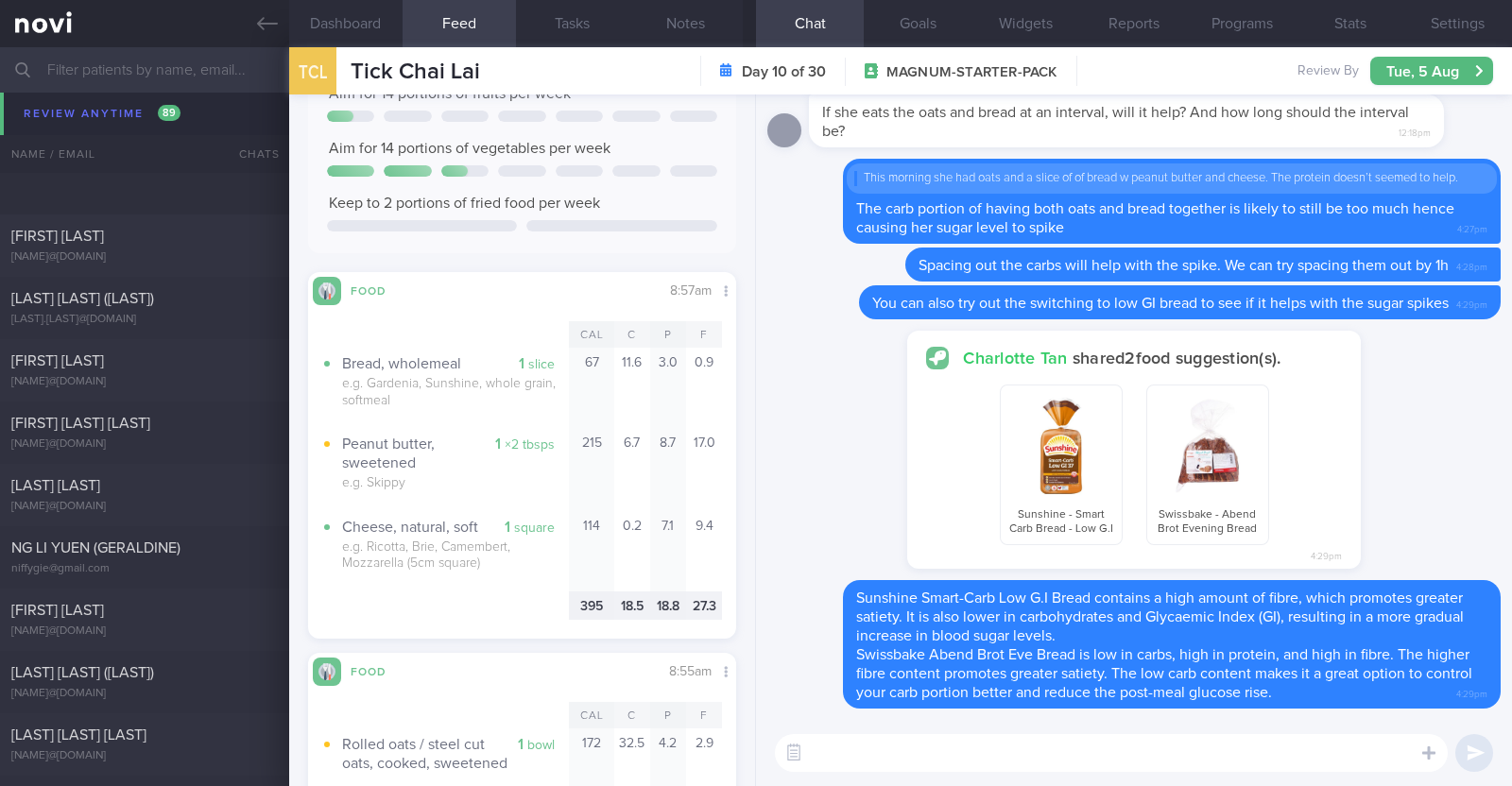 scroll, scrollTop: 2363, scrollLeft: 0, axis: vertical 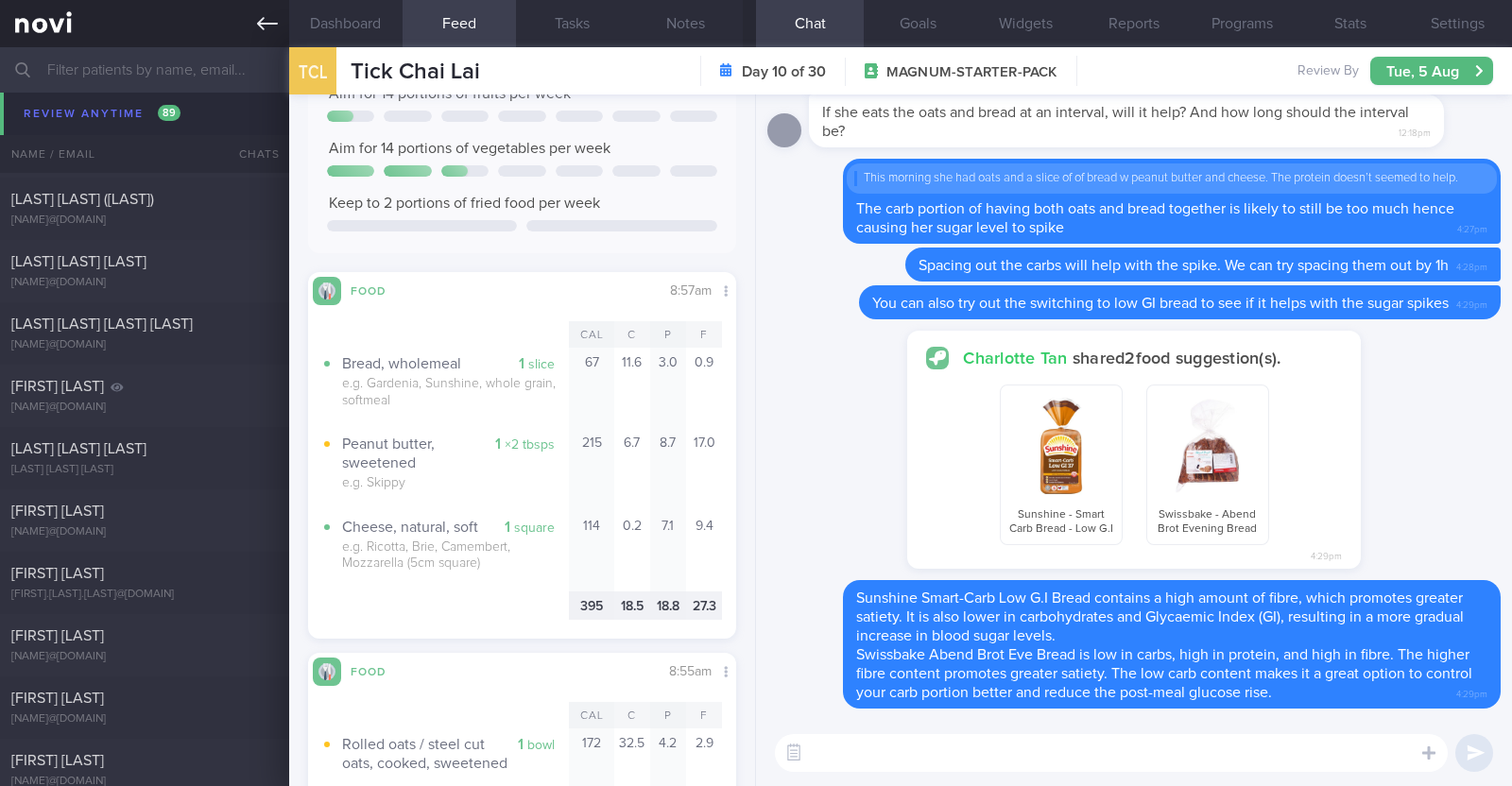 click 